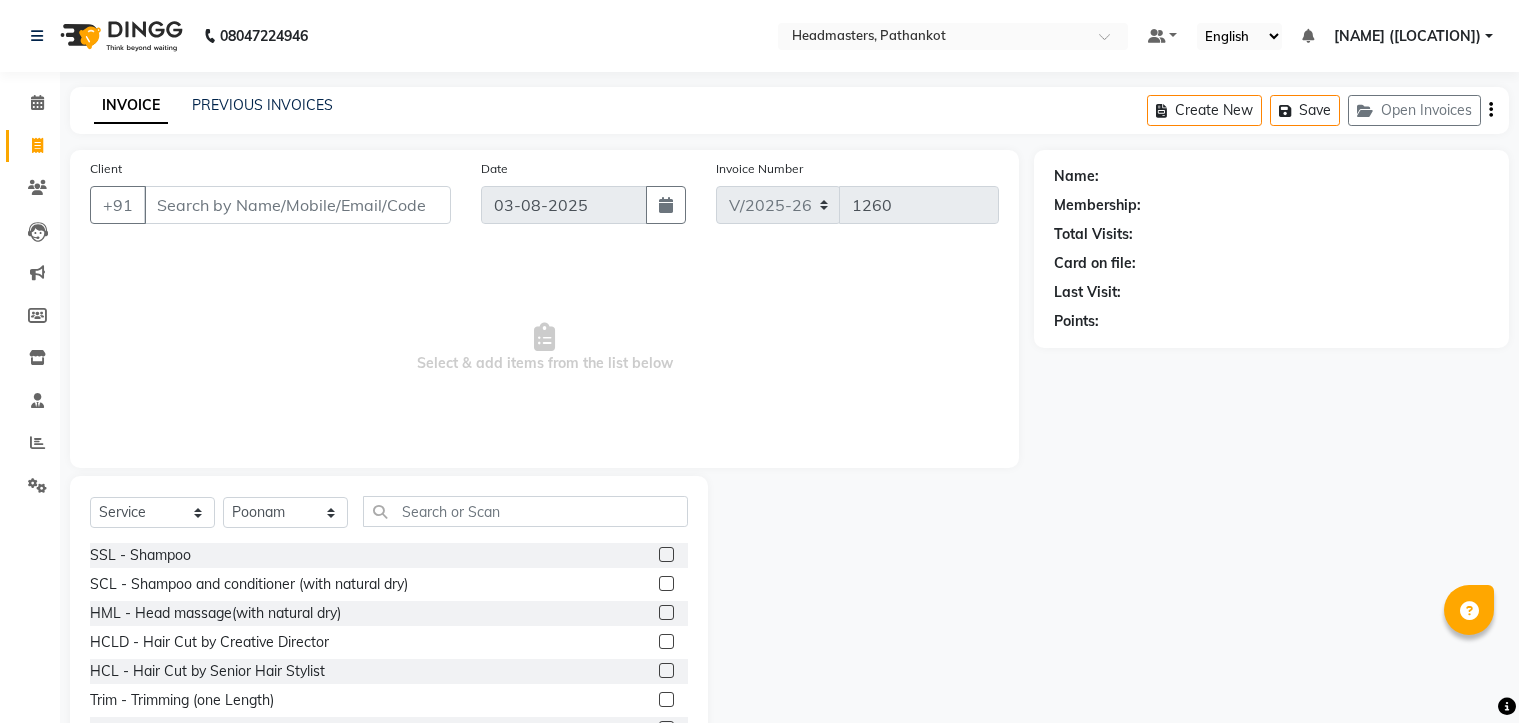 select on "service" 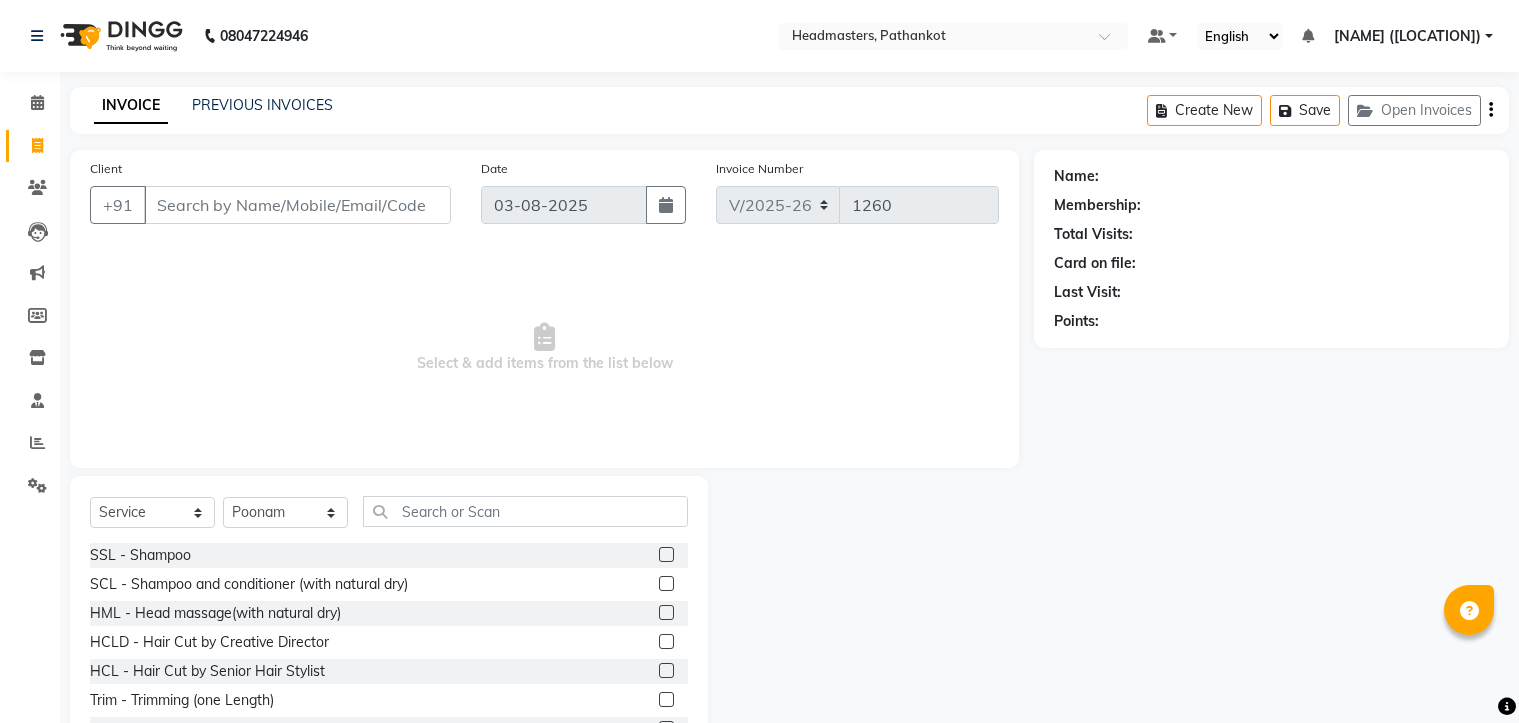 select on "66904" 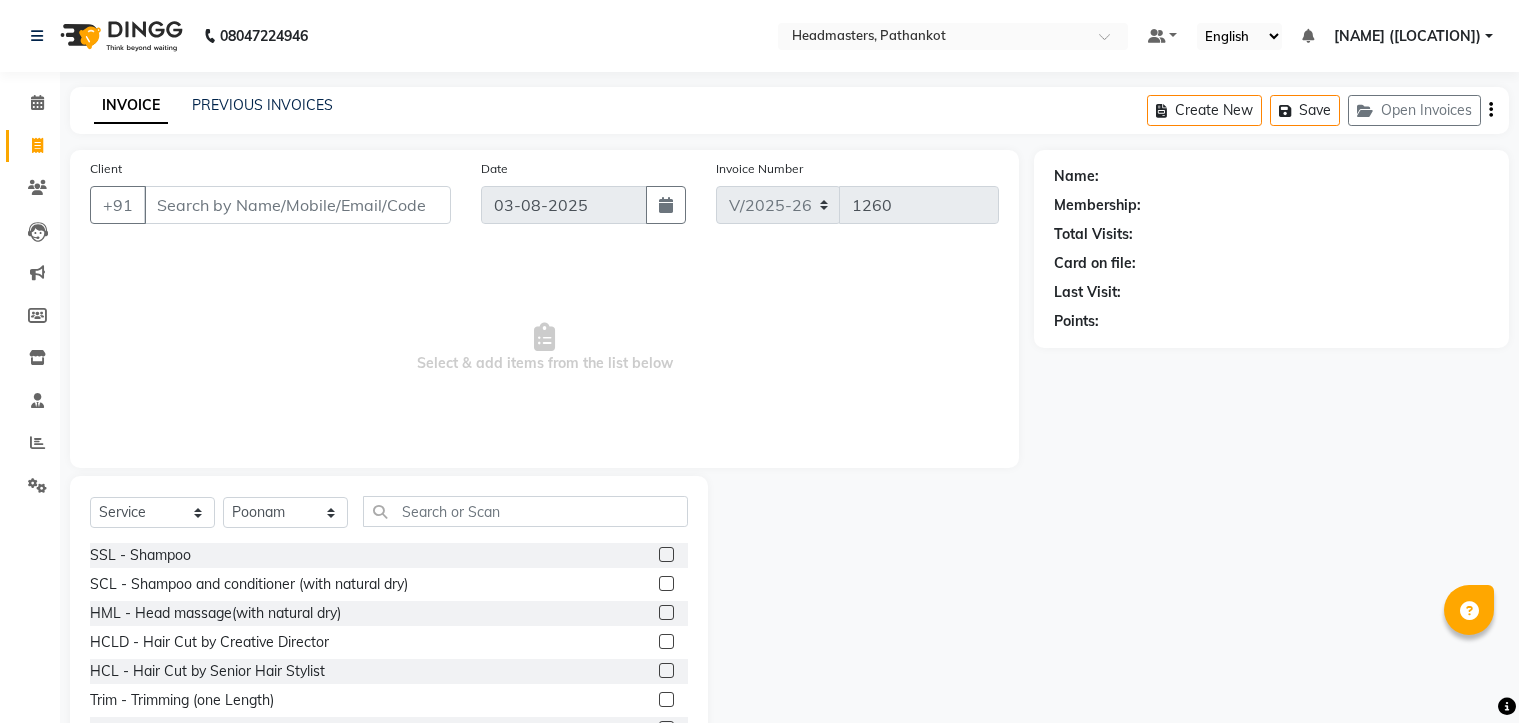 scroll, scrollTop: 0, scrollLeft: 0, axis: both 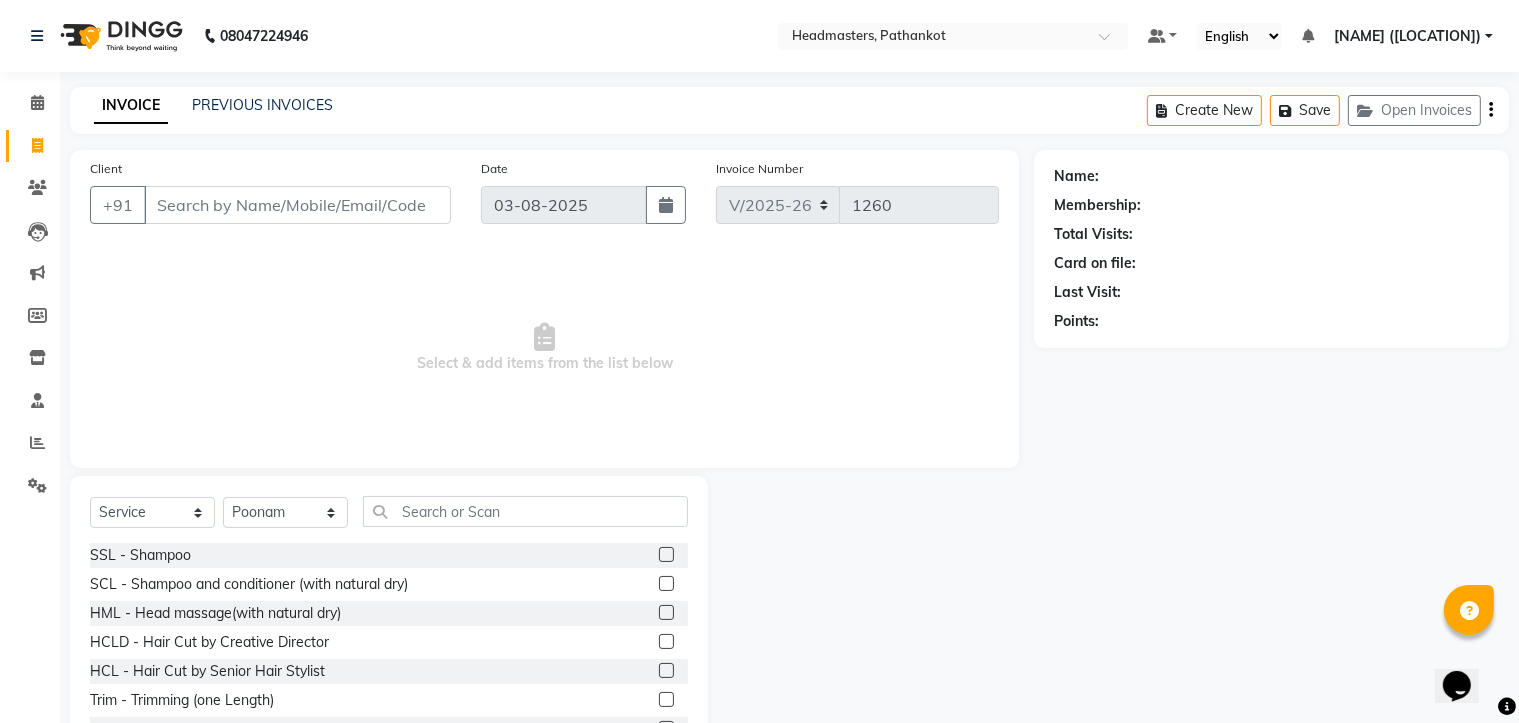 click on "Client" at bounding box center (297, 205) 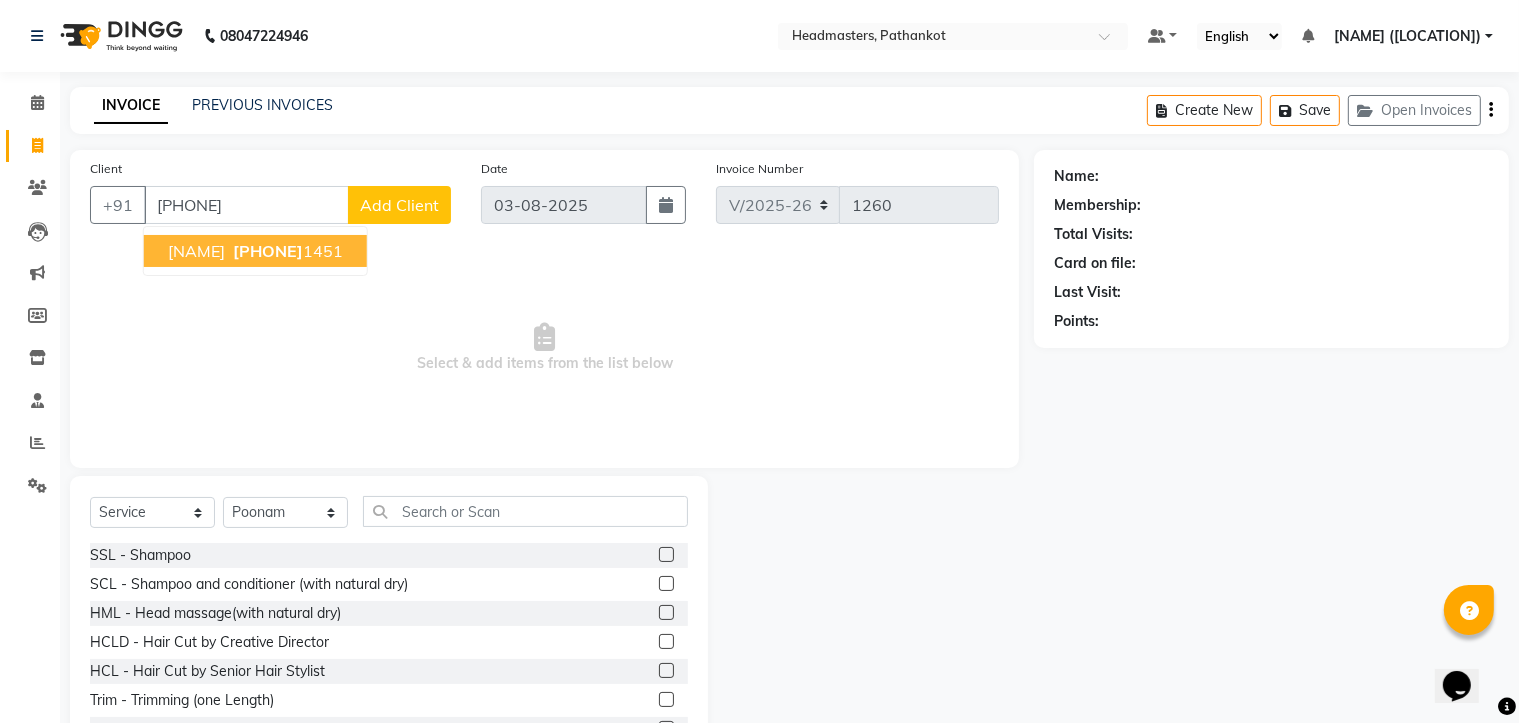 click on "[PHONE]" at bounding box center [268, 251] 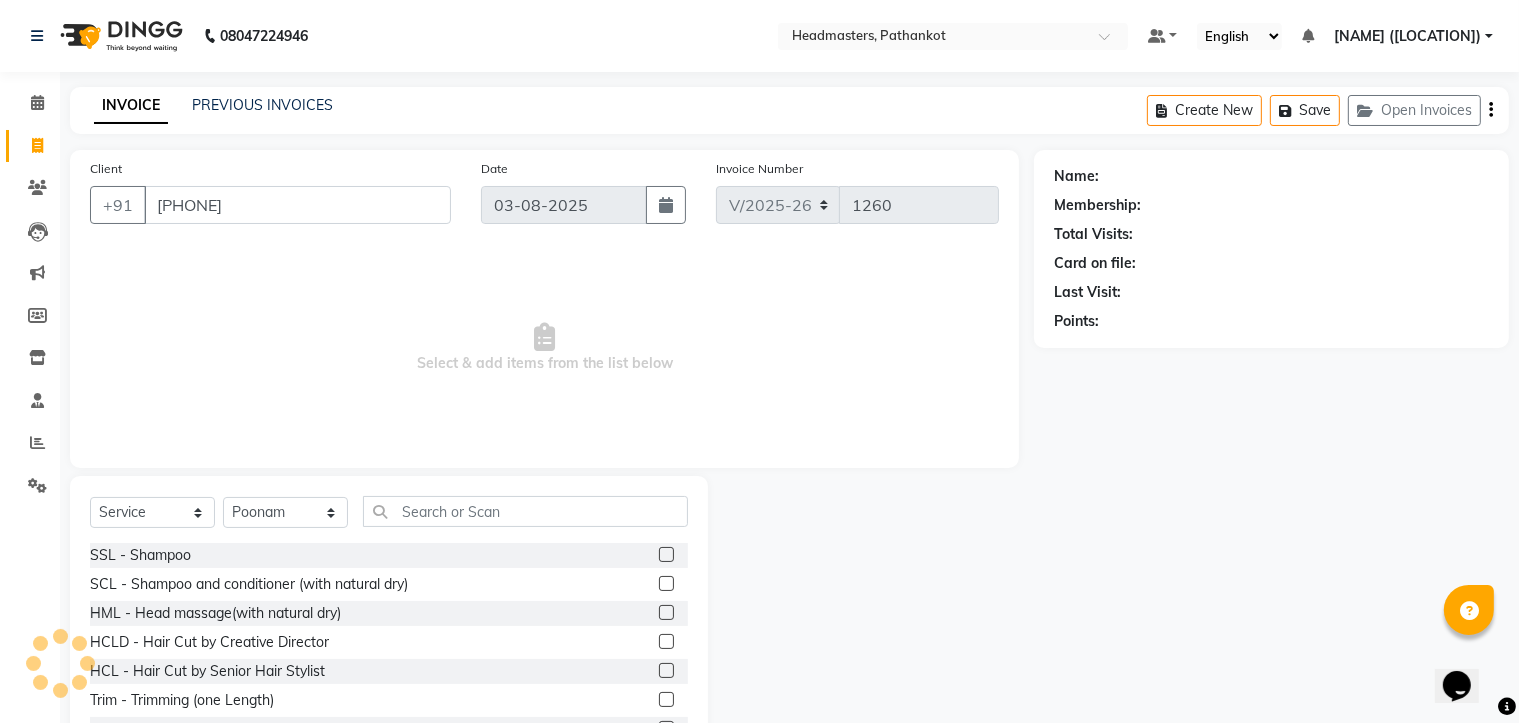type on "[PHONE]" 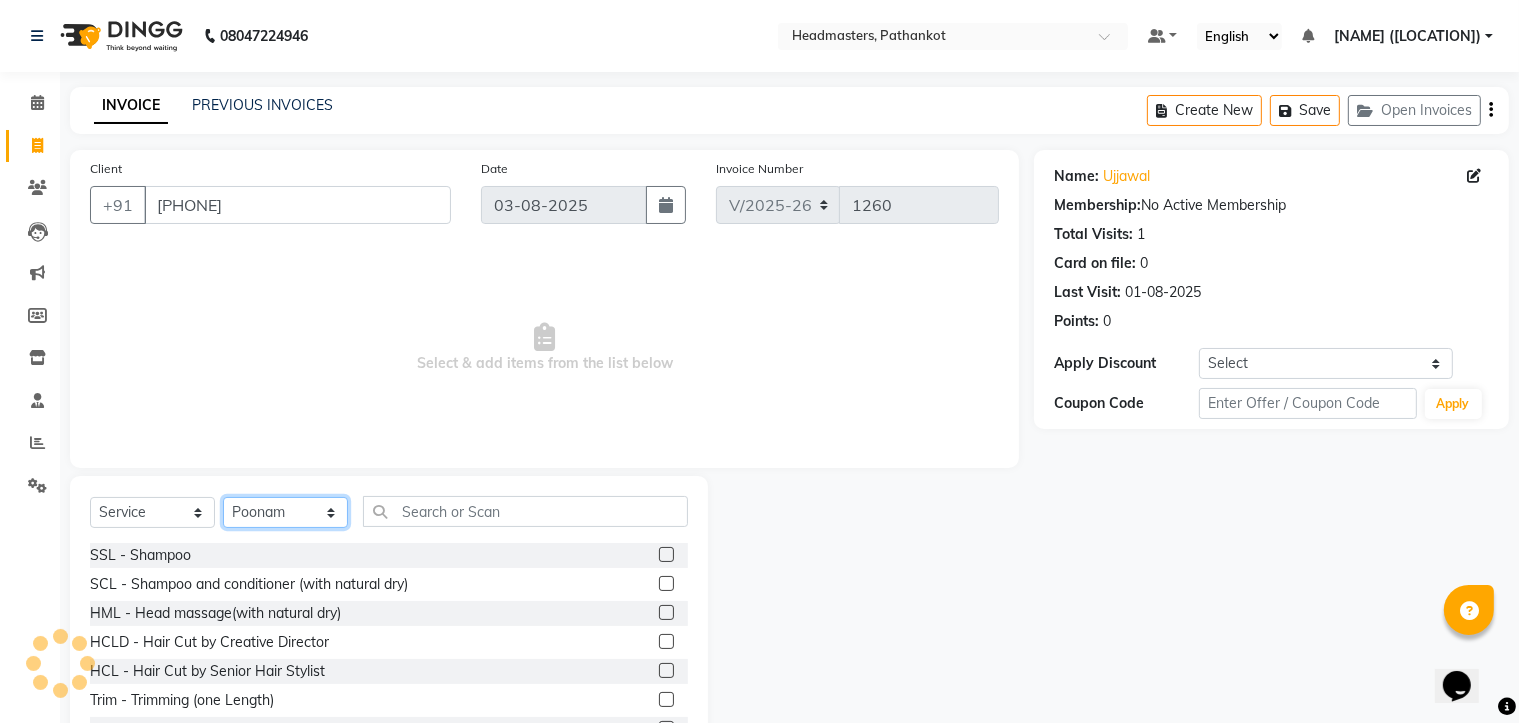 click on "Select Stylist [NAME] HEAD MASTERS [NAME] [NAME] [NAME] [NAME] [NAME] [NAME] [NAME] [NAME] [NAME] [NAME] [NAME]" 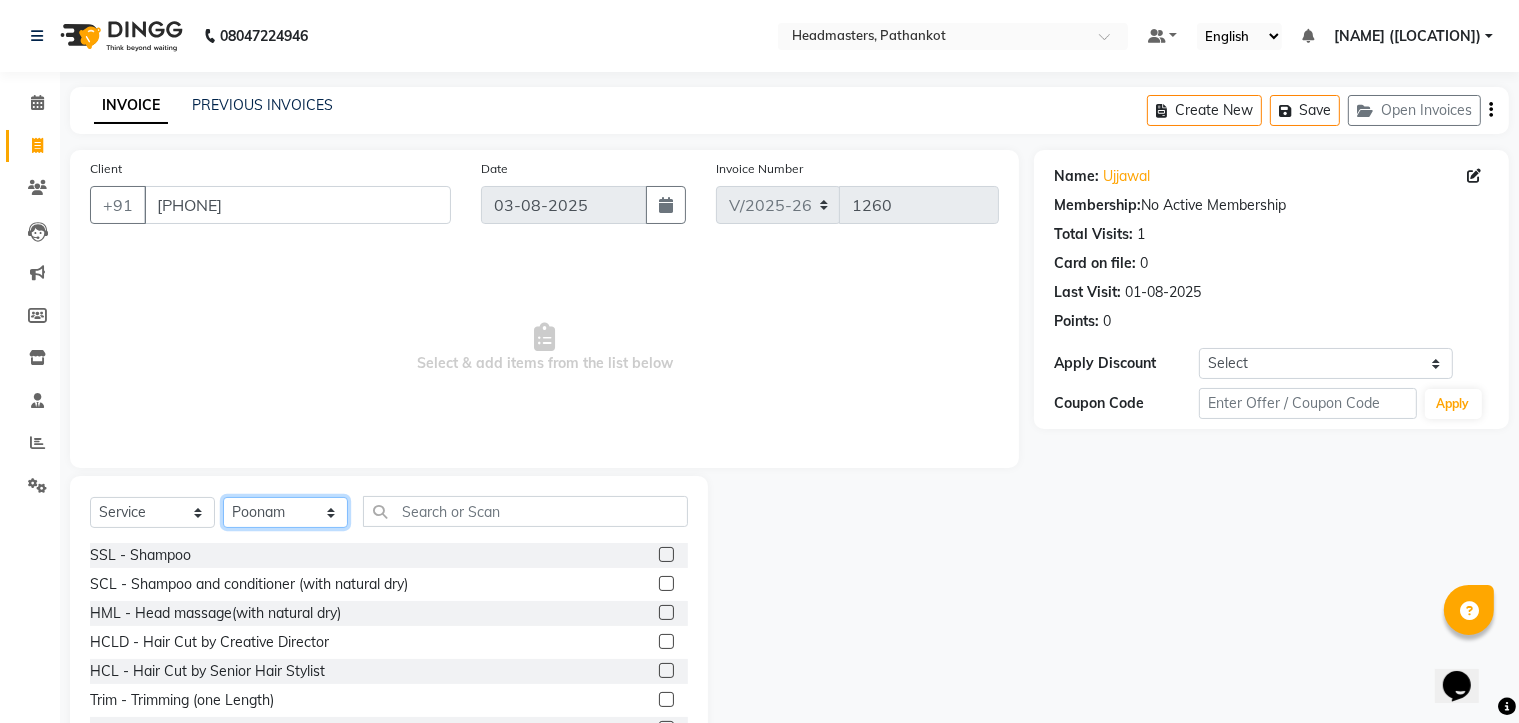 select on "66906" 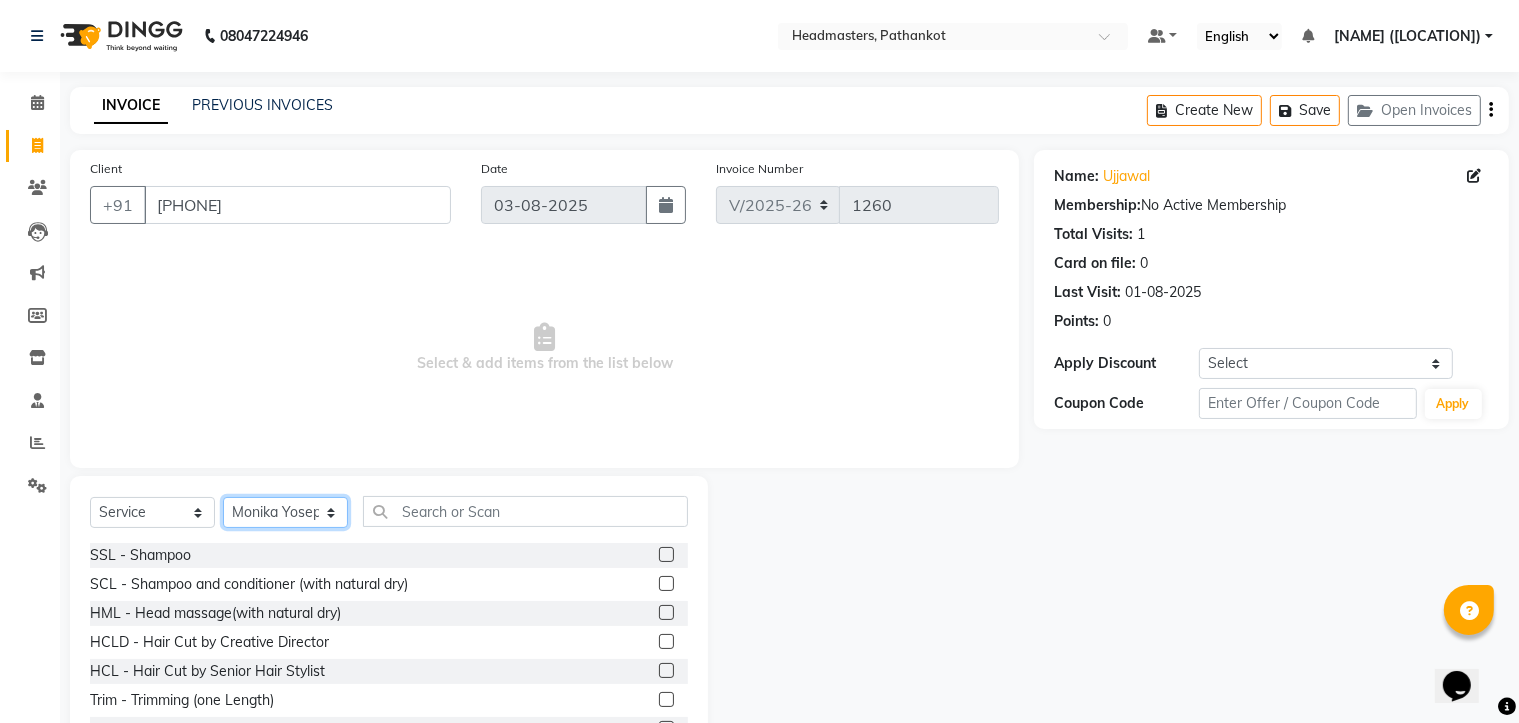 click on "Select Stylist [NAME] HEAD MASTERS [NAME] [NAME] [NAME] [NAME] [NAME] [NAME] [NAME] [NAME] [NAME] [NAME] [NAME]" 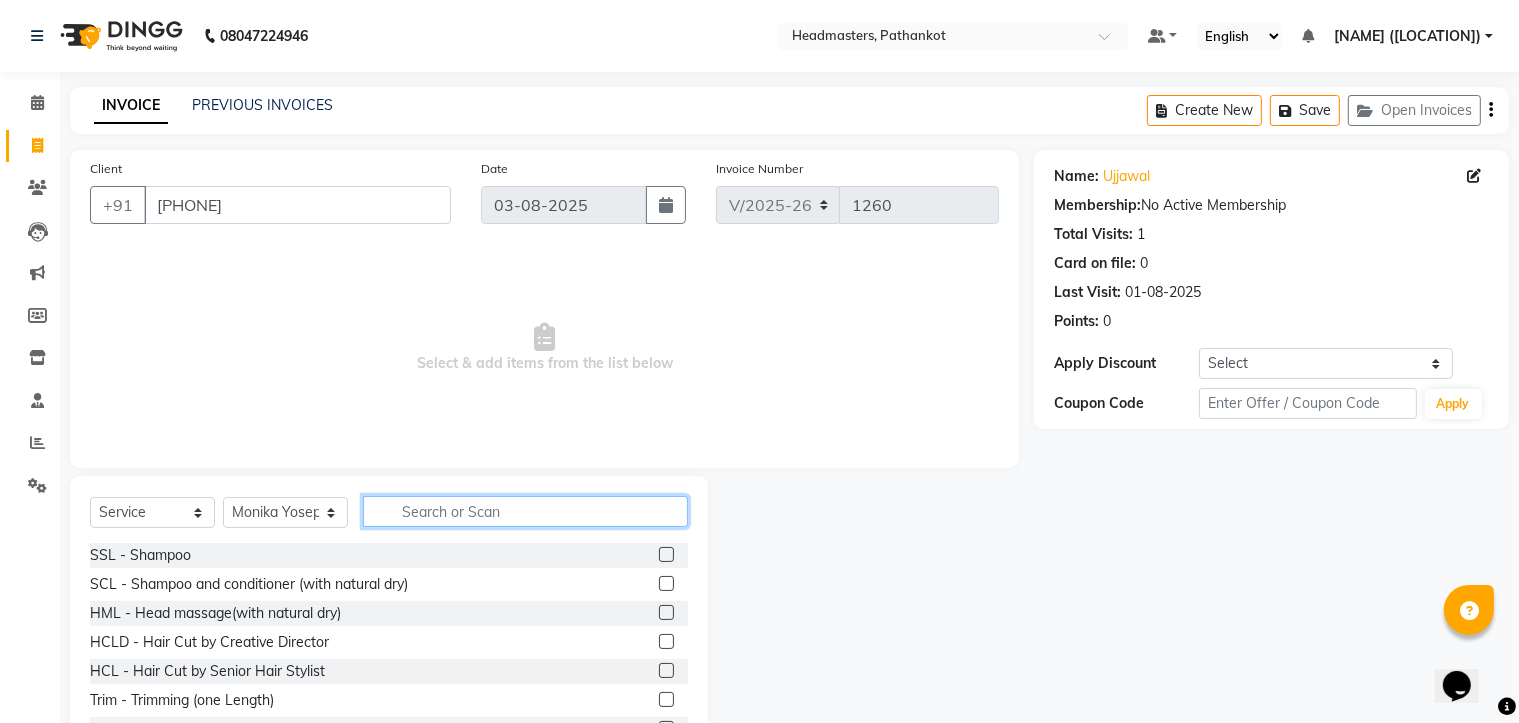 click 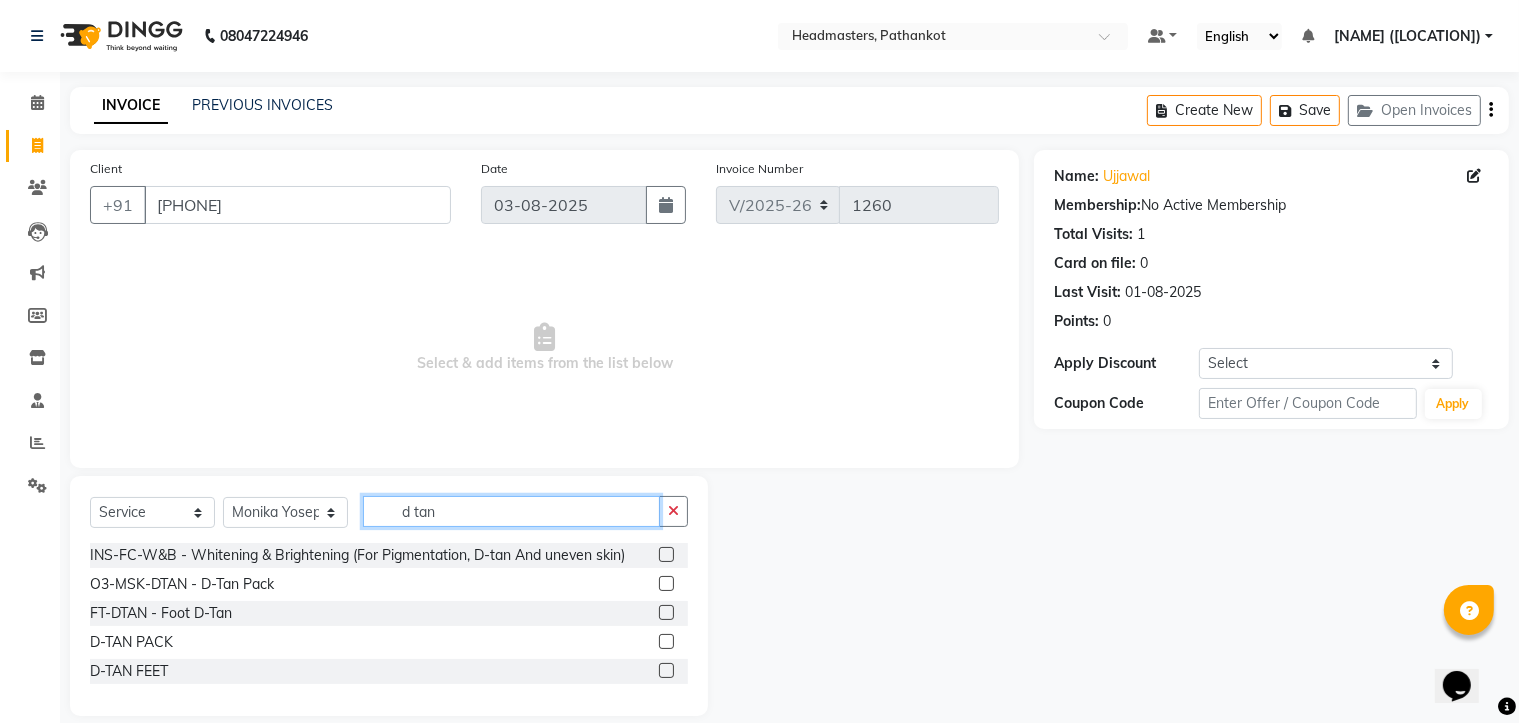 type on "d tan" 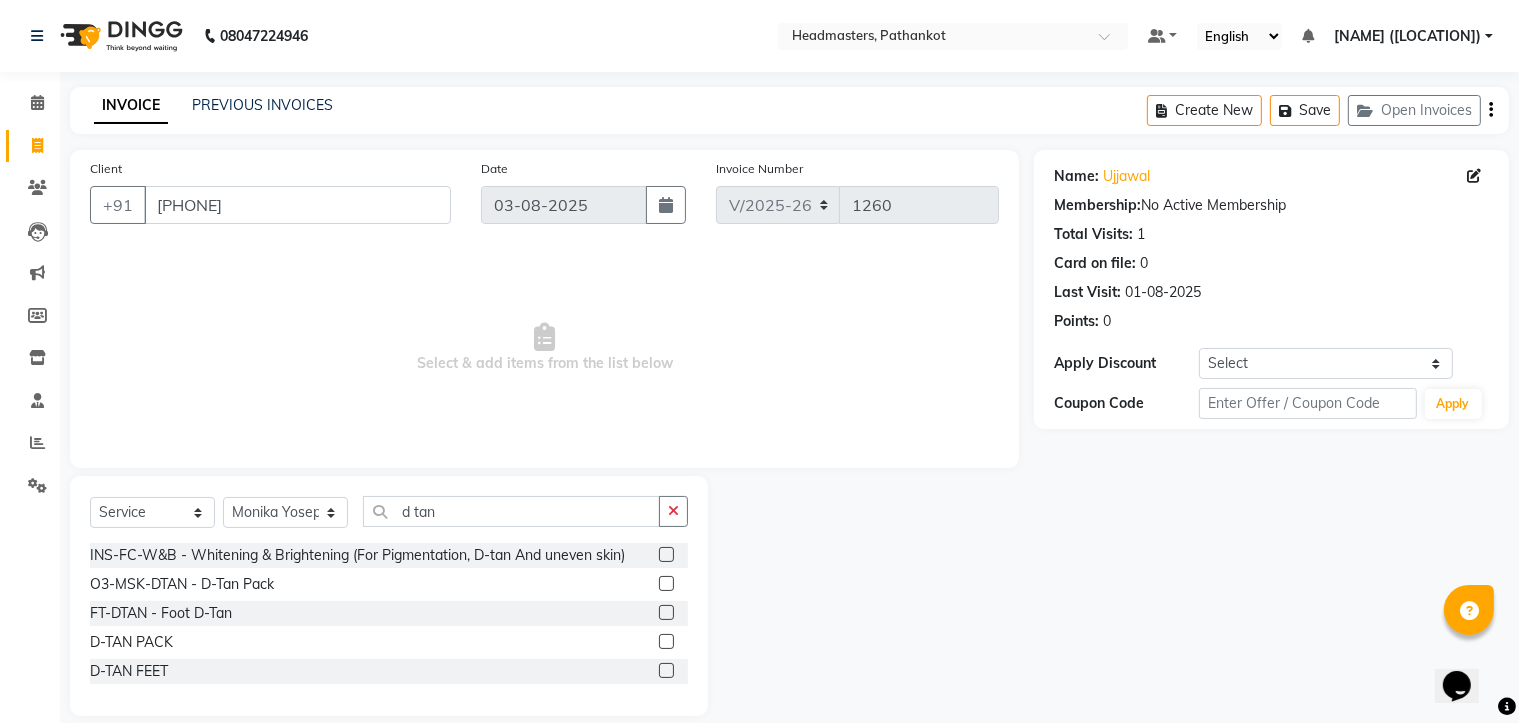 click 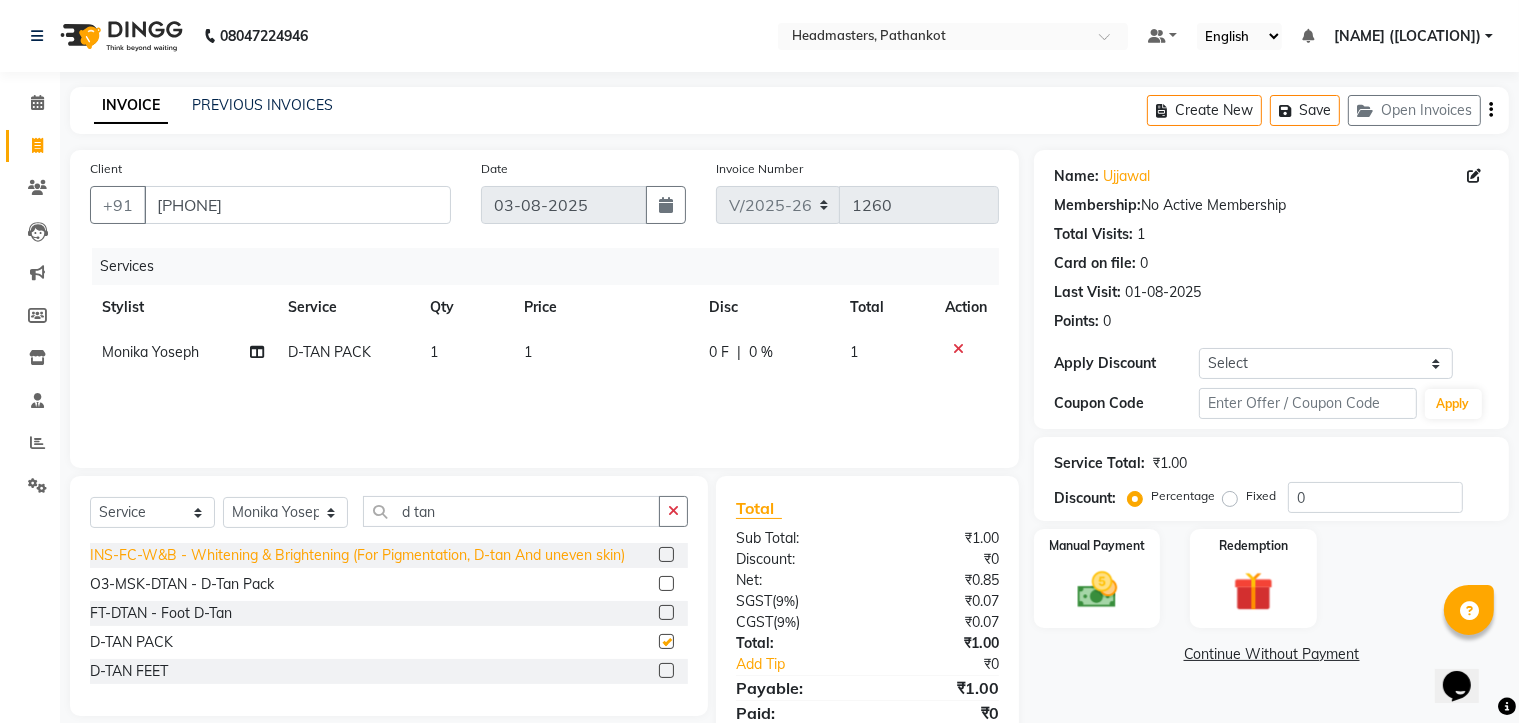 checkbox on "false" 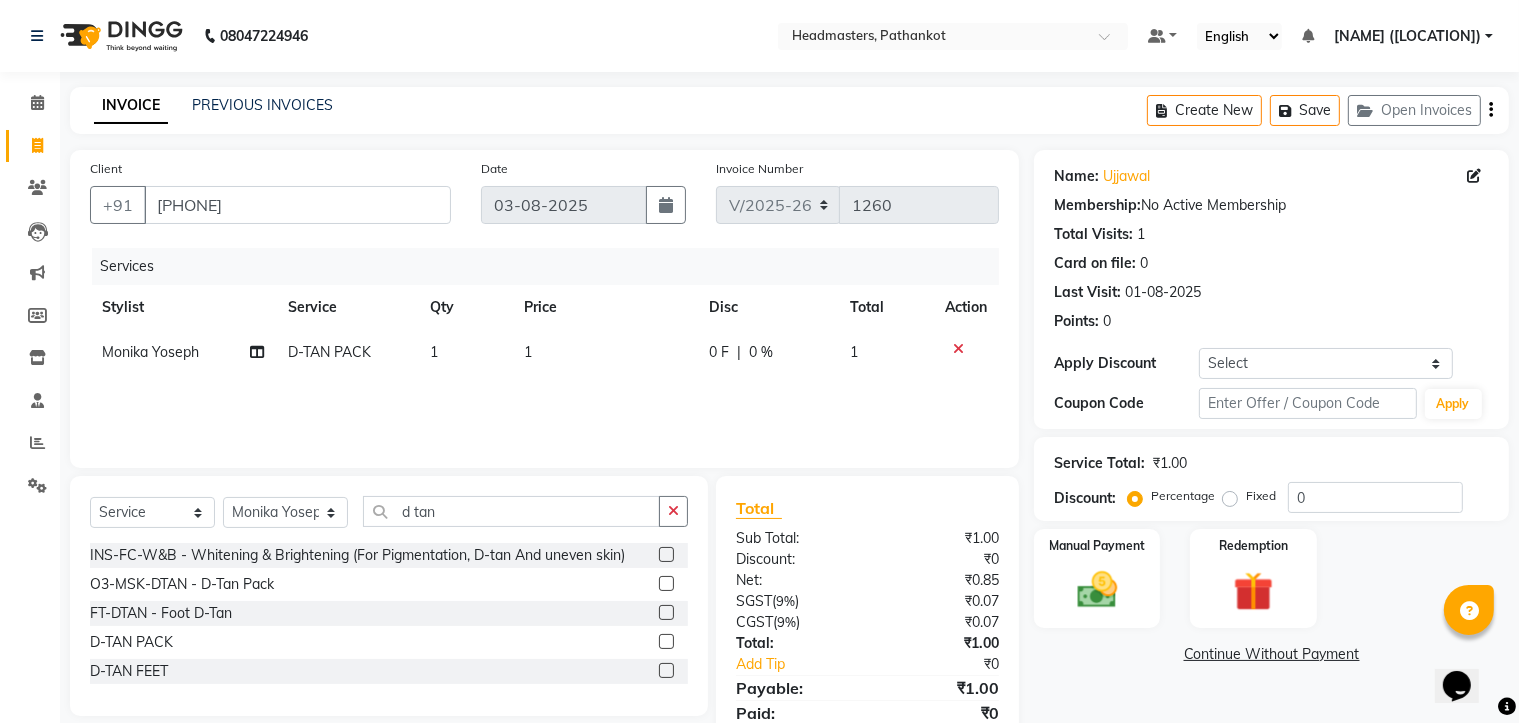 click on "1" 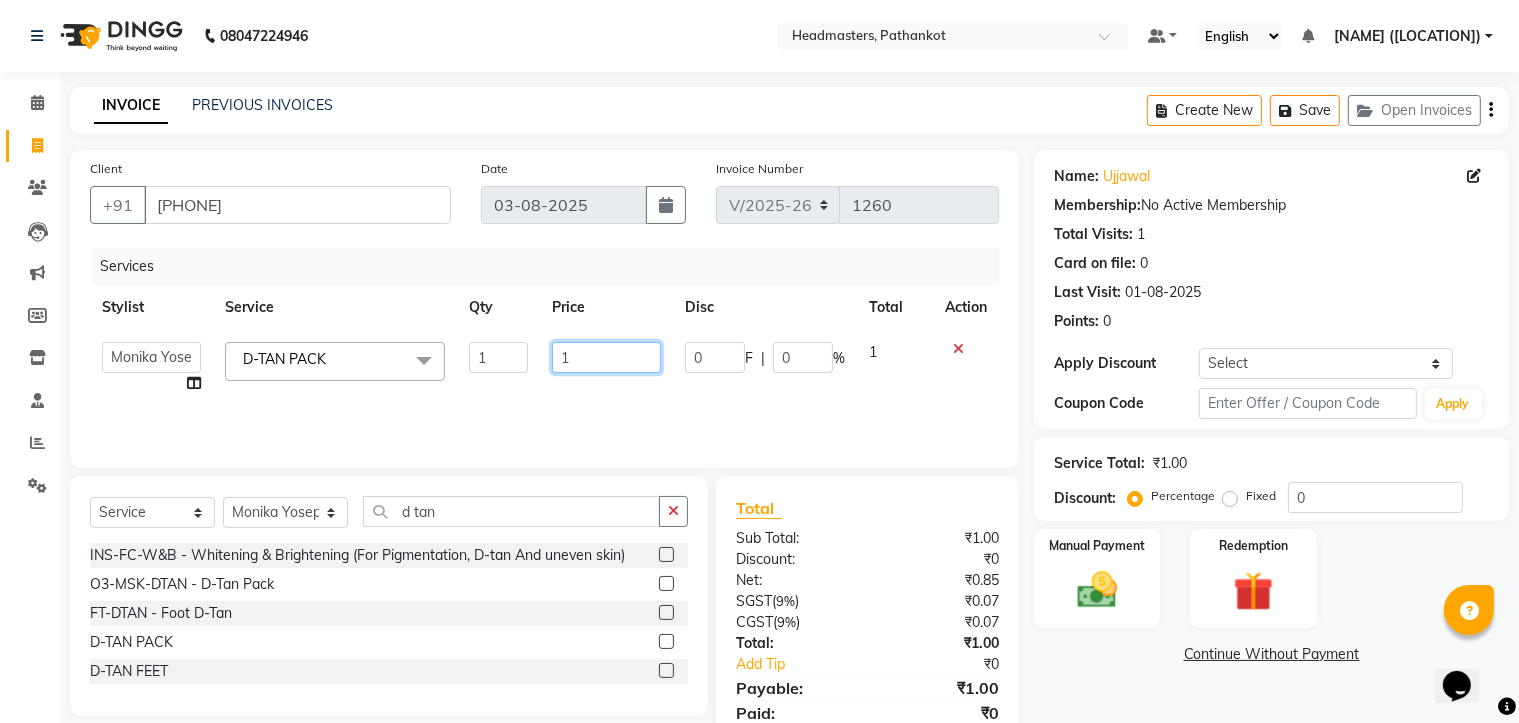click on "1" 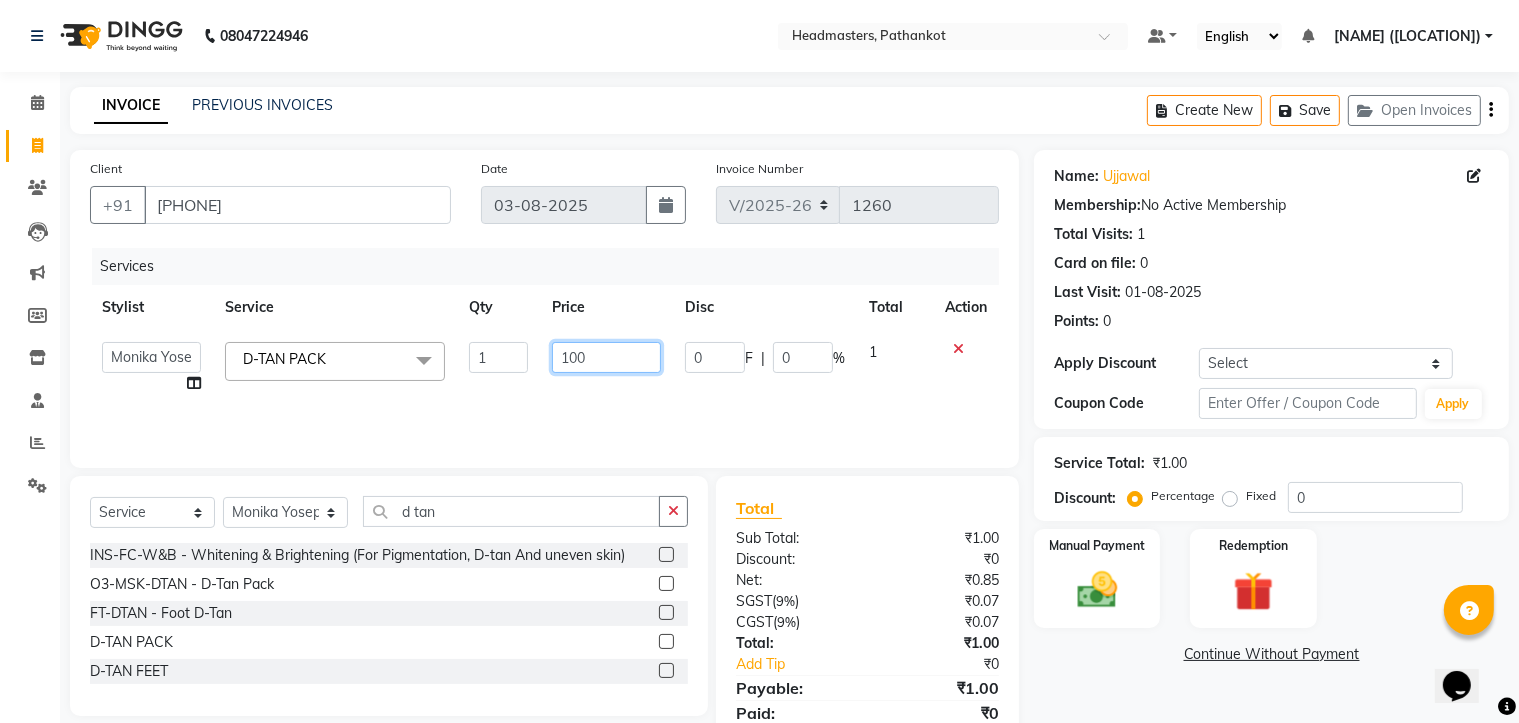 type on "1000" 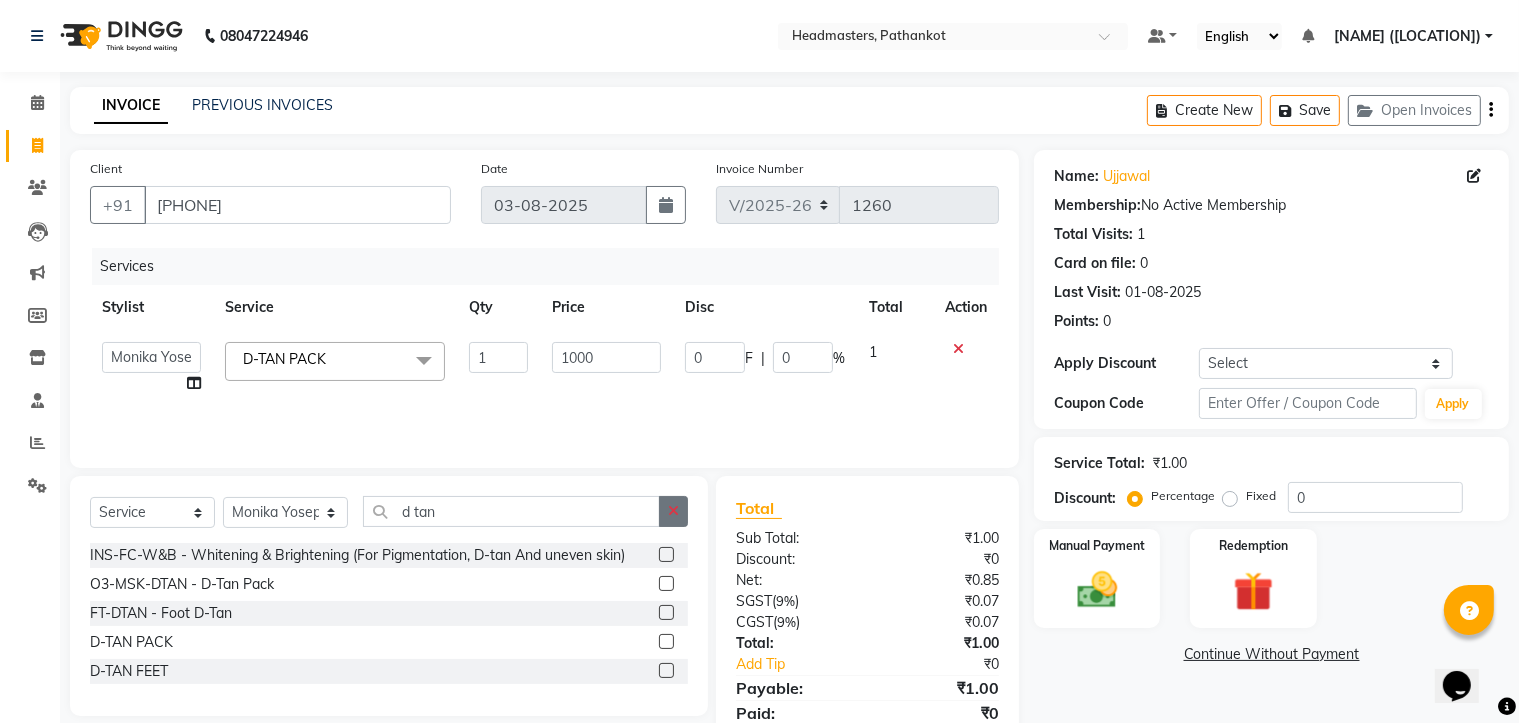 click 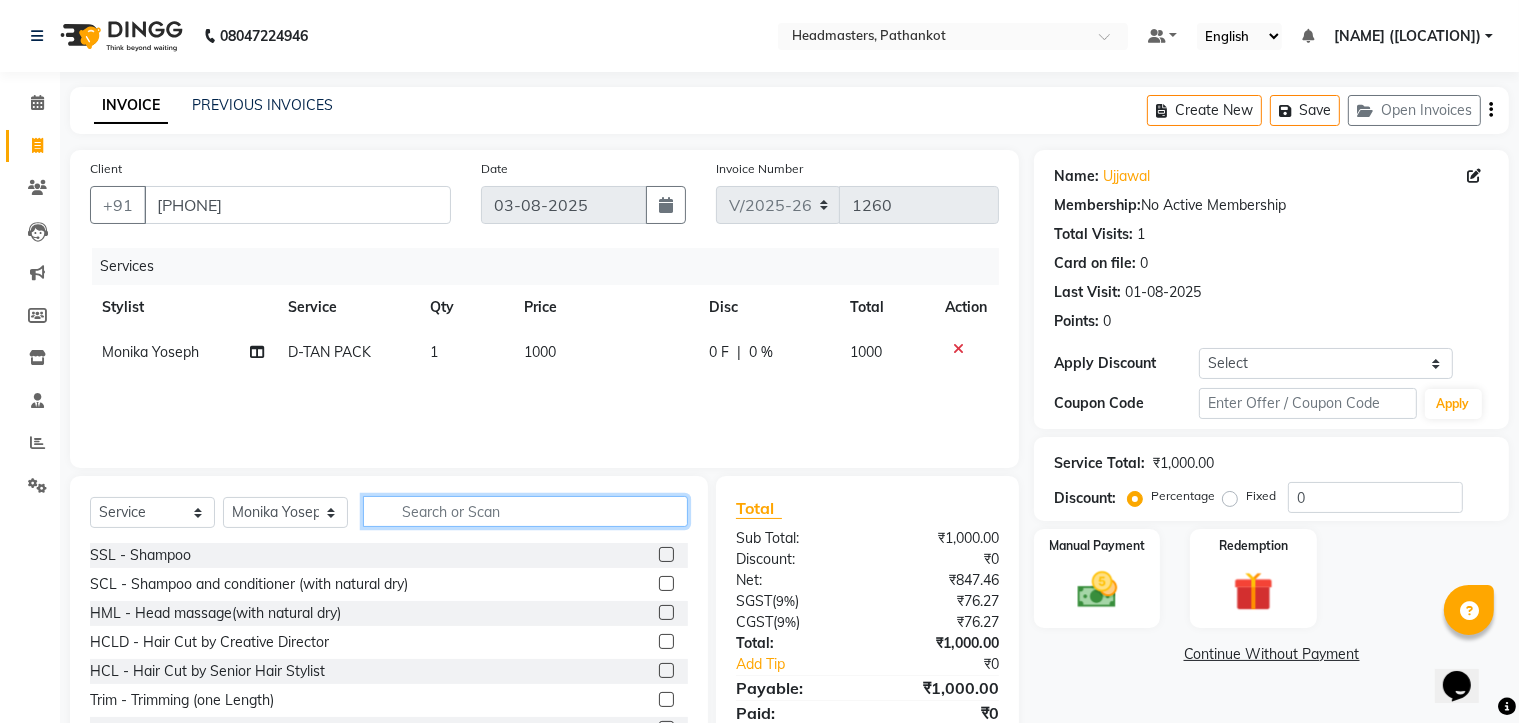 click 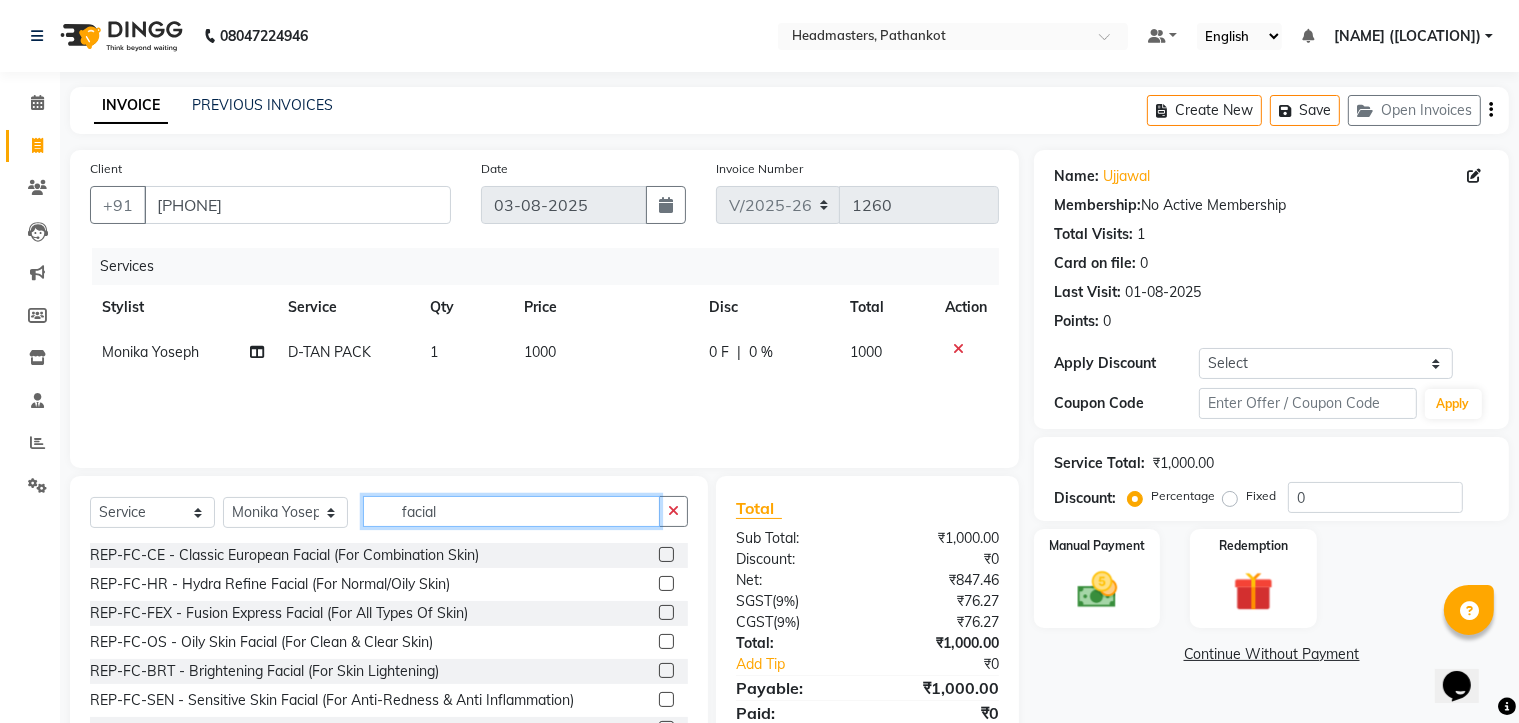 type on "facial" 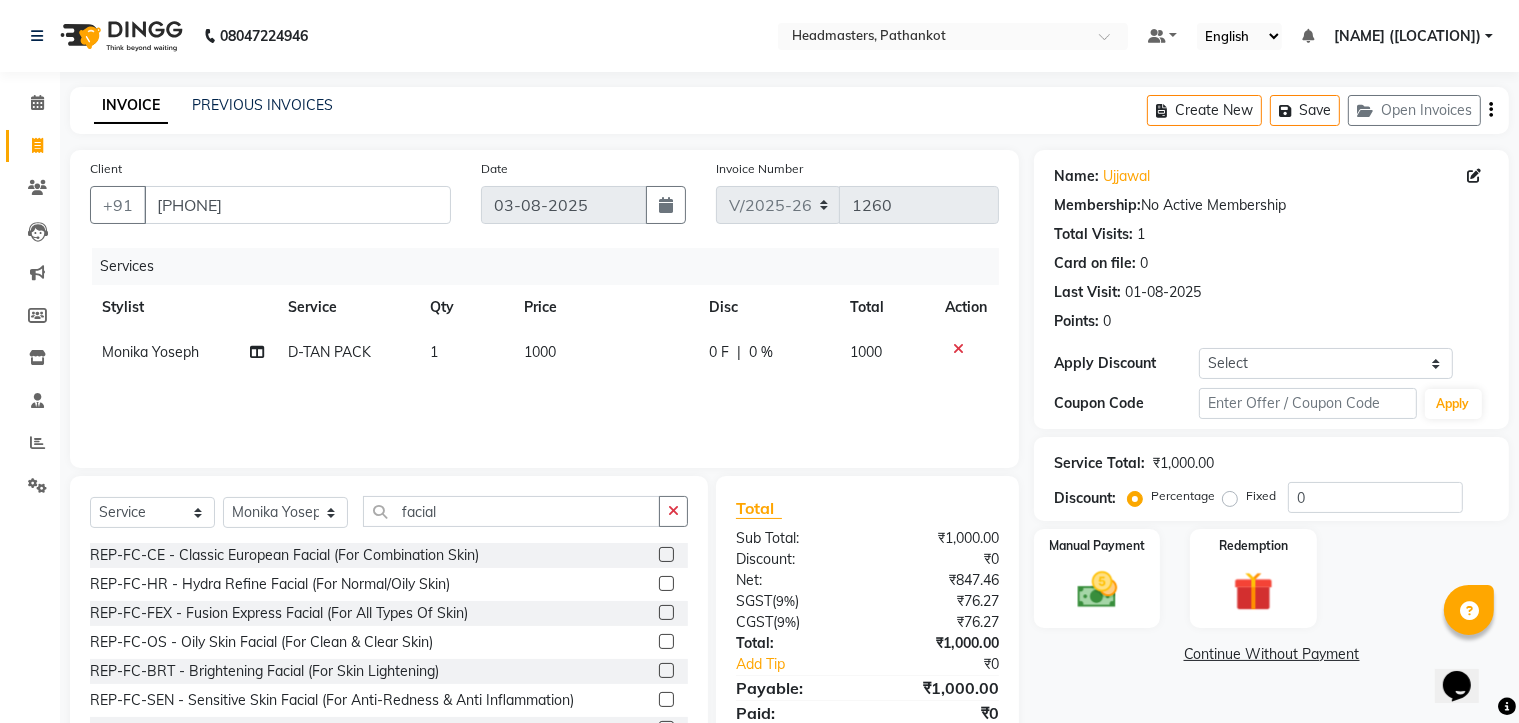 click 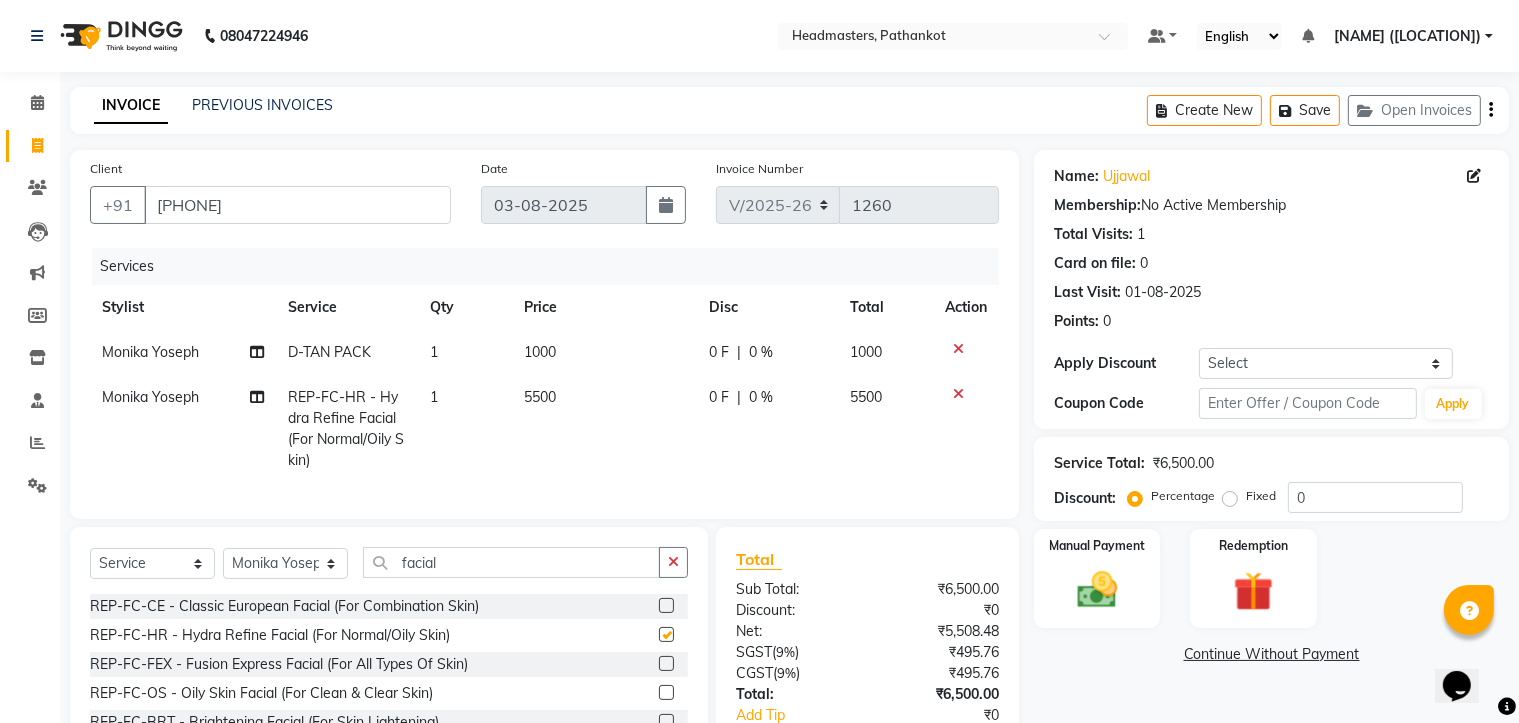 checkbox on "false" 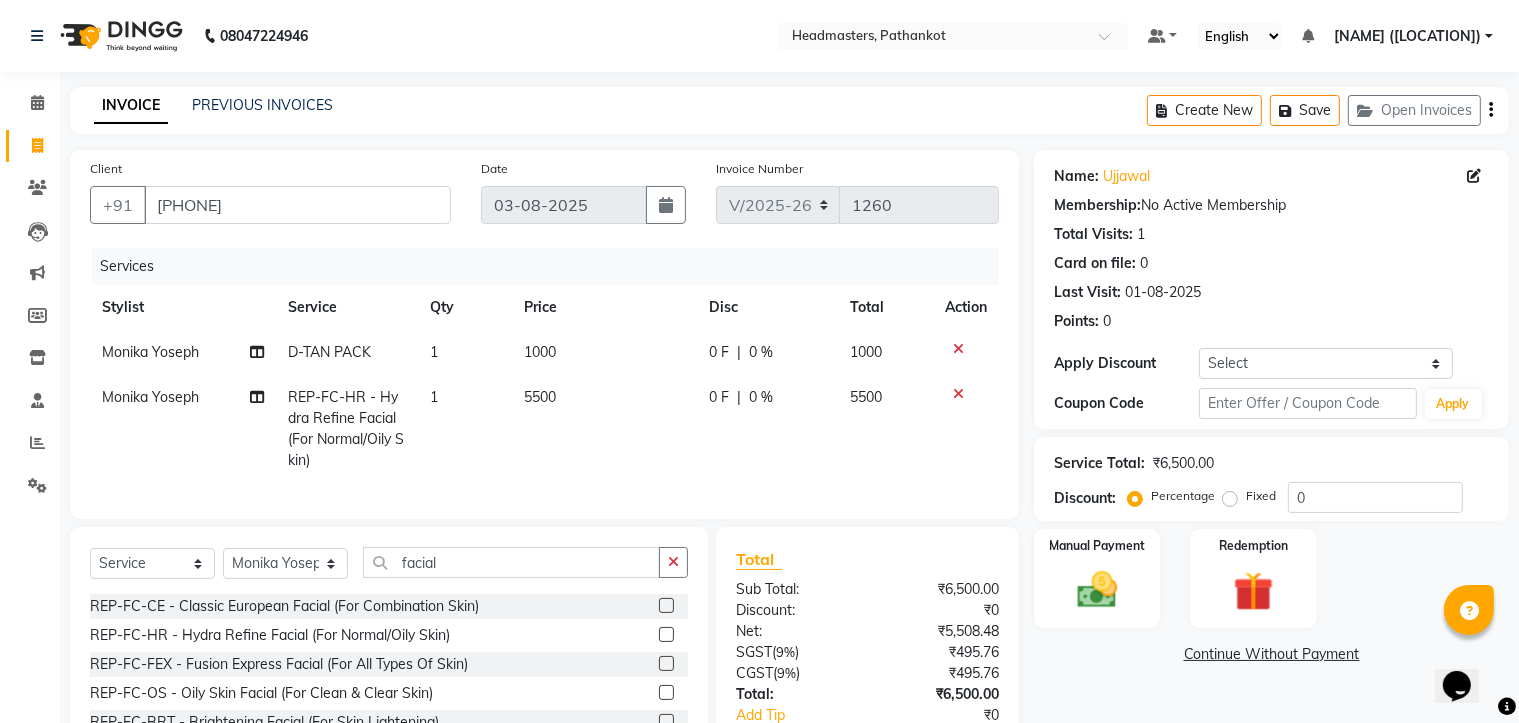 click on "5500" 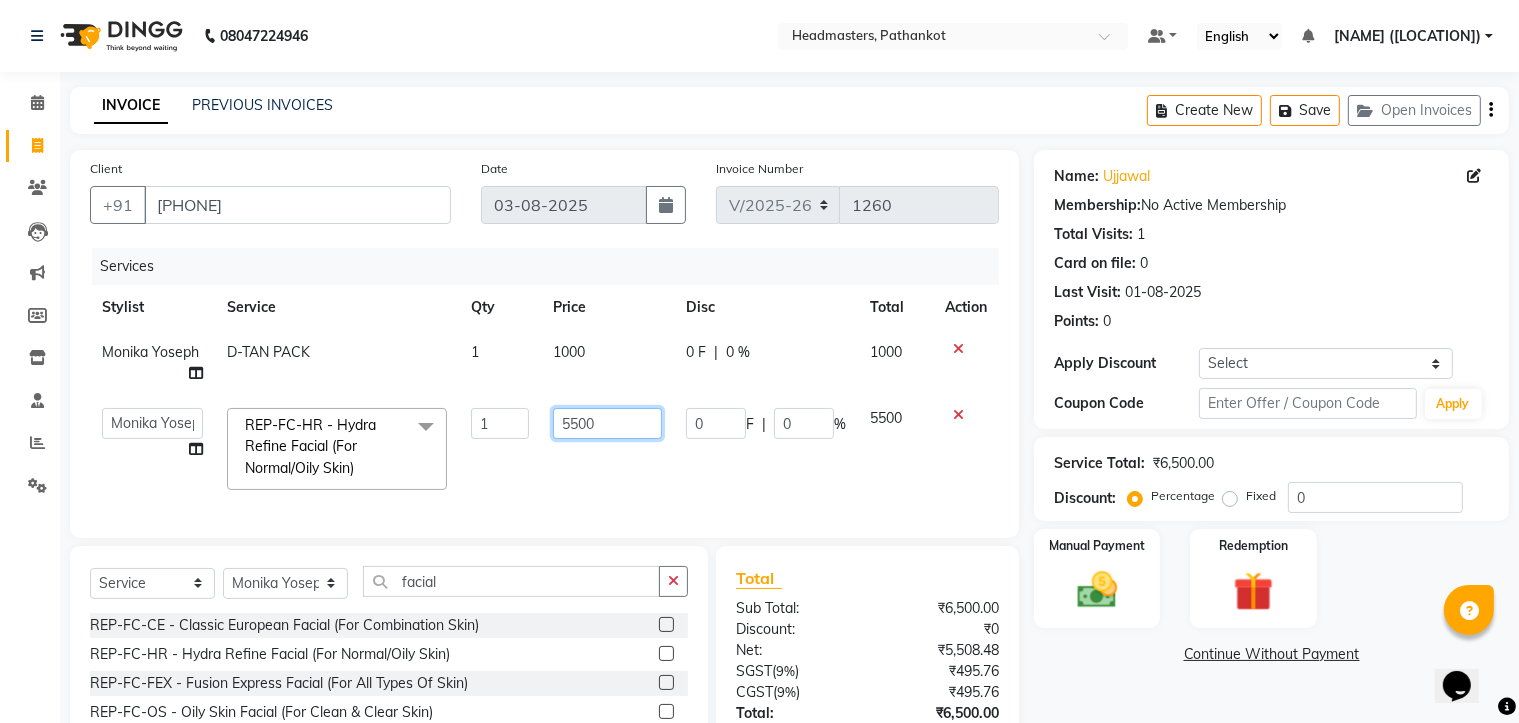 click on "5500" 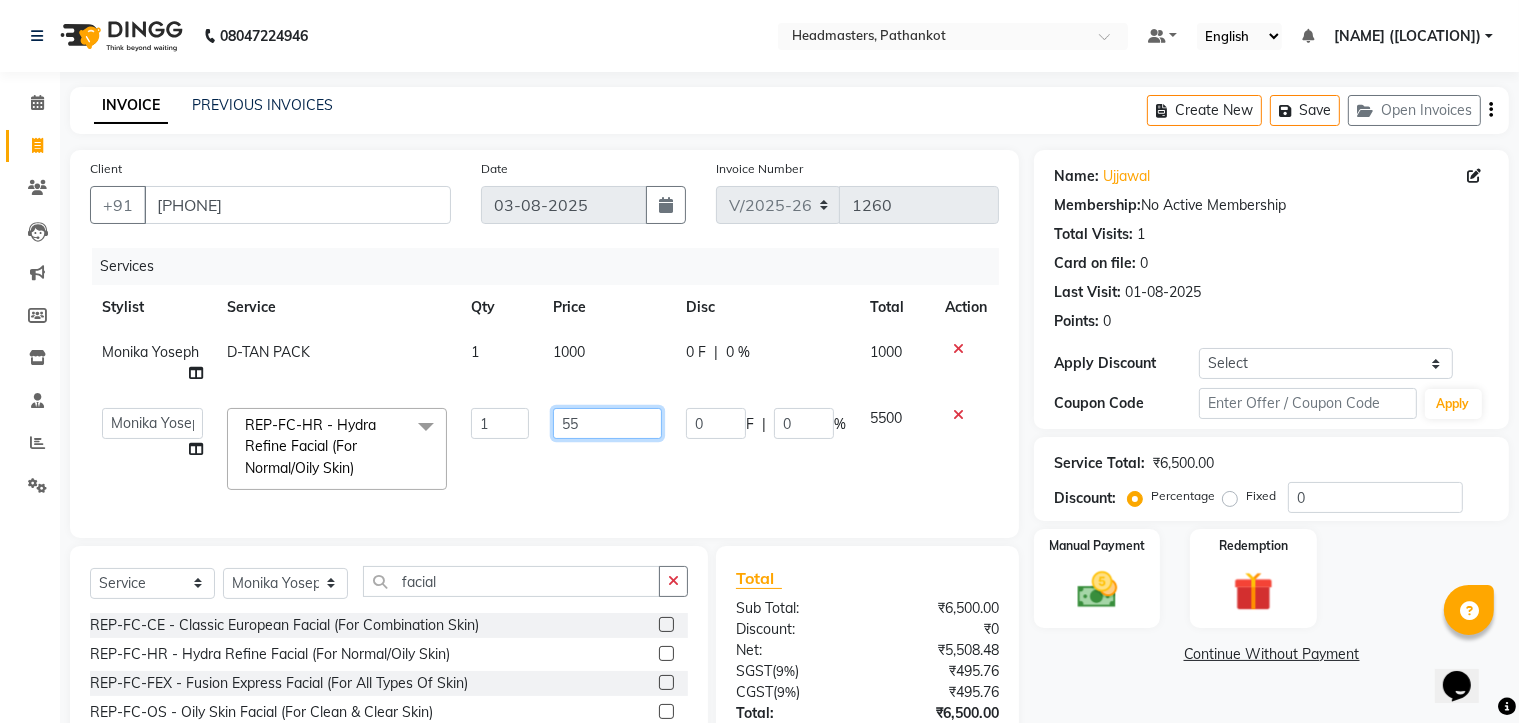 type on "5" 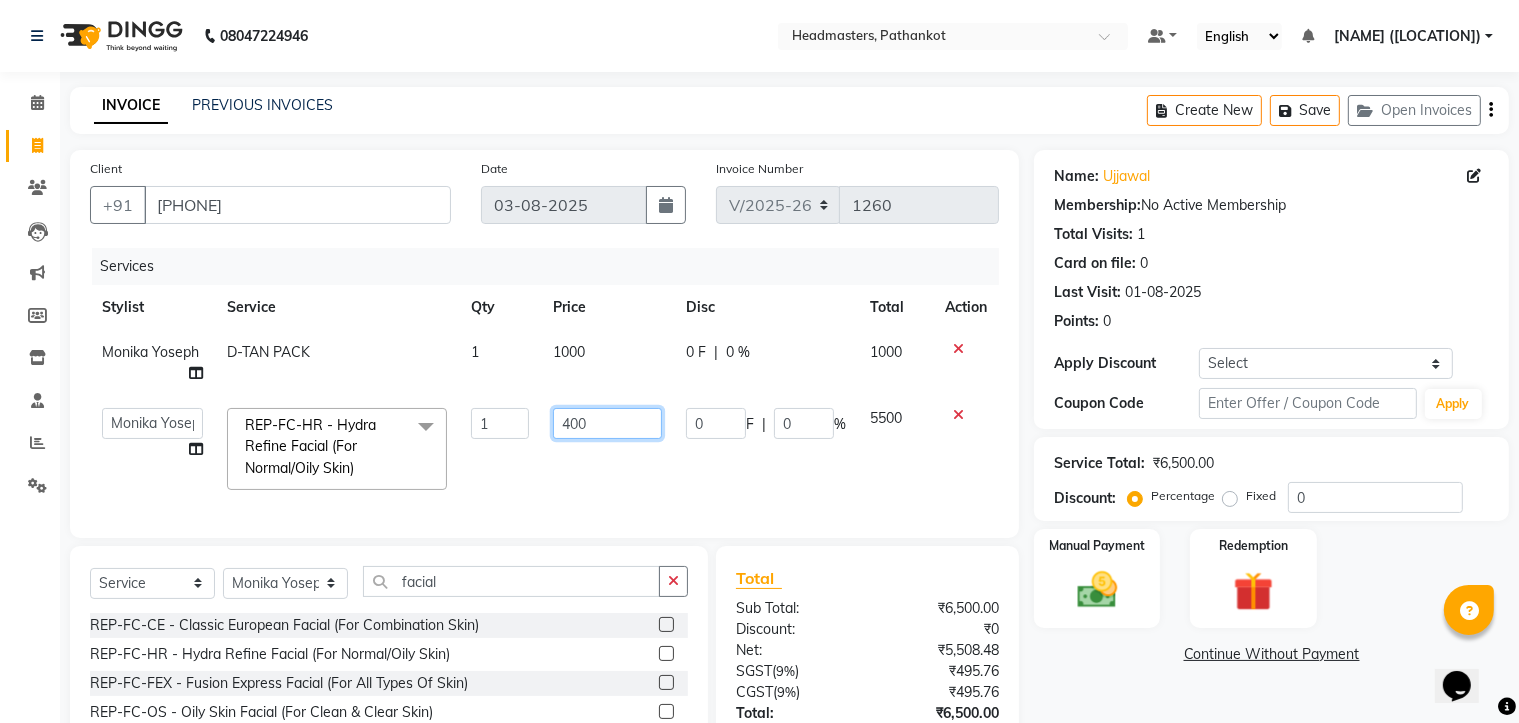 type on "4000" 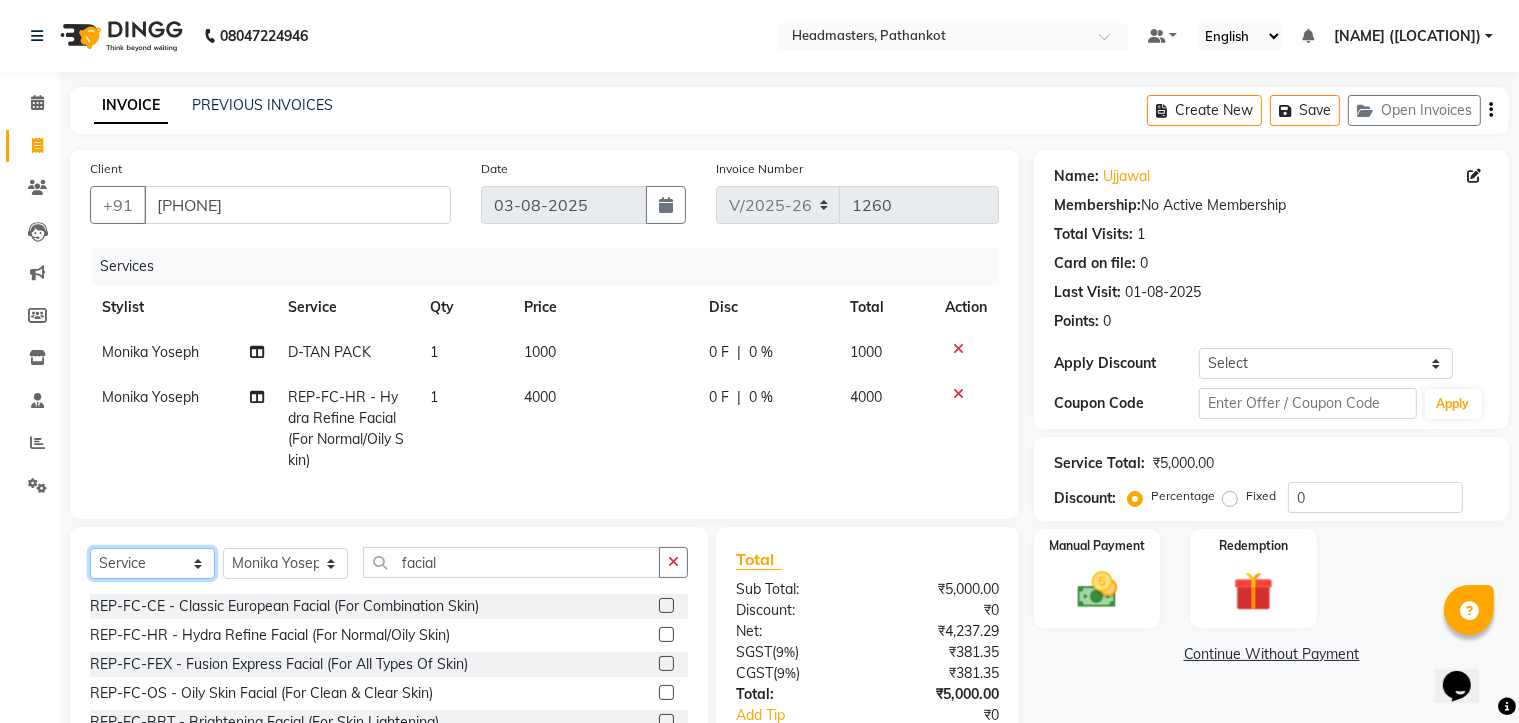 click on "Select  Service  Product  Membership  Package Voucher Prepaid Gift Card" 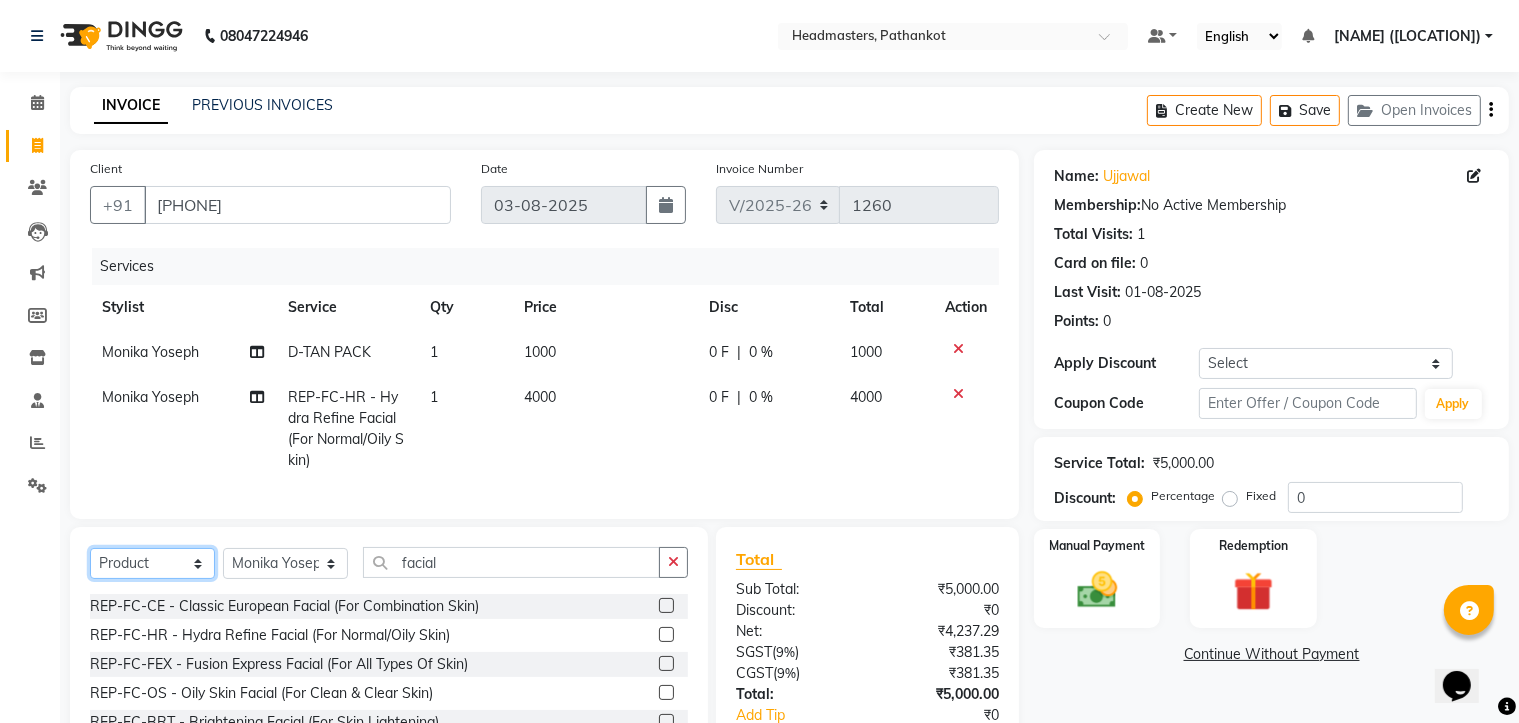 click on "Select  Service  Product  Membership  Package Voucher Prepaid Gift Card" 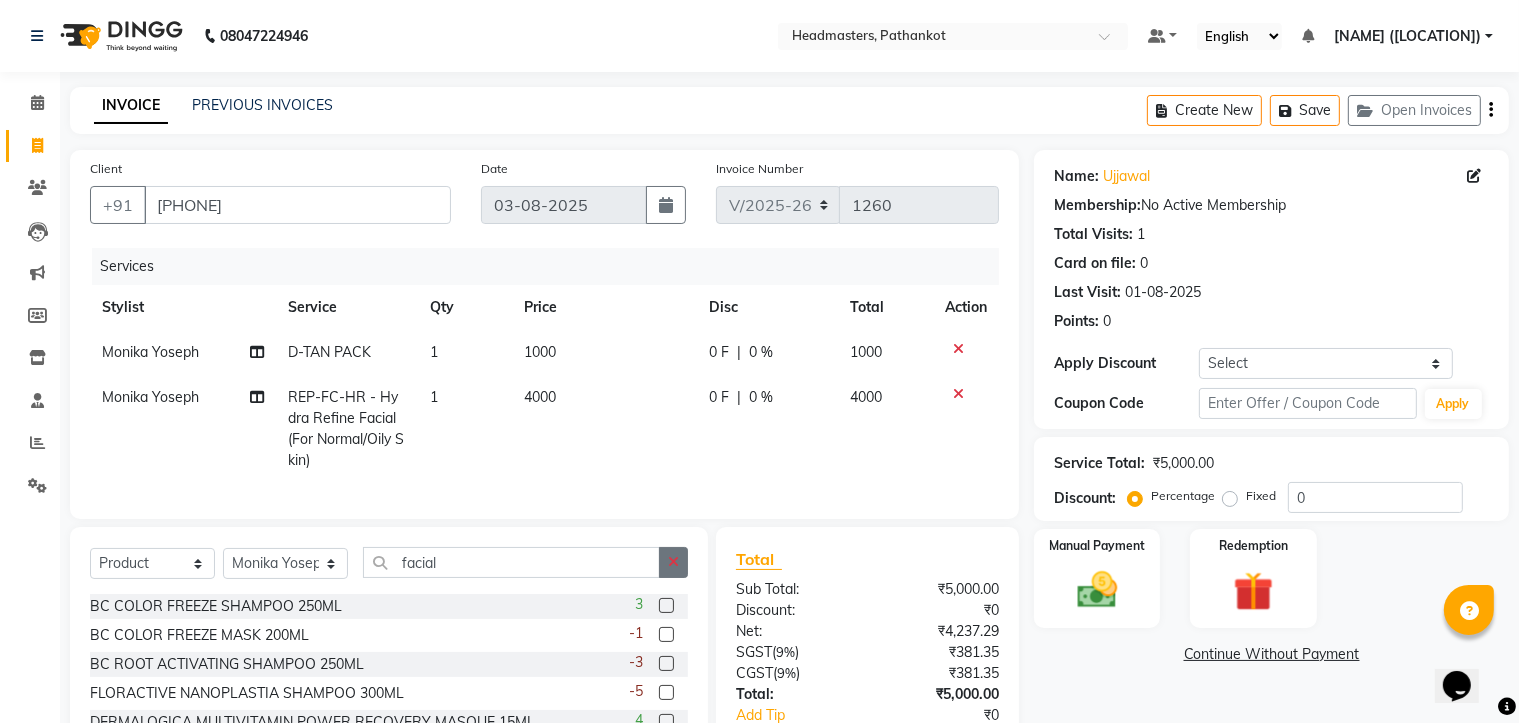 click 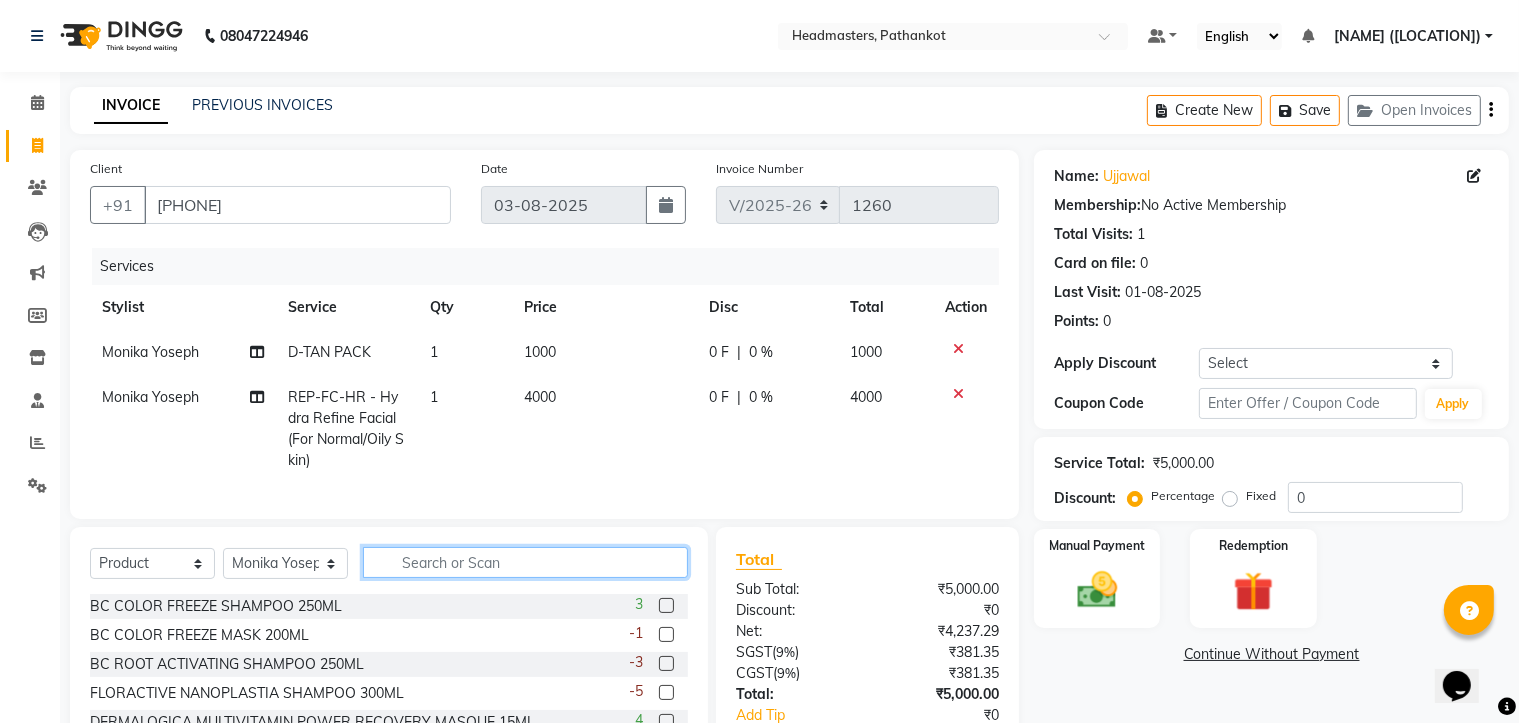 click 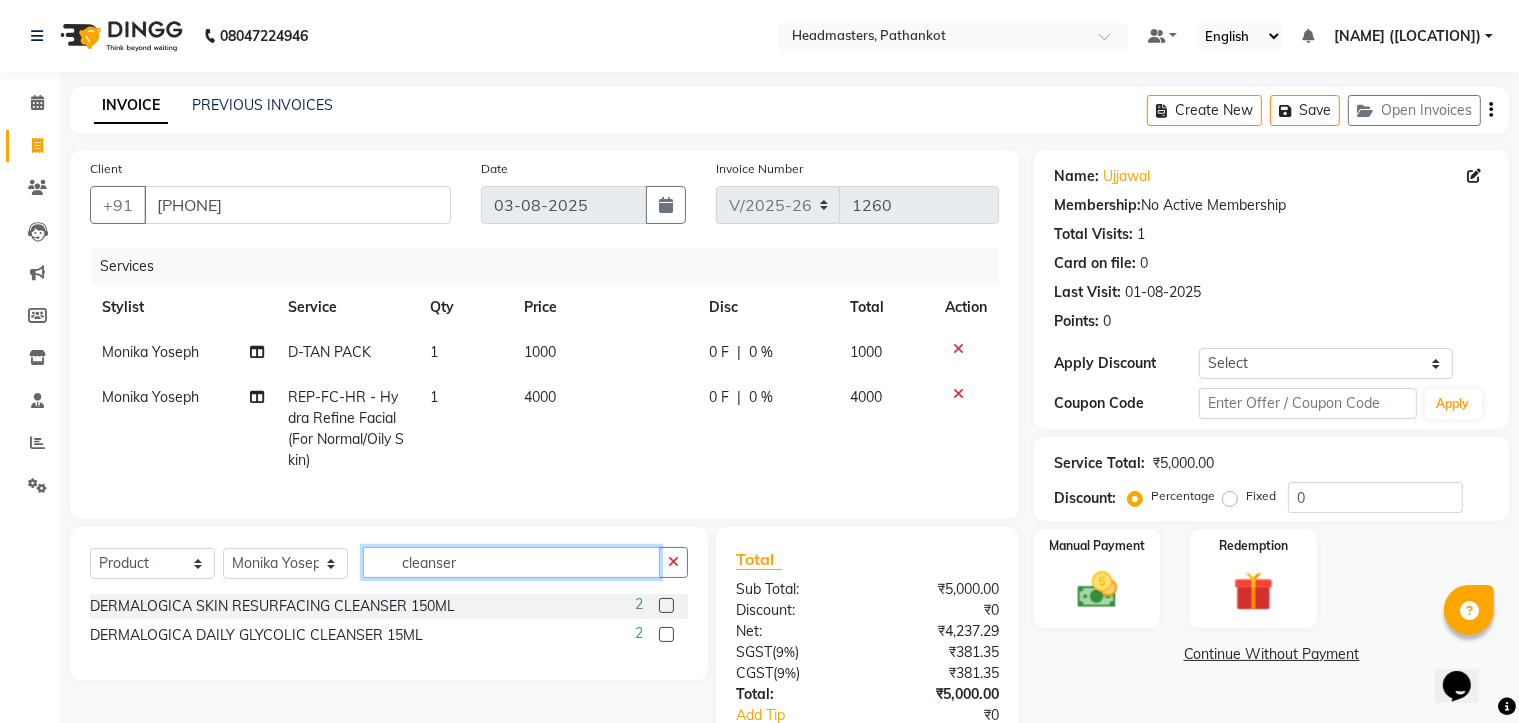type on "cleanser" 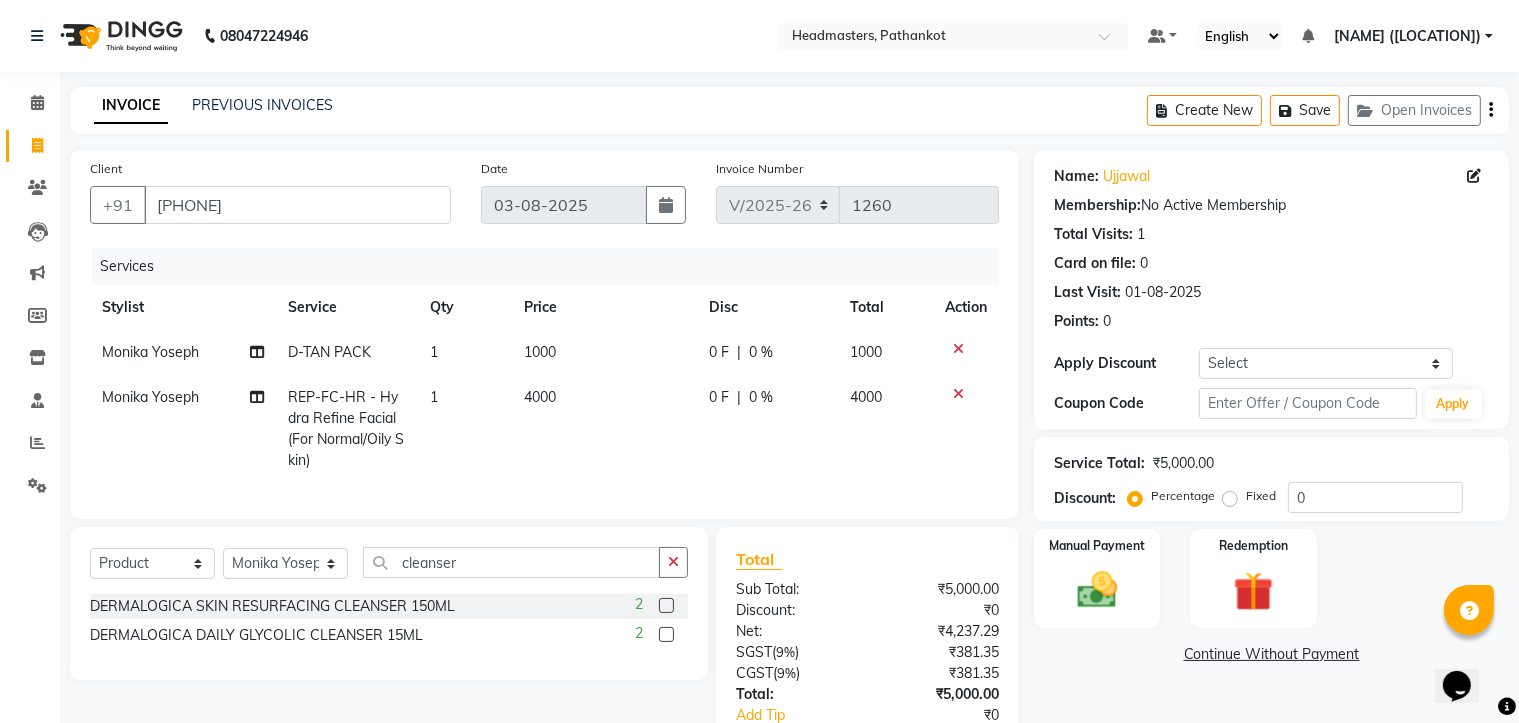 click 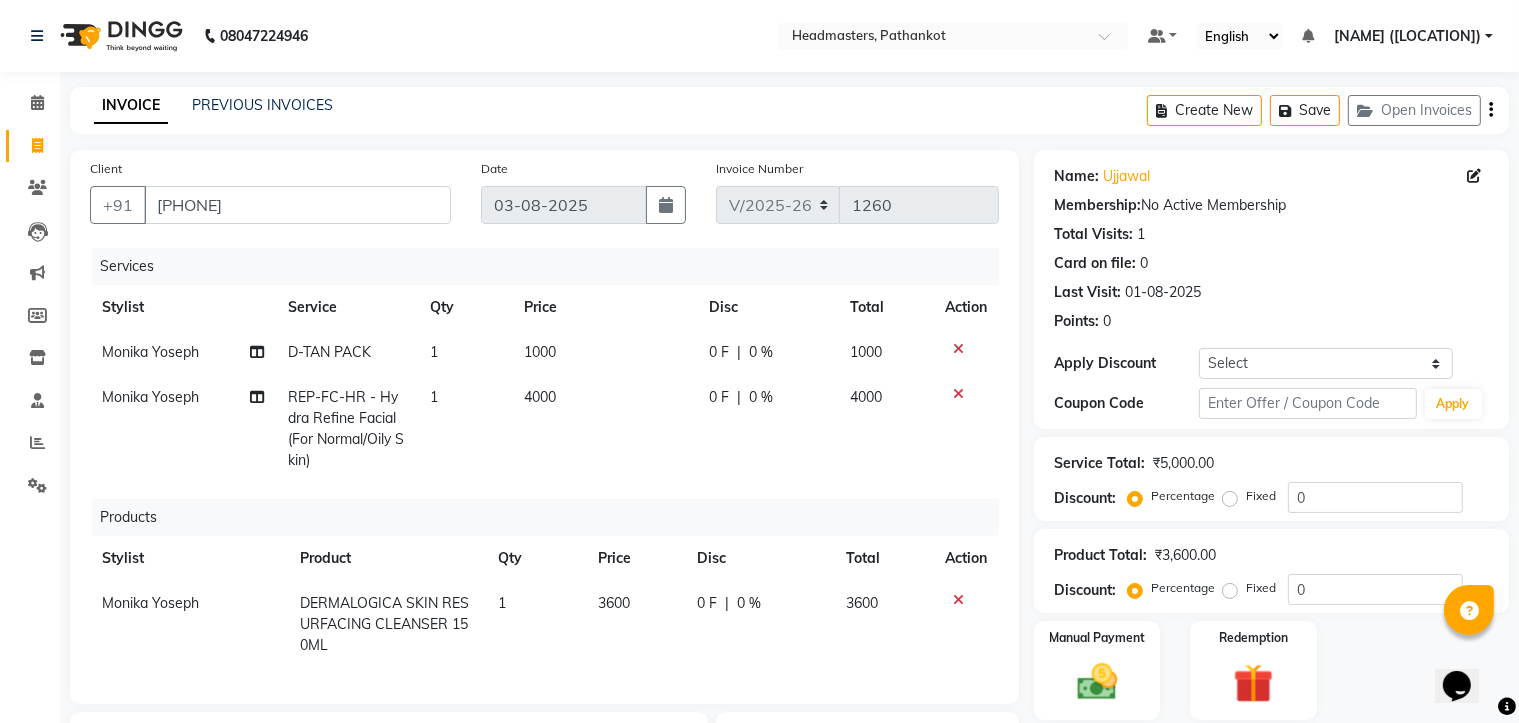 checkbox on "false" 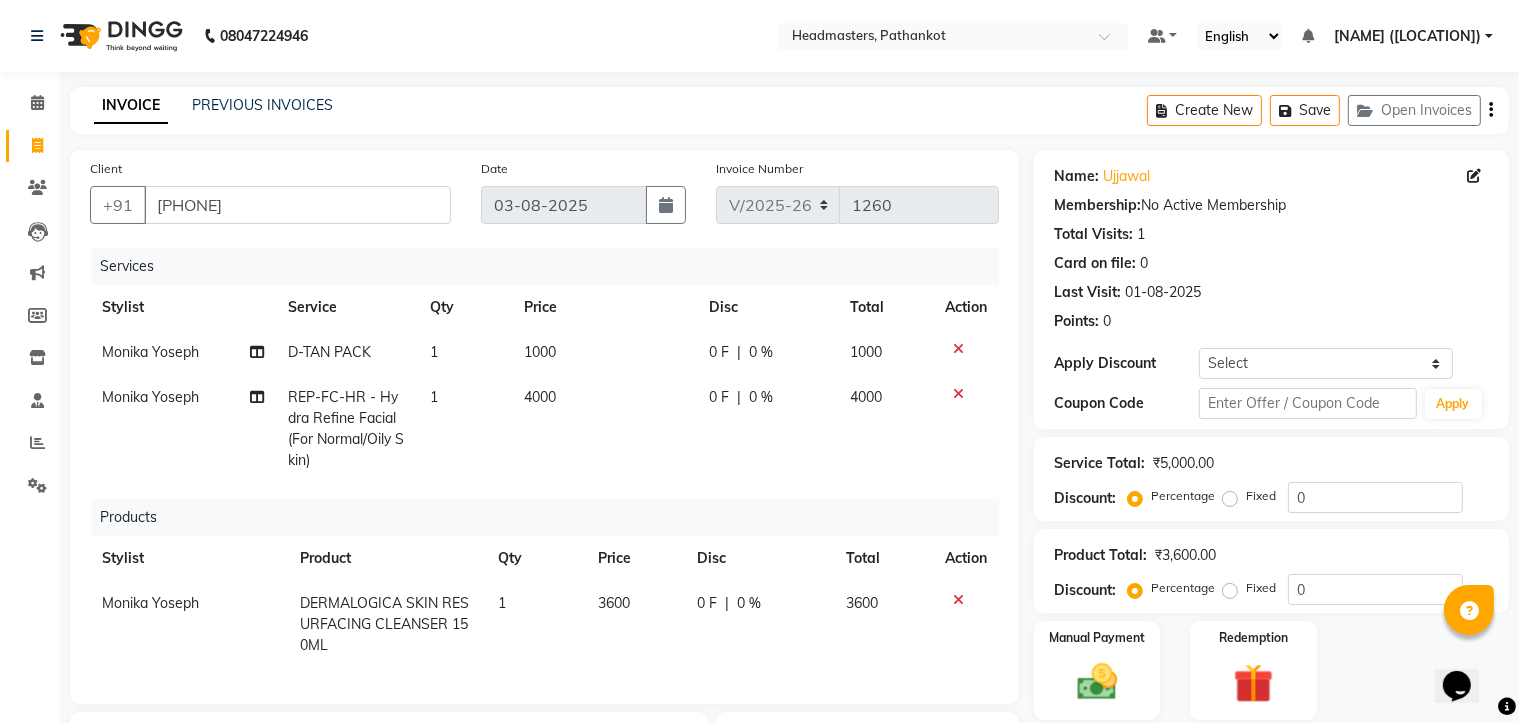 click 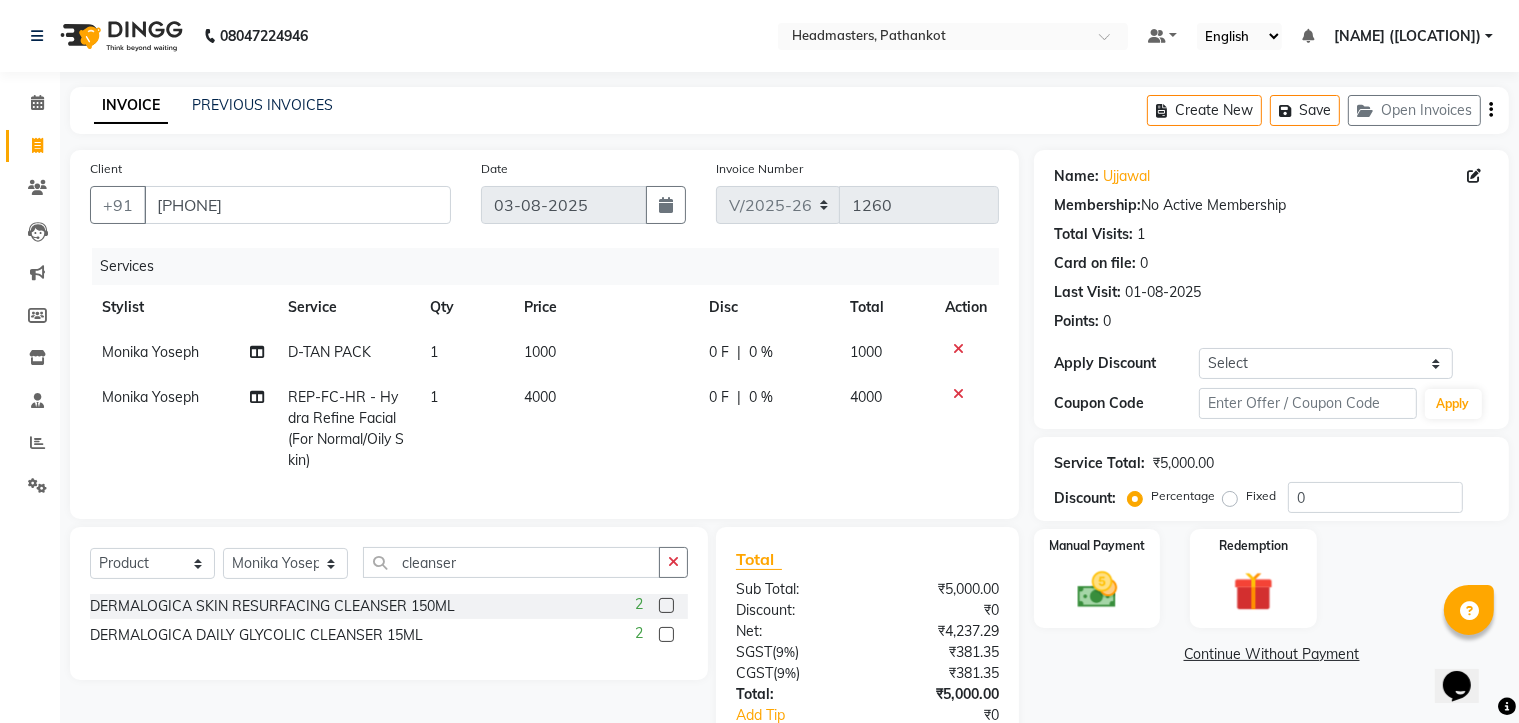 click 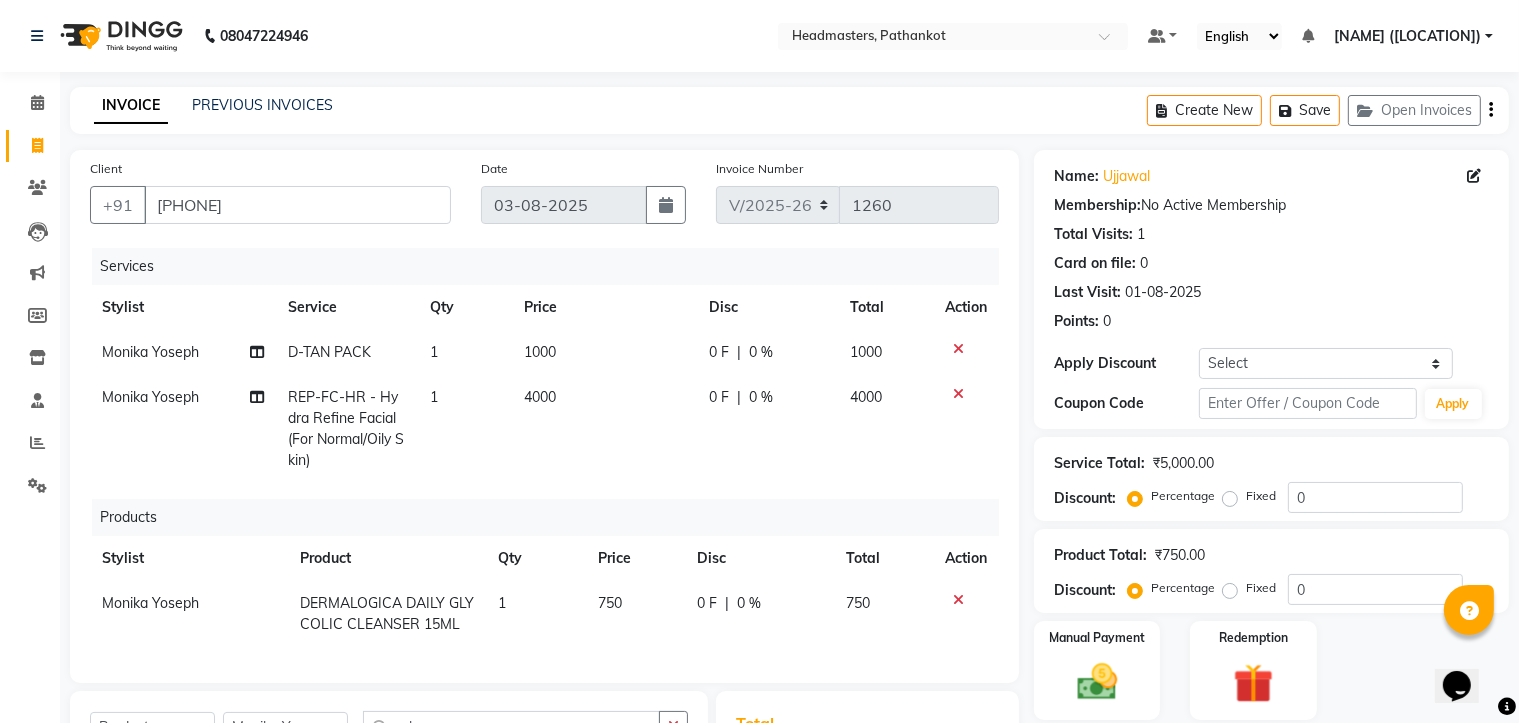 checkbox on "false" 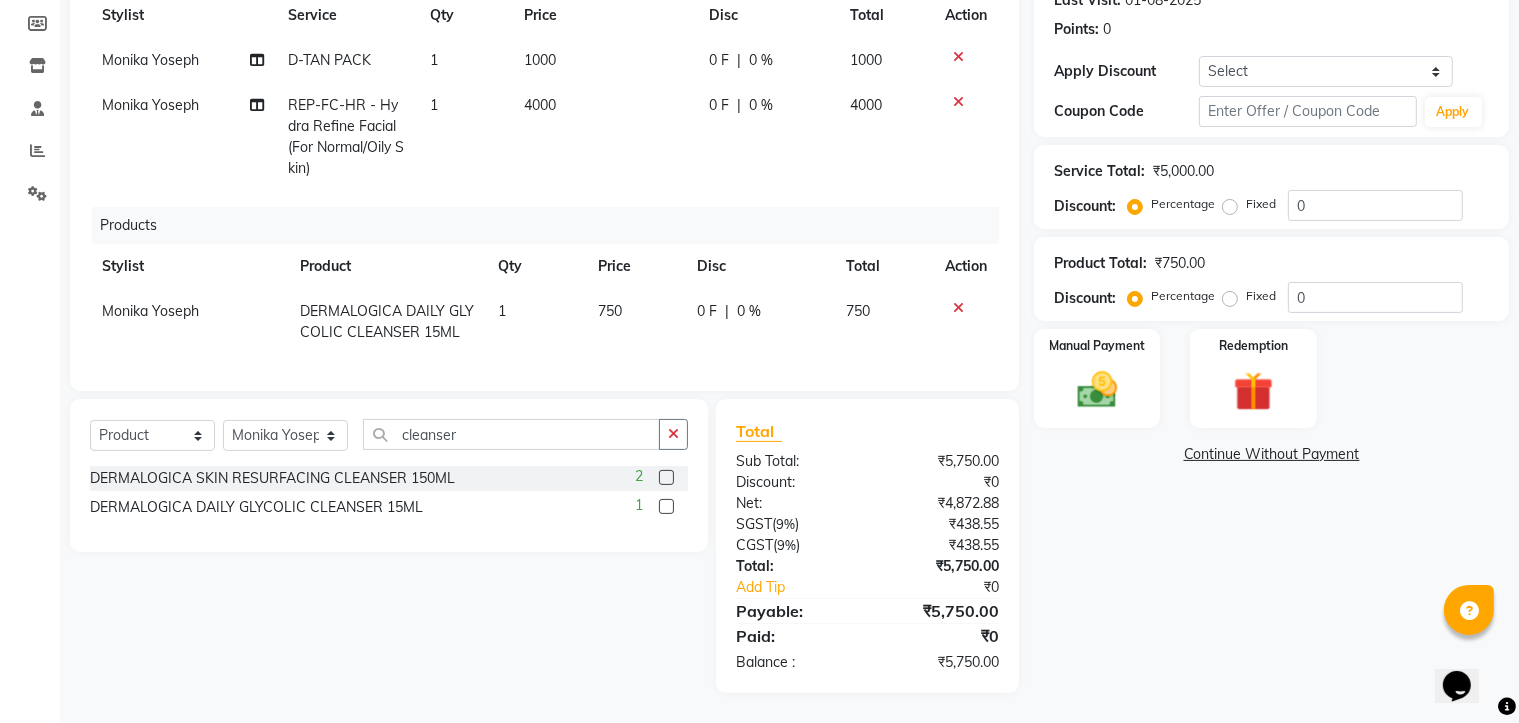 scroll, scrollTop: 309, scrollLeft: 0, axis: vertical 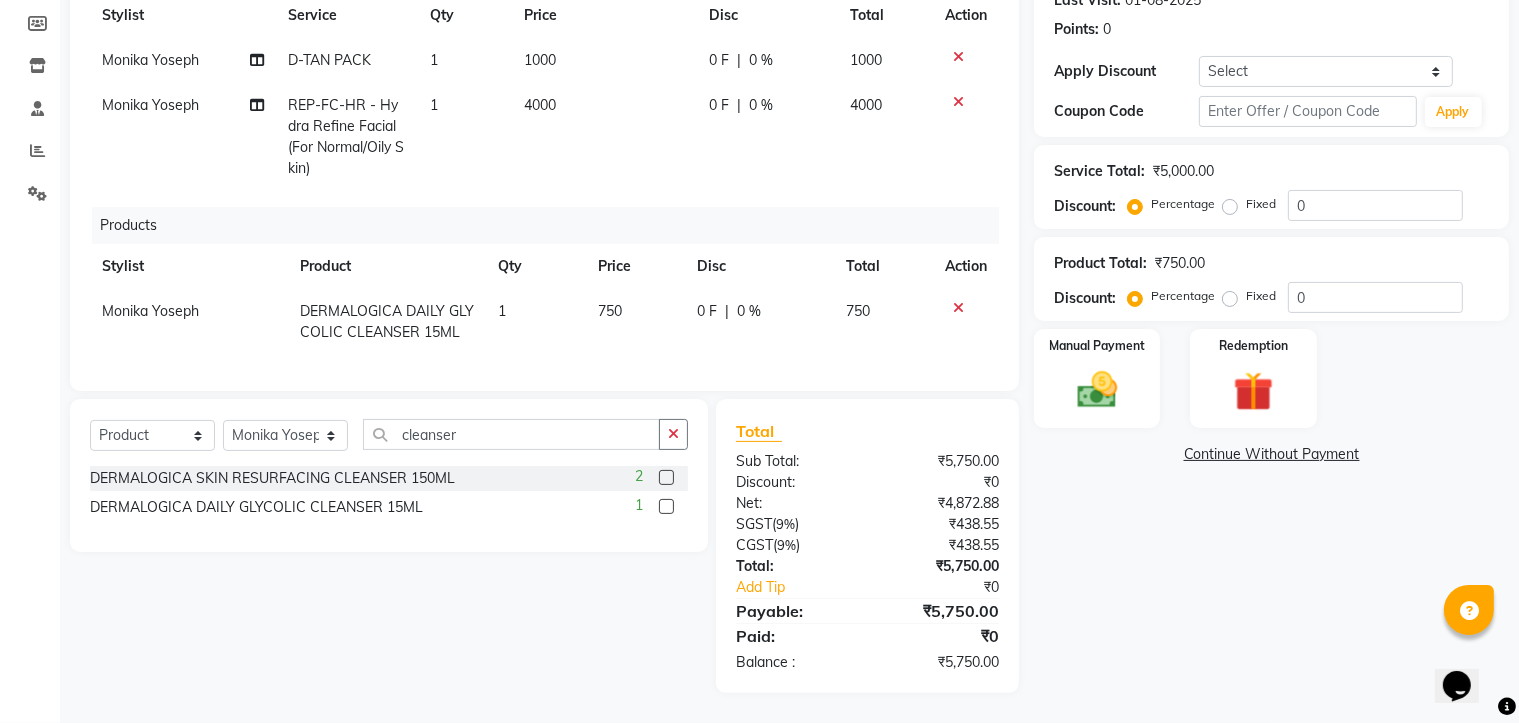 click 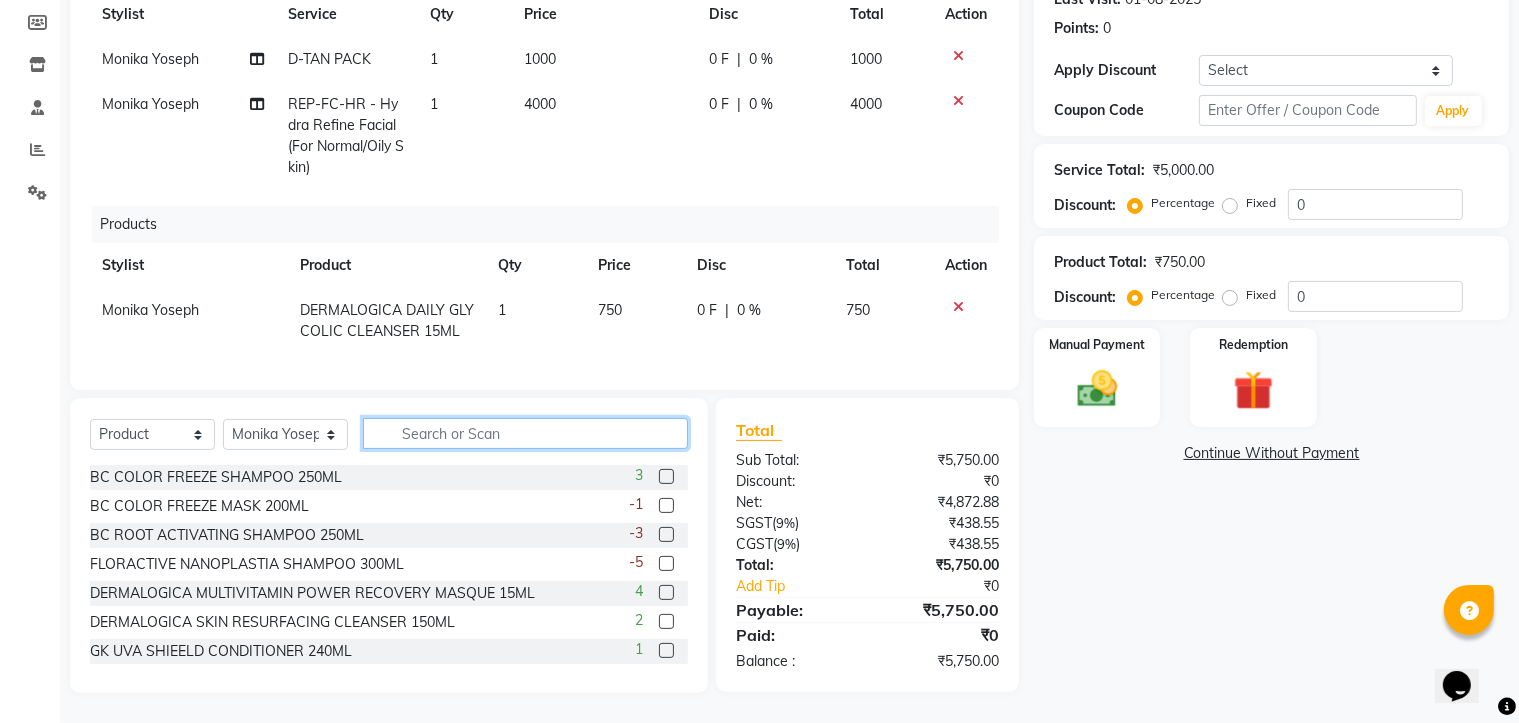 click 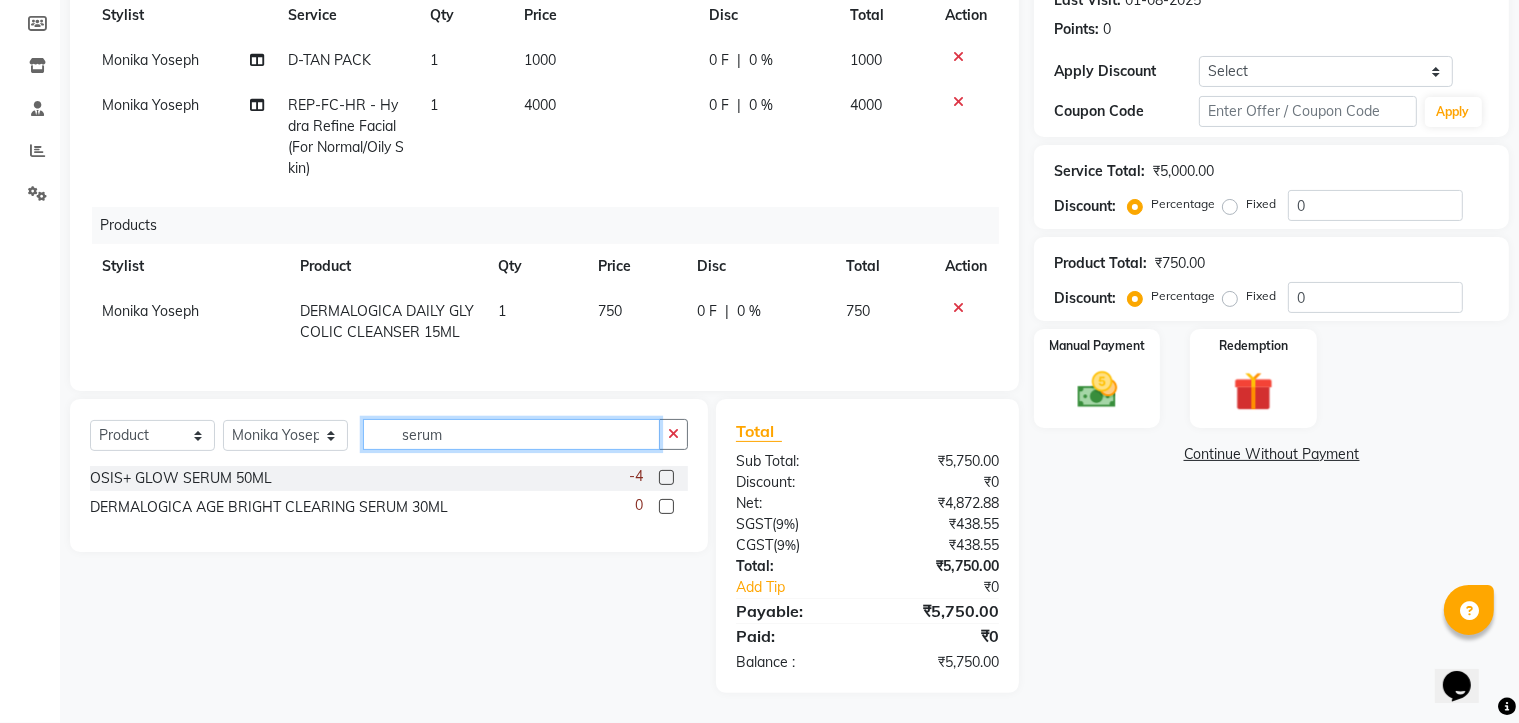 type on "serum" 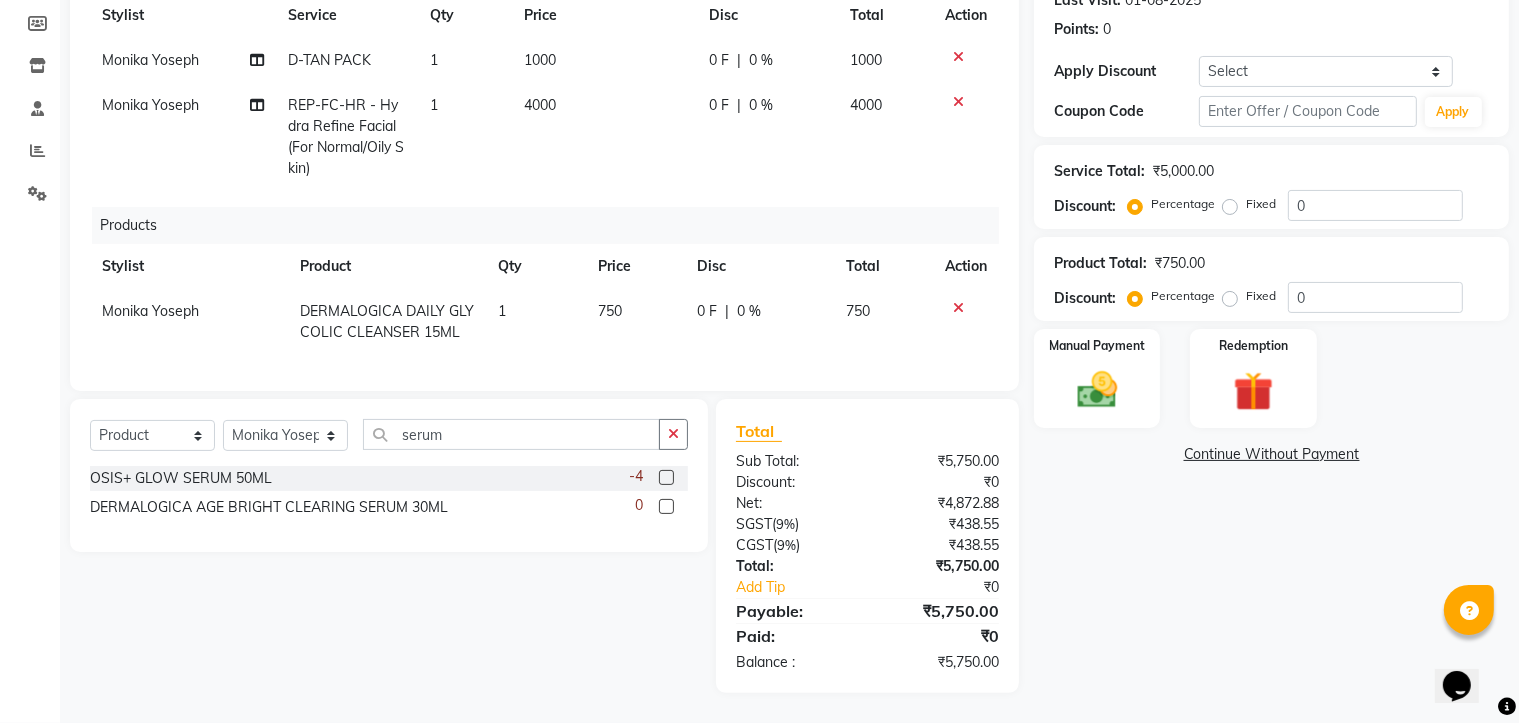 click 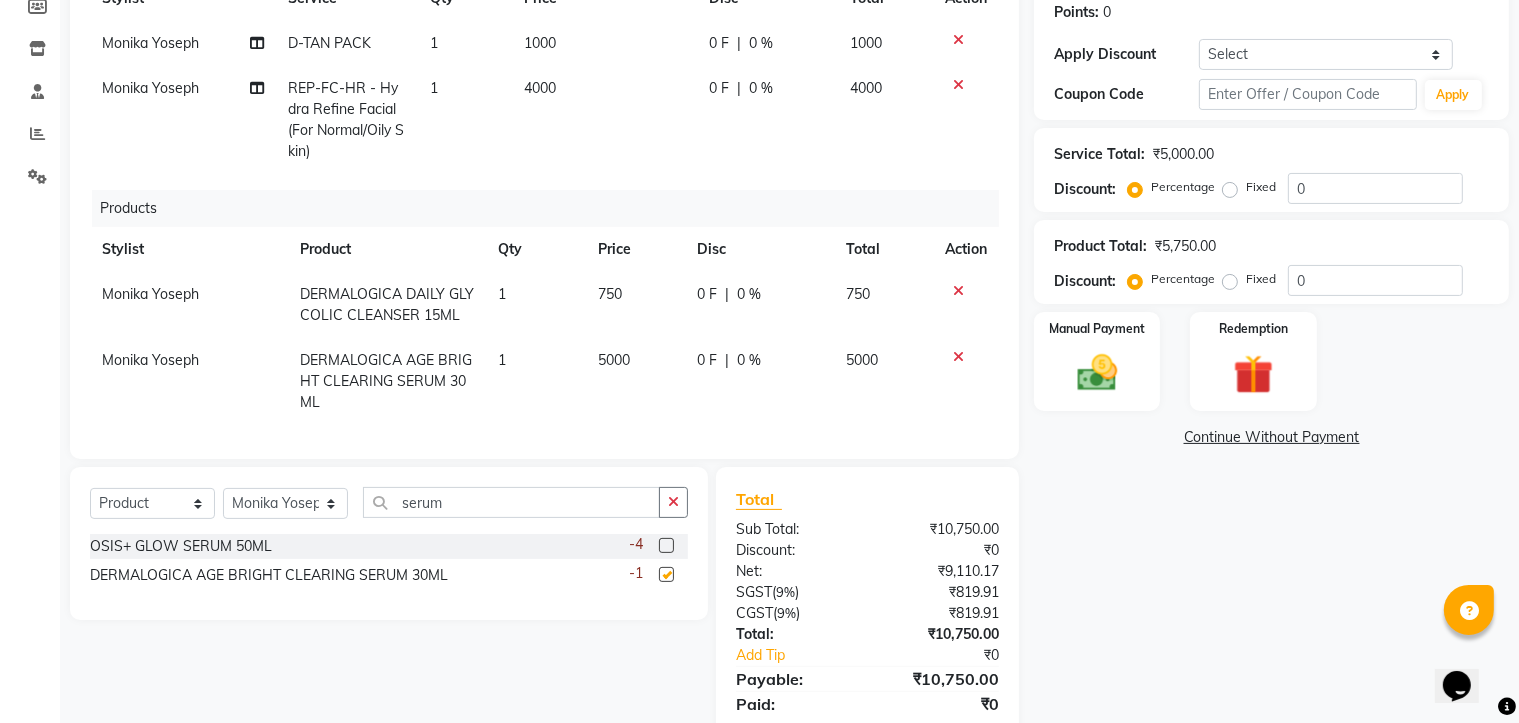 checkbox on "false" 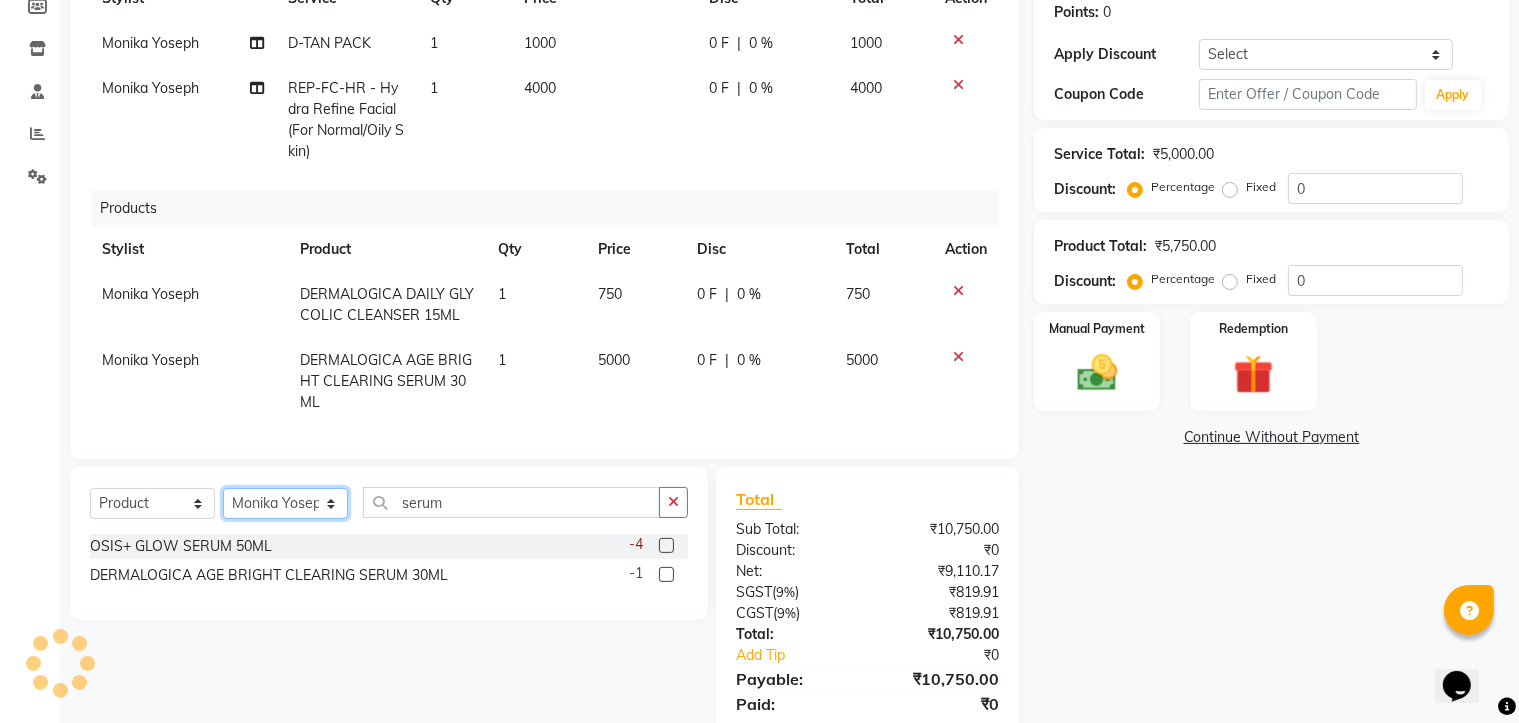 click on "Select Stylist [NAME] HEAD MASTERS [NAME] [NAME] [NAME] [NAME] [NAME] [NAME] [NAME] [NAME] [NAME] [NAME] [NAME]" 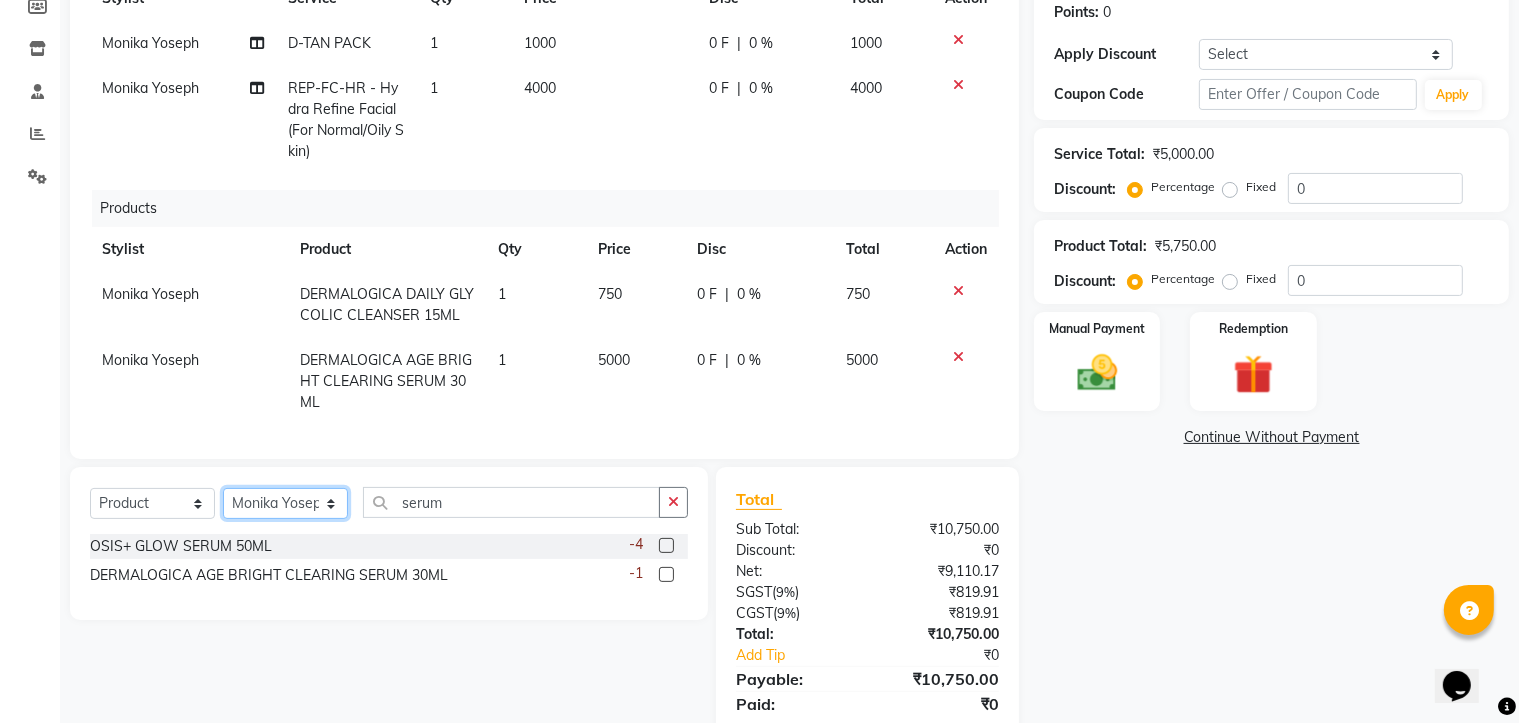 select on "83139" 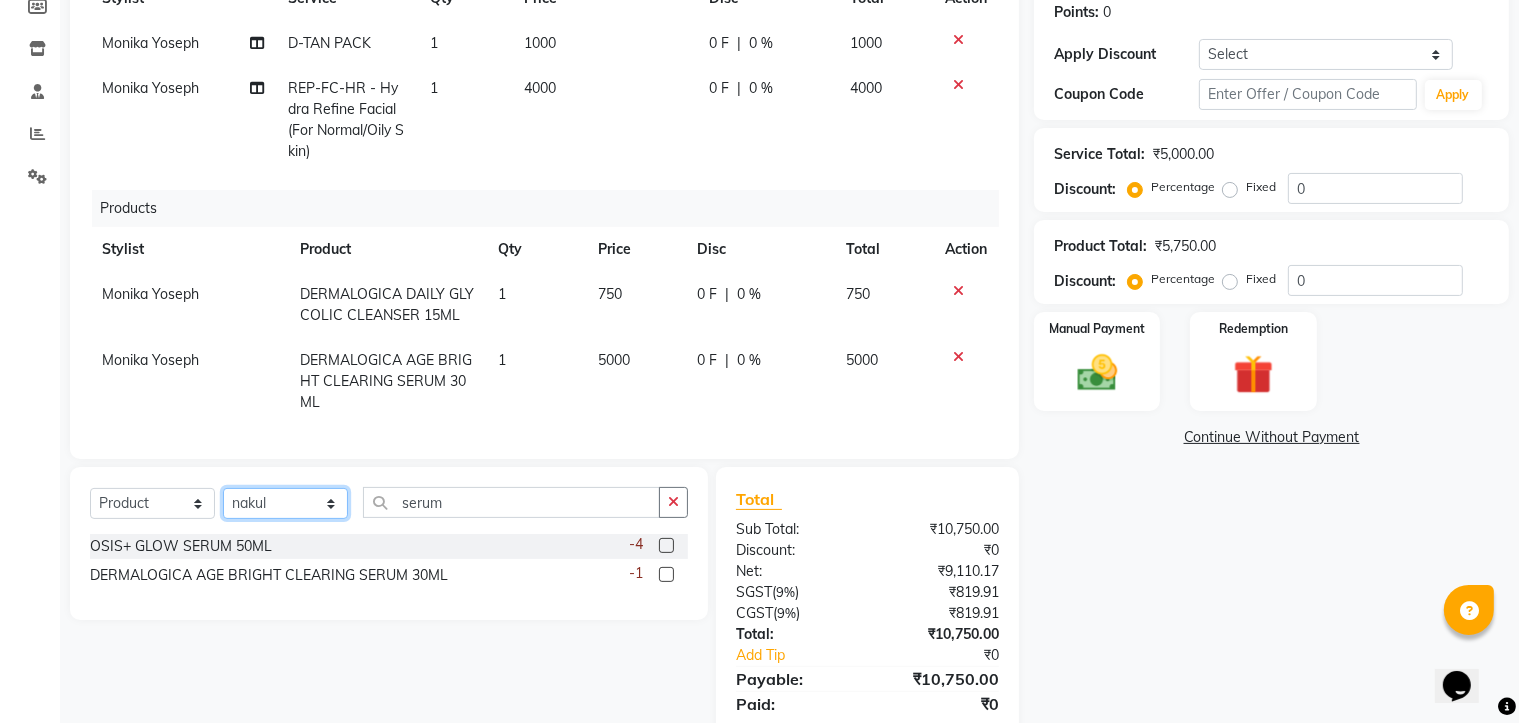 click on "Select Stylist [NAME] HEAD MASTERS [NAME] [NAME] [NAME] [NAME] [NAME] [NAME] [NAME] [NAME] [NAME] [NAME] [NAME]" 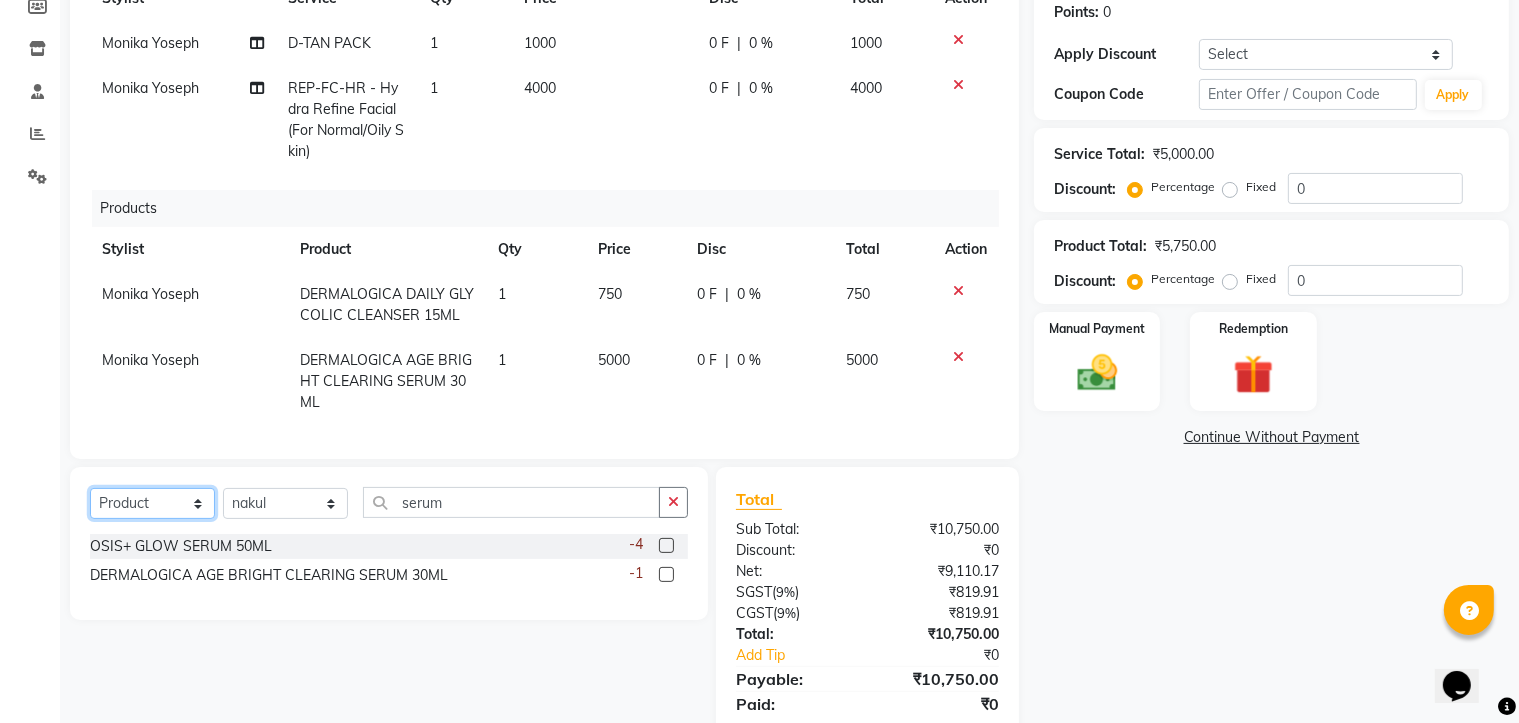 click on "Select  Service  Product  Membership  Package Voucher Prepaid Gift Card" 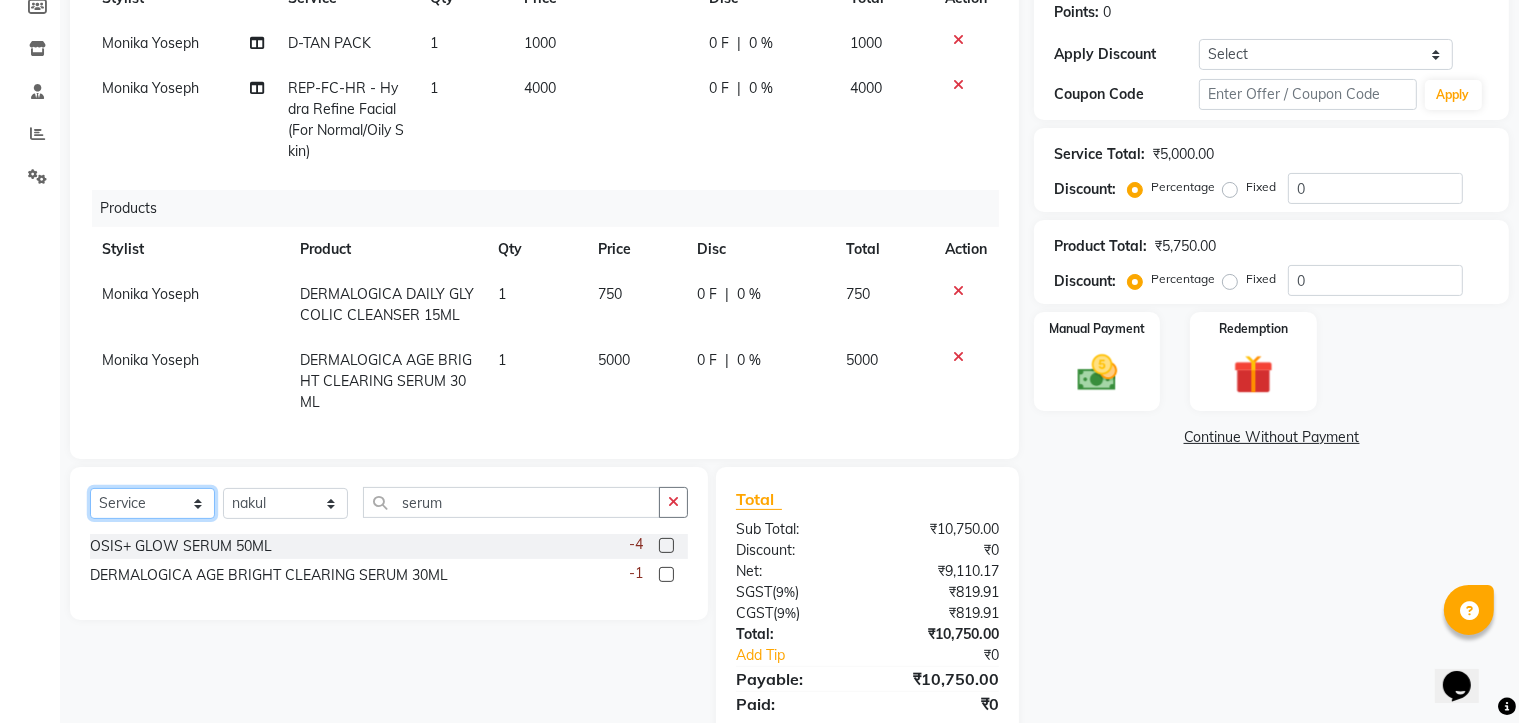 click on "Select  Service  Product  Membership  Package Voucher Prepaid Gift Card" 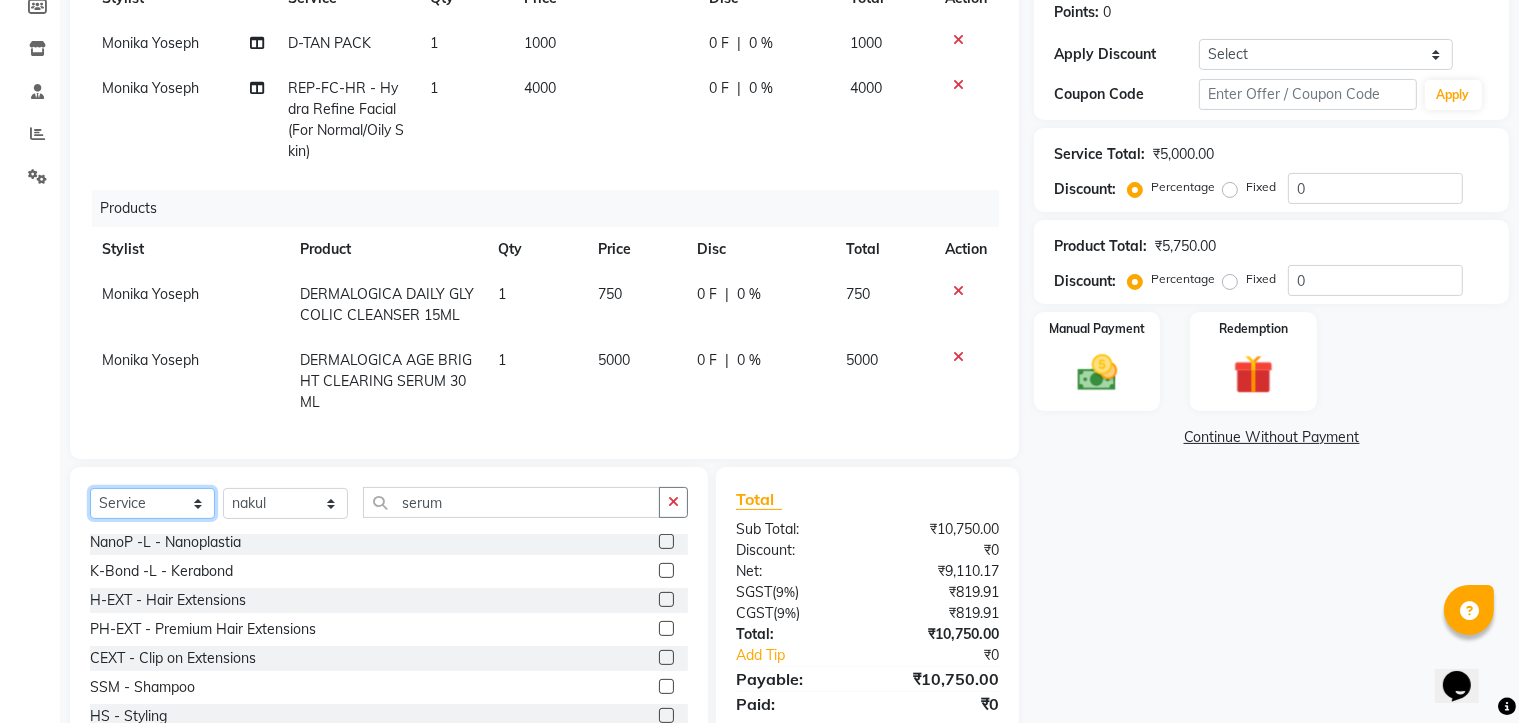 scroll, scrollTop: 800, scrollLeft: 0, axis: vertical 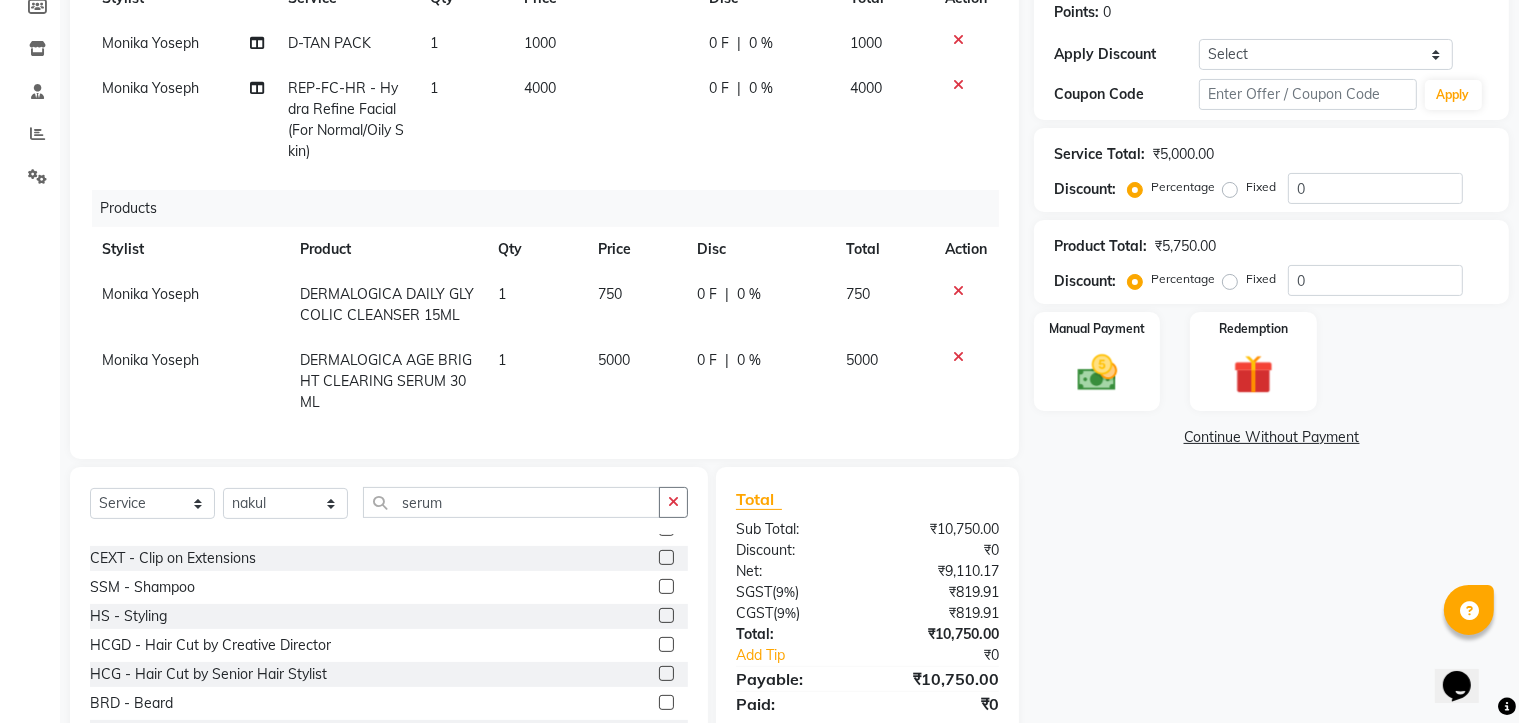 click 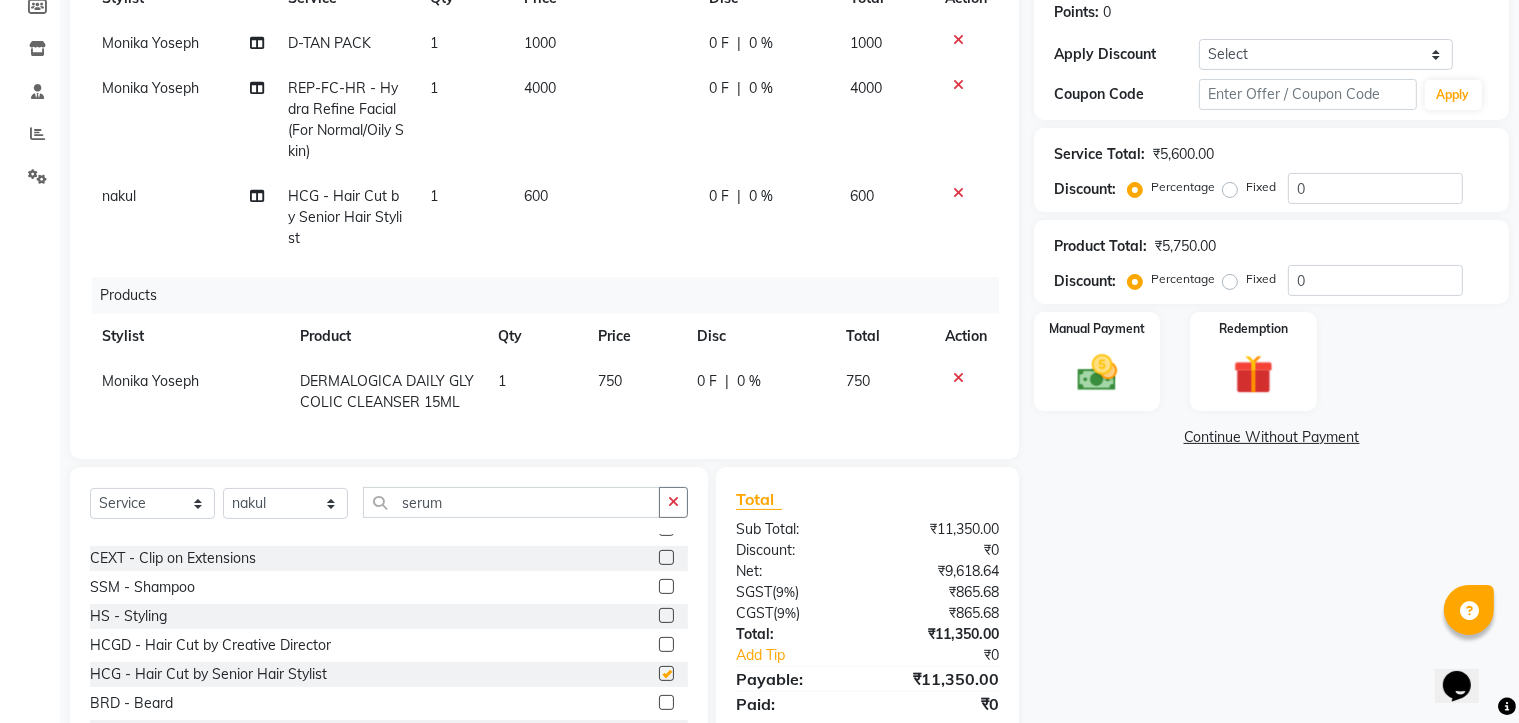 checkbox on "false" 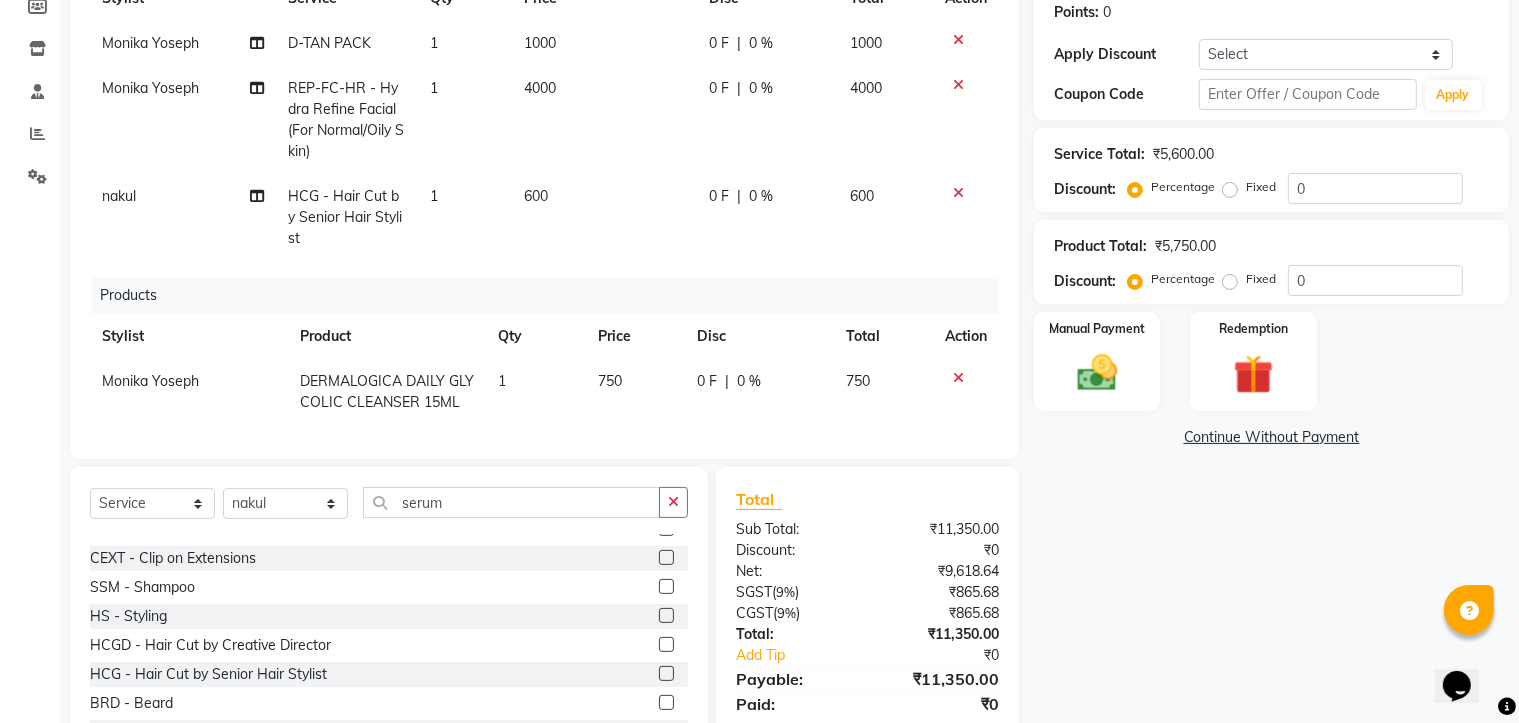 click 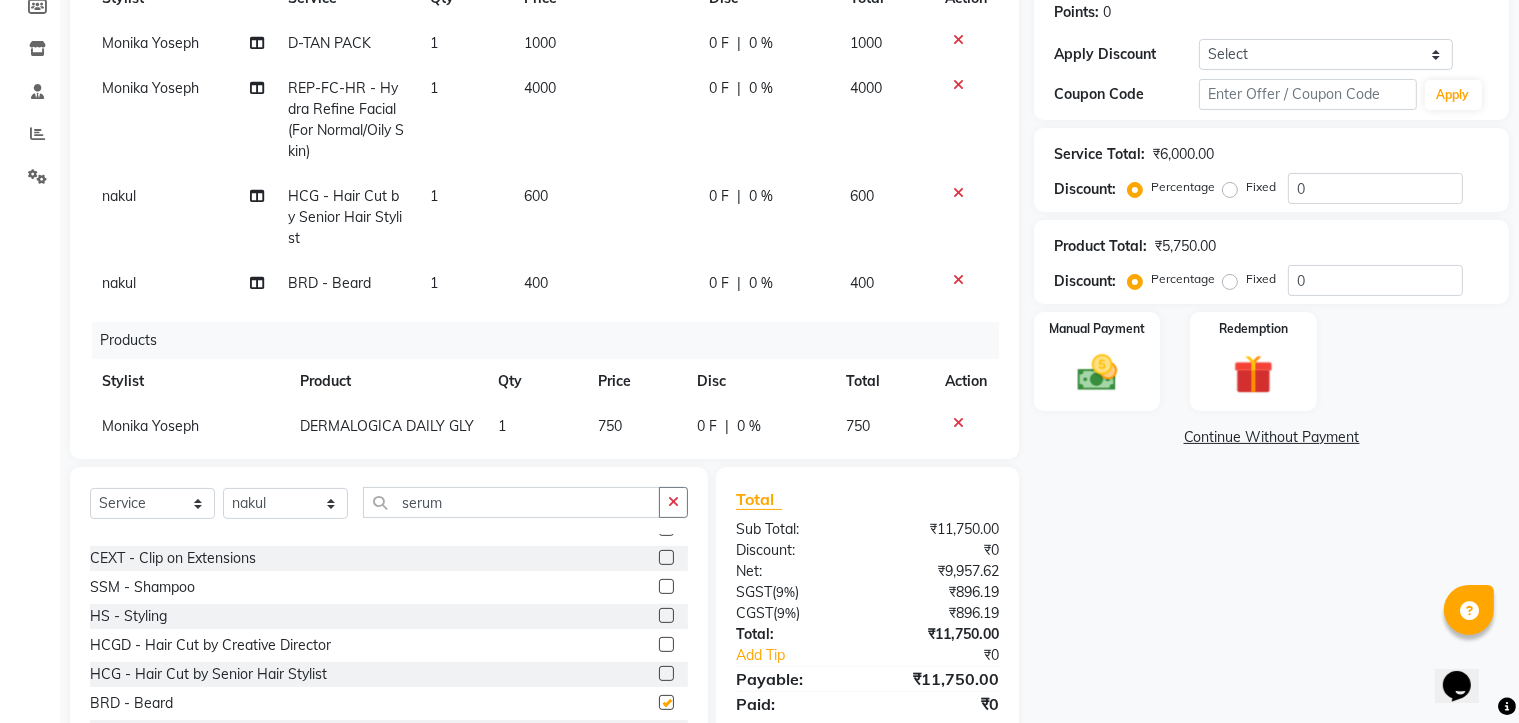 checkbox on "false" 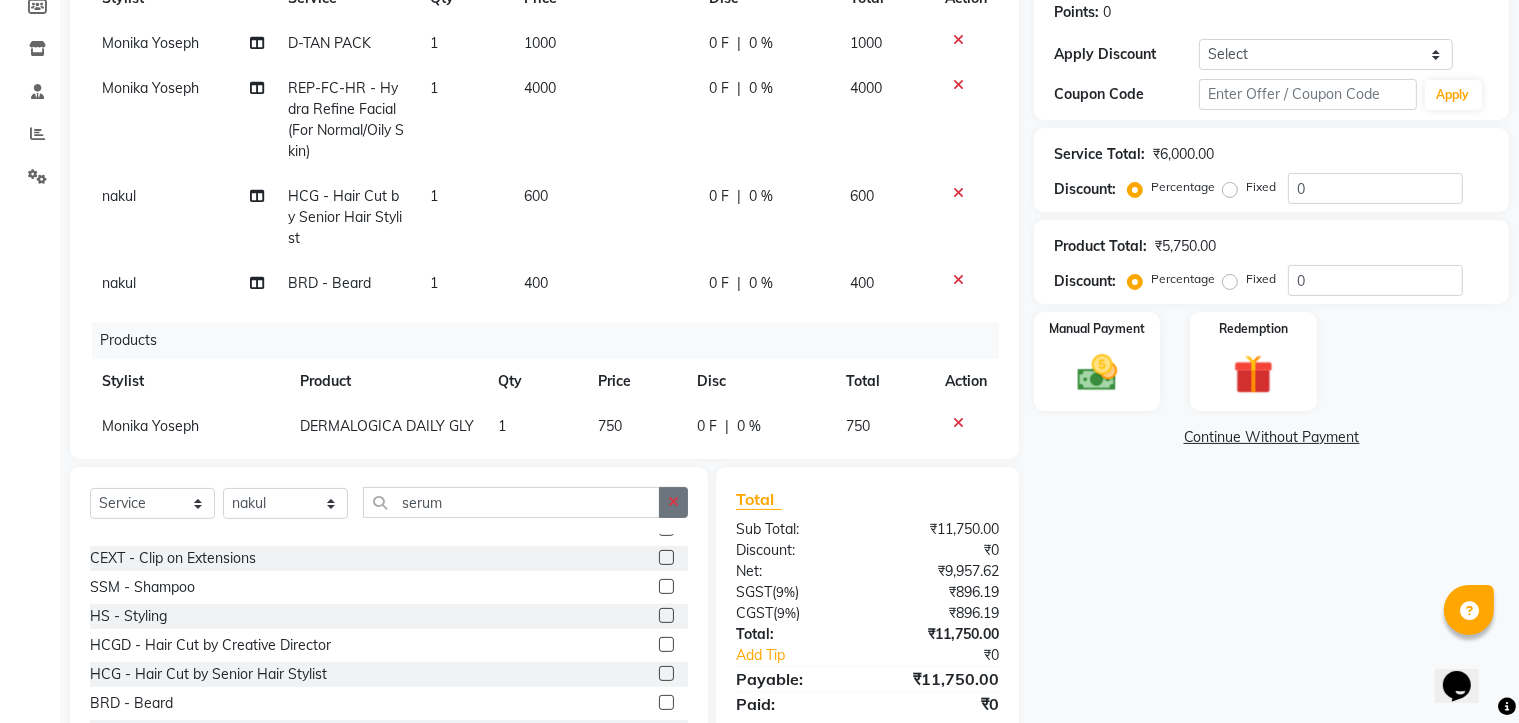 click 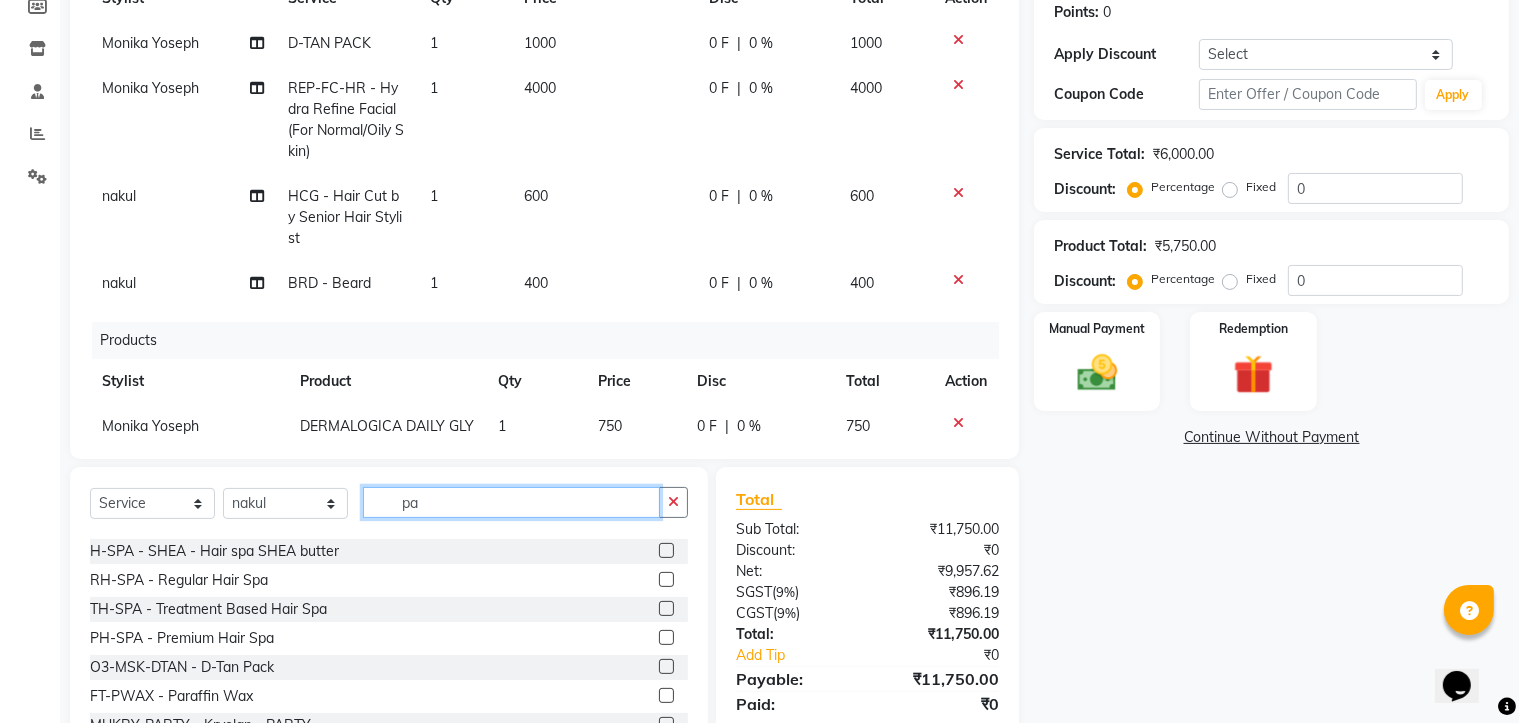 scroll, scrollTop: 0, scrollLeft: 0, axis: both 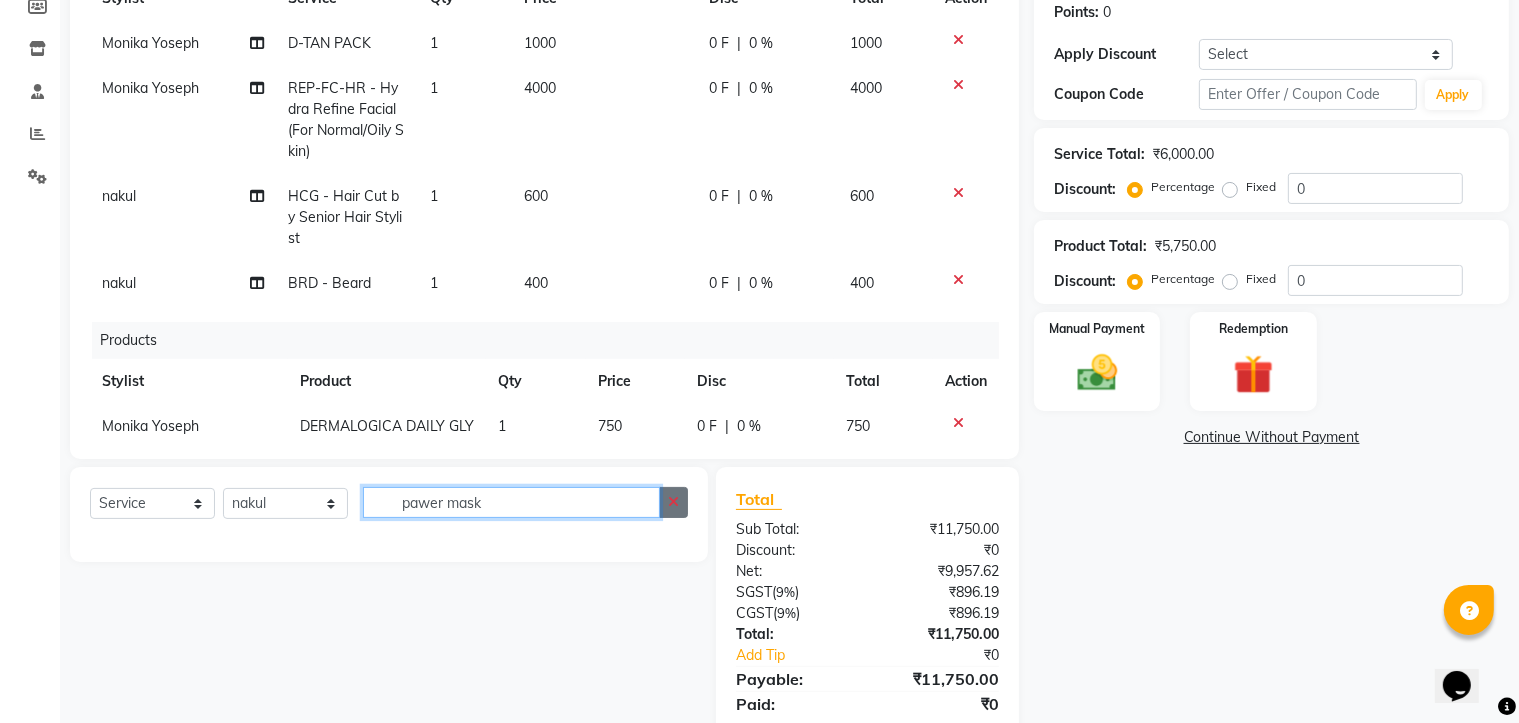 type on "pawer mask" 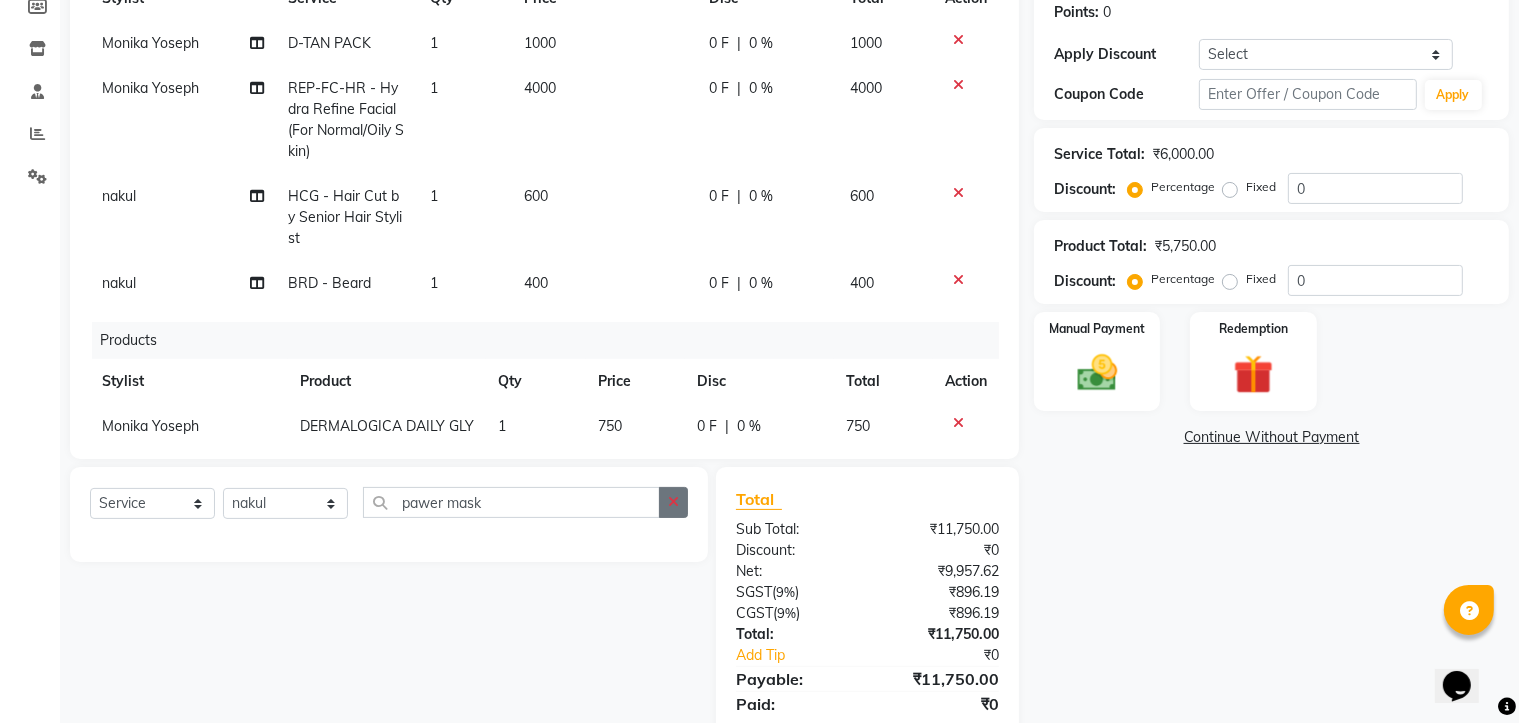 click 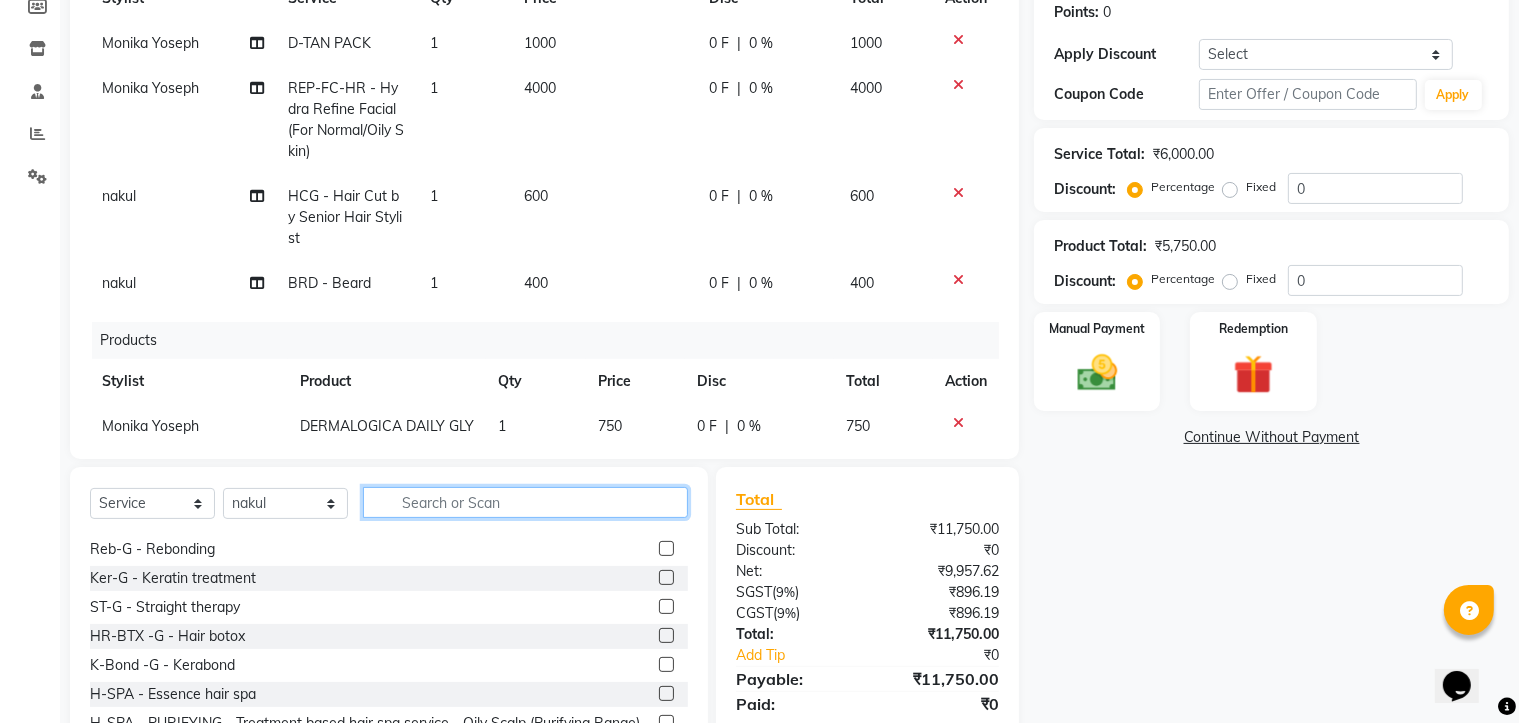 scroll, scrollTop: 1267, scrollLeft: 0, axis: vertical 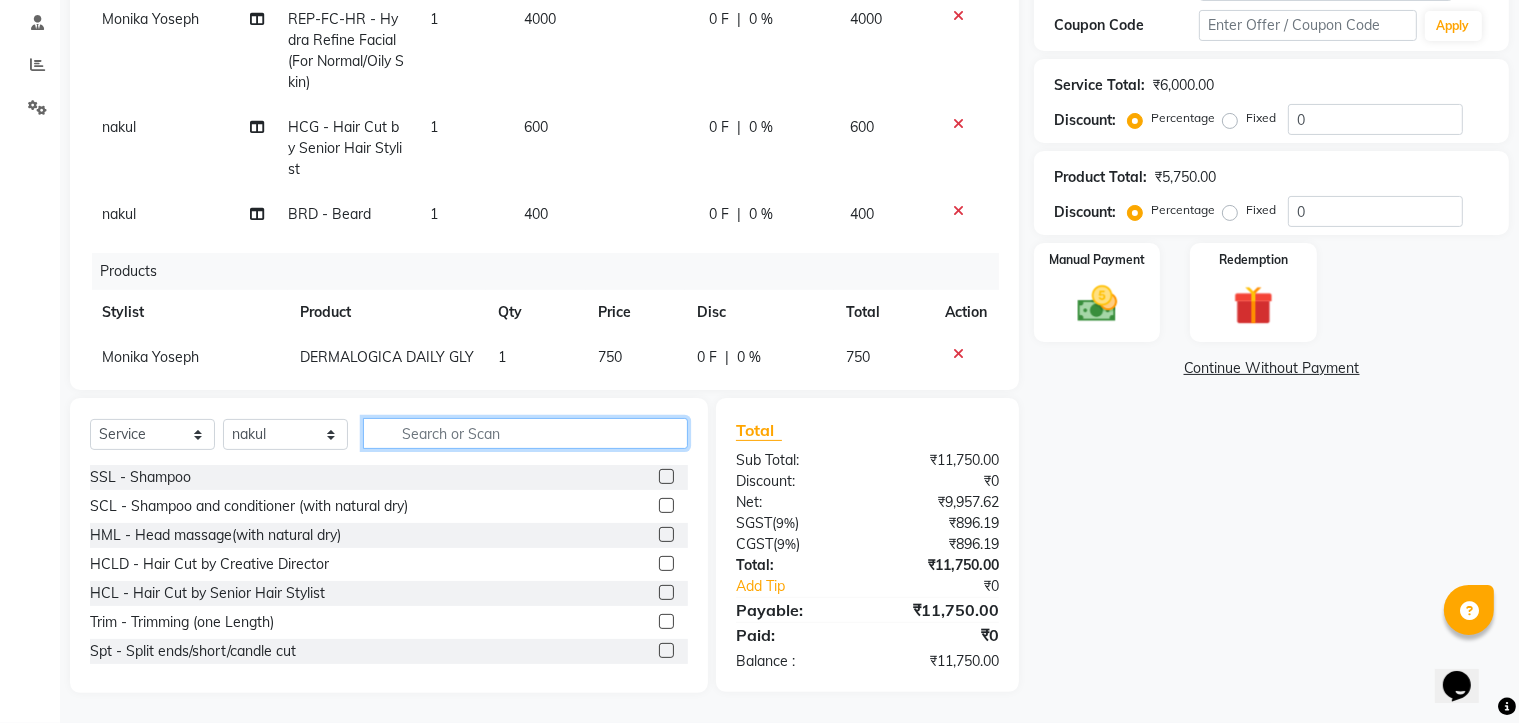 click 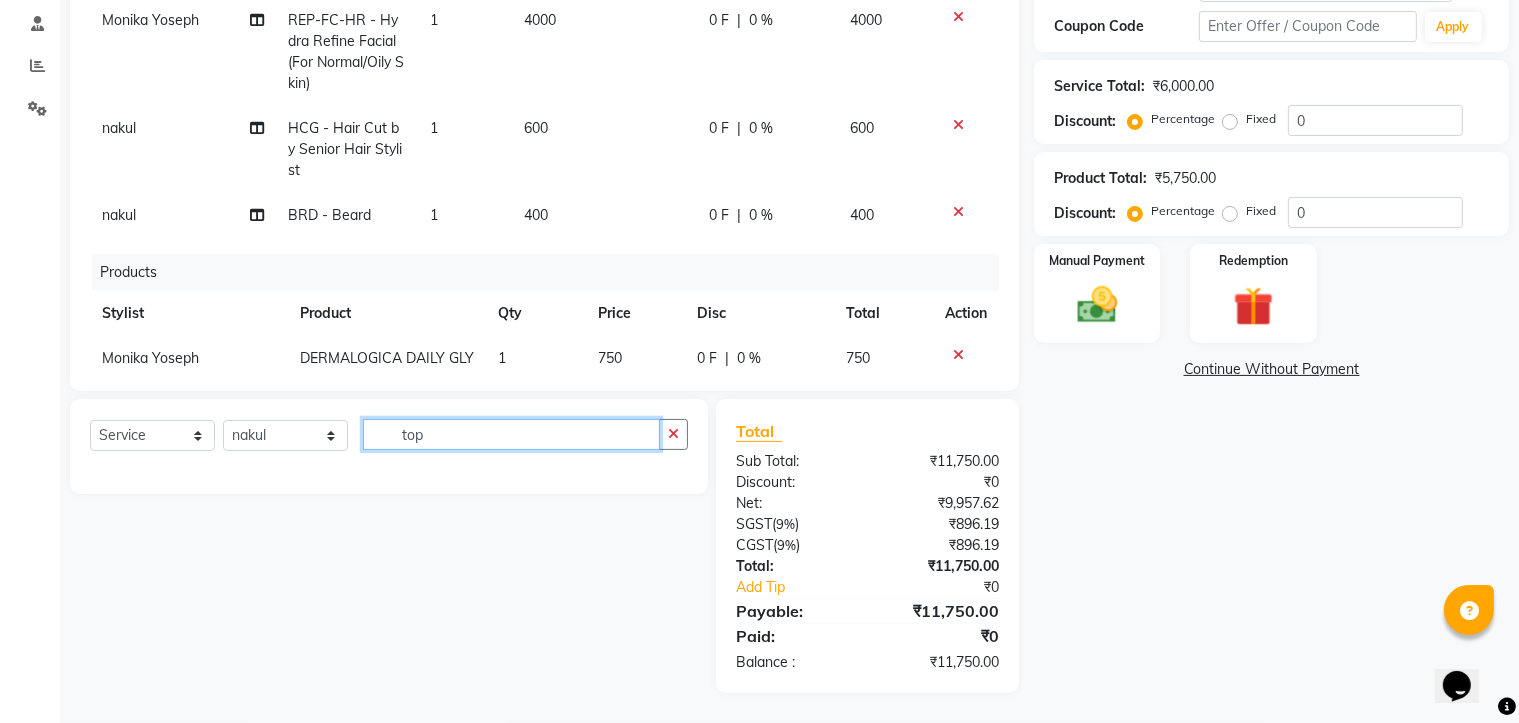 scroll, scrollTop: 377, scrollLeft: 0, axis: vertical 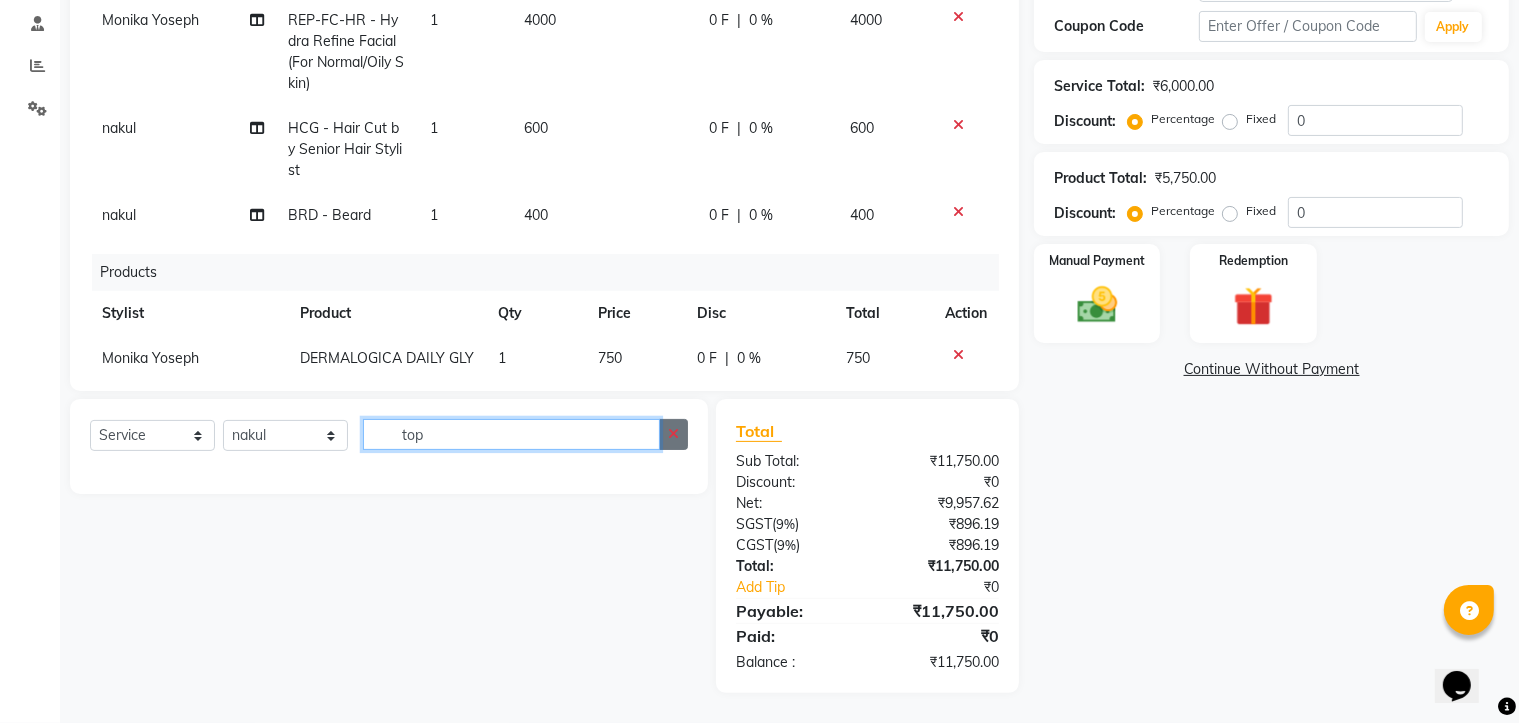type on "top" 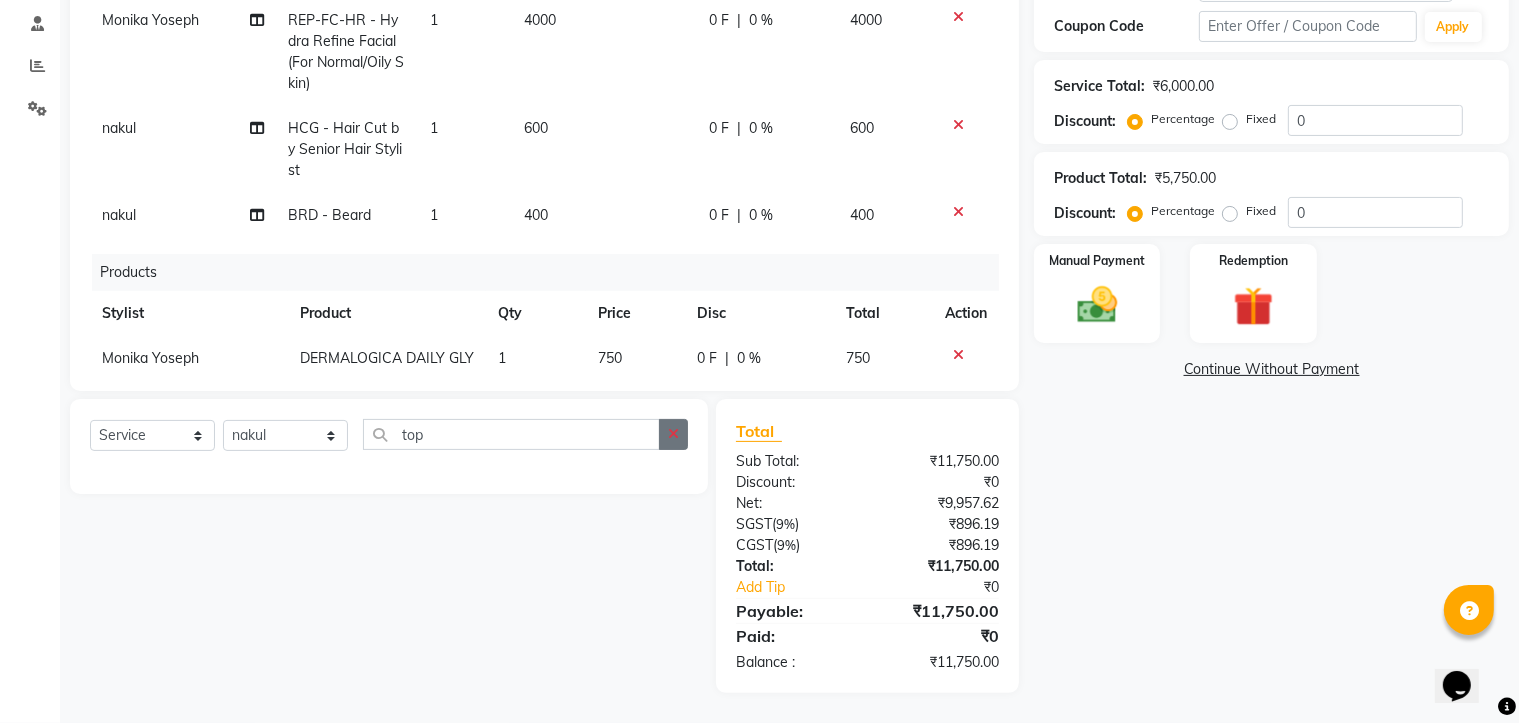 click 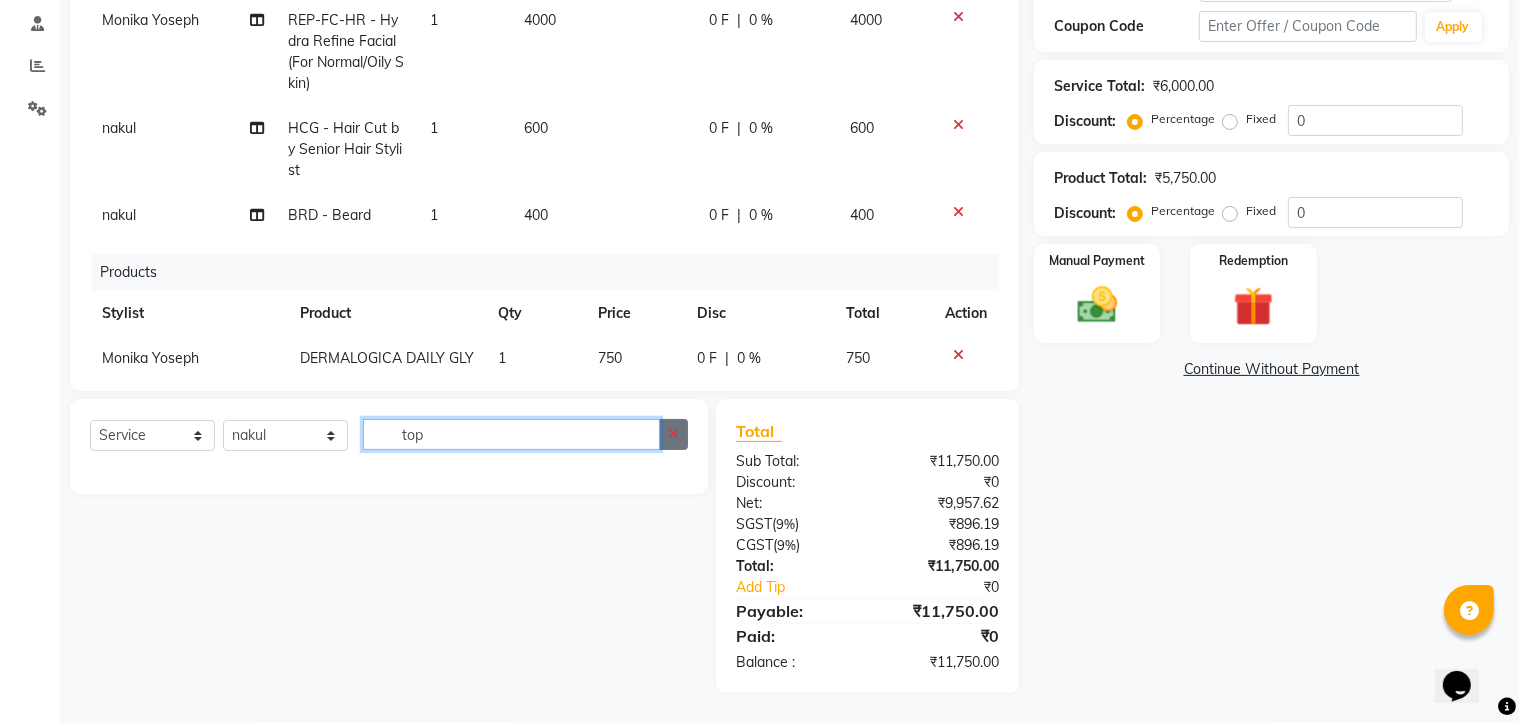 type 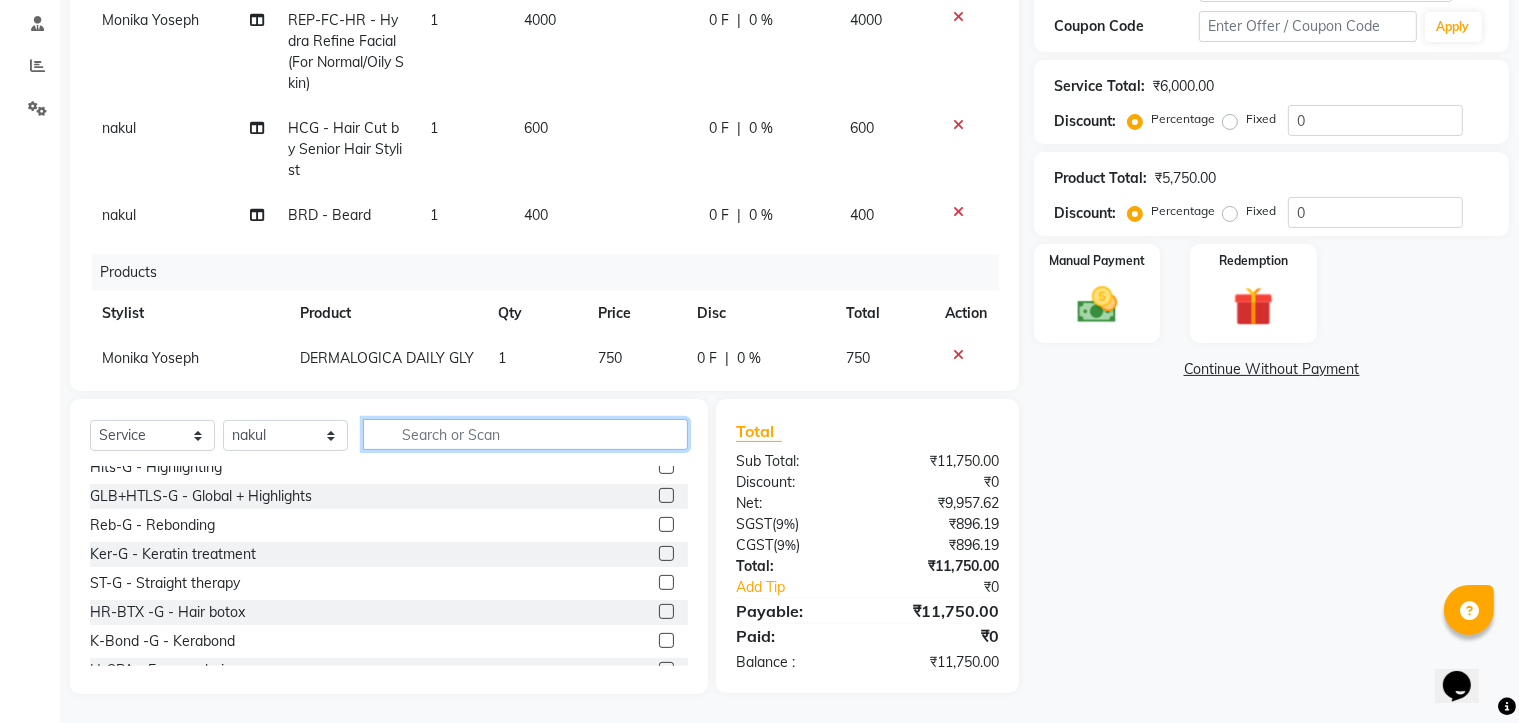 scroll, scrollTop: 1267, scrollLeft: 0, axis: vertical 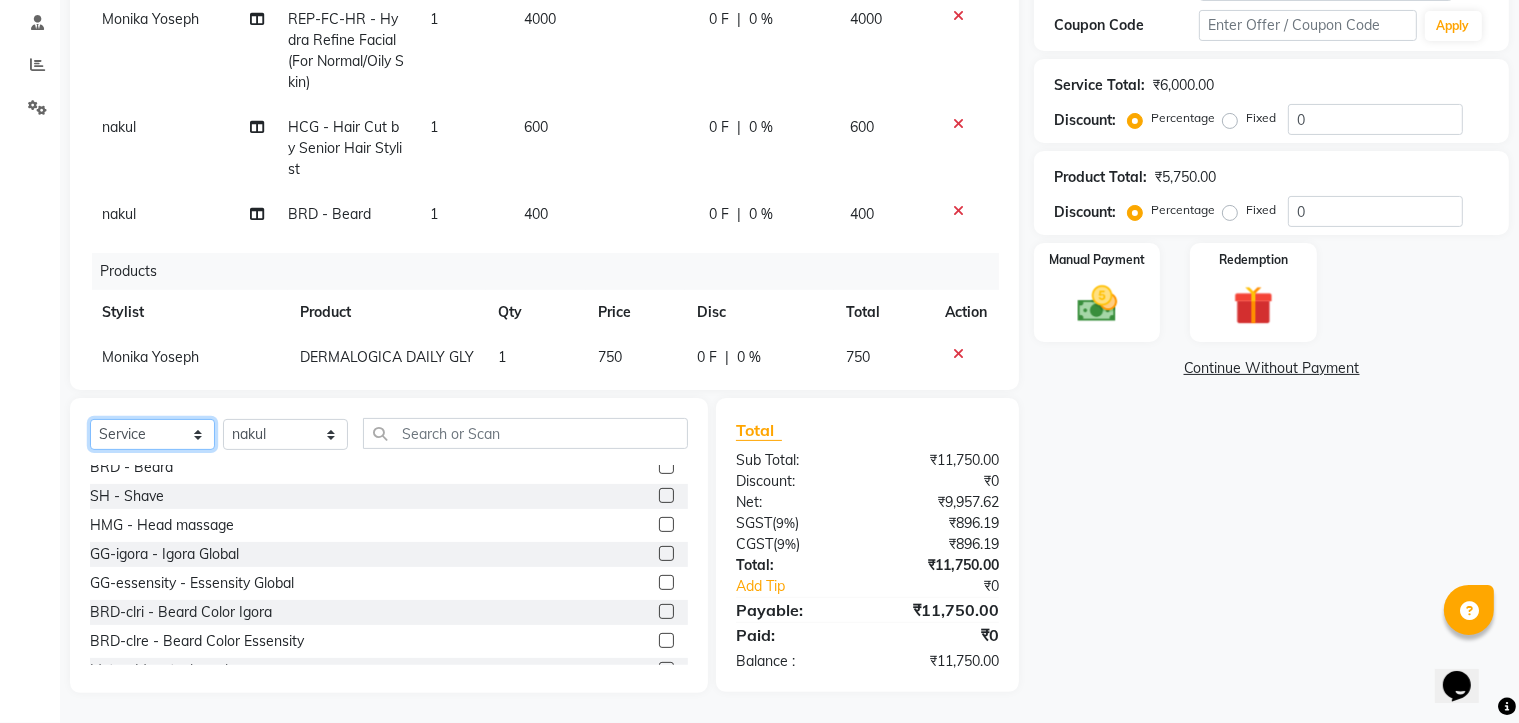 click on "Select  Service  Product  Membership  Package Voucher Prepaid Gift Card" 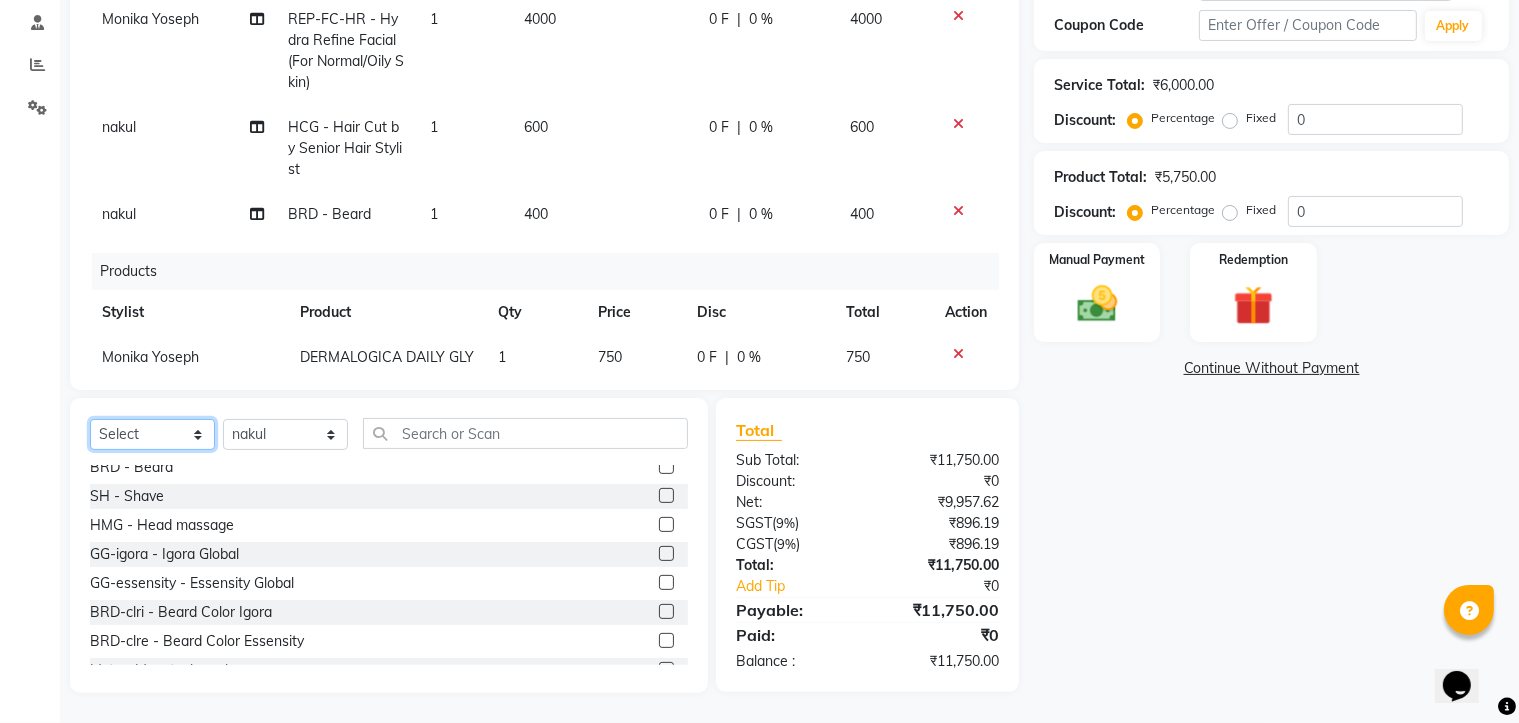 click on "Select  Service  Product  Membership  Package Voucher Prepaid Gift Card" 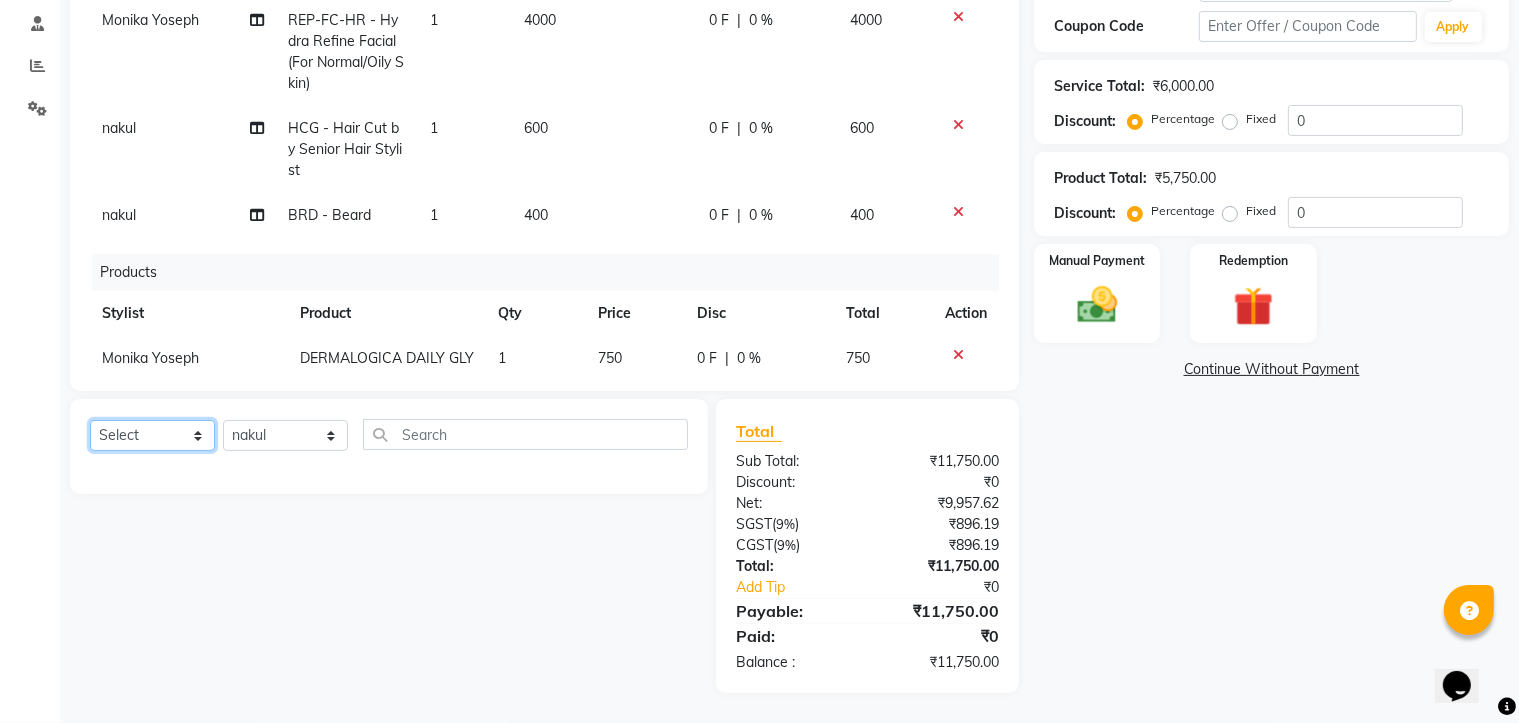scroll, scrollTop: 377, scrollLeft: 0, axis: vertical 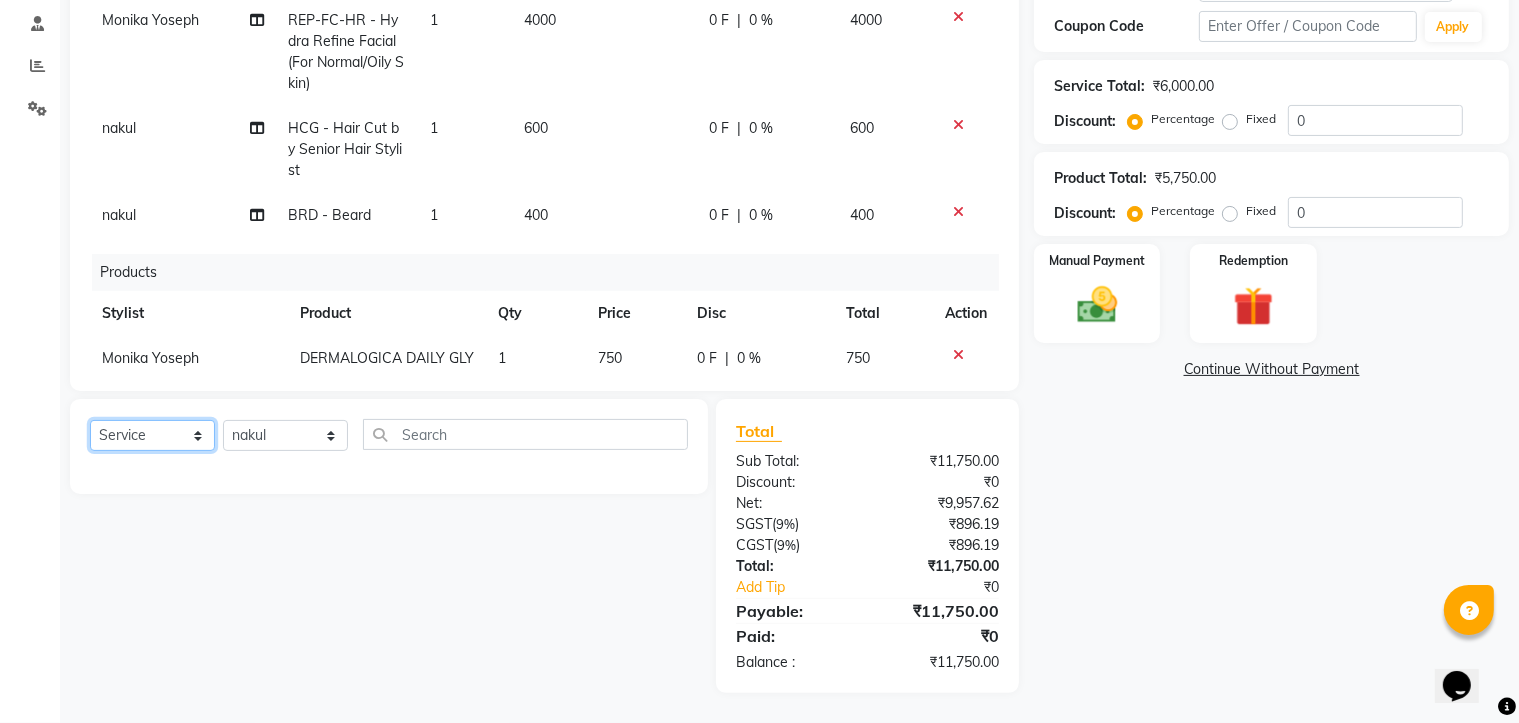 click on "Select  Service  Product  Membership  Package Voucher Prepaid Gift Card" 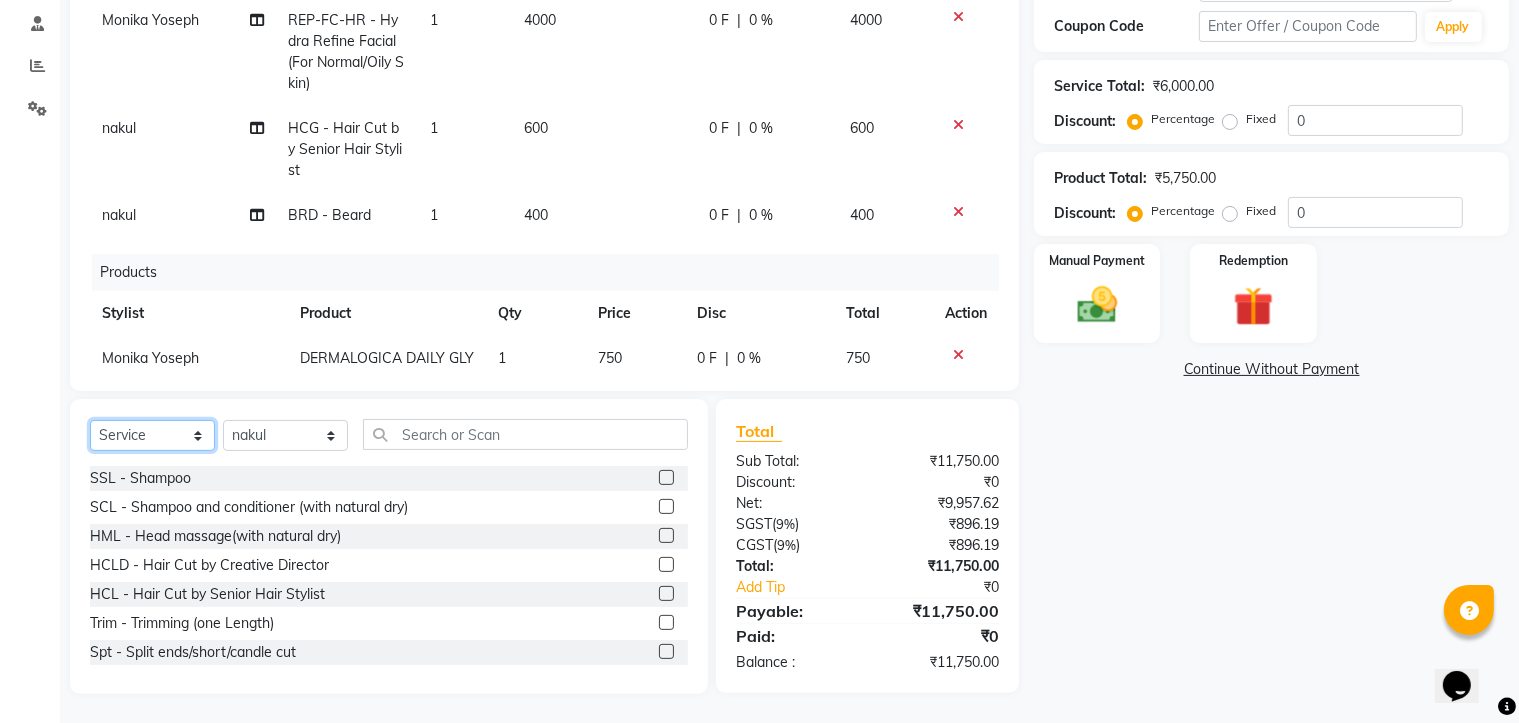 scroll, scrollTop: 378, scrollLeft: 0, axis: vertical 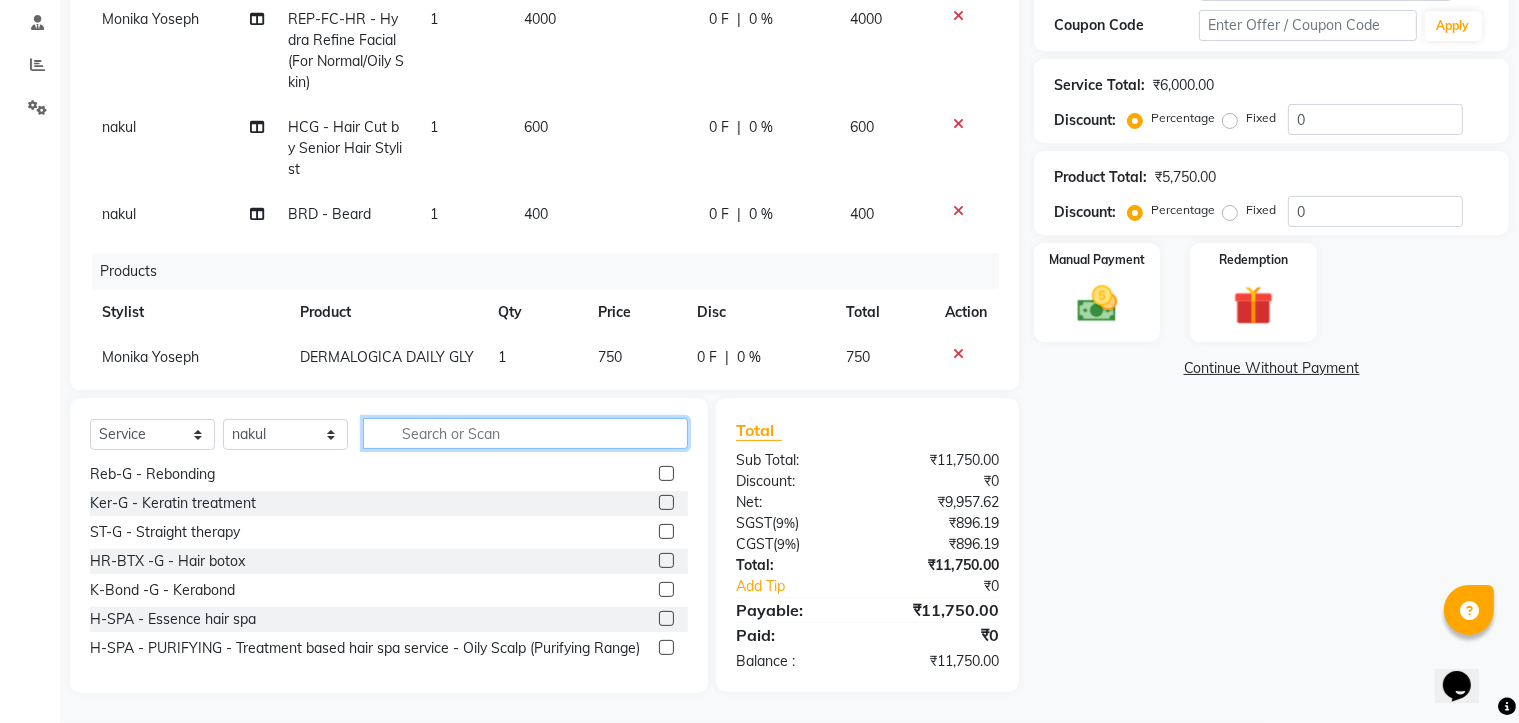 click 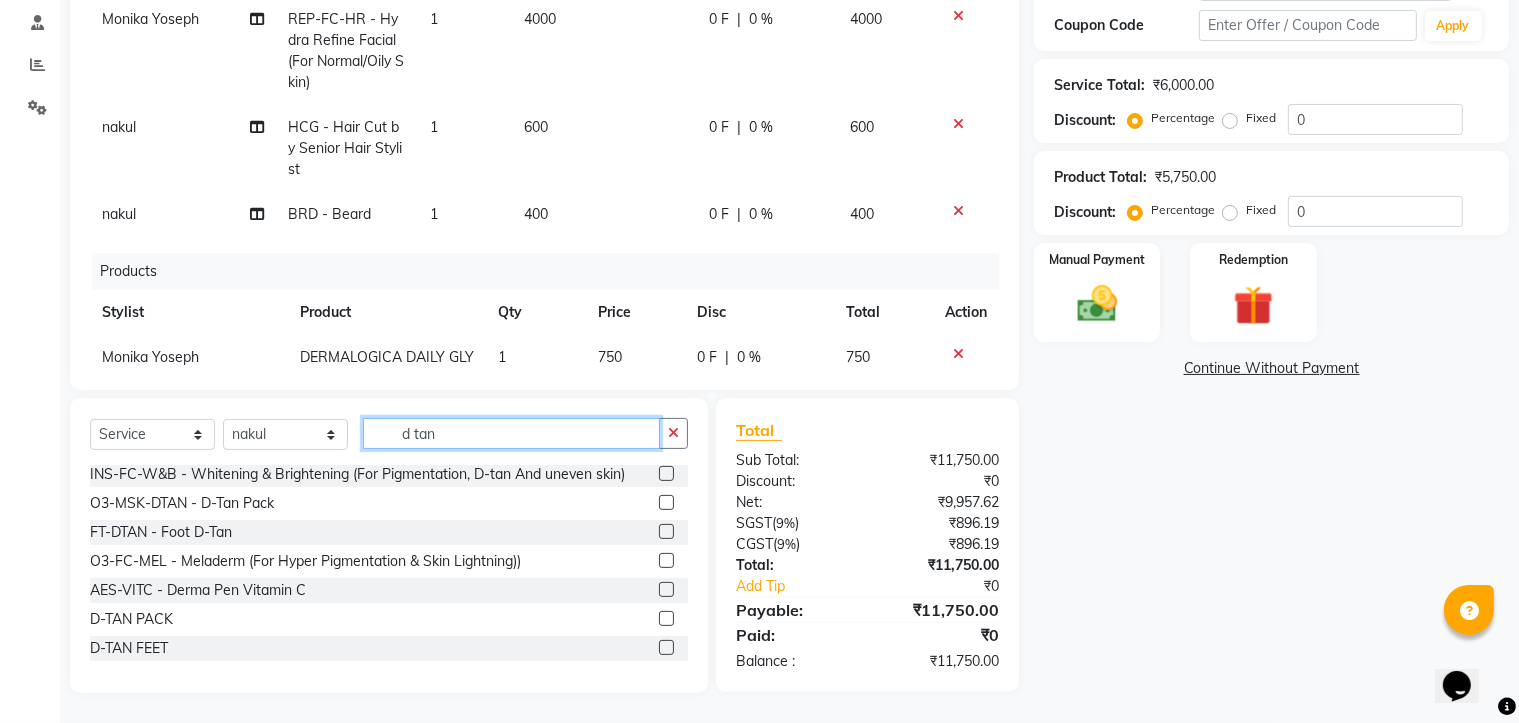 scroll, scrollTop: 0, scrollLeft: 0, axis: both 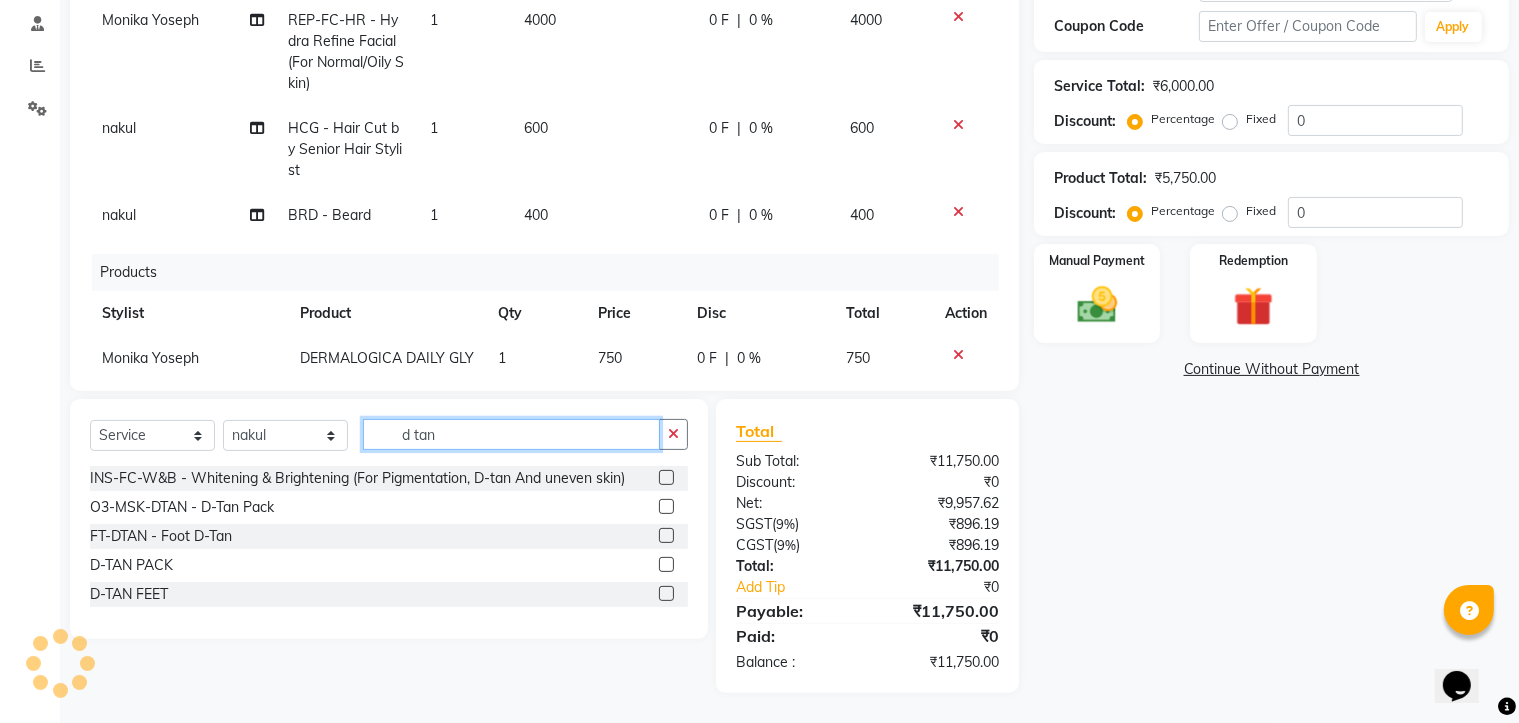 type on "d tan" 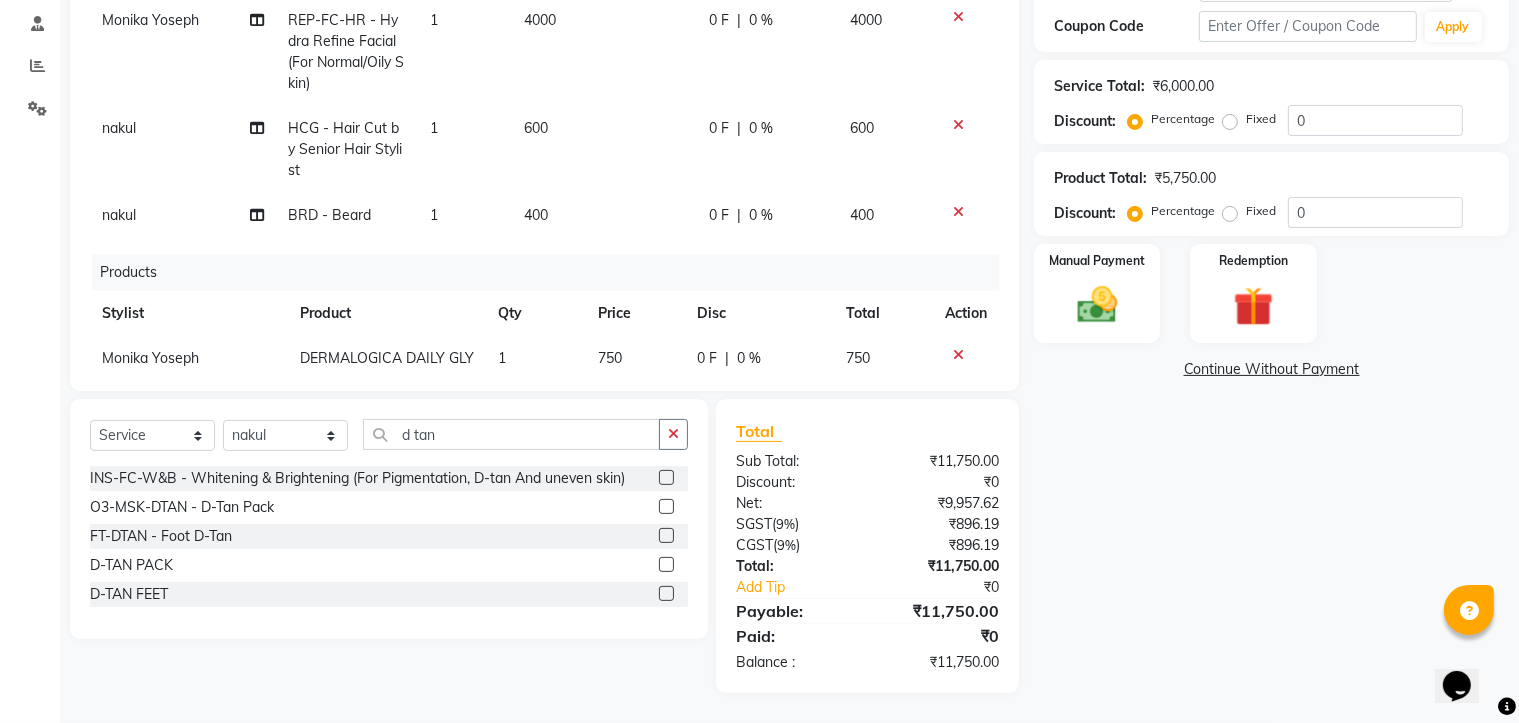 click 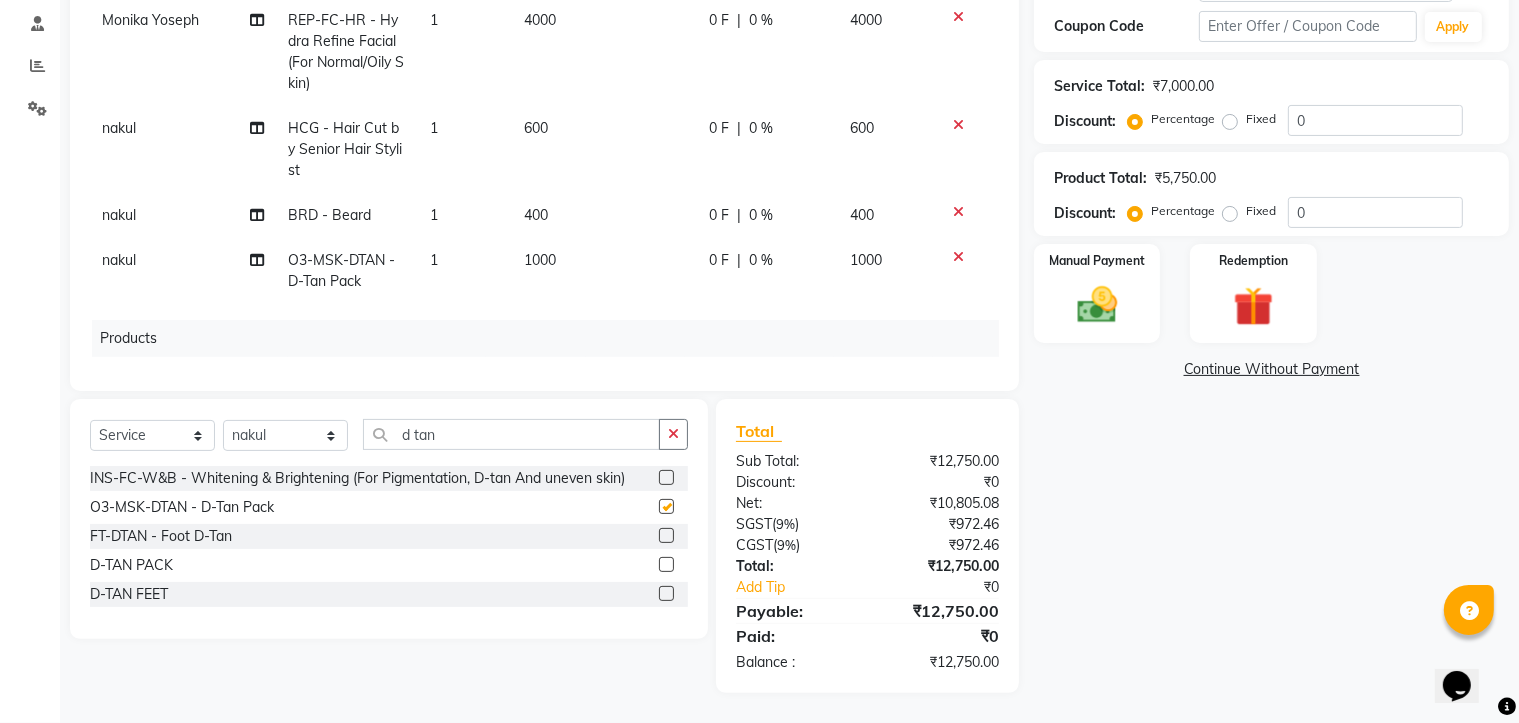 checkbox on "false" 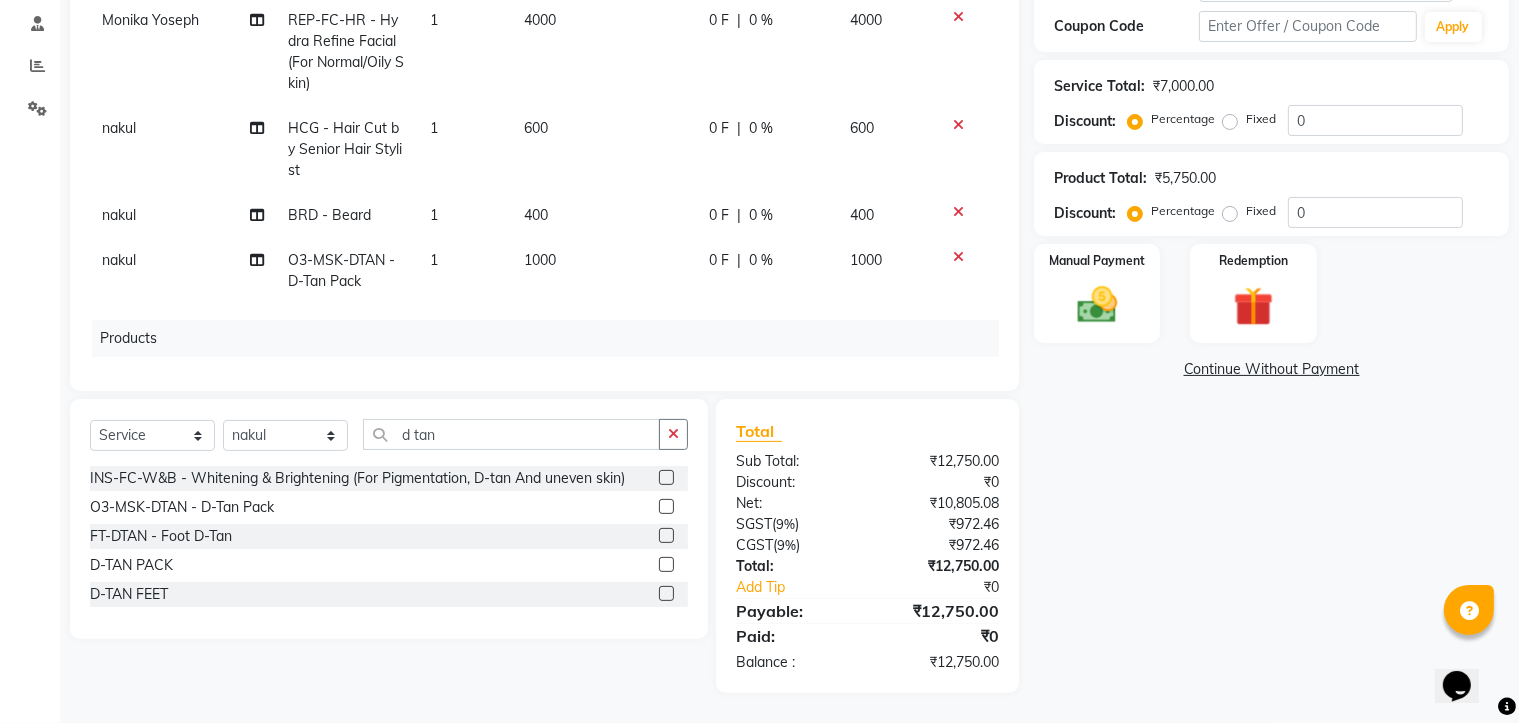 click on "600" 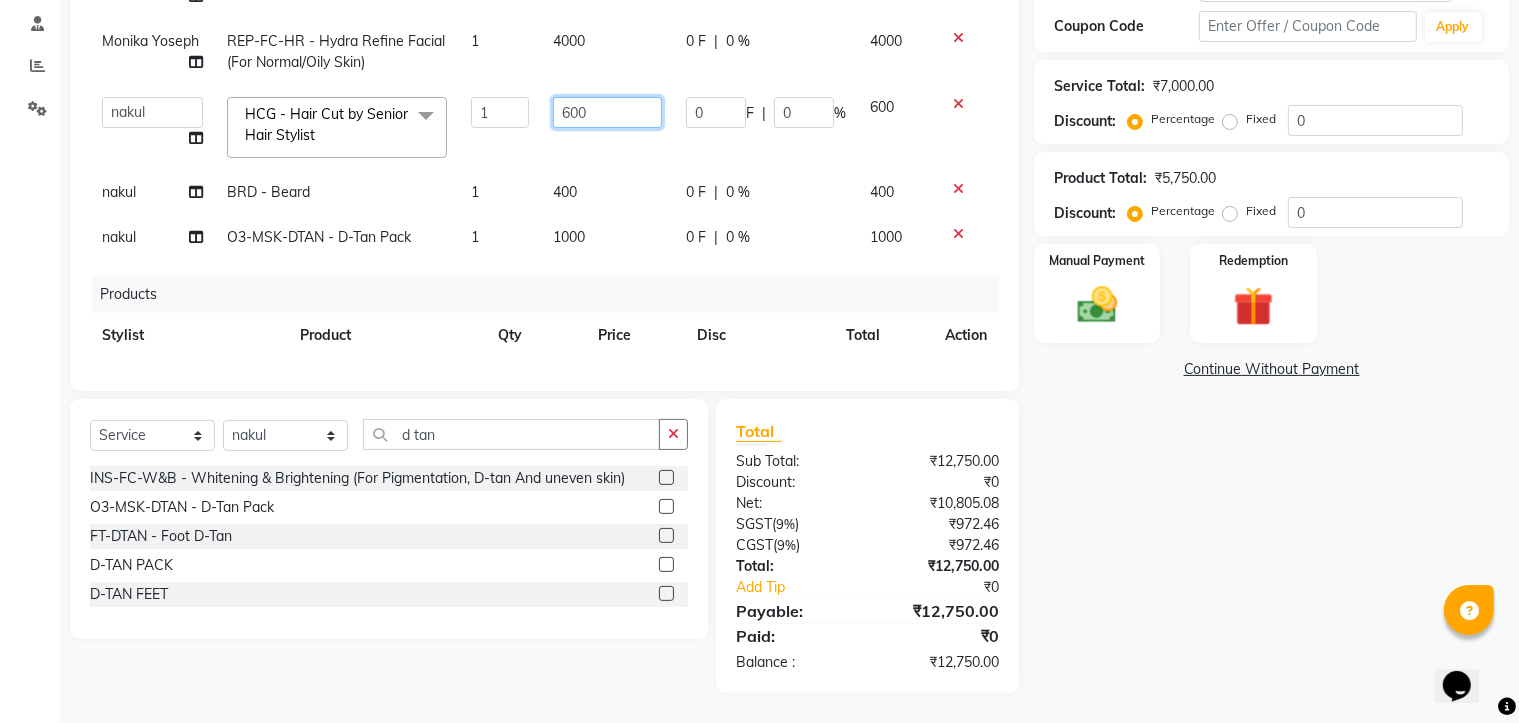 click on "600" 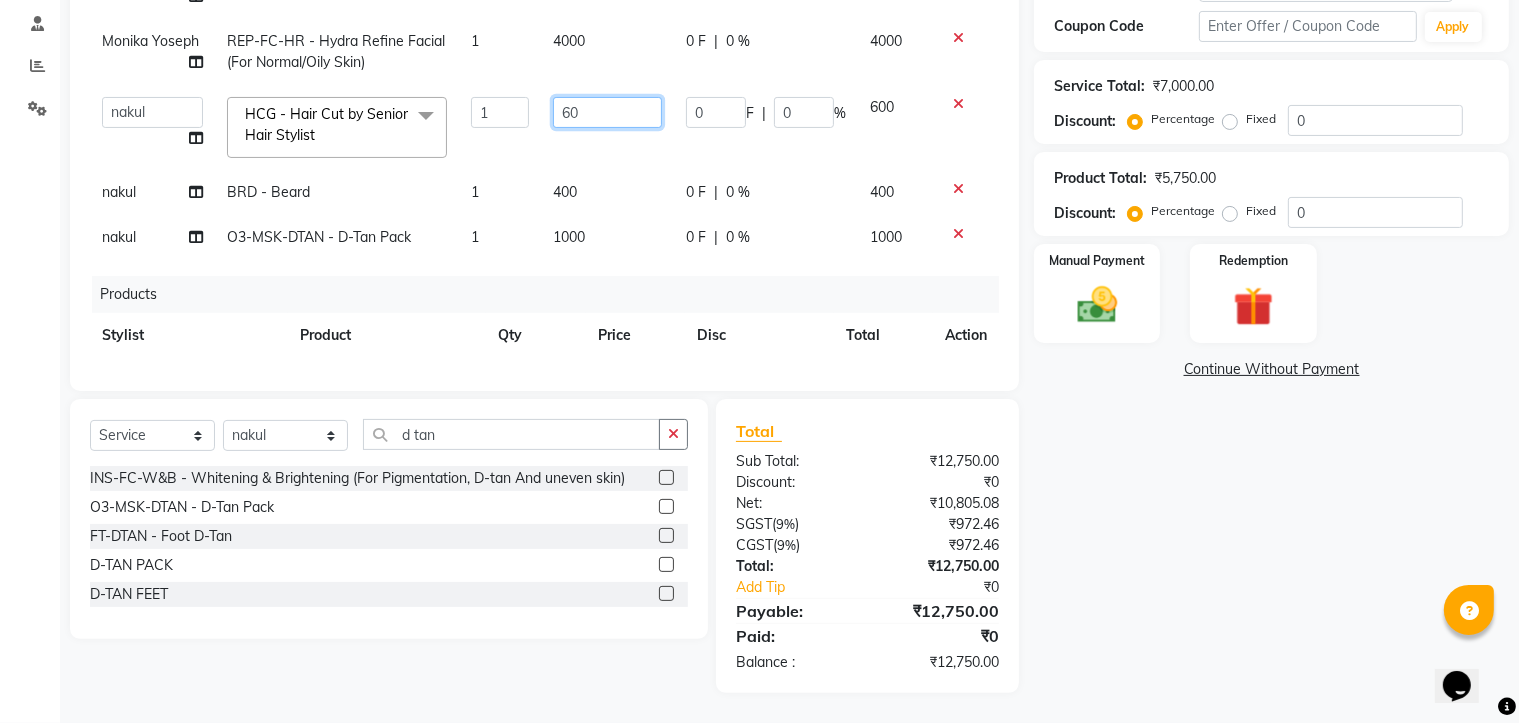 type on "6" 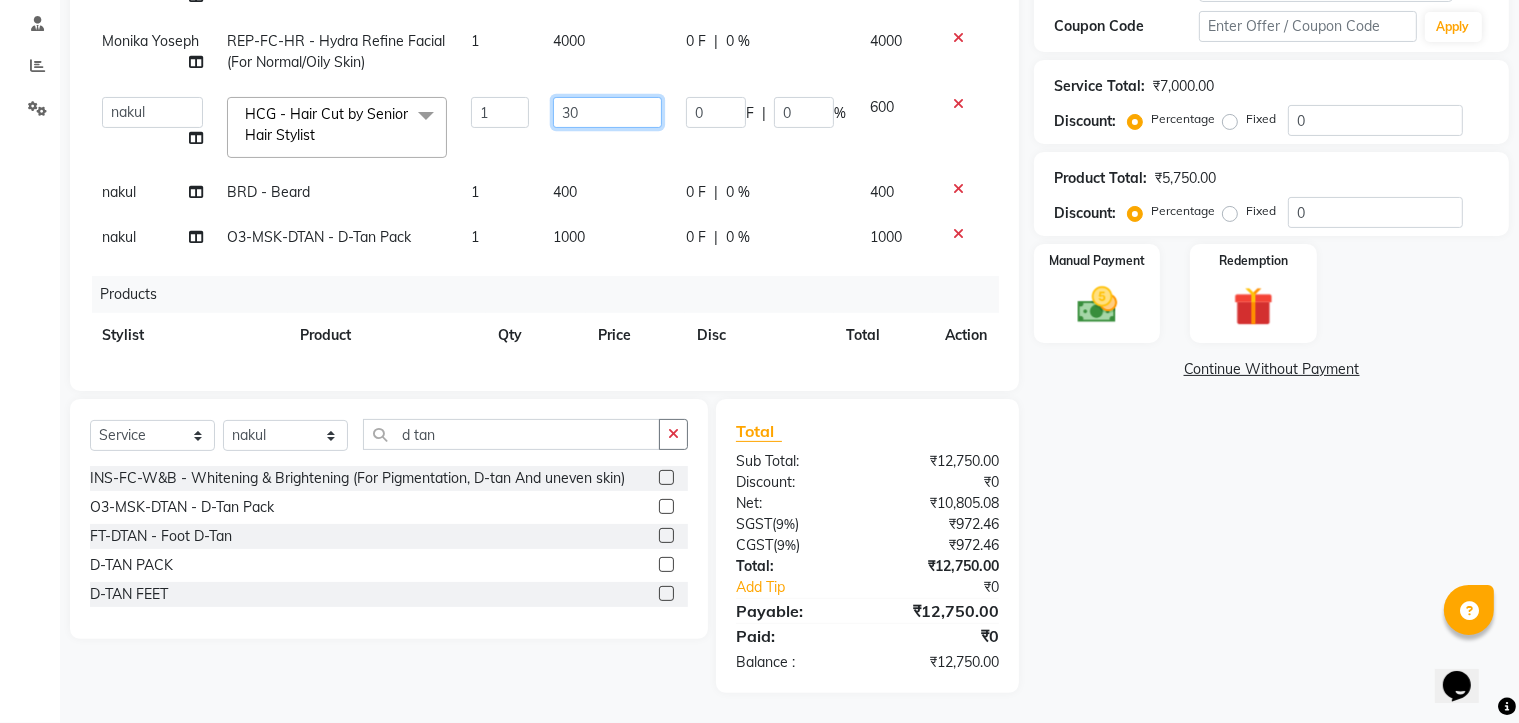 type on "300" 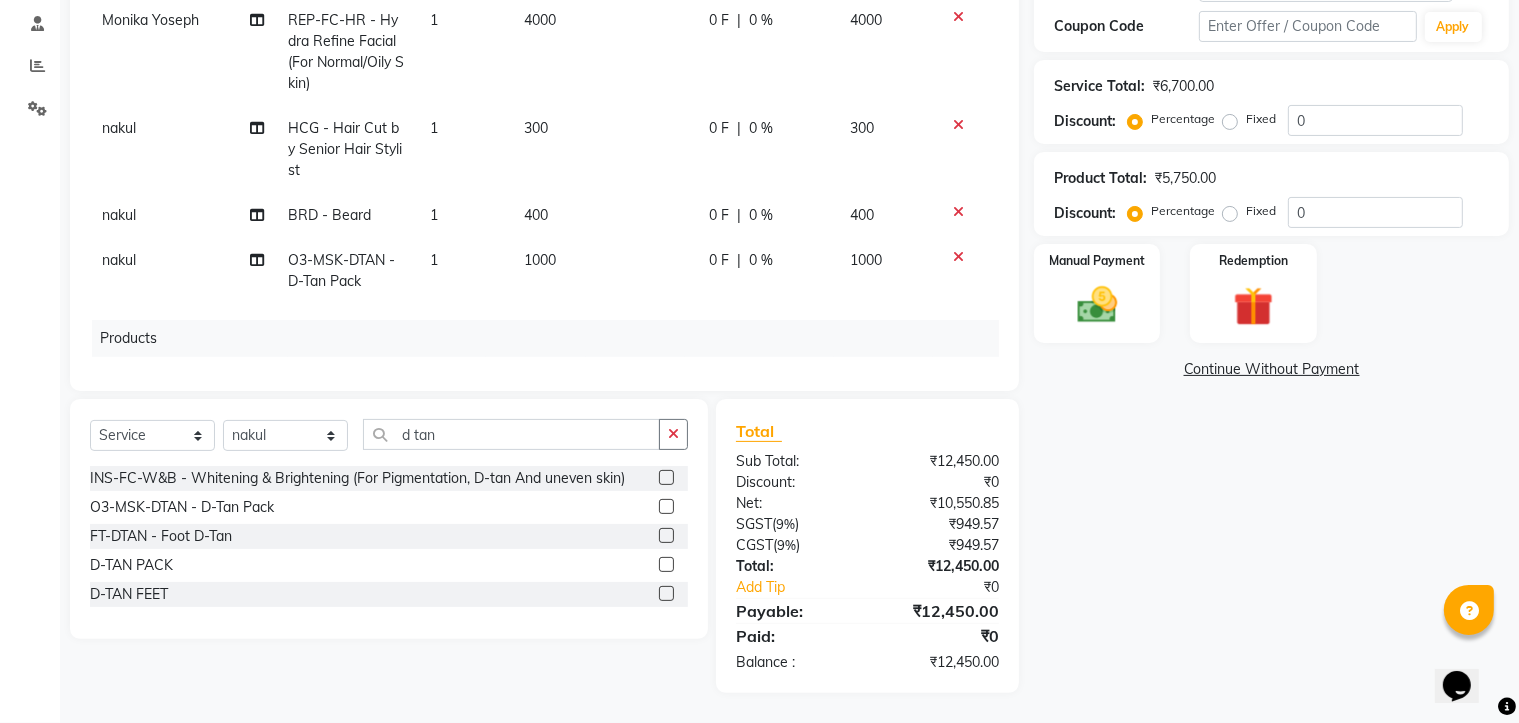 click on "[NAME] [LAST] D-TAN PACK 1 1000 0 F | 0 % 1000 [NAME] [LAST] REP-FC-HR - Hydra Refine Facial (For Normal/Oily Skin) 1 4000 0 F | 0 % 4000 [NAME] HCG - Hair Cut by Senior Hair Stylist 1 300 0 F | 0 % 300 [NAME] BRD - Beard 1 400 0 F | 0 % 400 [NAME] O3-MSK-DTAN  - D-Tan Pack 1 1000 0 F | 0 % 1000" 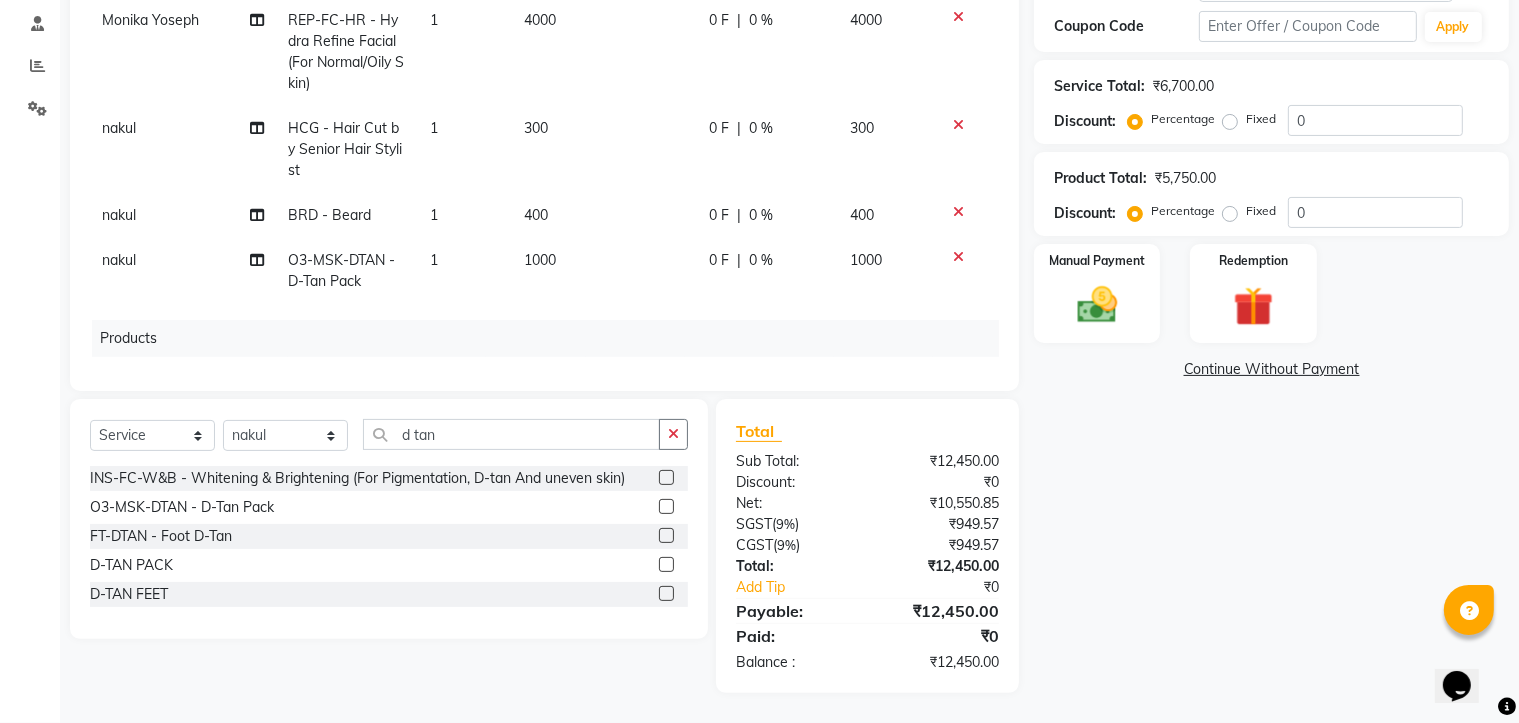 click on "400" 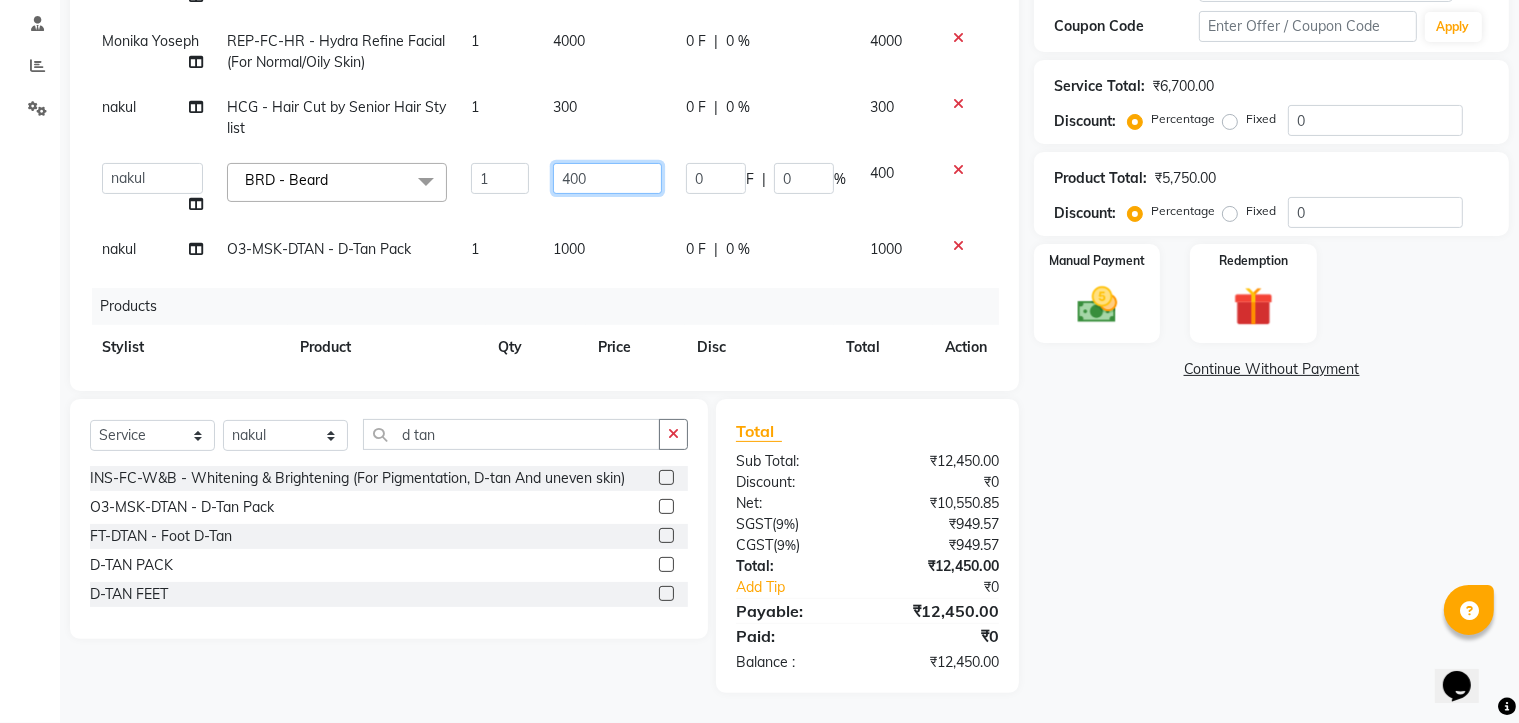 click on "400" 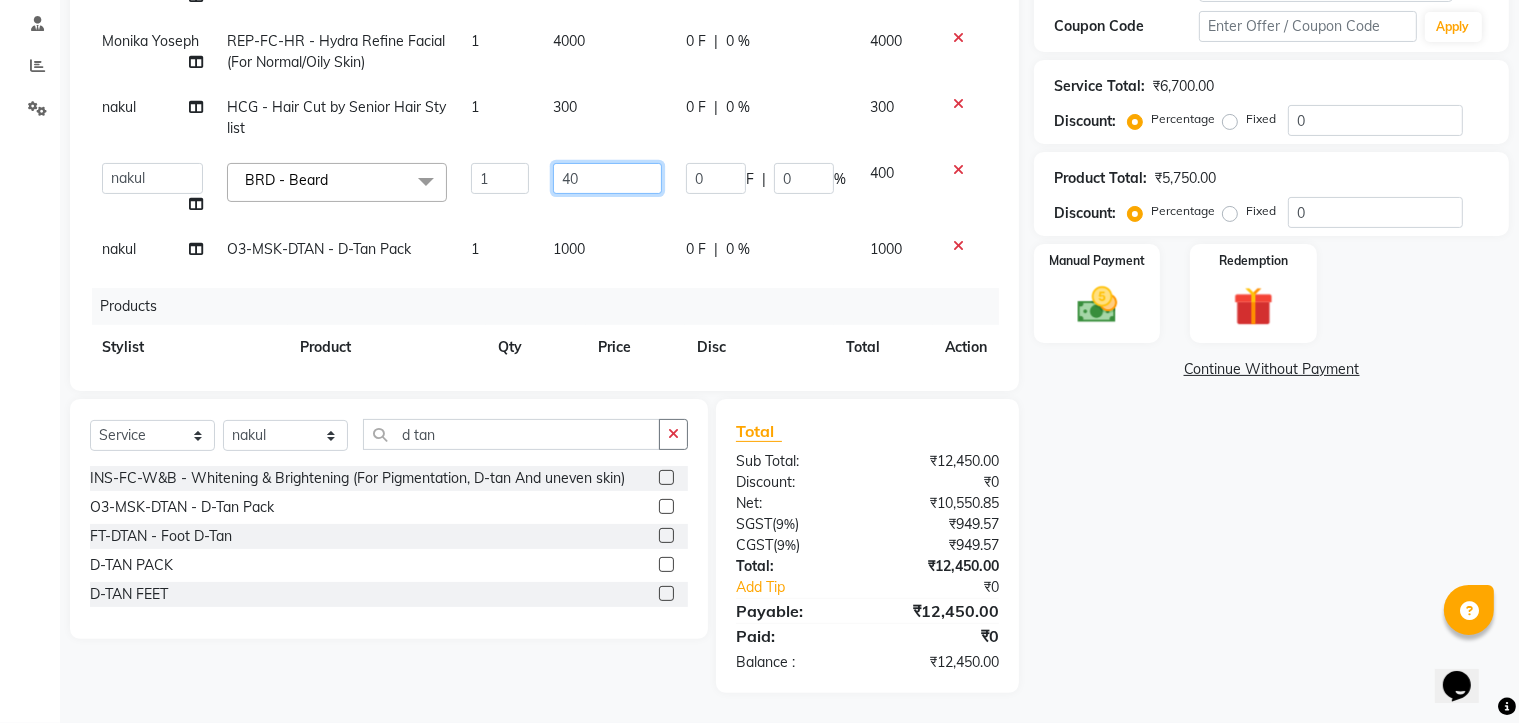 type on "4" 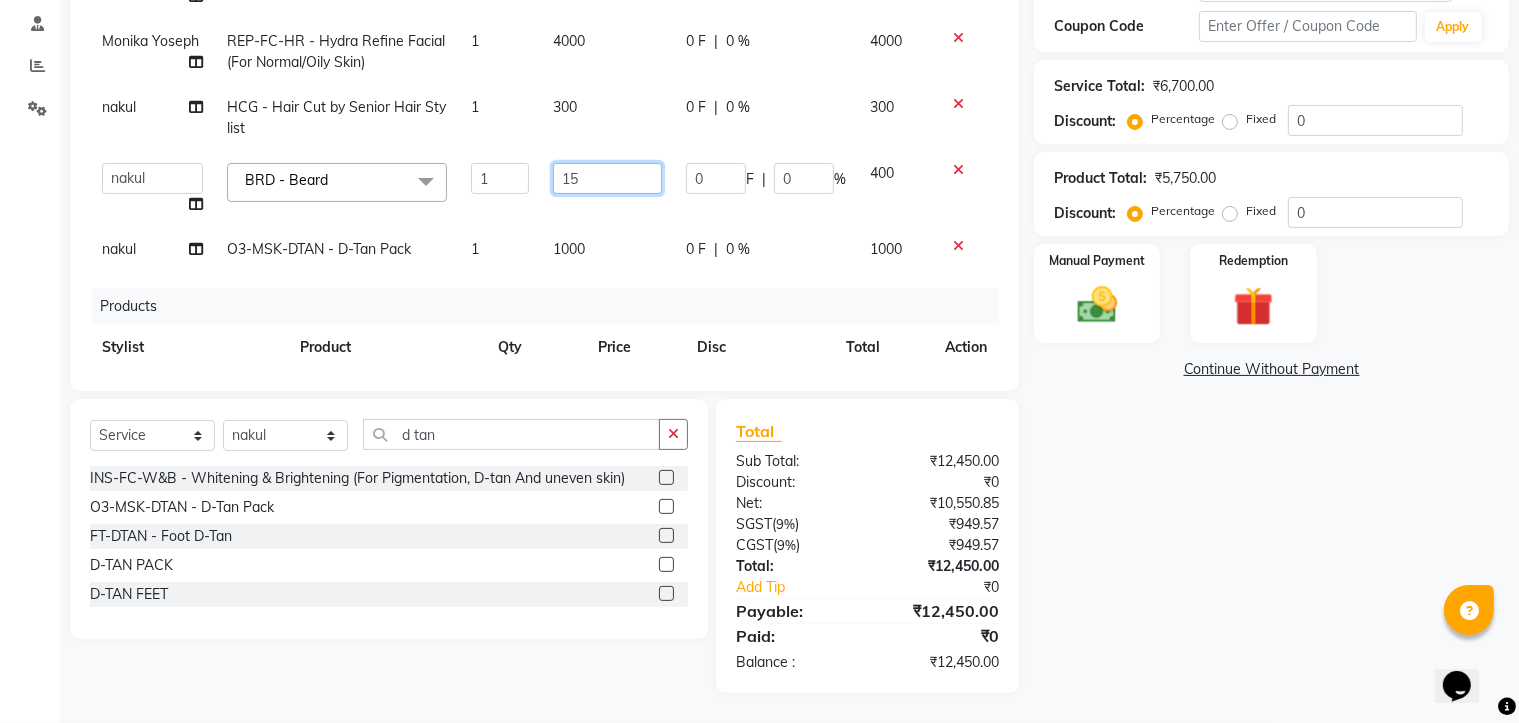 type on "150" 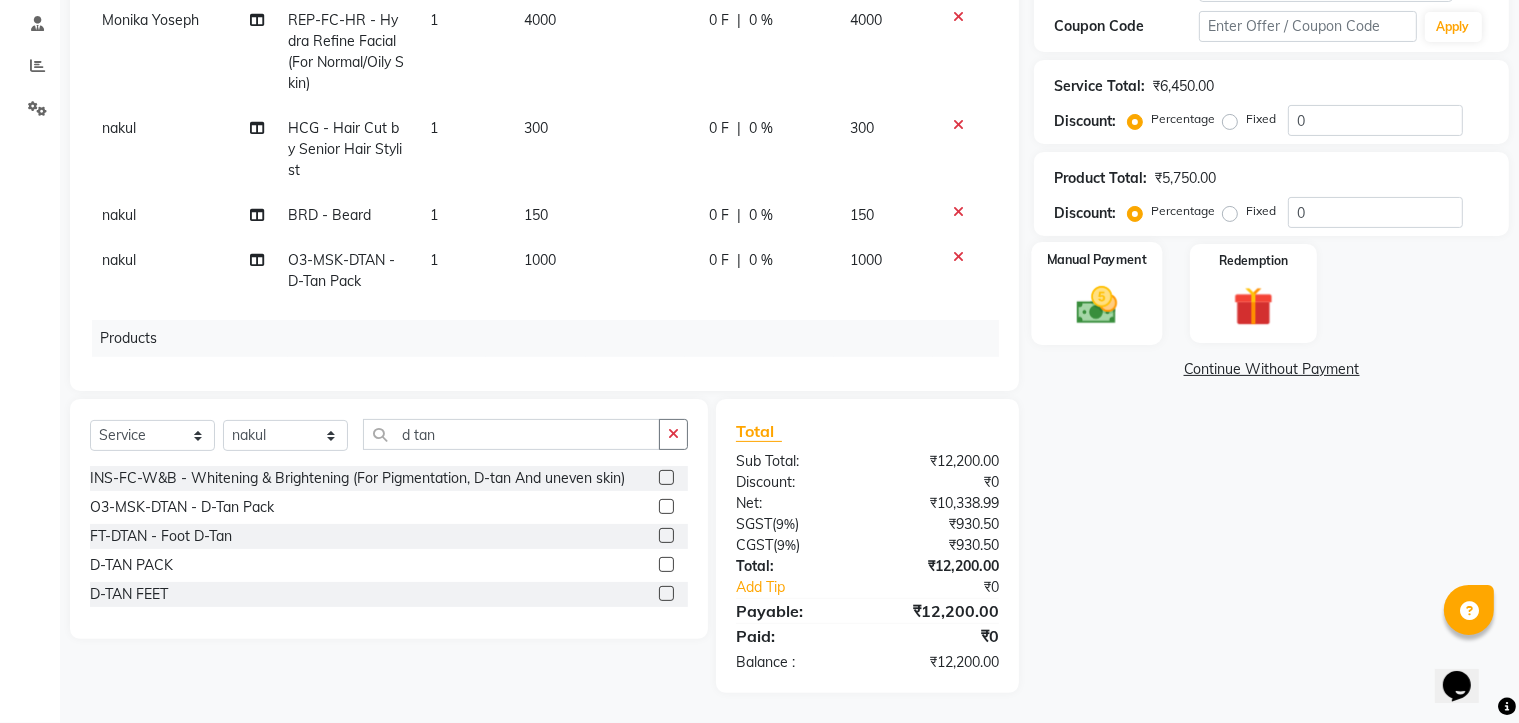 click on "Manual Payment" 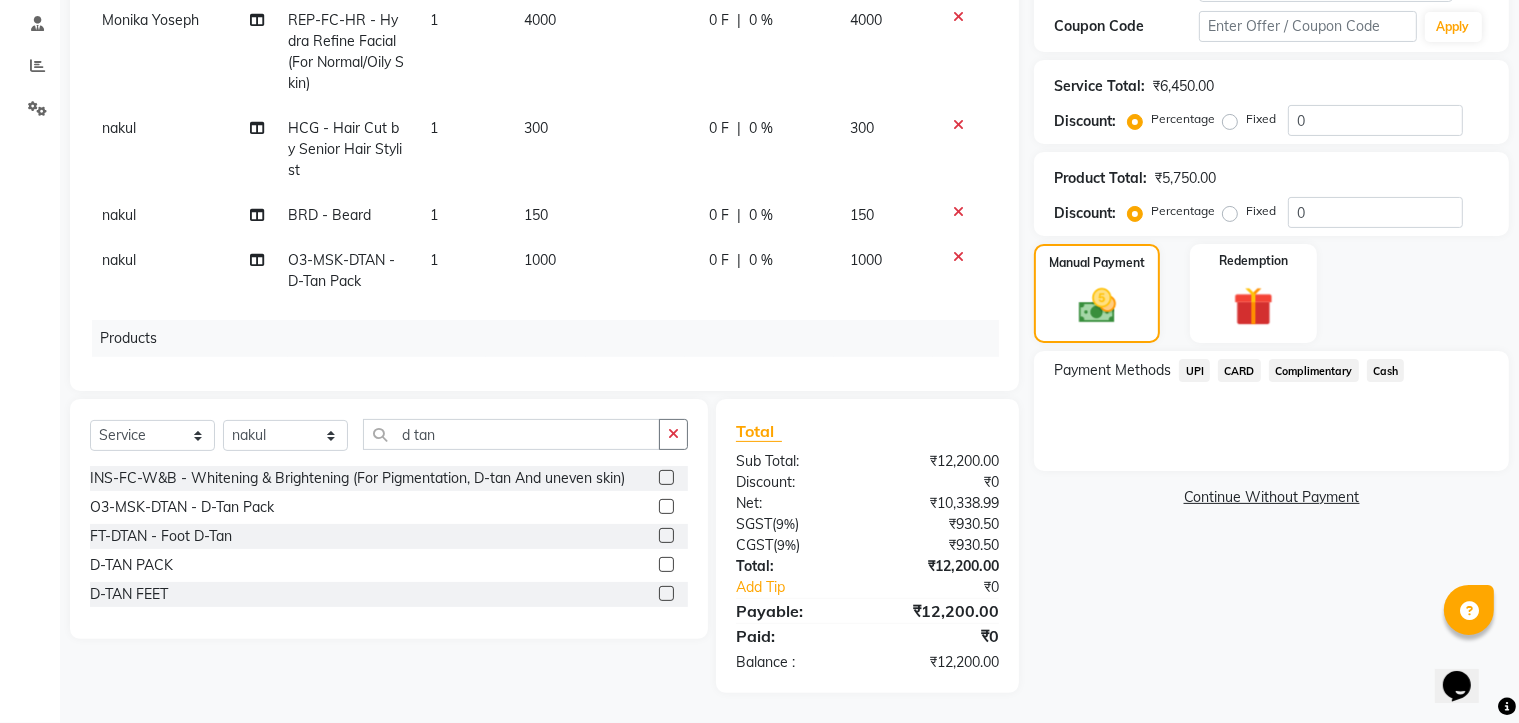 click on "UPI" 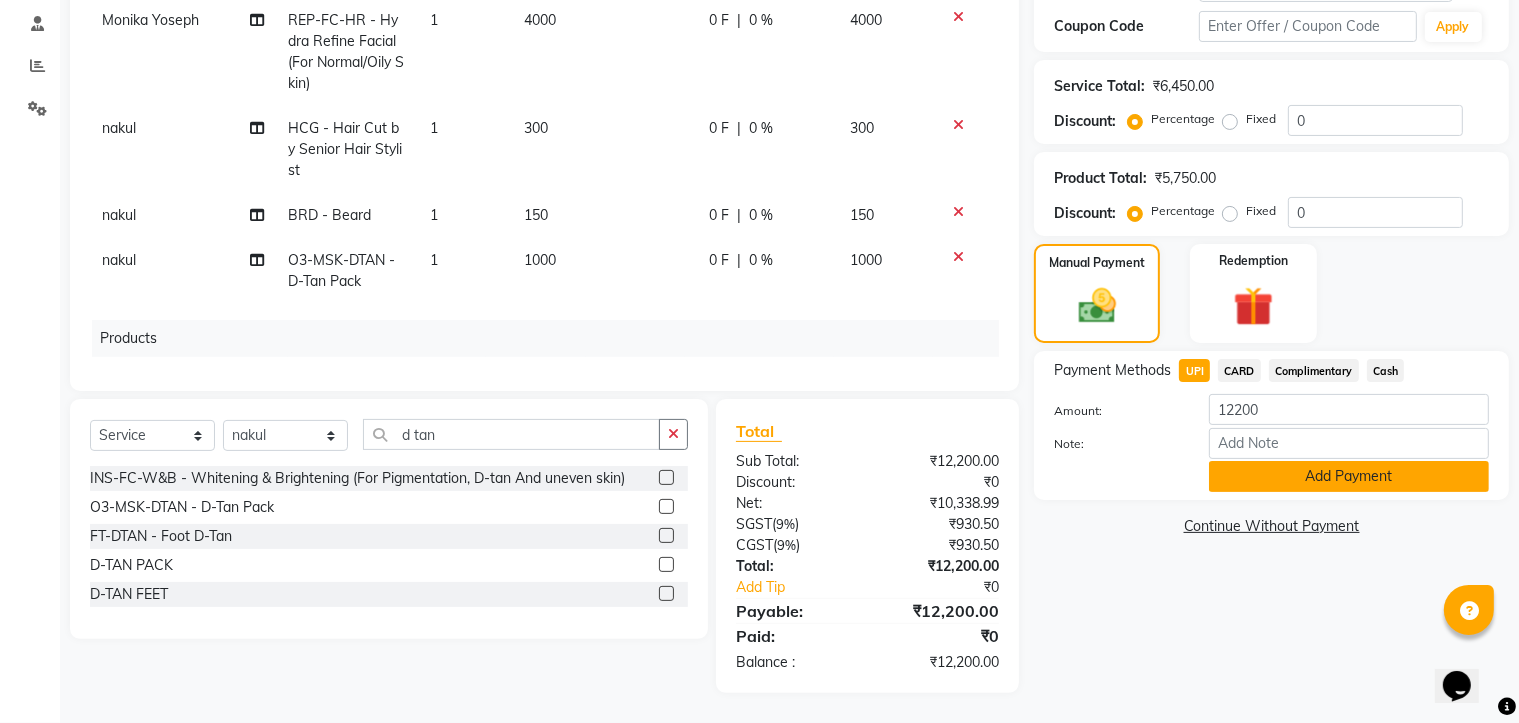 click on "Add Payment" 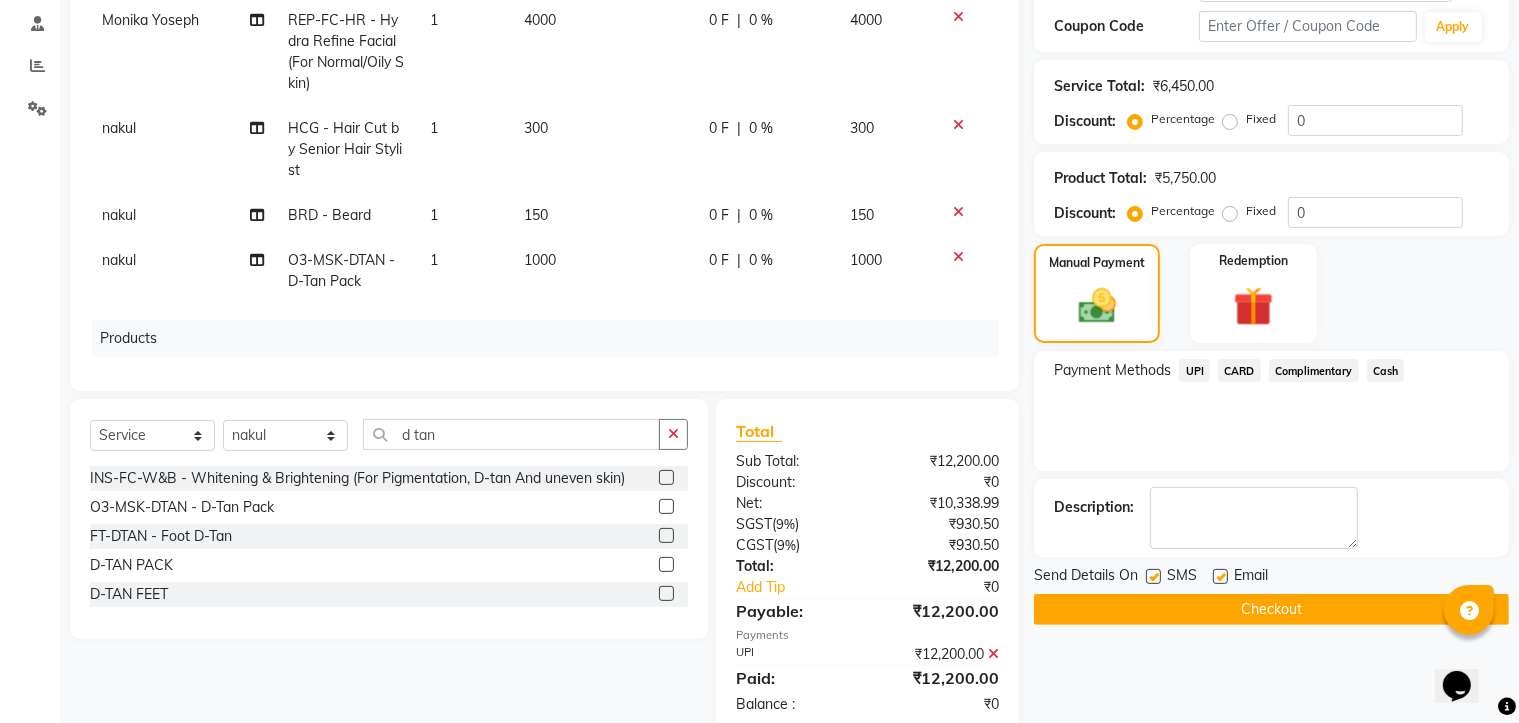 scroll, scrollTop: 419, scrollLeft: 0, axis: vertical 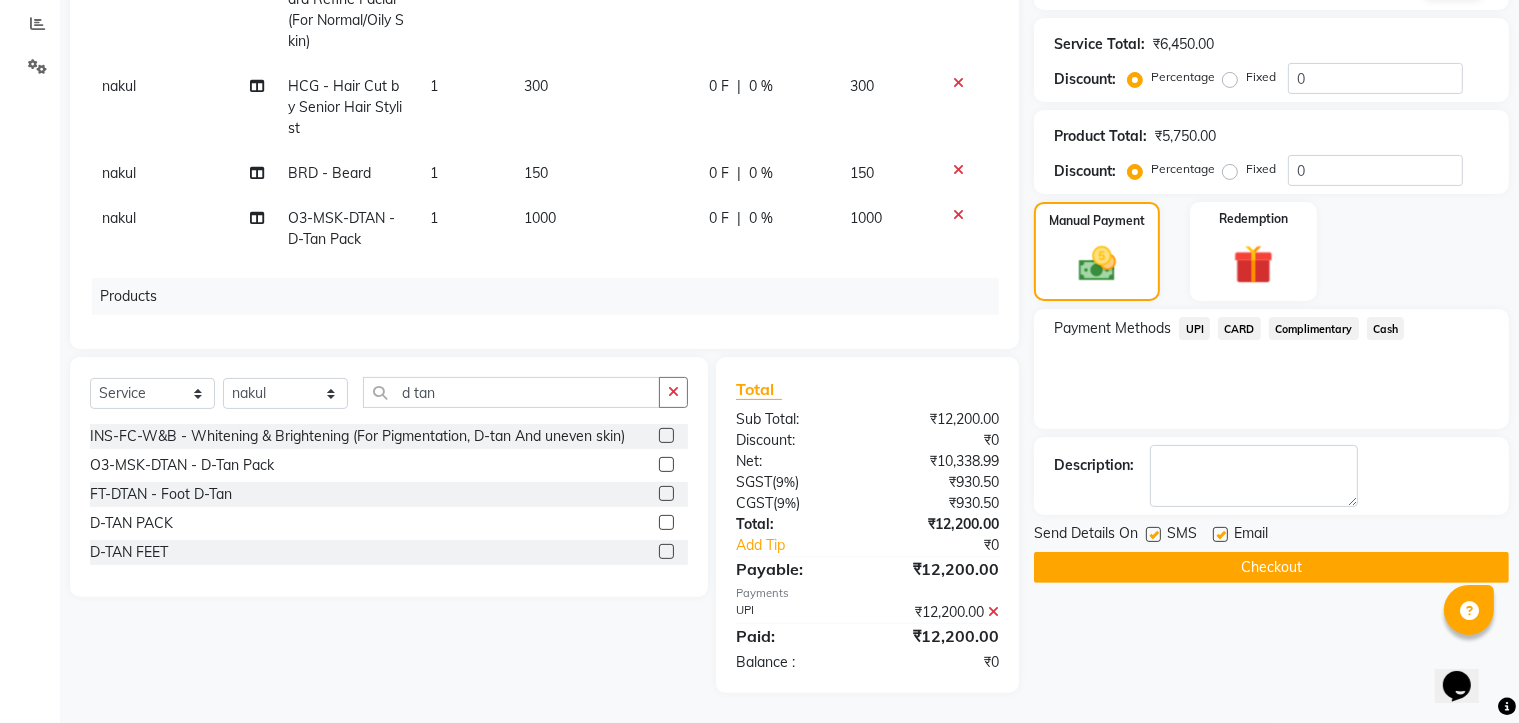 click on "Checkout" 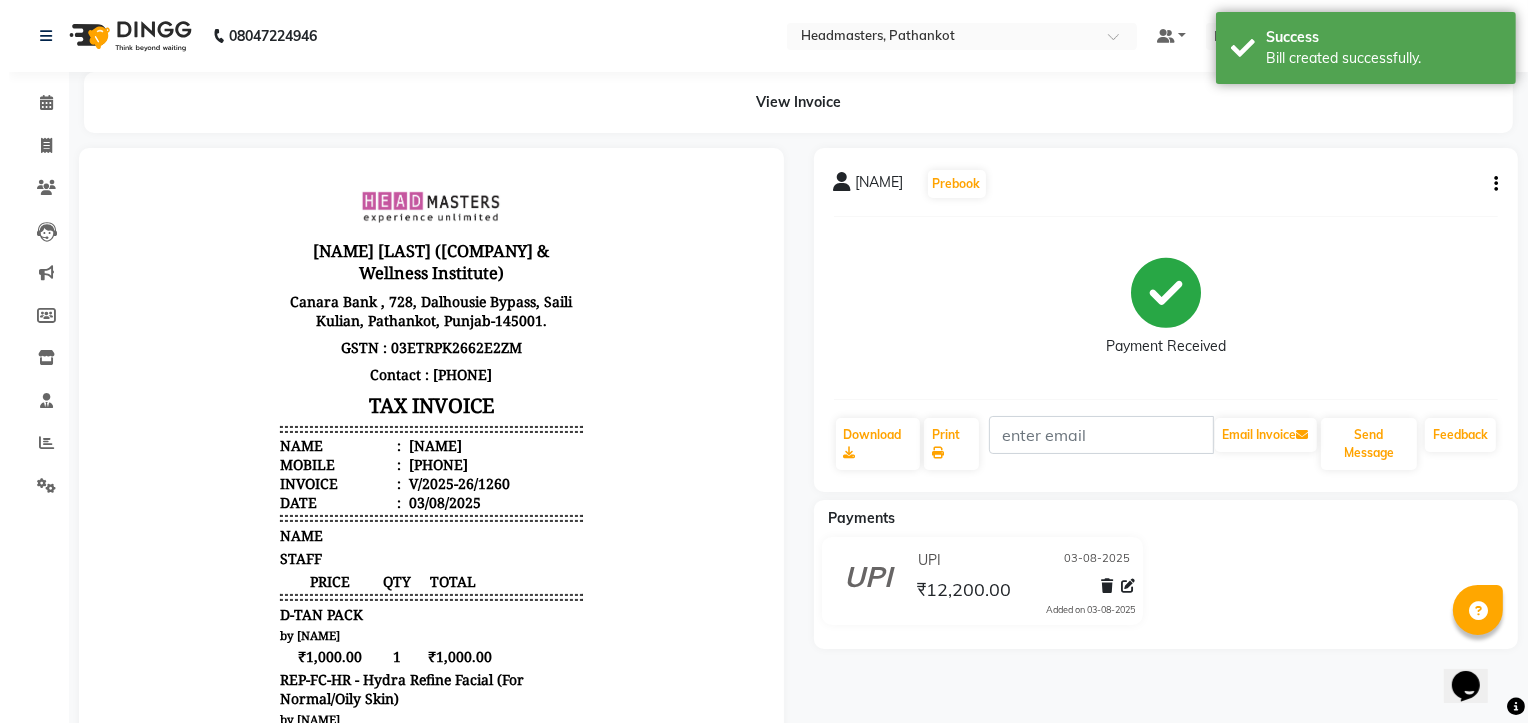 scroll, scrollTop: 0, scrollLeft: 0, axis: both 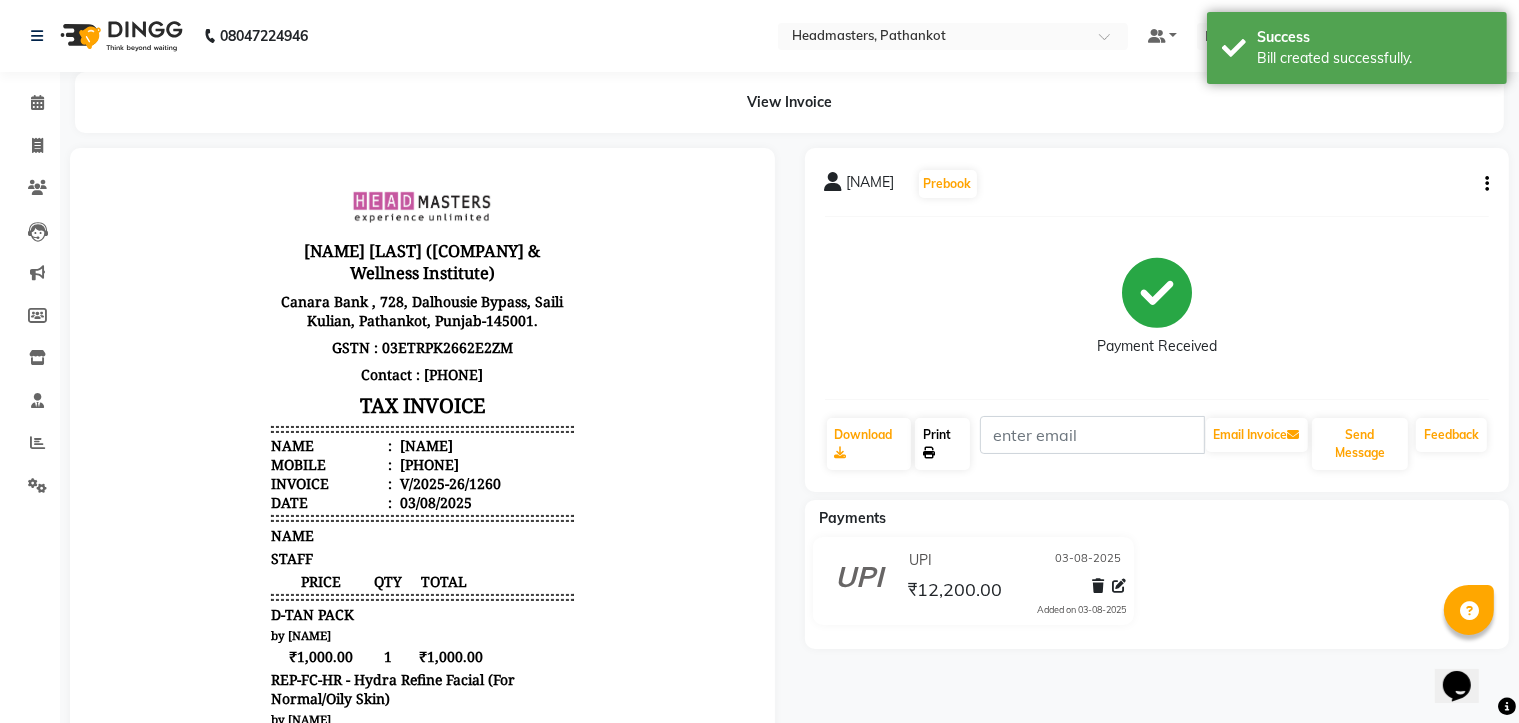 click on "Print" 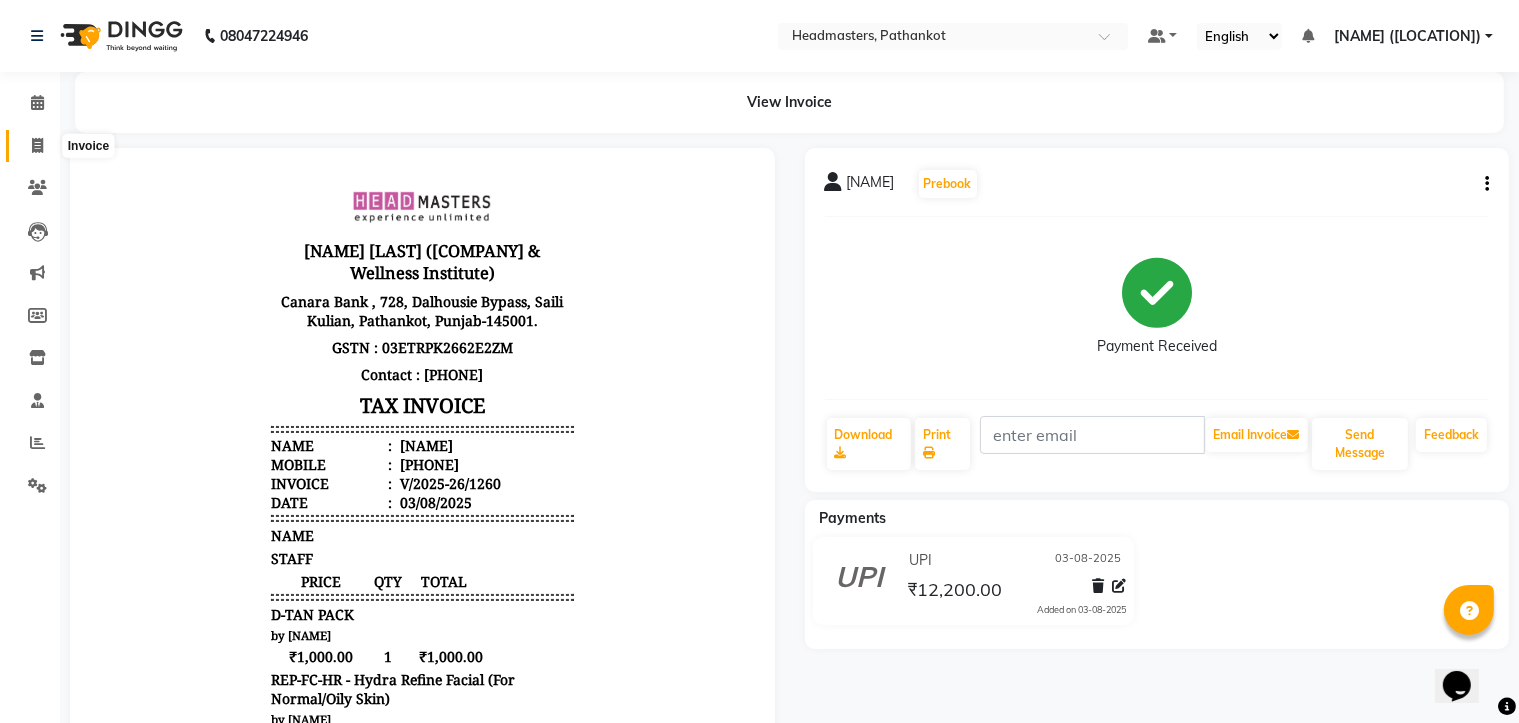 click 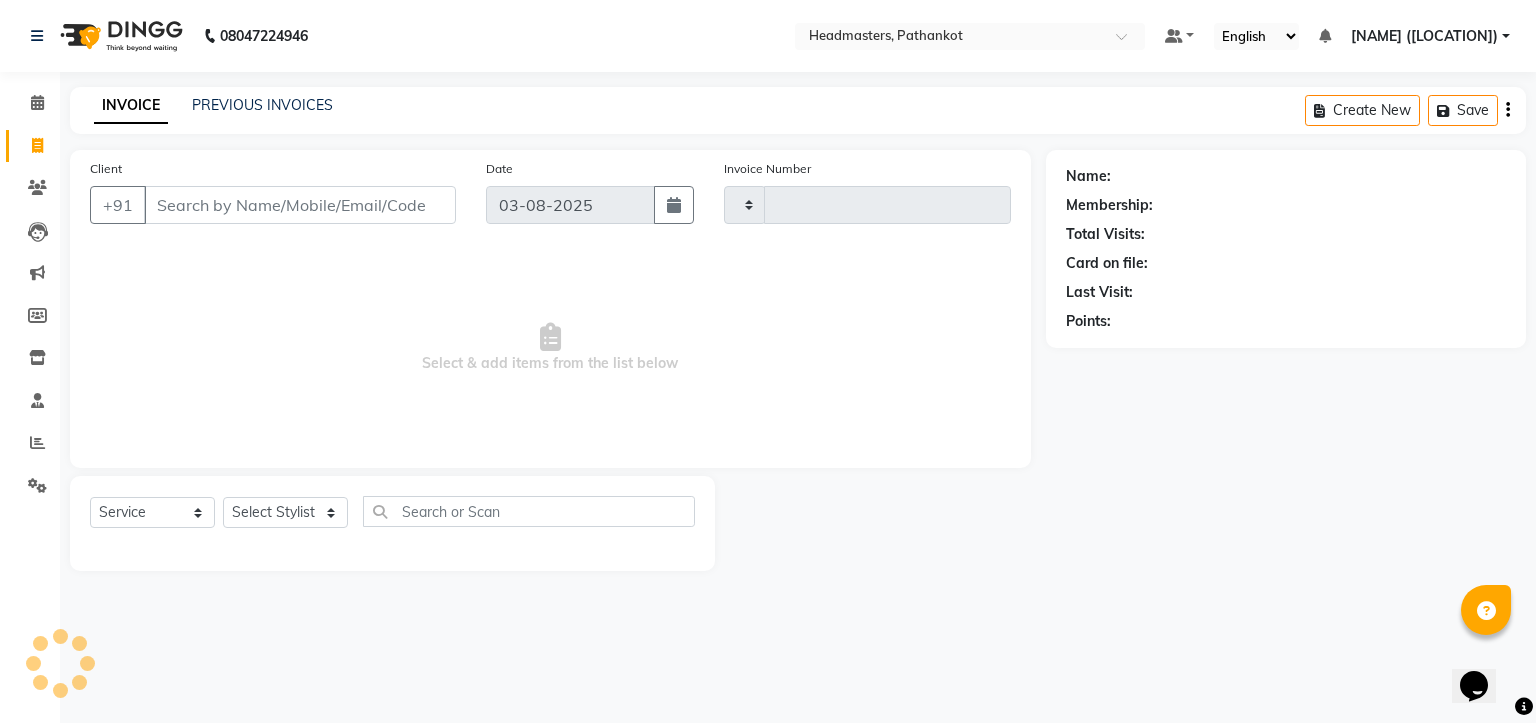 type on "1261" 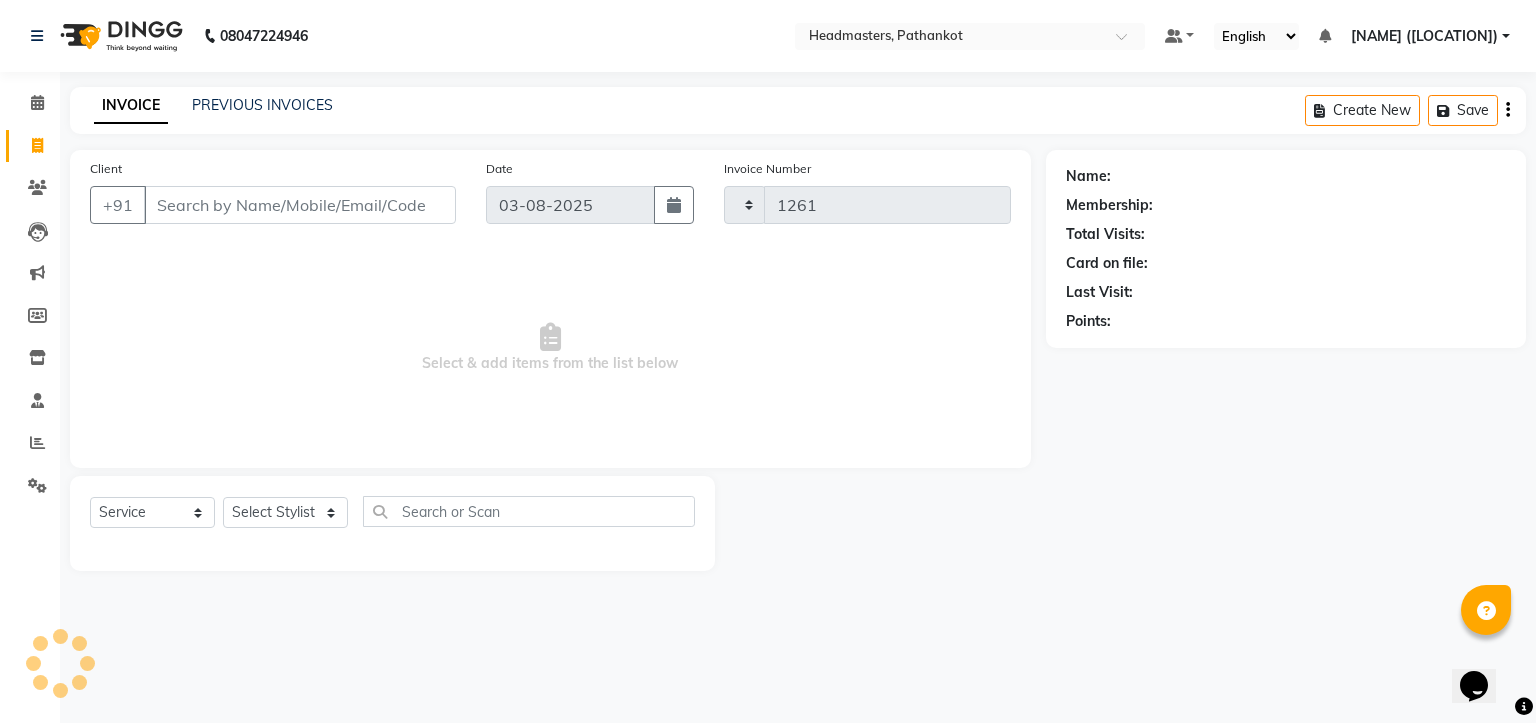 select on "7530" 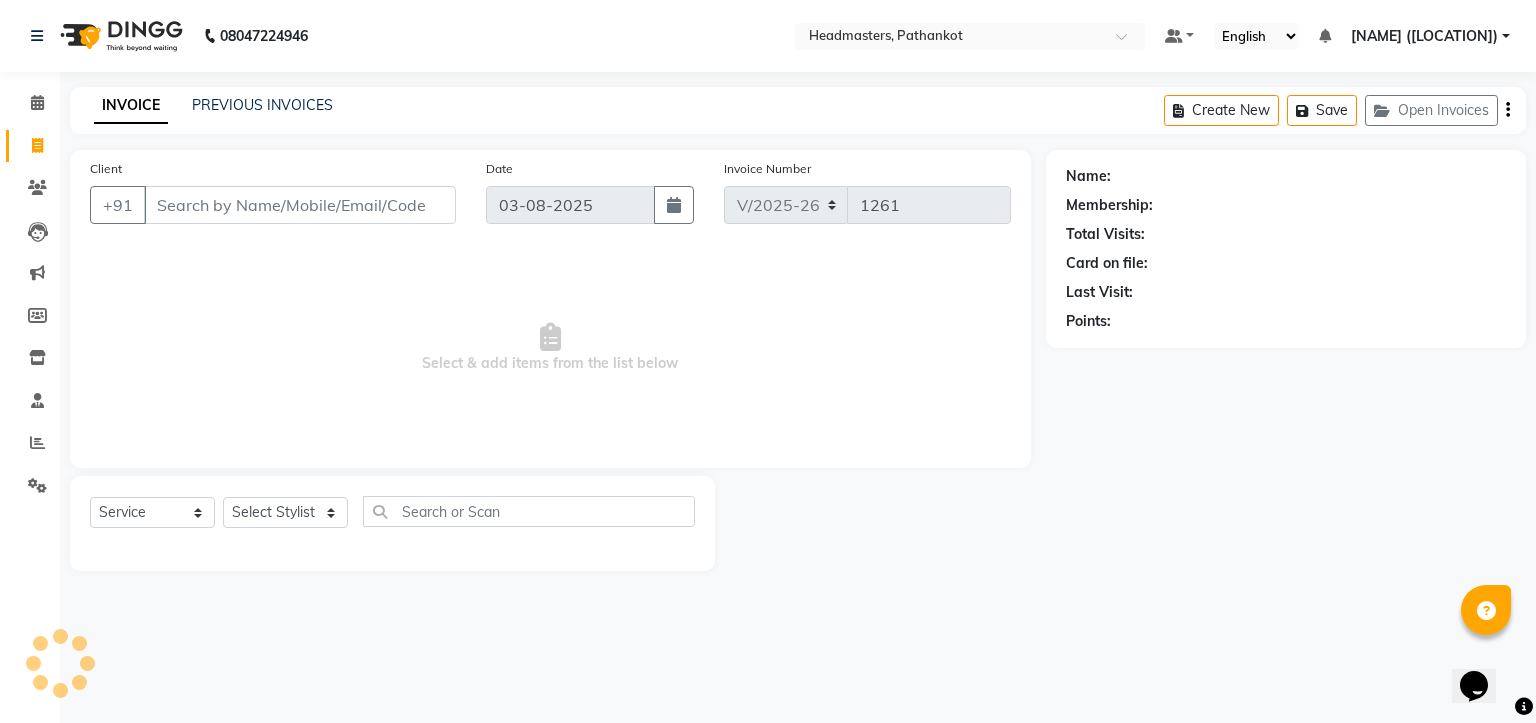 click on "Client" at bounding box center (300, 205) 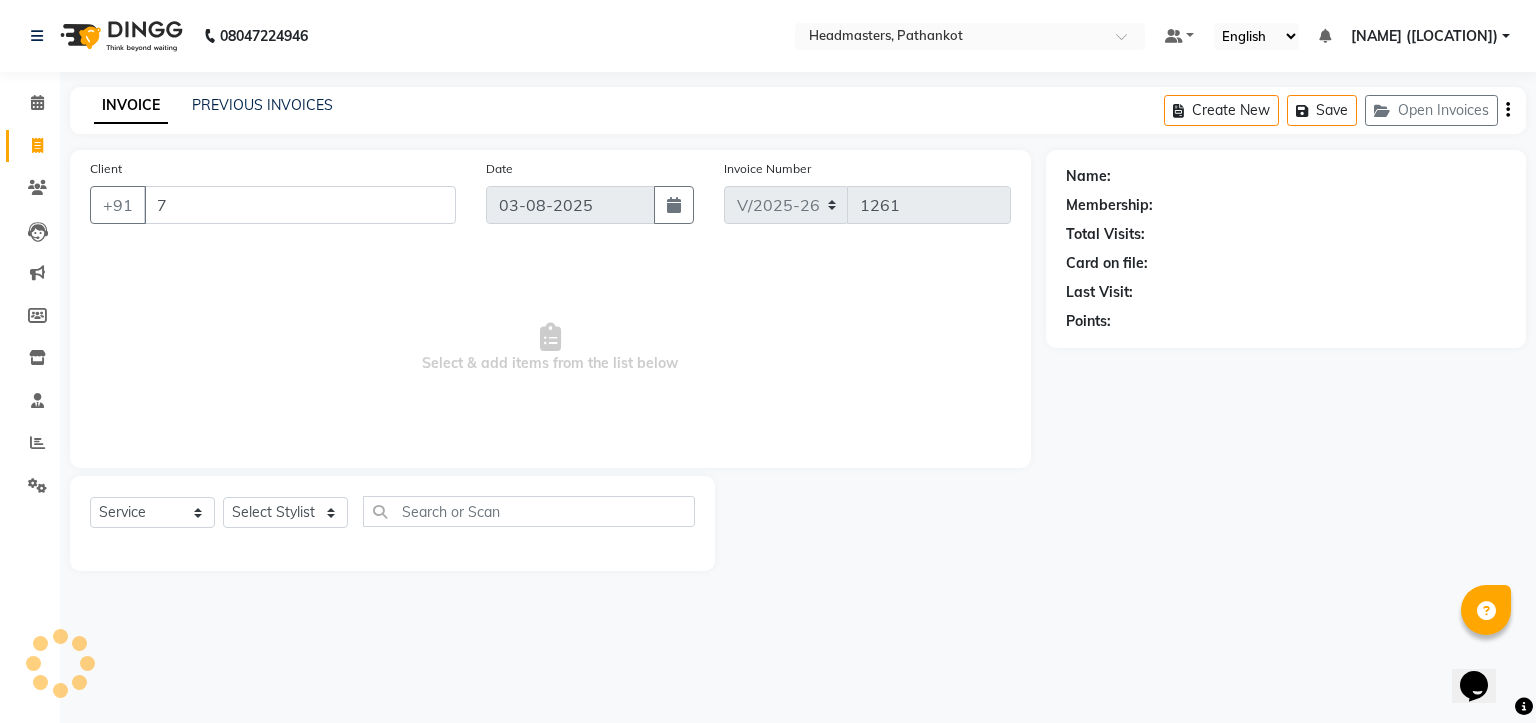 select on "66904" 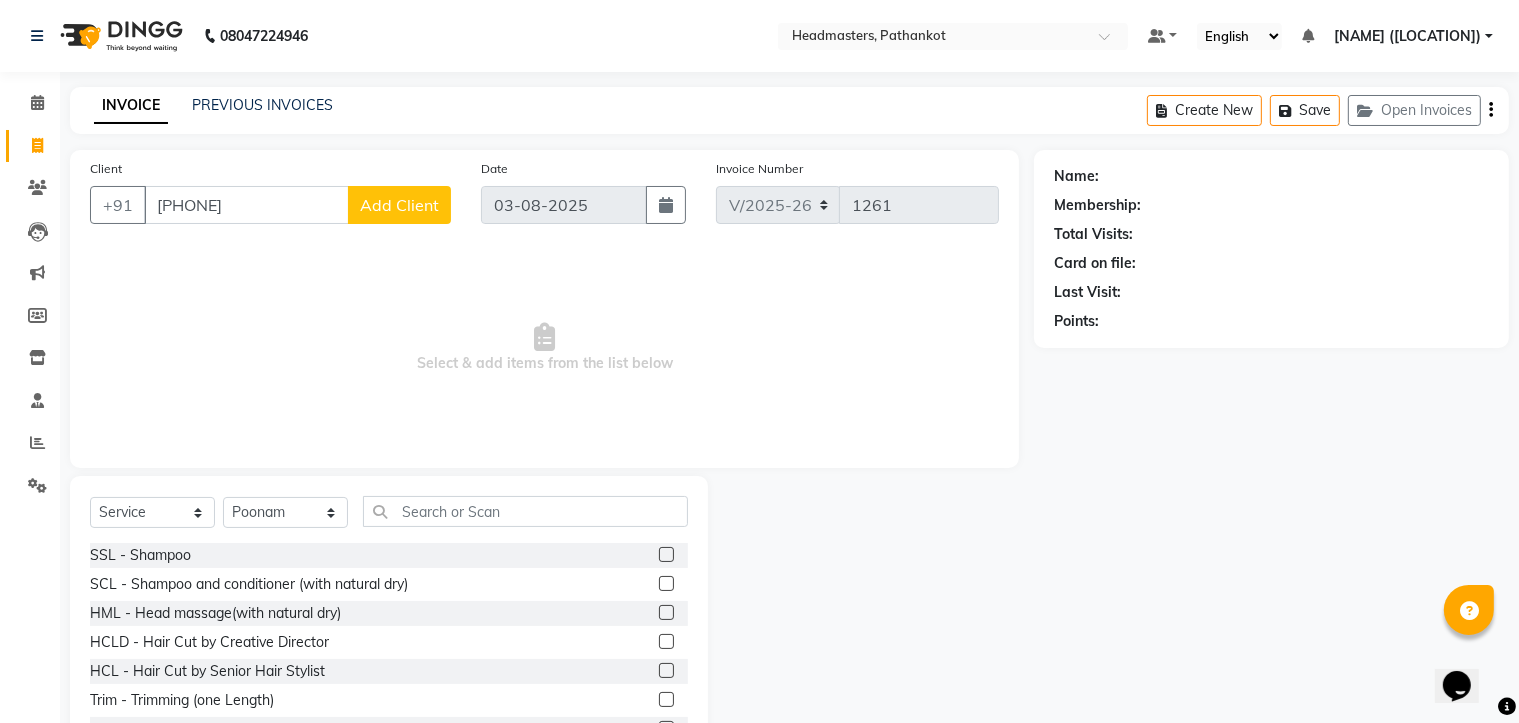 type on "[PHONE]" 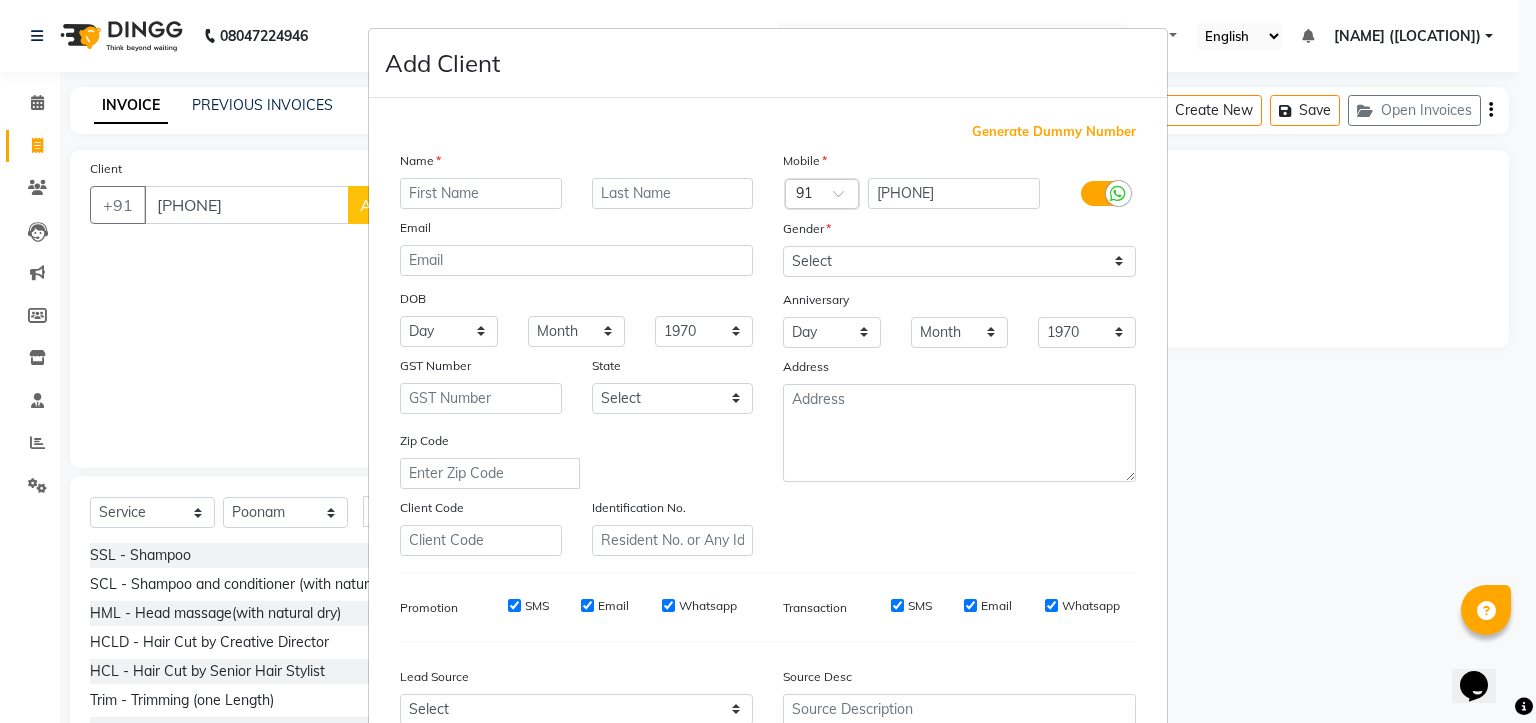click at bounding box center (481, 193) 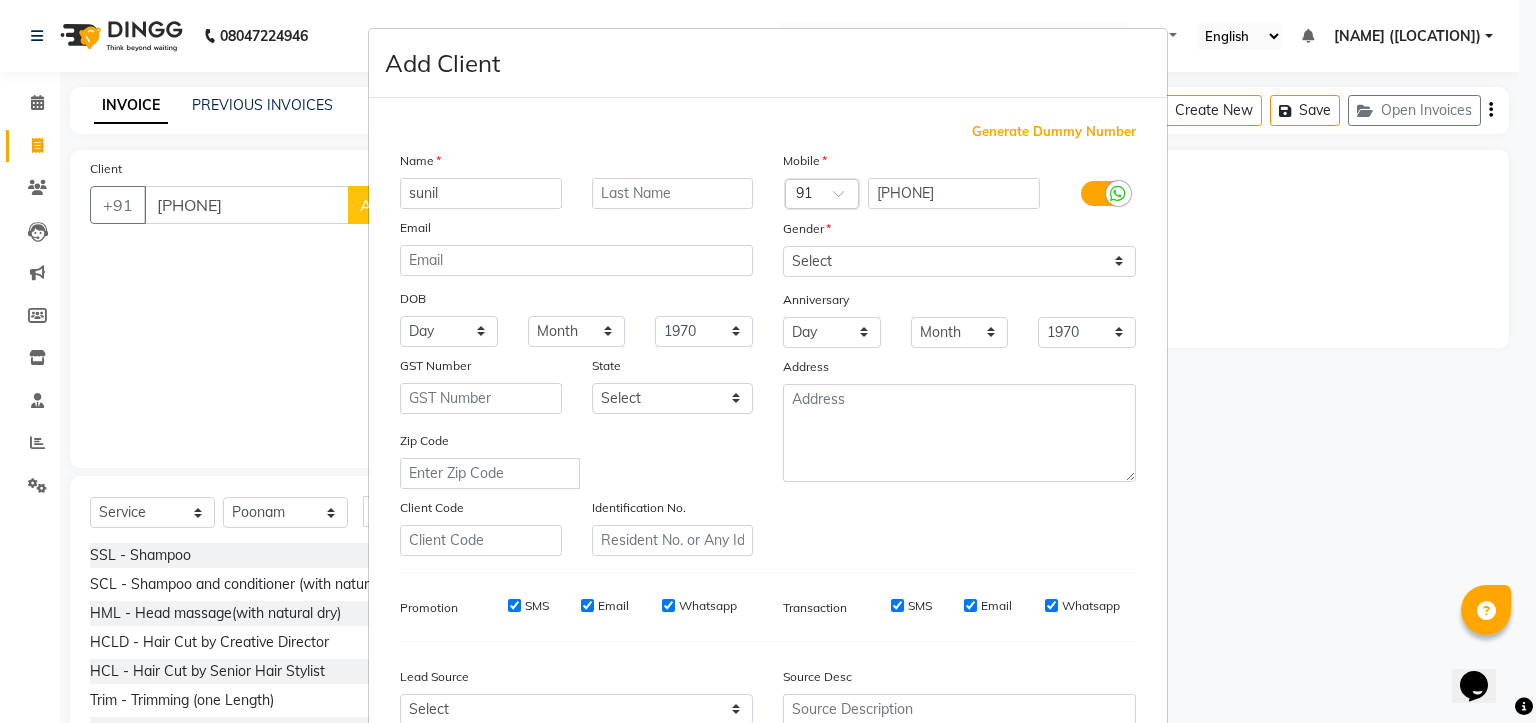 type on "sunil" 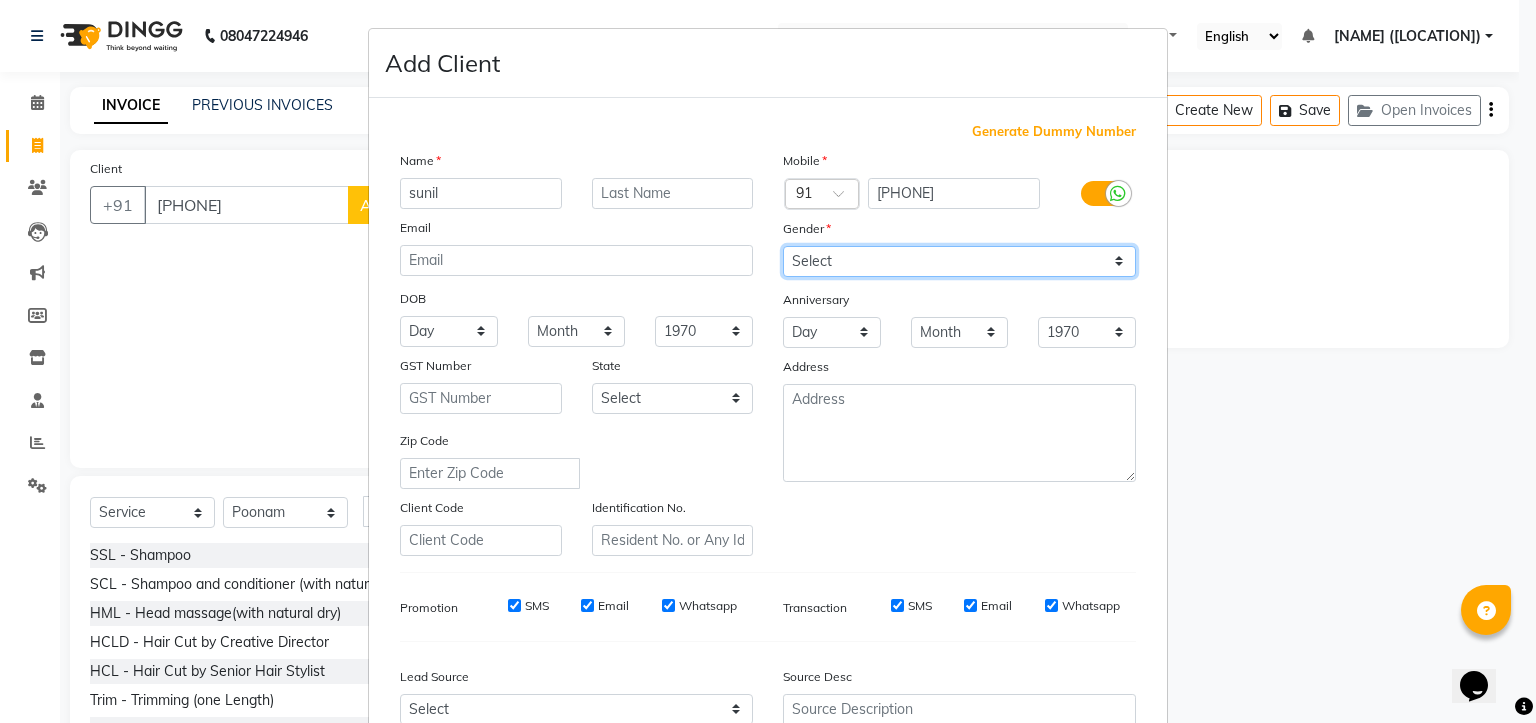 click on "Select Male Female Other Prefer Not To Say" at bounding box center (959, 261) 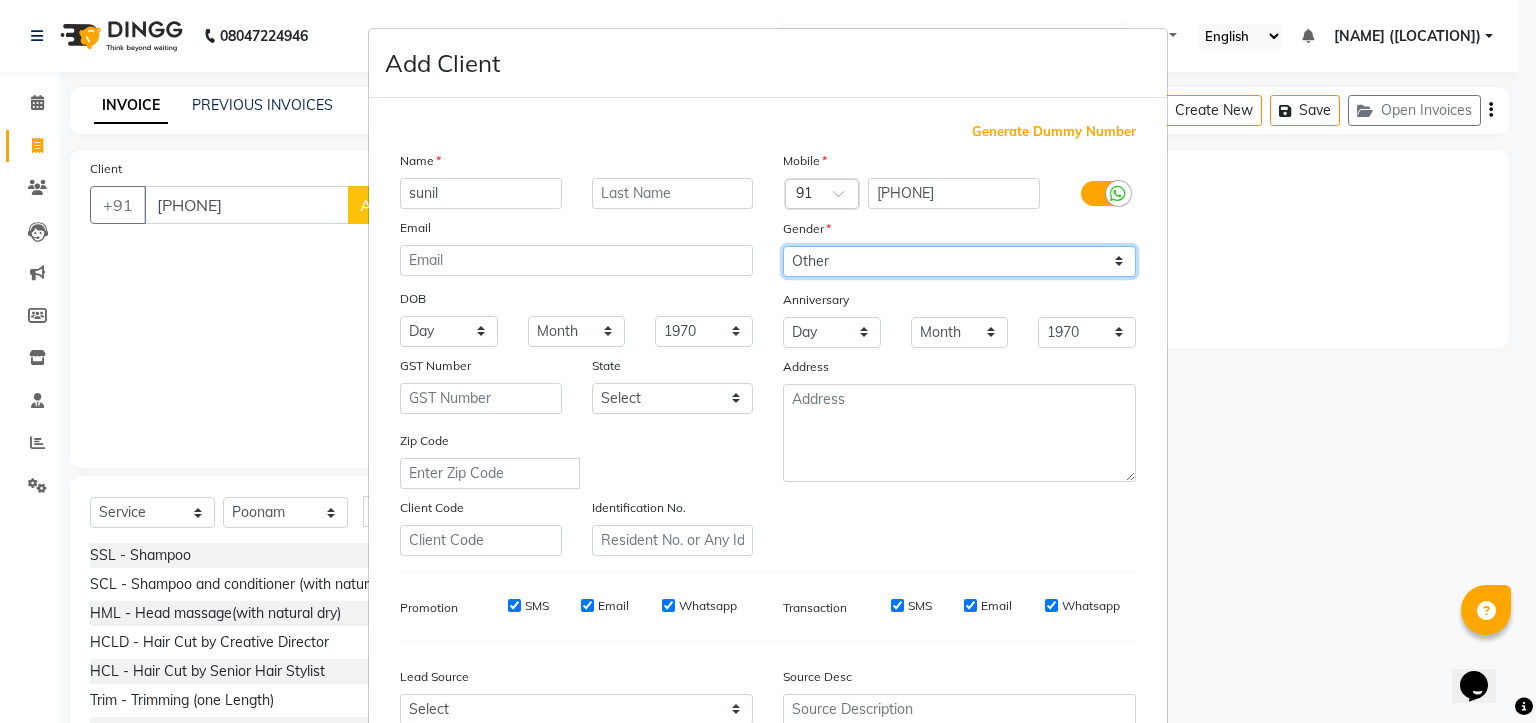 click on "Select Male Female Other Prefer Not To Say" at bounding box center [959, 261] 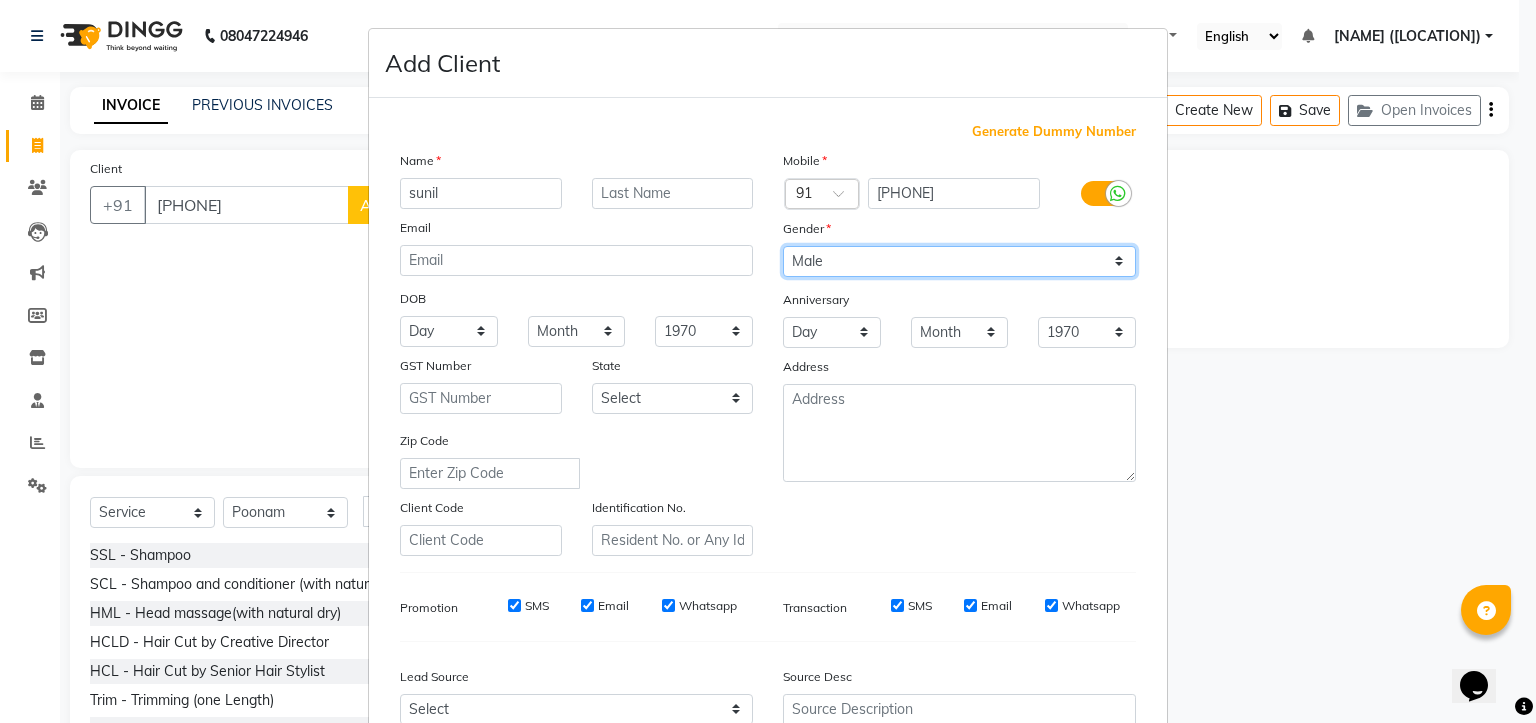 click on "Select Male Female Other Prefer Not To Say" at bounding box center [959, 261] 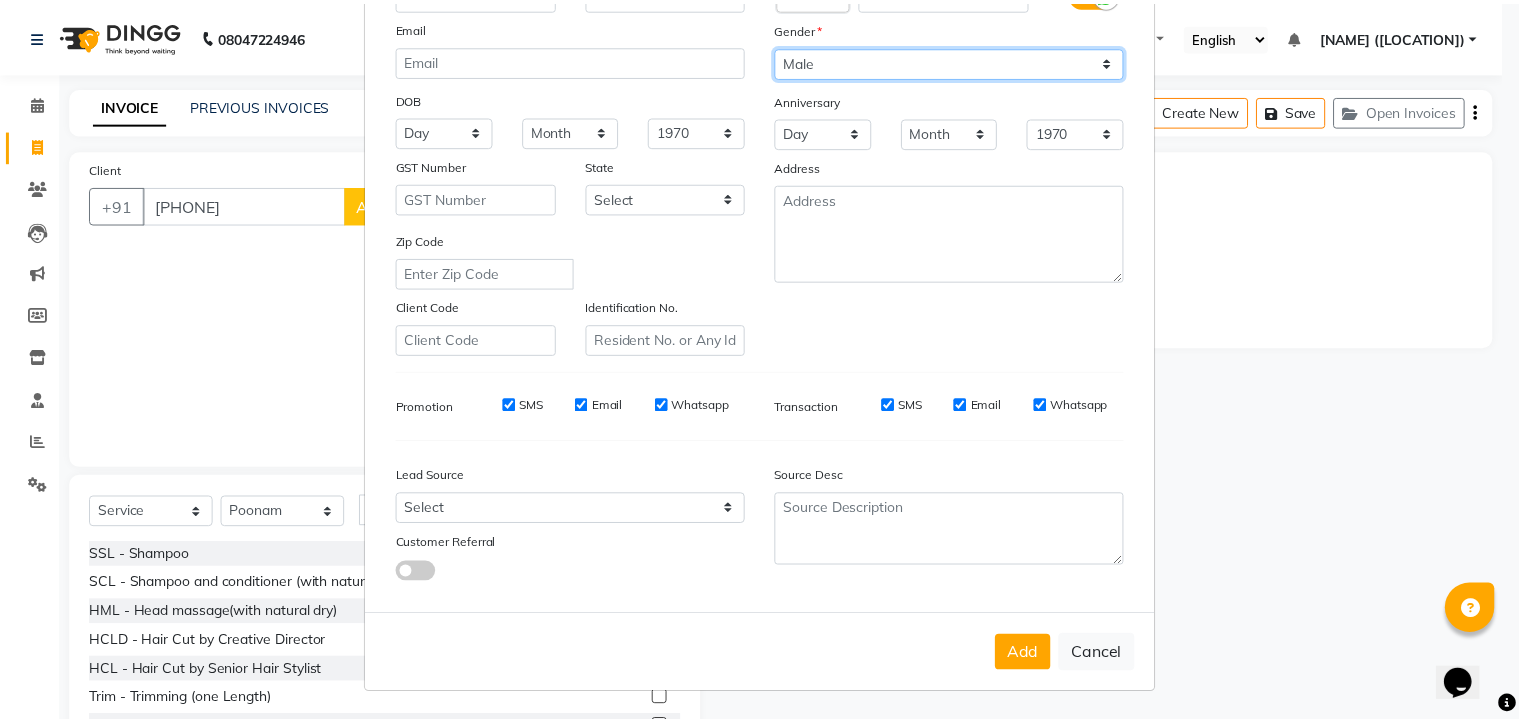 scroll, scrollTop: 209, scrollLeft: 0, axis: vertical 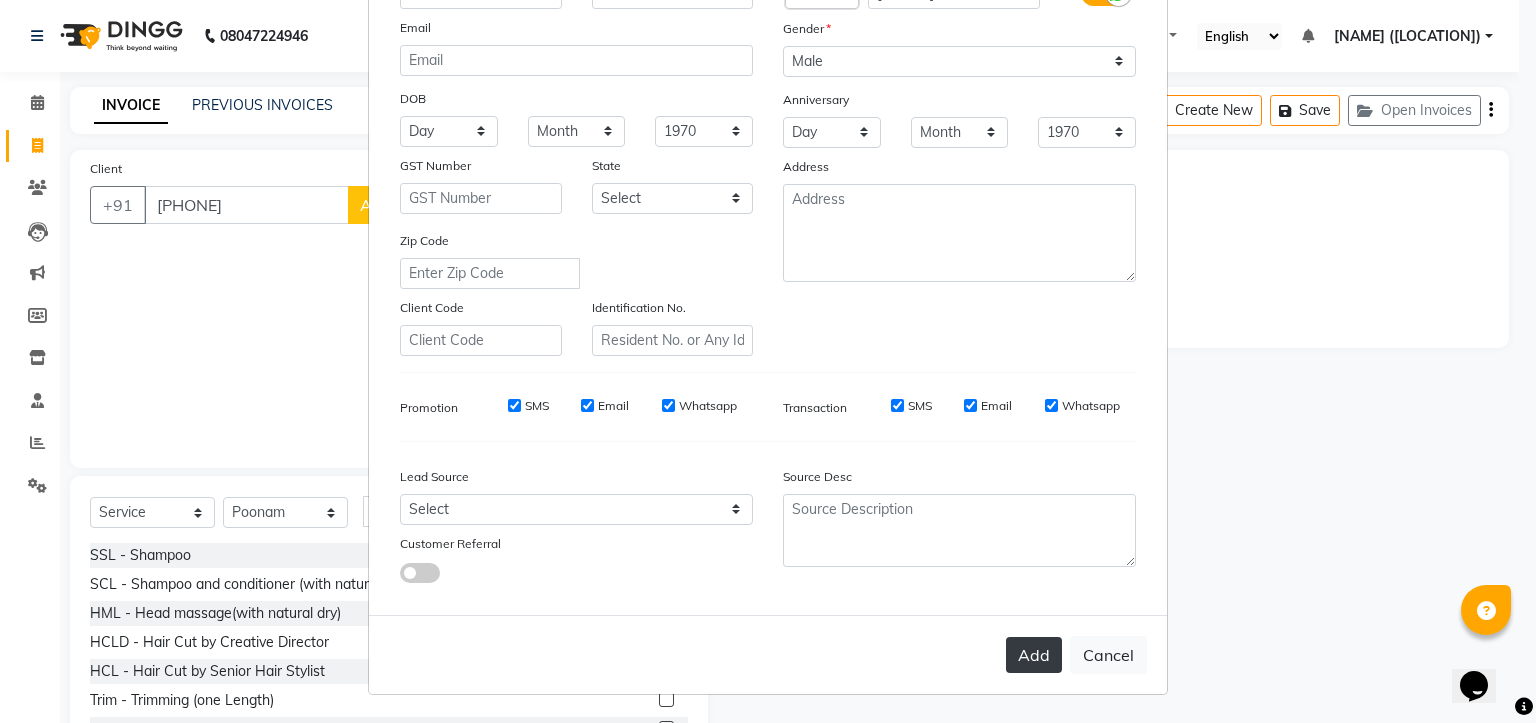 click on "Add" at bounding box center [1034, 655] 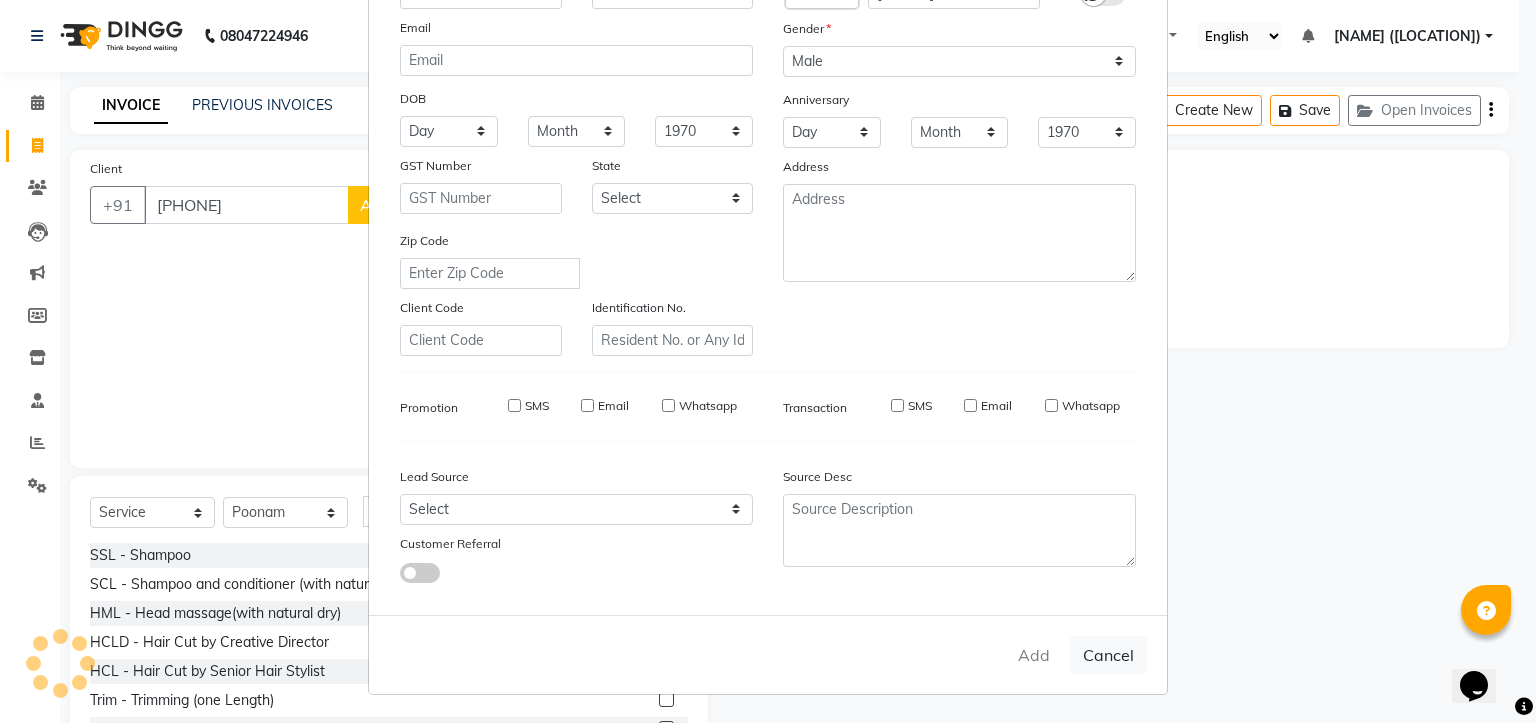 type 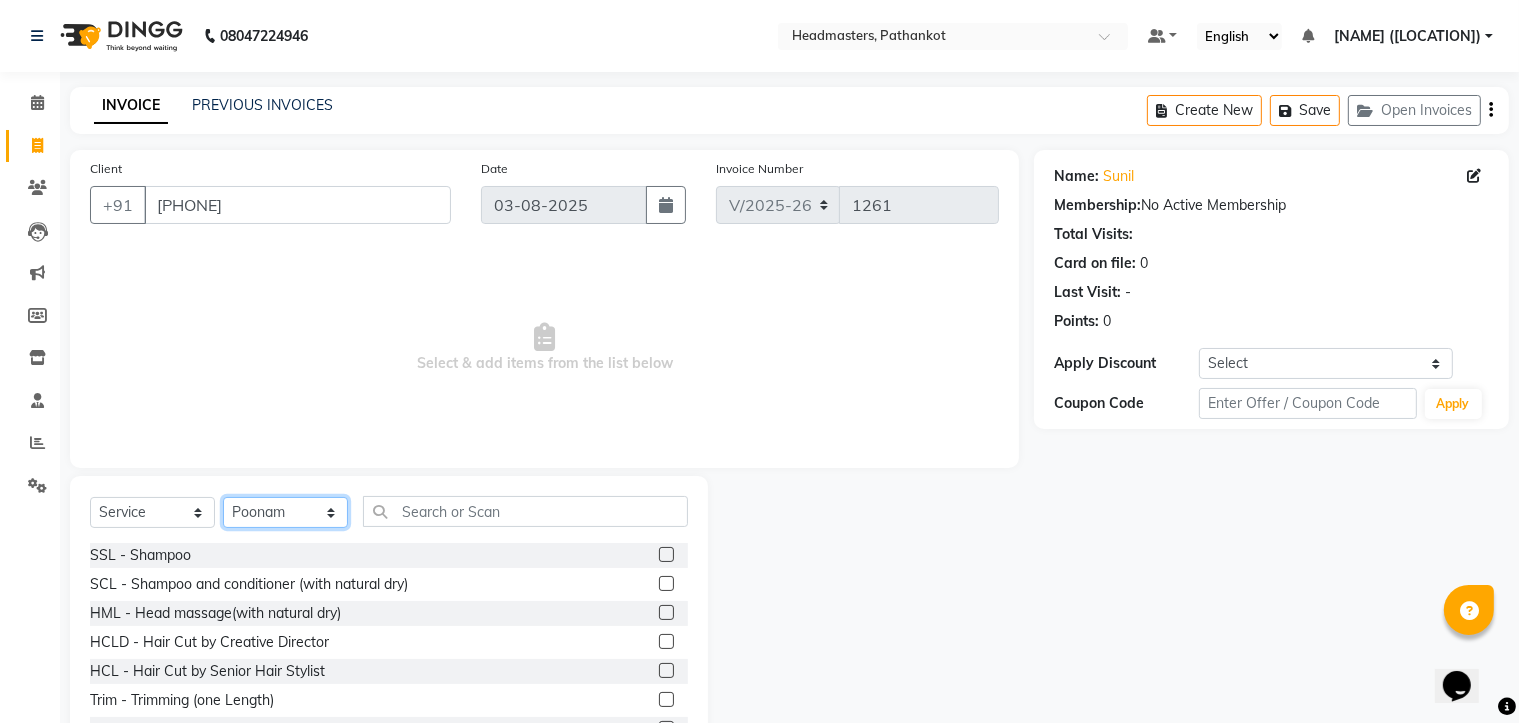 click on "Select Stylist [NAME] HEAD MASTERS [NAME] [NAME] [NAME] [NAME] [NAME] [NAME] [NAME] [NAME] [NAME] [NAME] [NAME]" 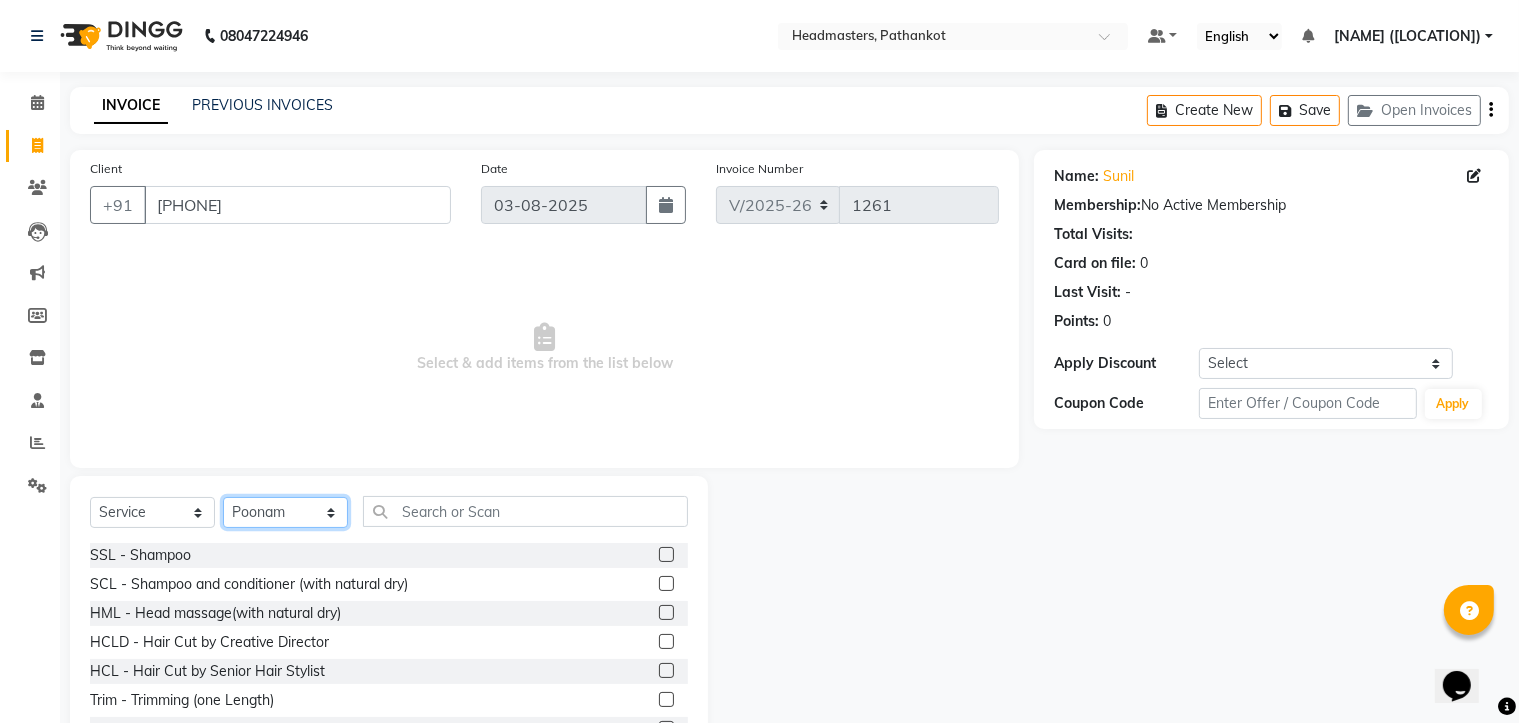 select on "66910" 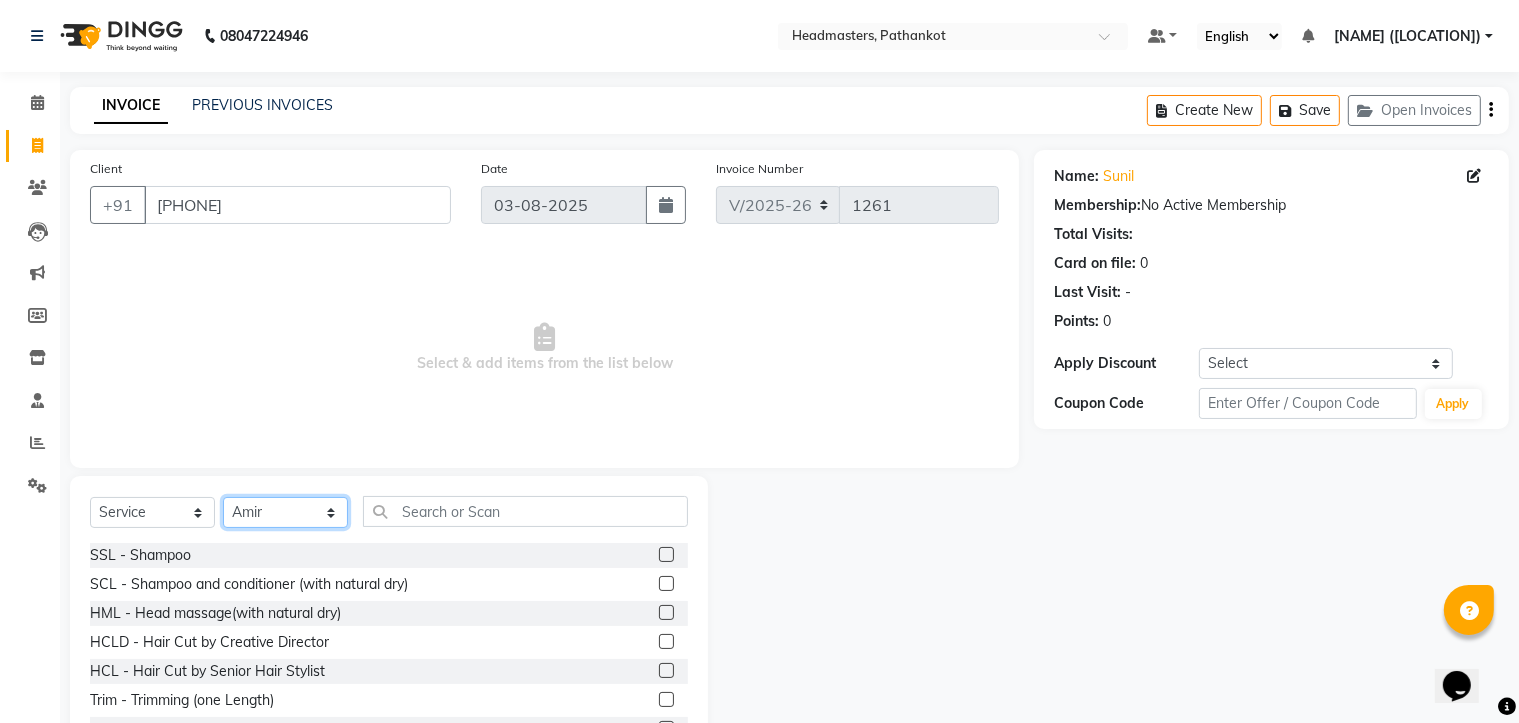 click on "Select Stylist [NAME] HEAD MASTERS [NAME] [NAME] [NAME] [NAME] [NAME] [NAME] [NAME] [NAME] [NAME] [NAME] [NAME]" 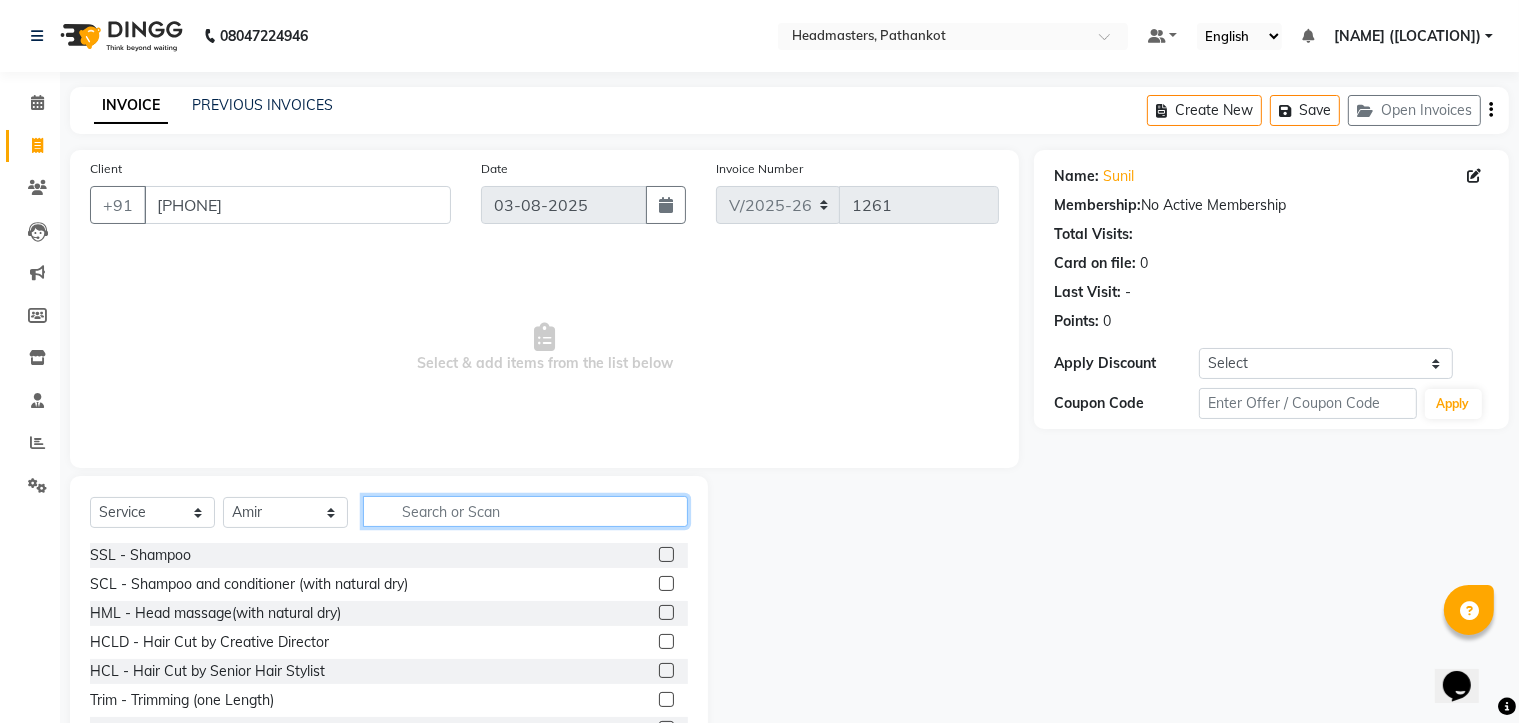 click 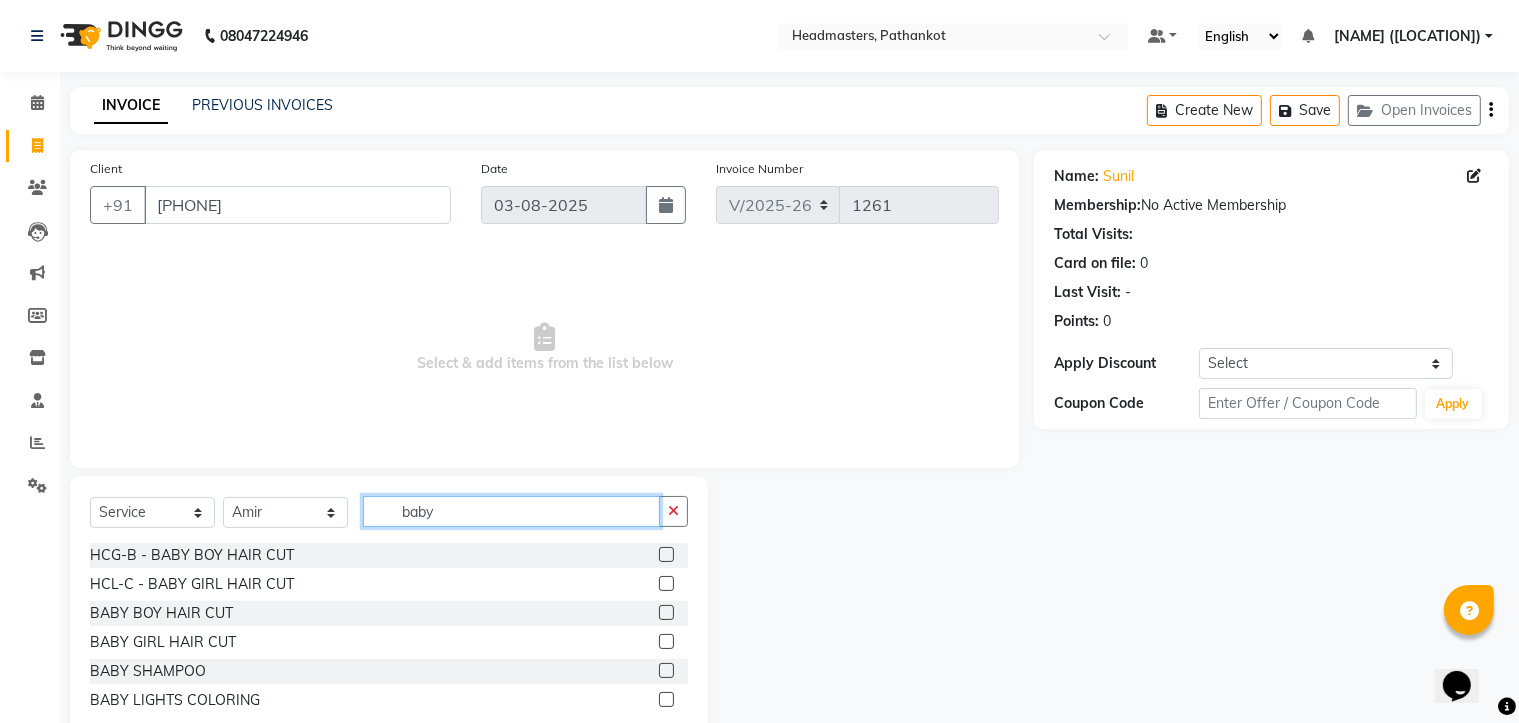 type on "baby" 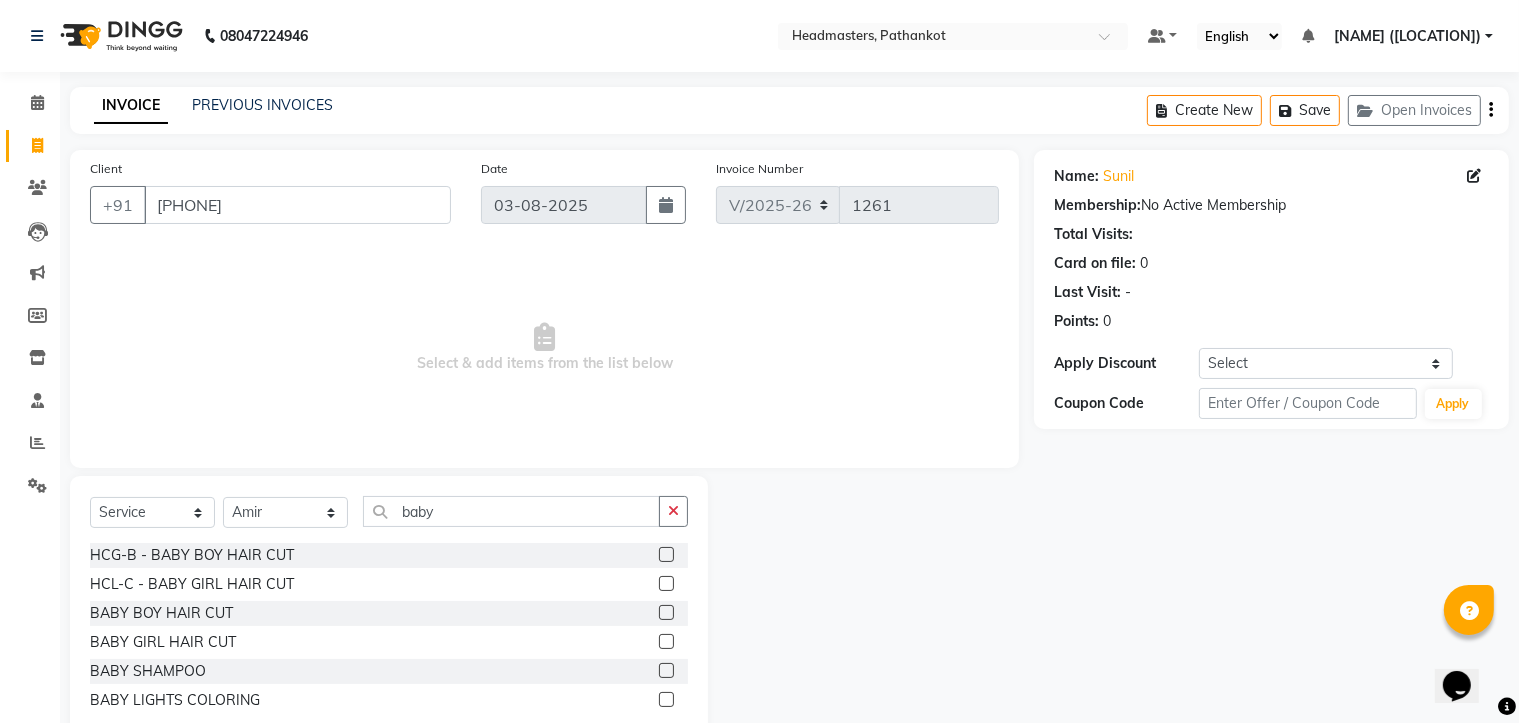 click 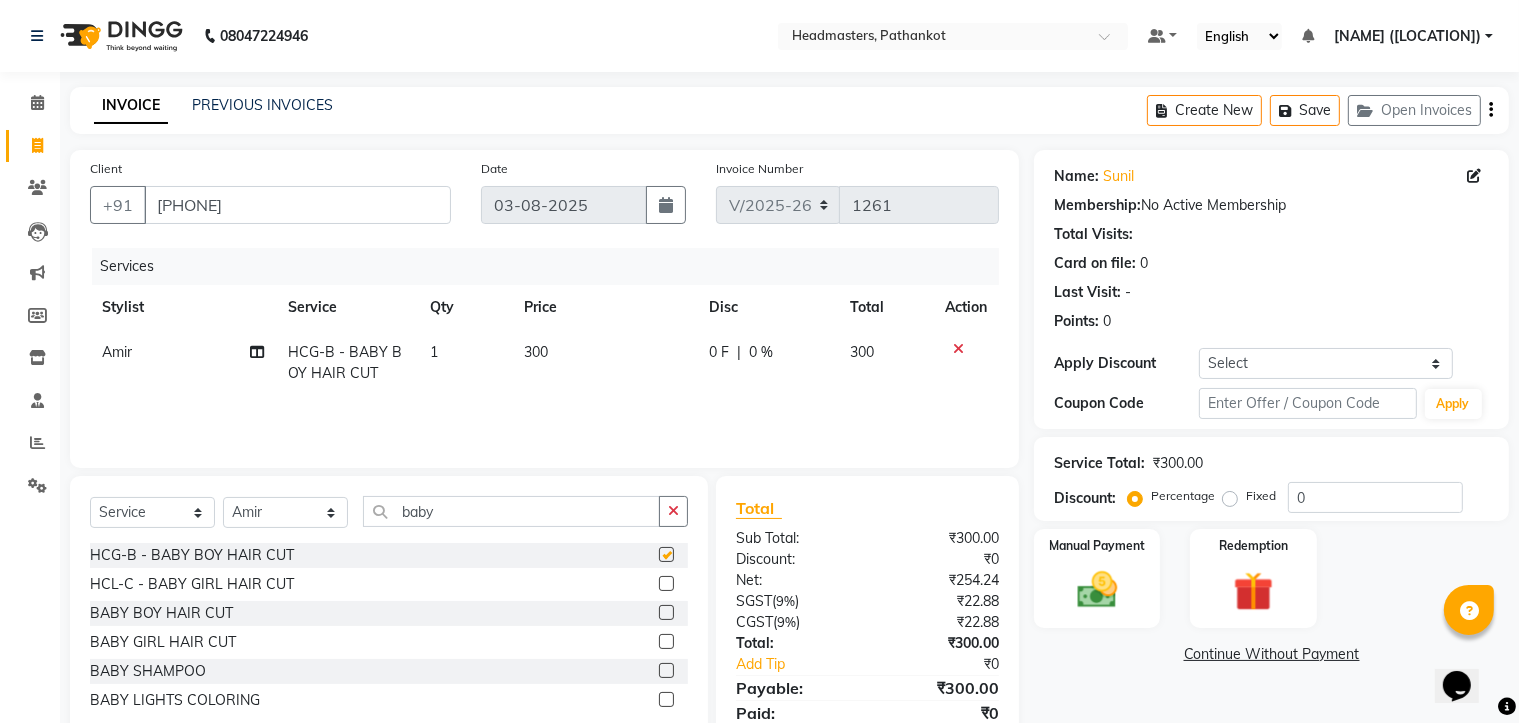 checkbox on "false" 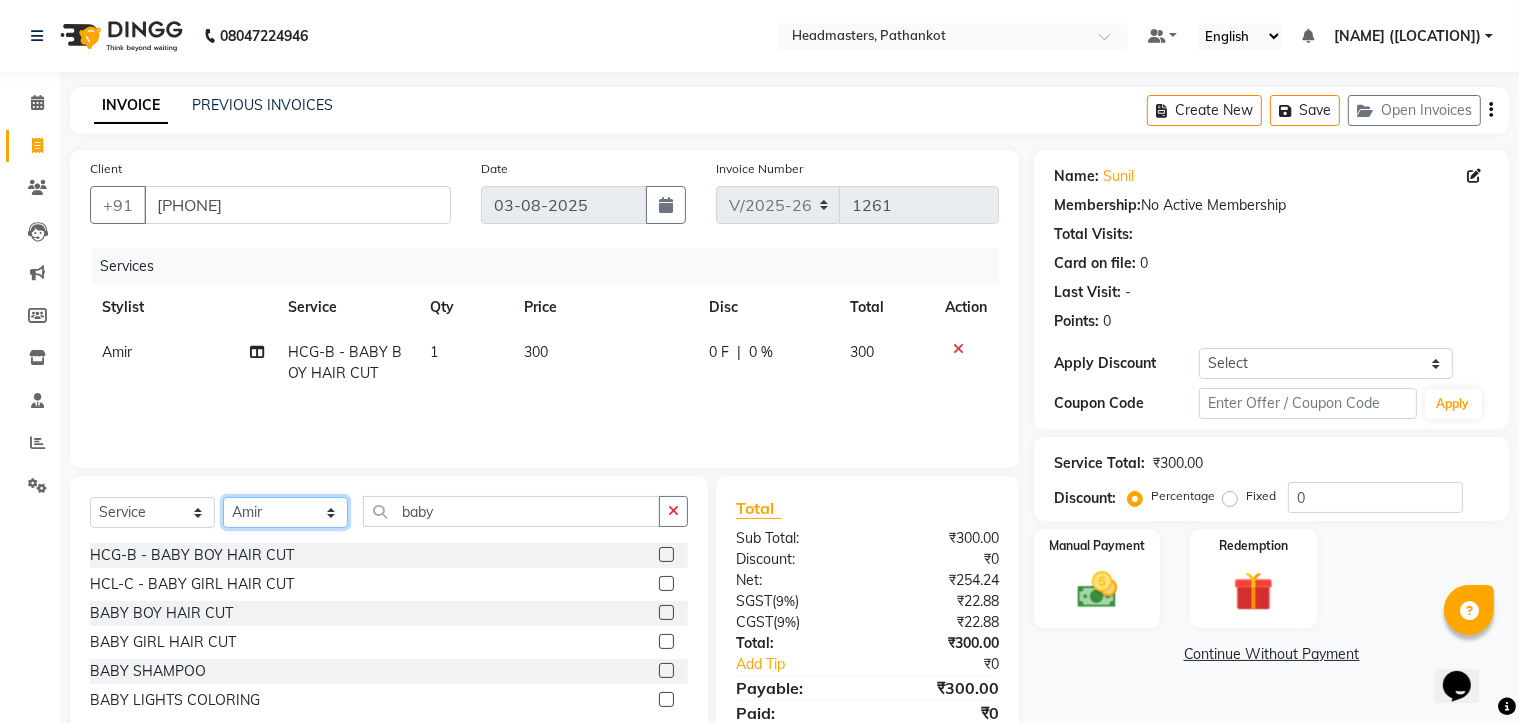 click on "Select Stylist [NAME] HEAD MASTERS [NAME] [NAME] [NAME] [NAME] [NAME] [NAME] [NAME] [NAME] [NAME] [NAME] [NAME]" 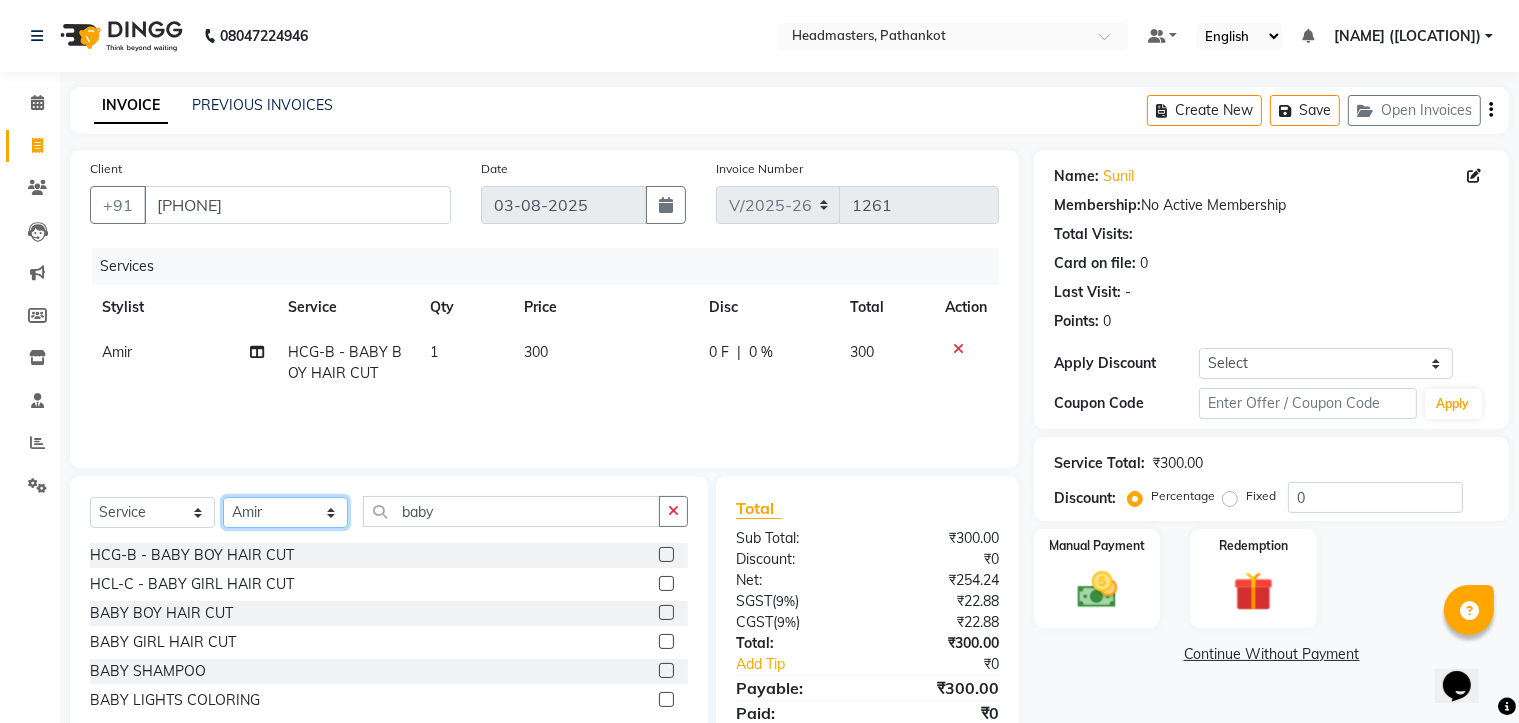 select on "82020" 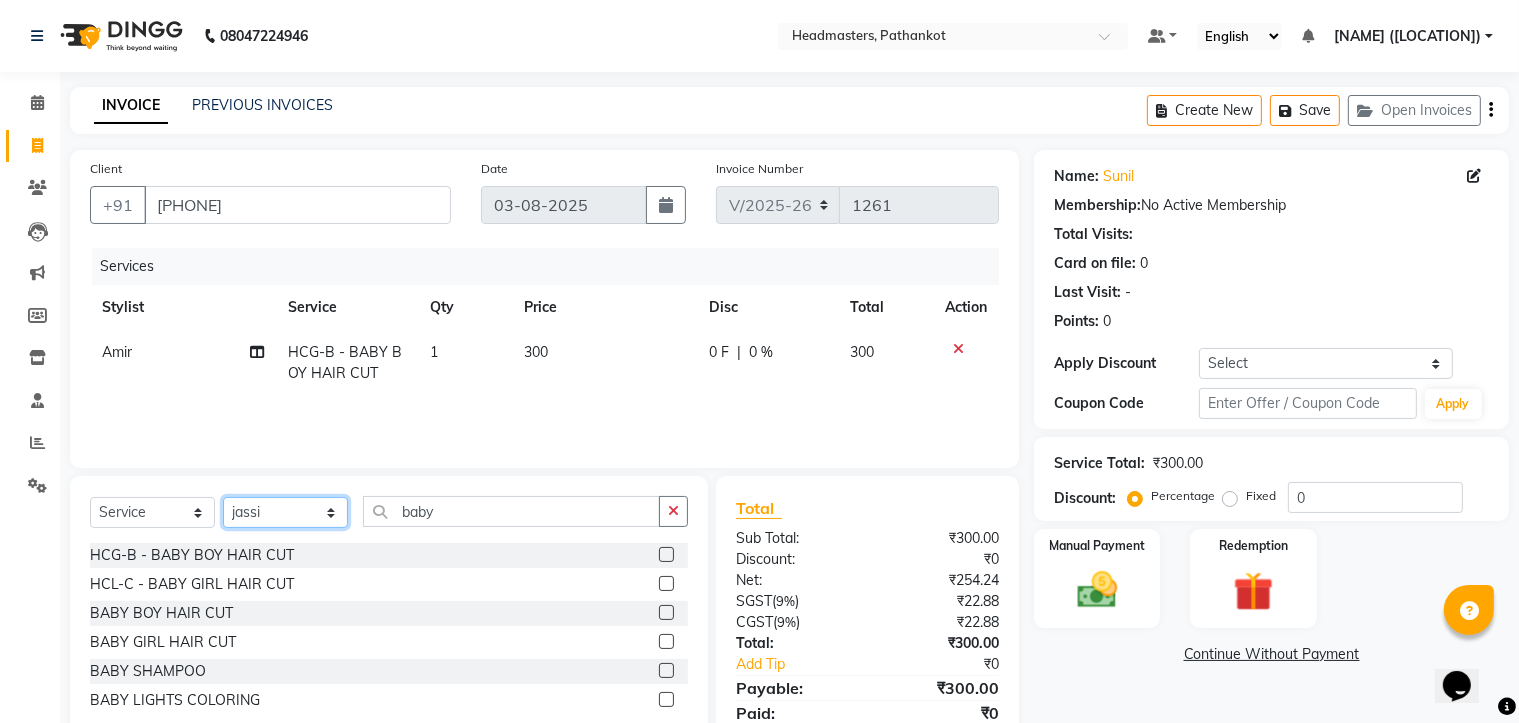 click on "Select Stylist [NAME] HEAD MASTERS [NAME] [NAME] [NAME] [NAME] [NAME] [NAME] [NAME] [NAME] [NAME] [NAME] [NAME]" 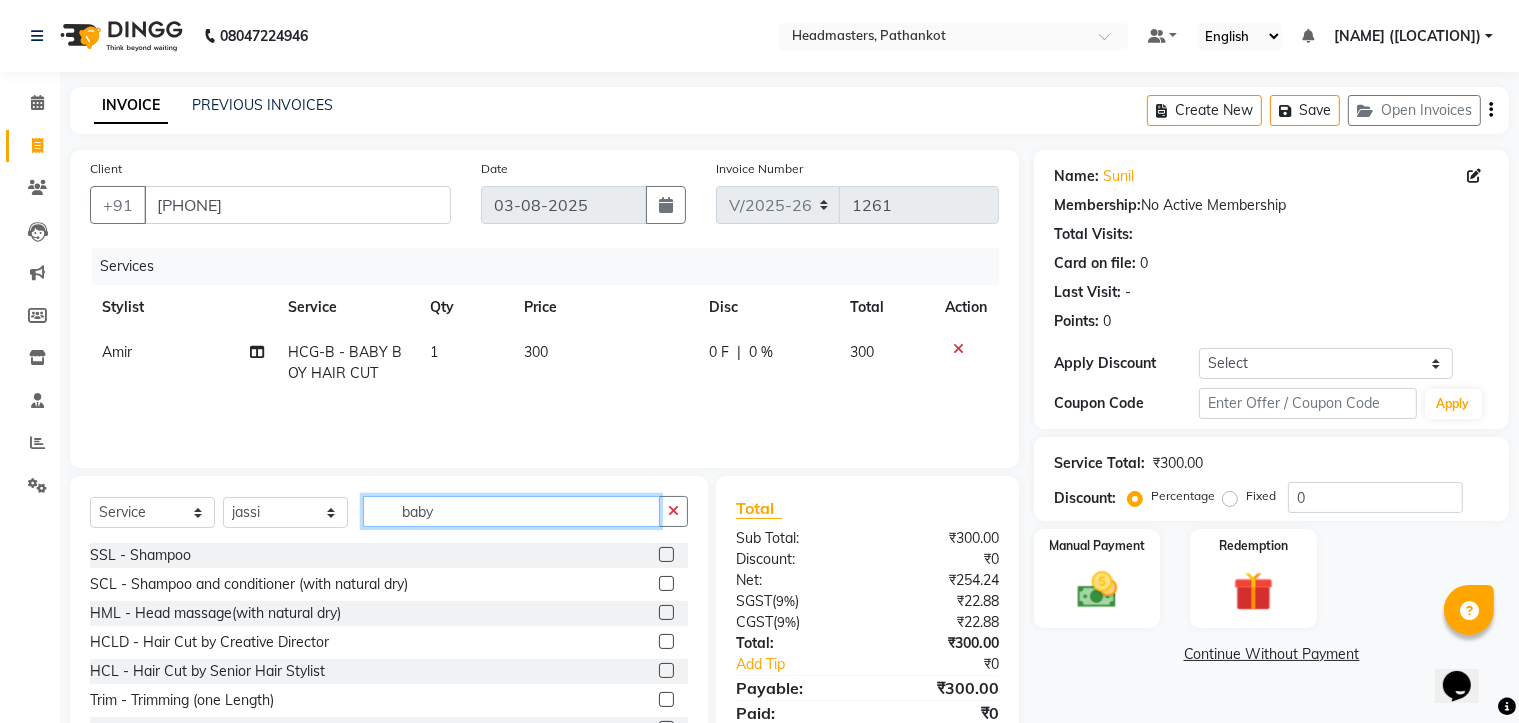 click on "baby" 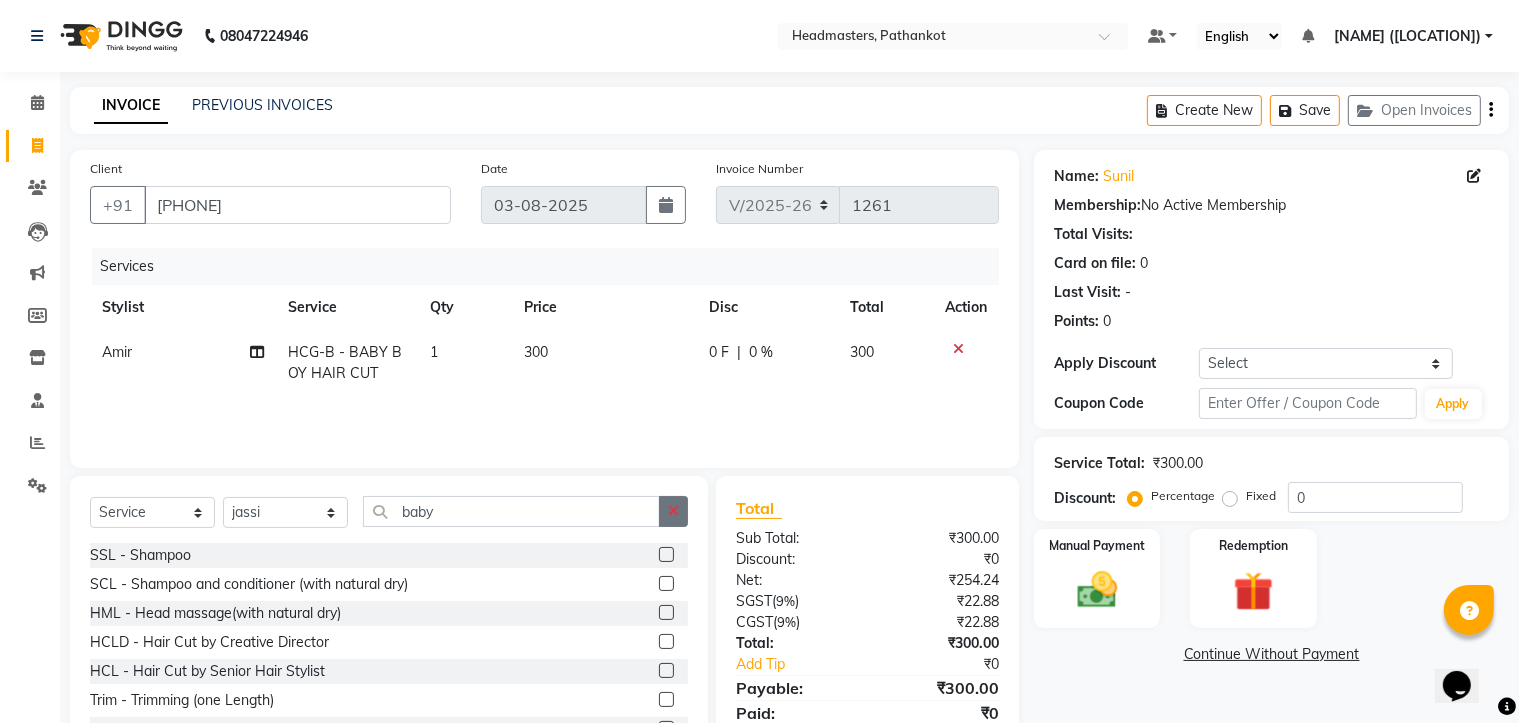 click 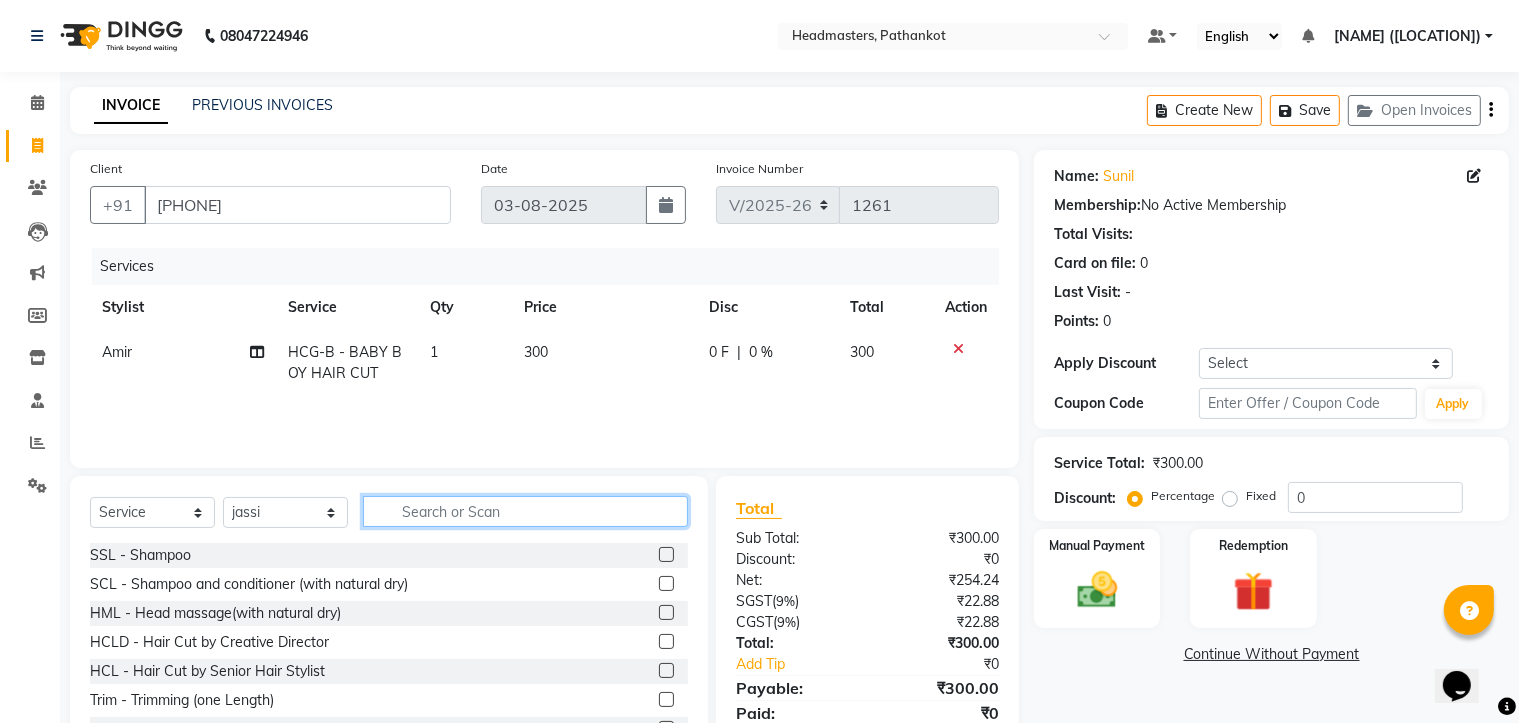 click 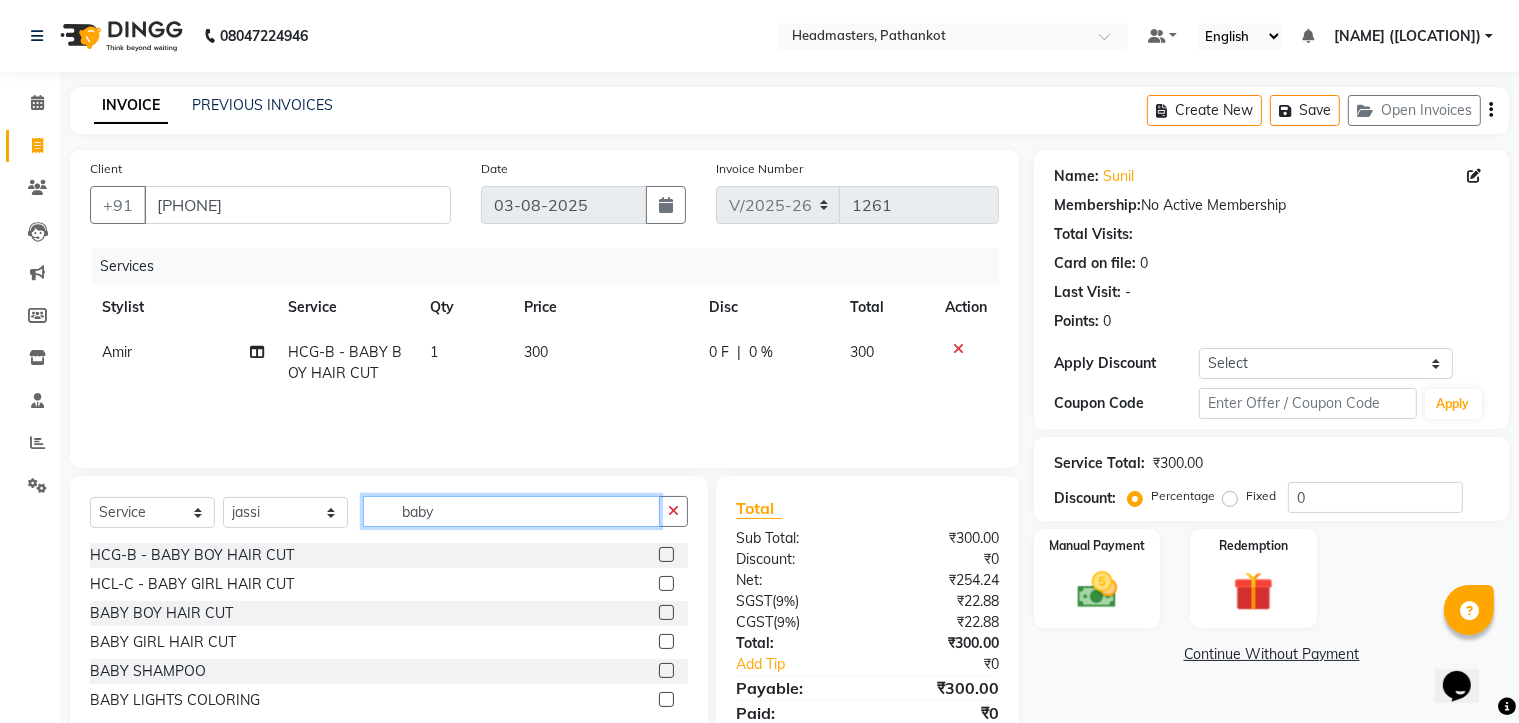 type on "baby" 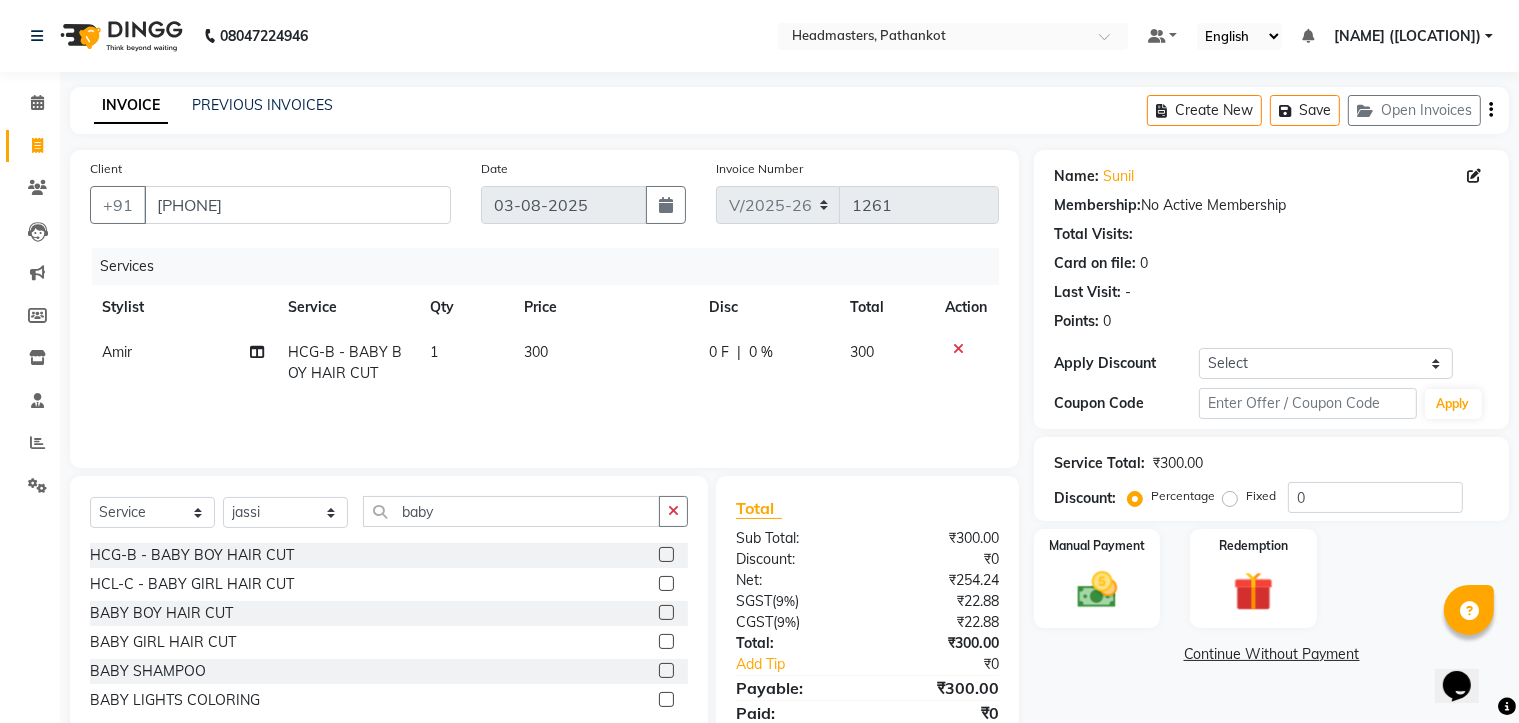 click on "HCG-B - BABY BOY HAIR CUT" 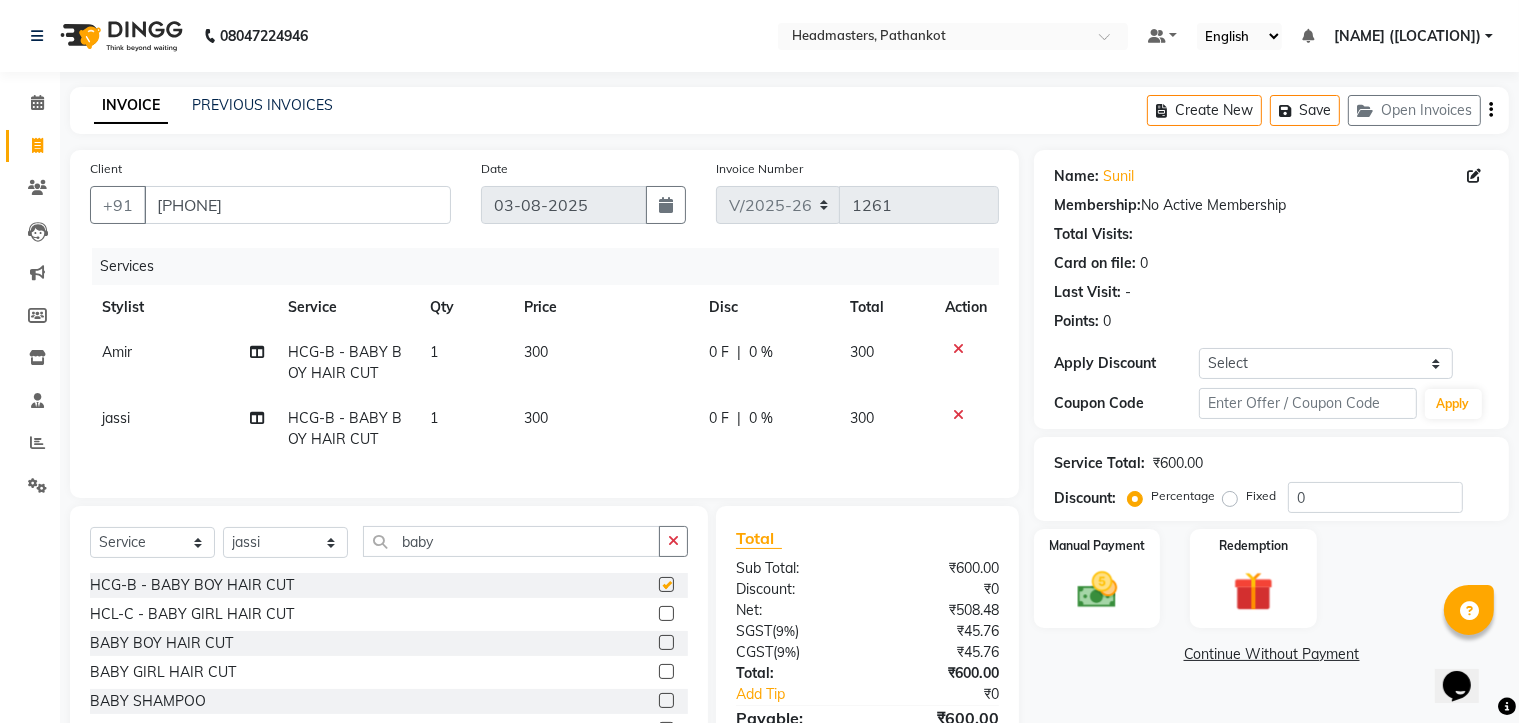 checkbox on "false" 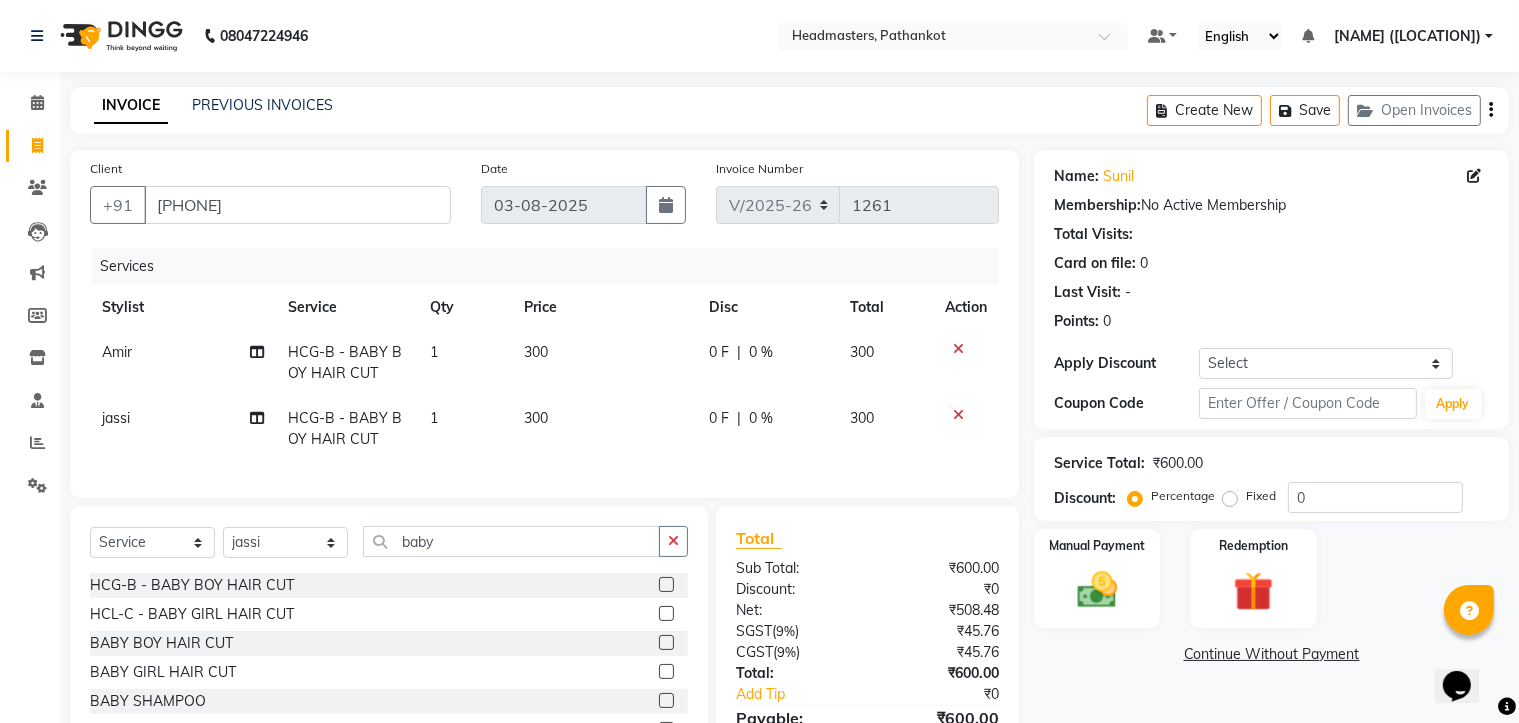 click on "300" 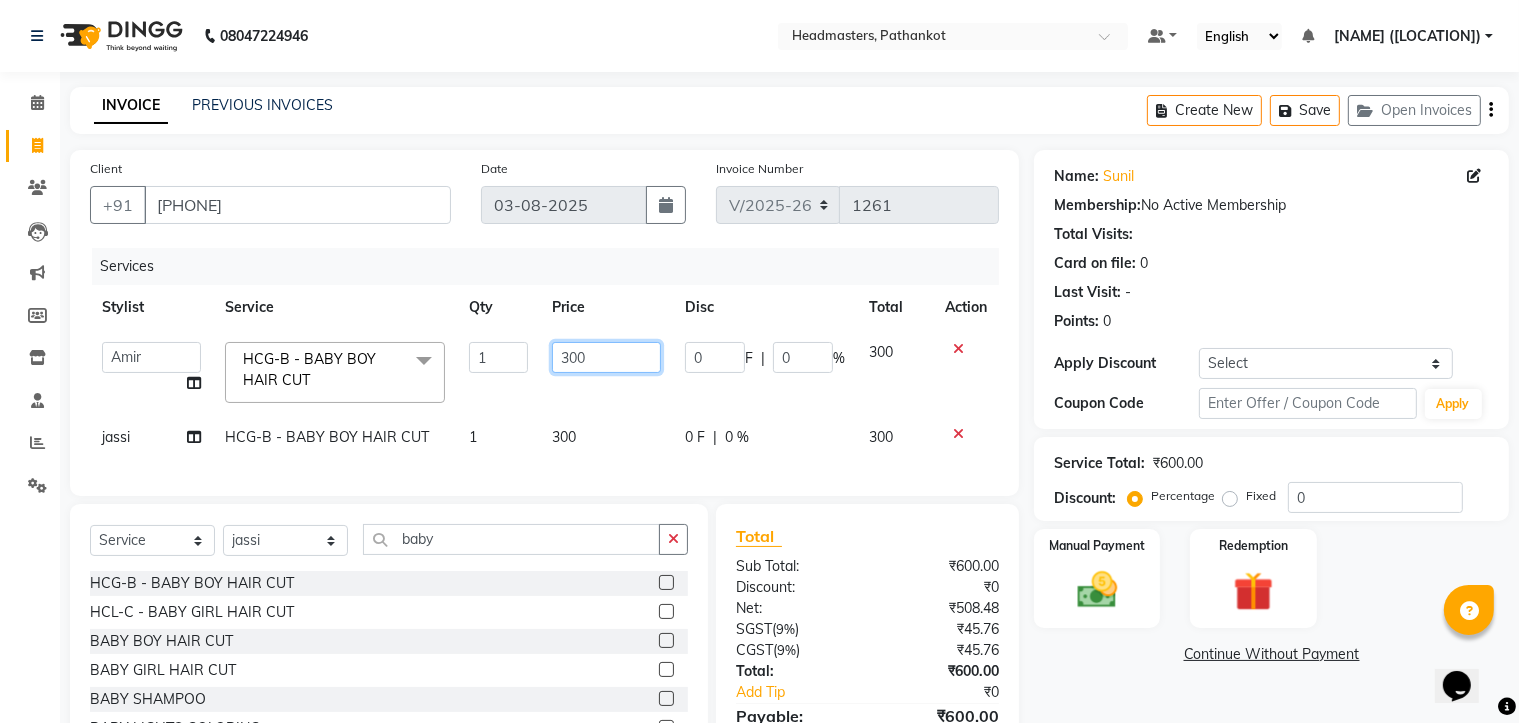click on "300" 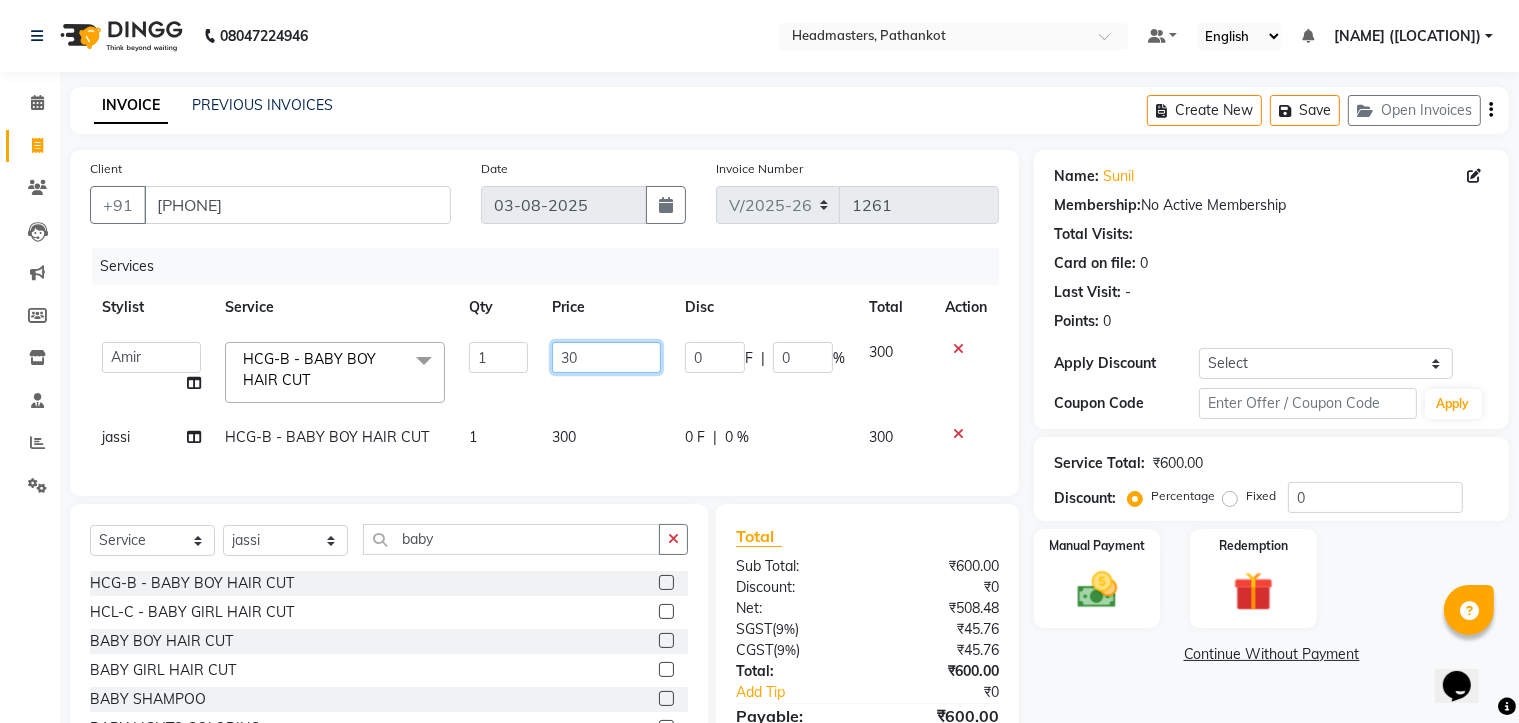 type on "3" 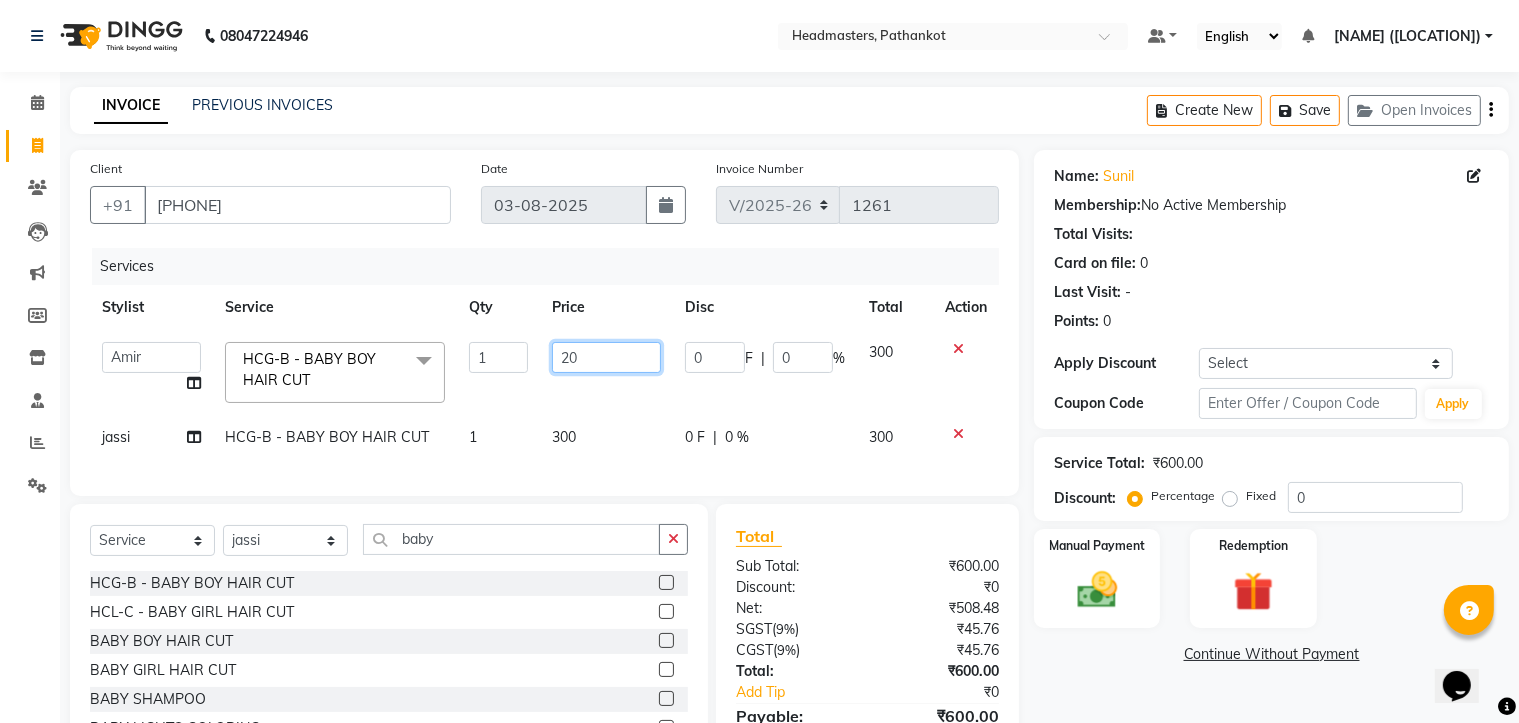 type on "200" 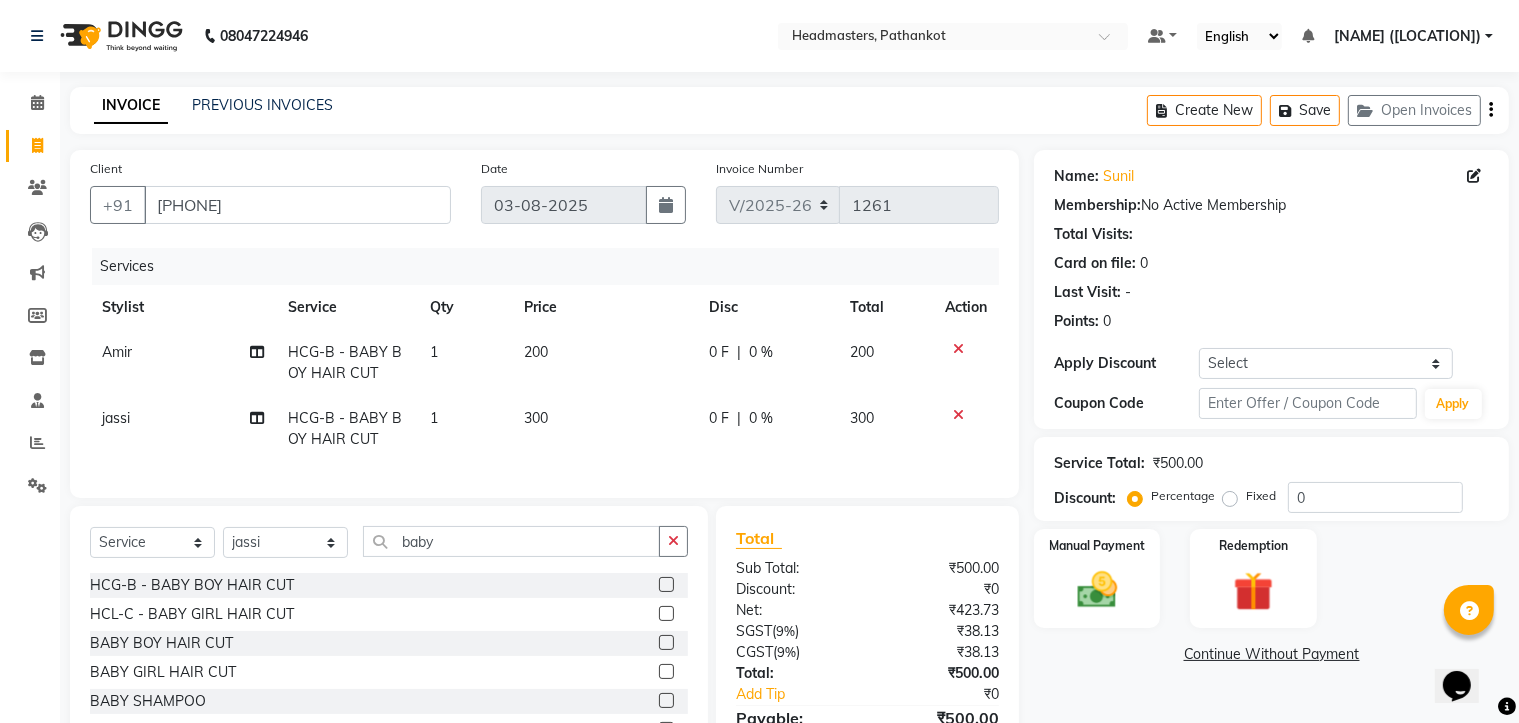 click on "300" 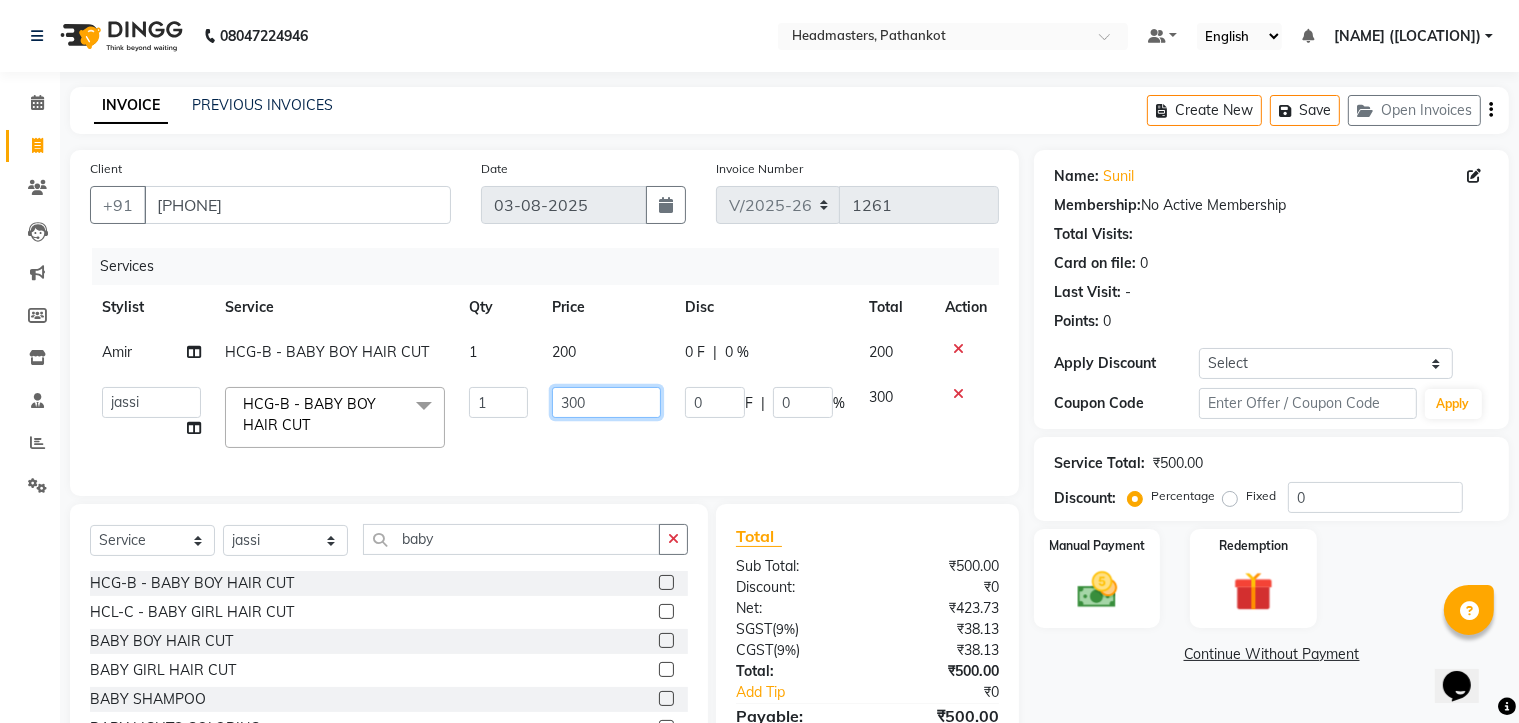 click on "300" 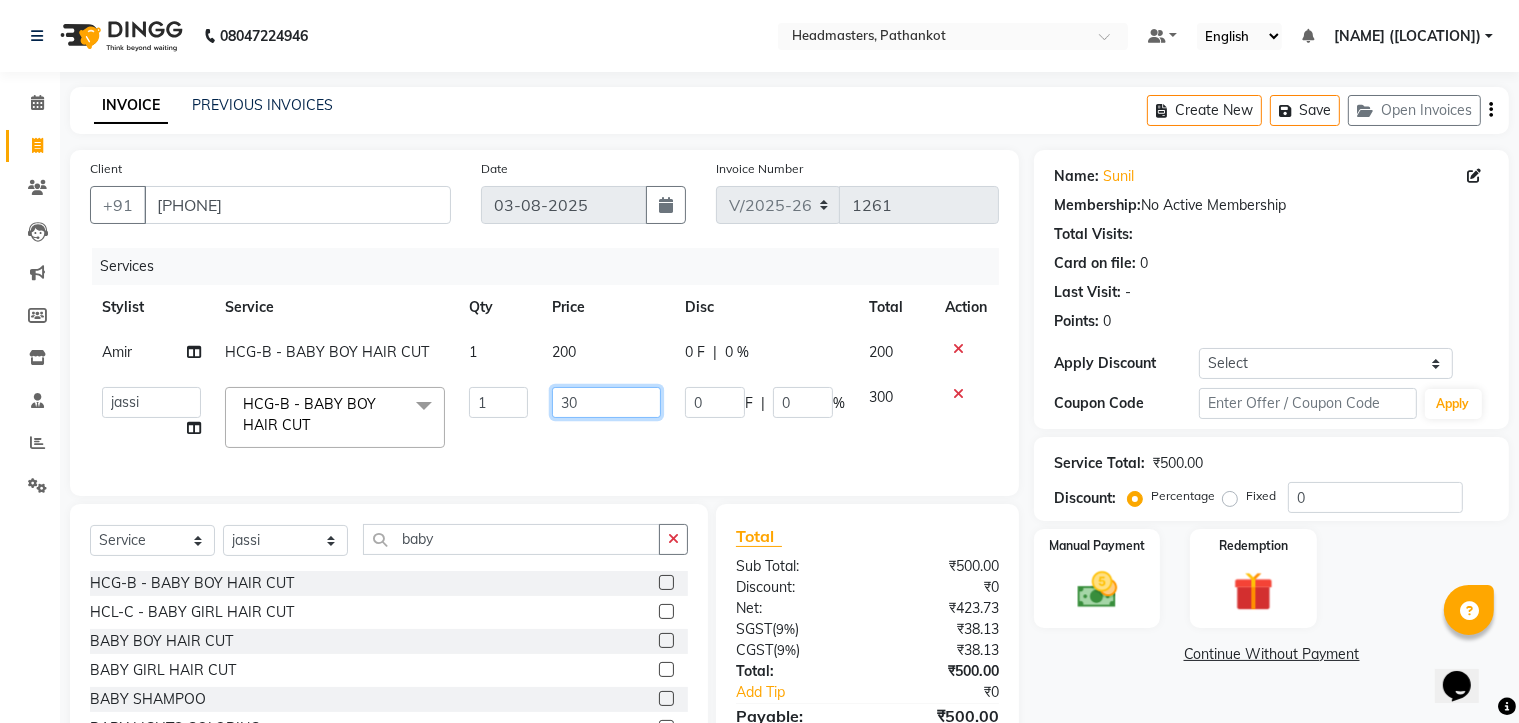 type on "3" 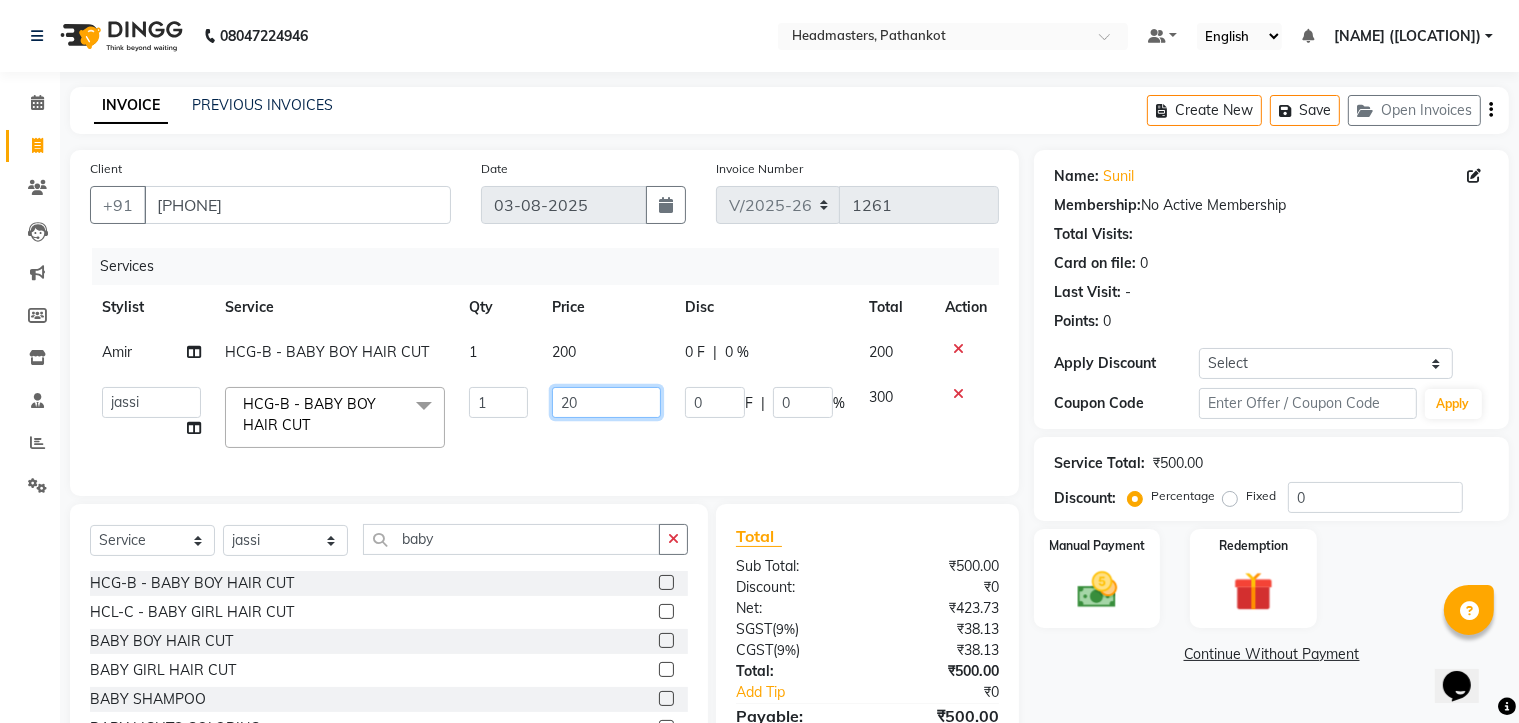 type on "200" 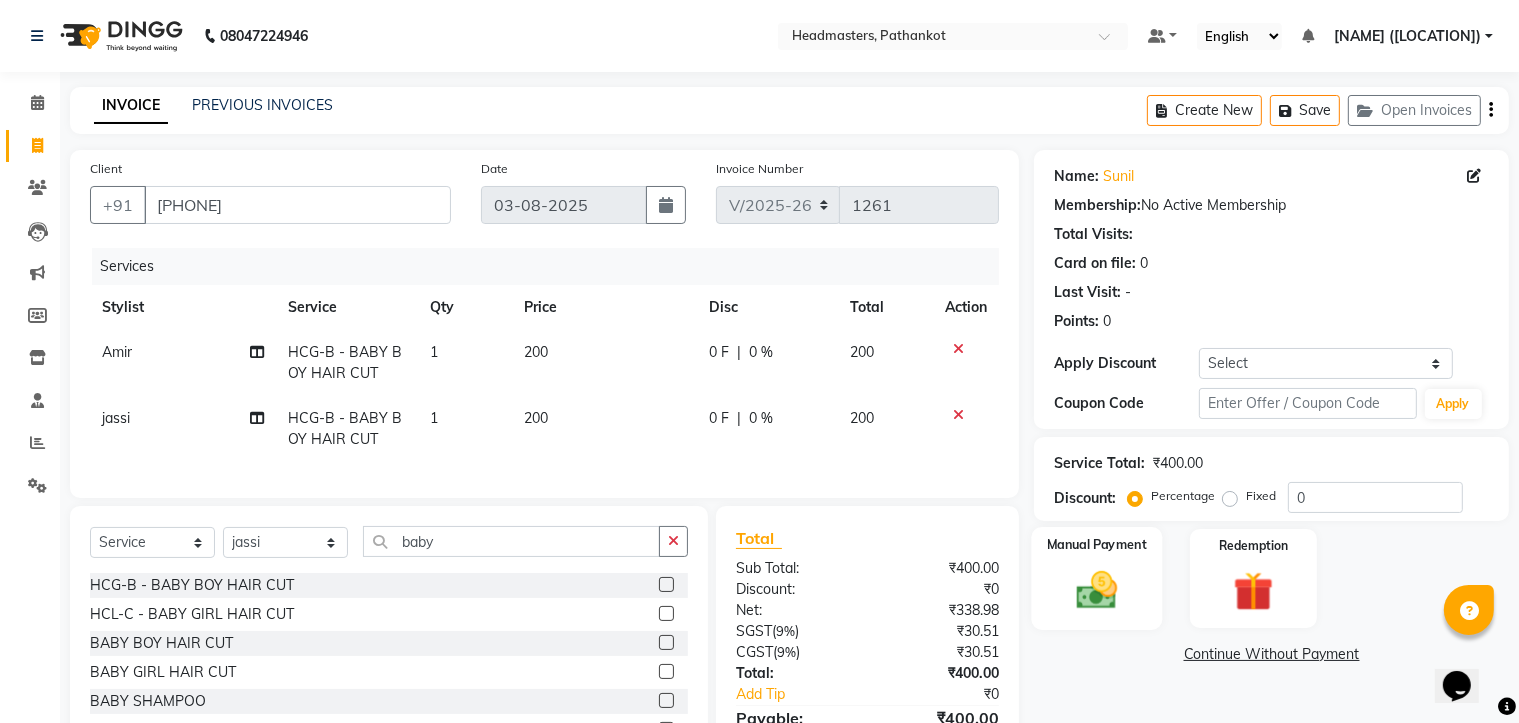 click on "Manual Payment" 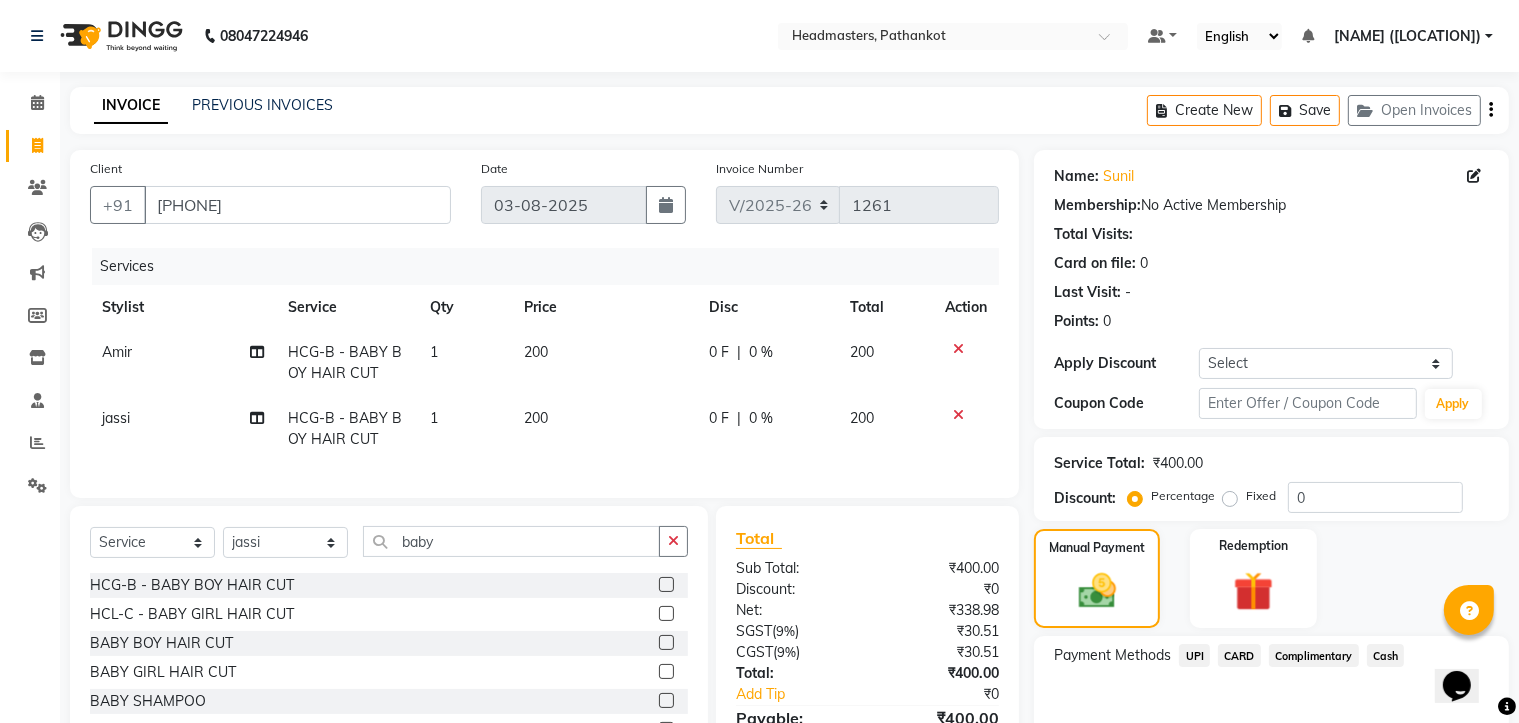 click on "Cash" 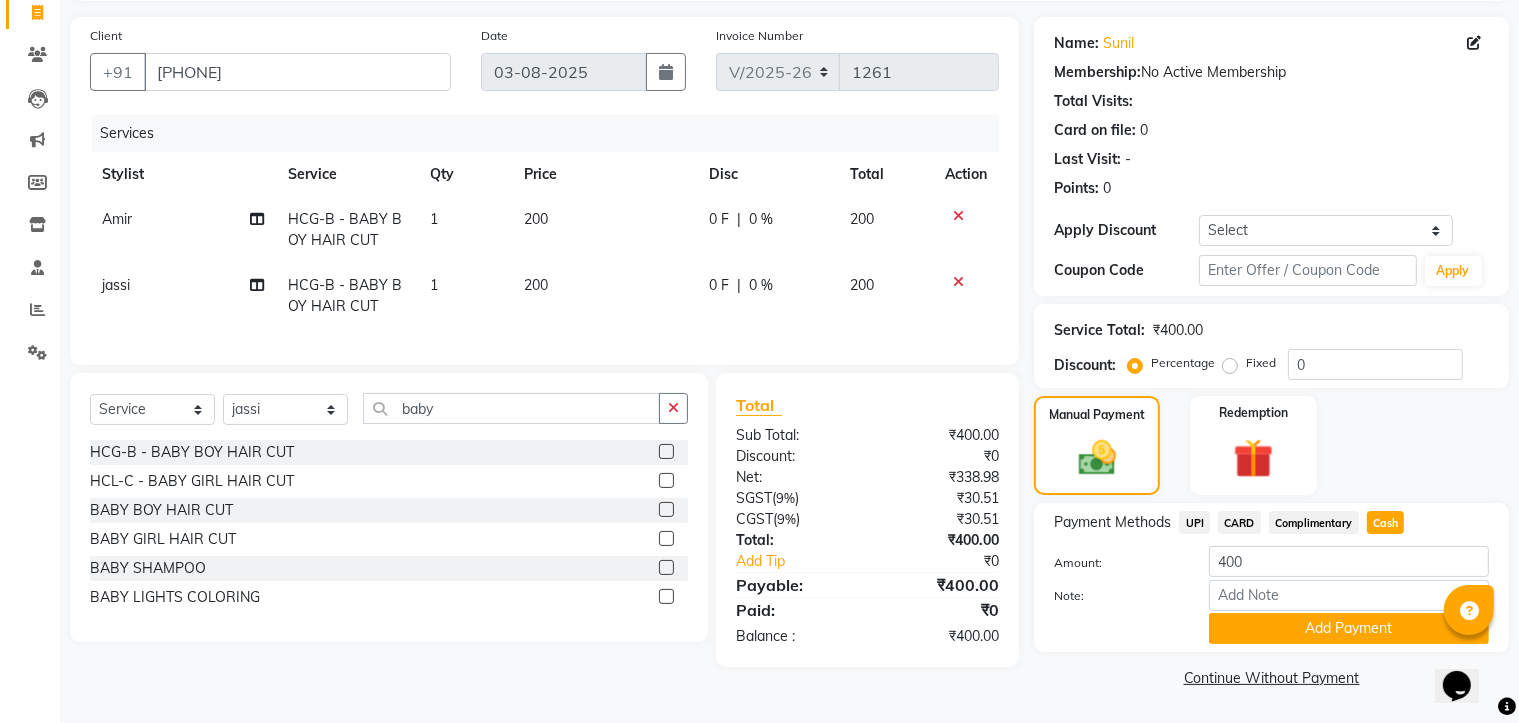 scroll, scrollTop: 135, scrollLeft: 0, axis: vertical 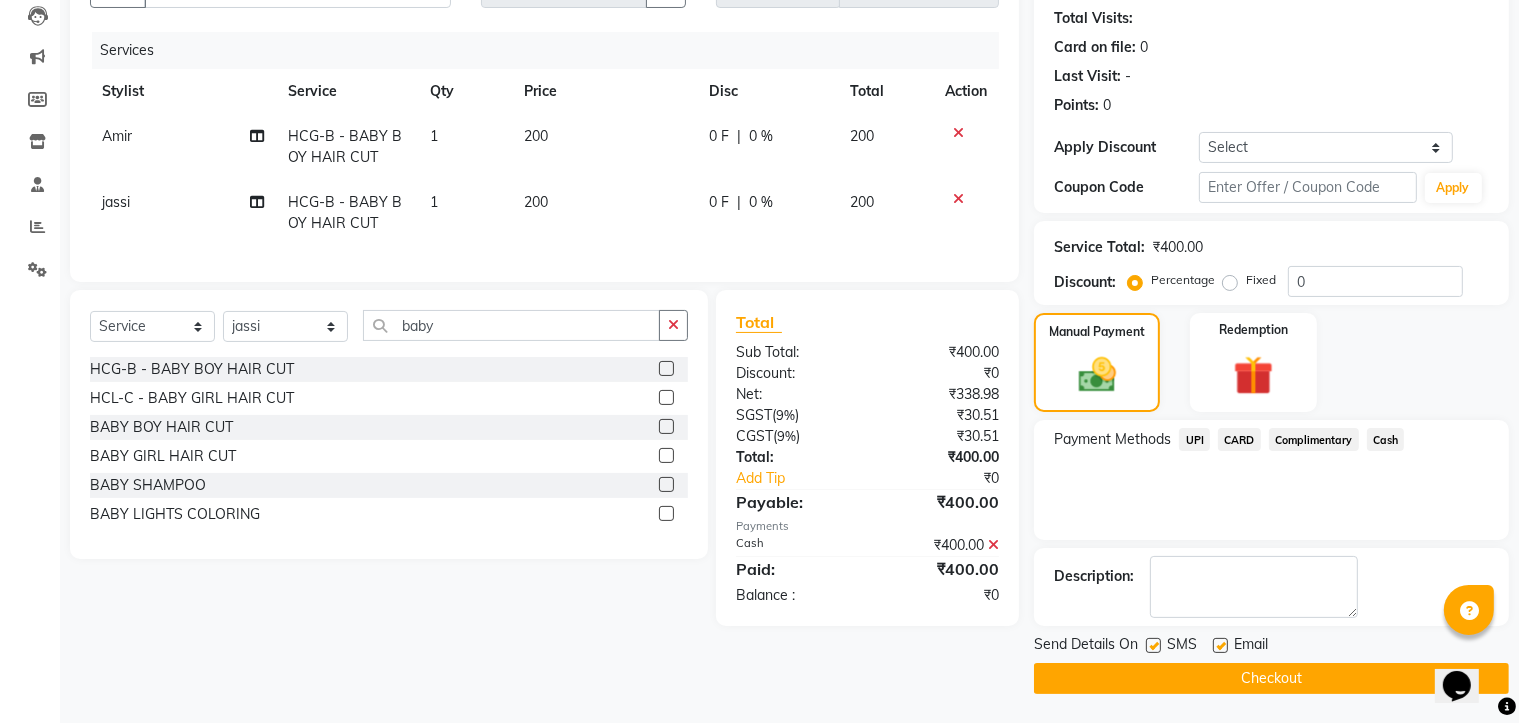 click on "Checkout" 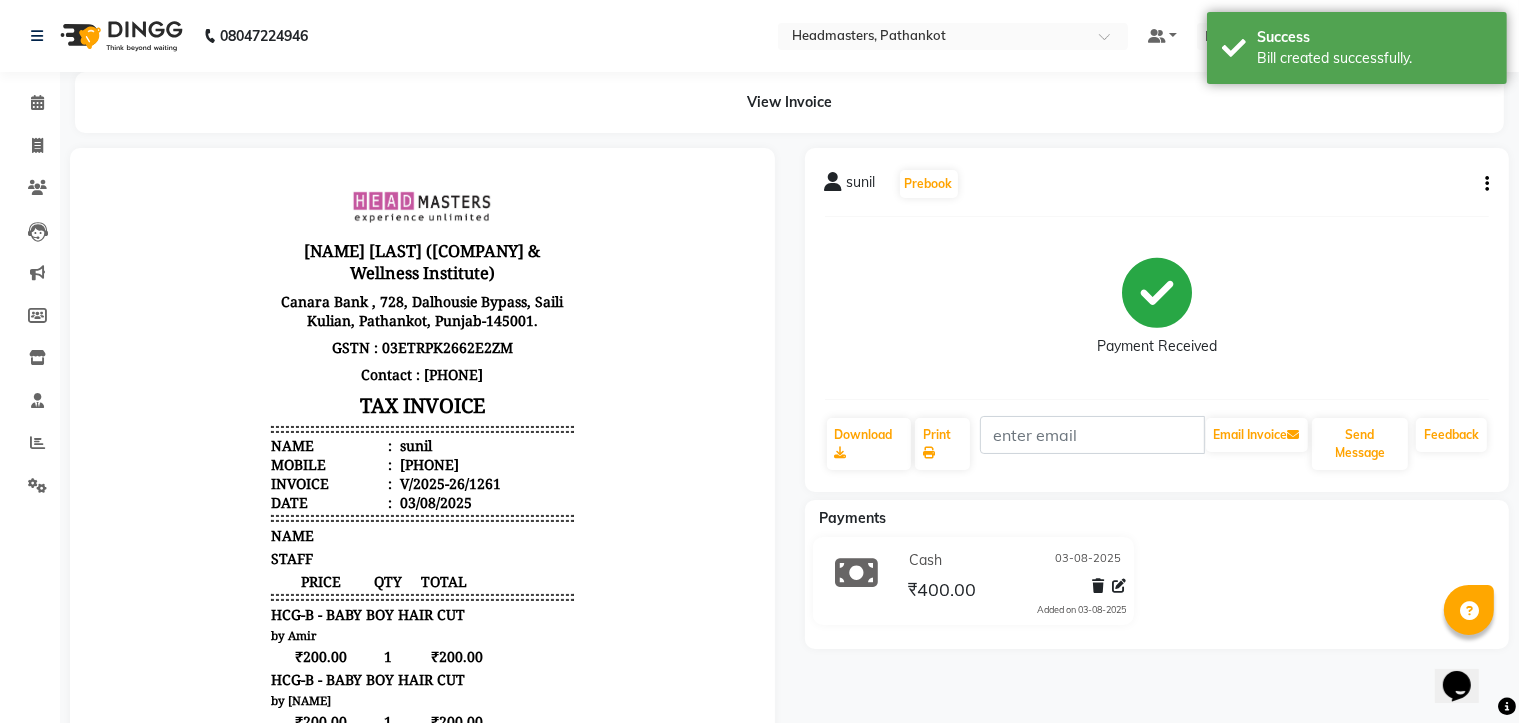 scroll, scrollTop: 0, scrollLeft: 0, axis: both 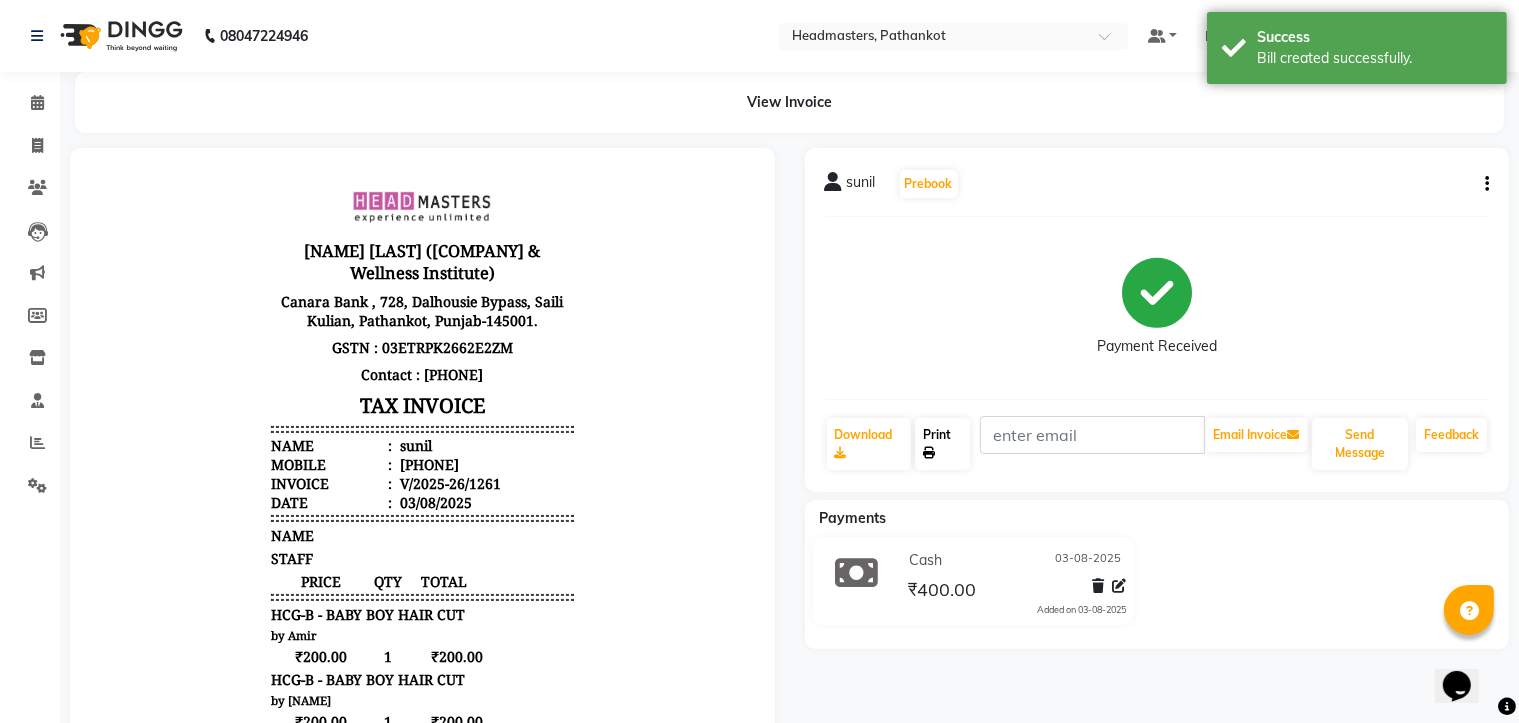 click on "Print" 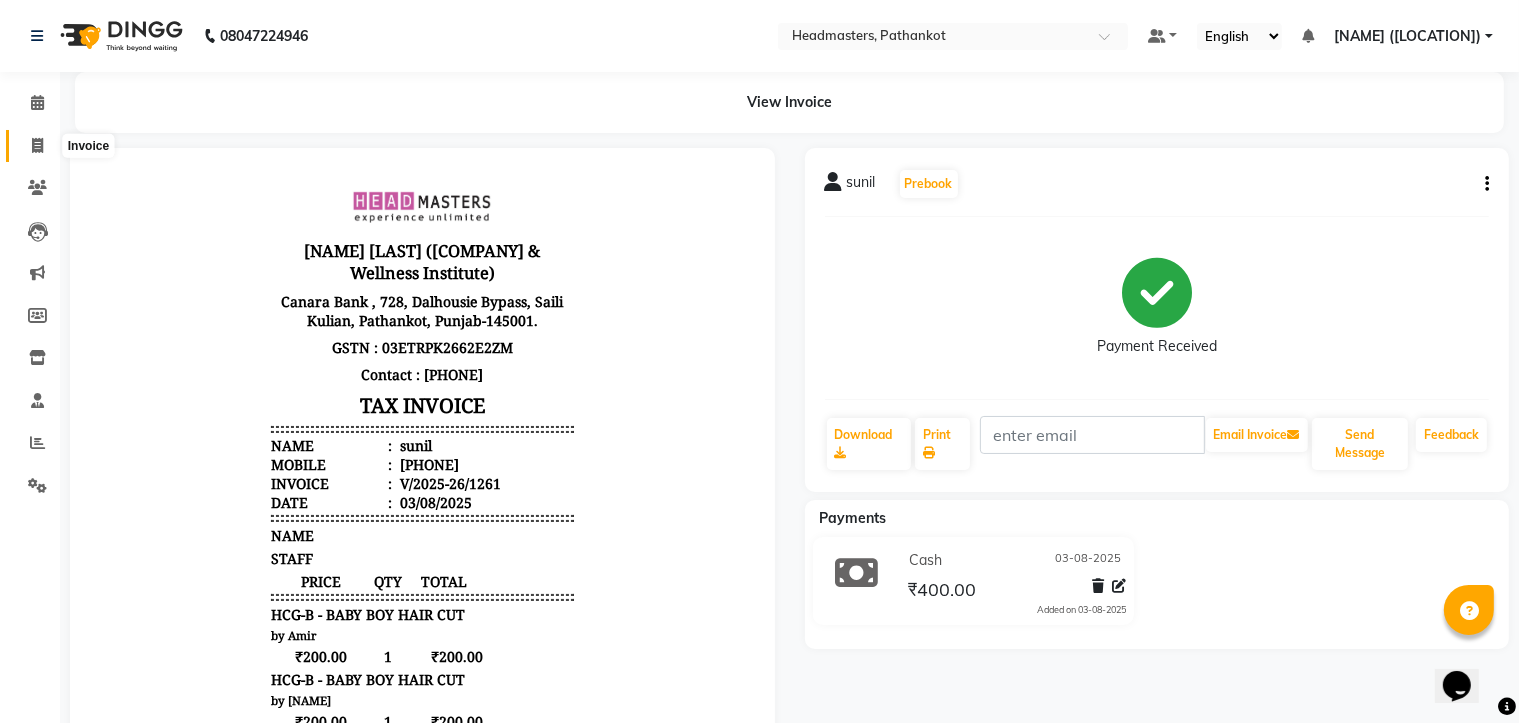 click 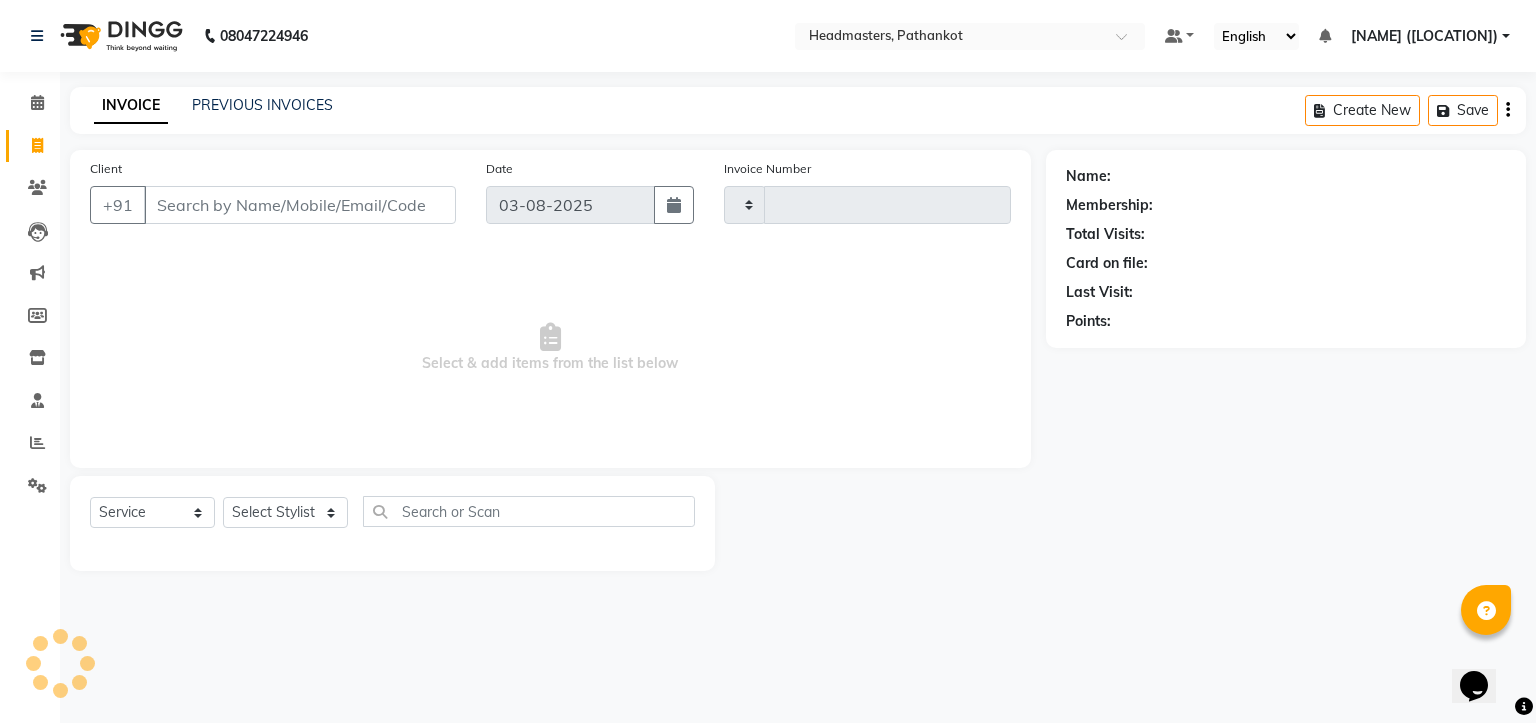 type on "1262" 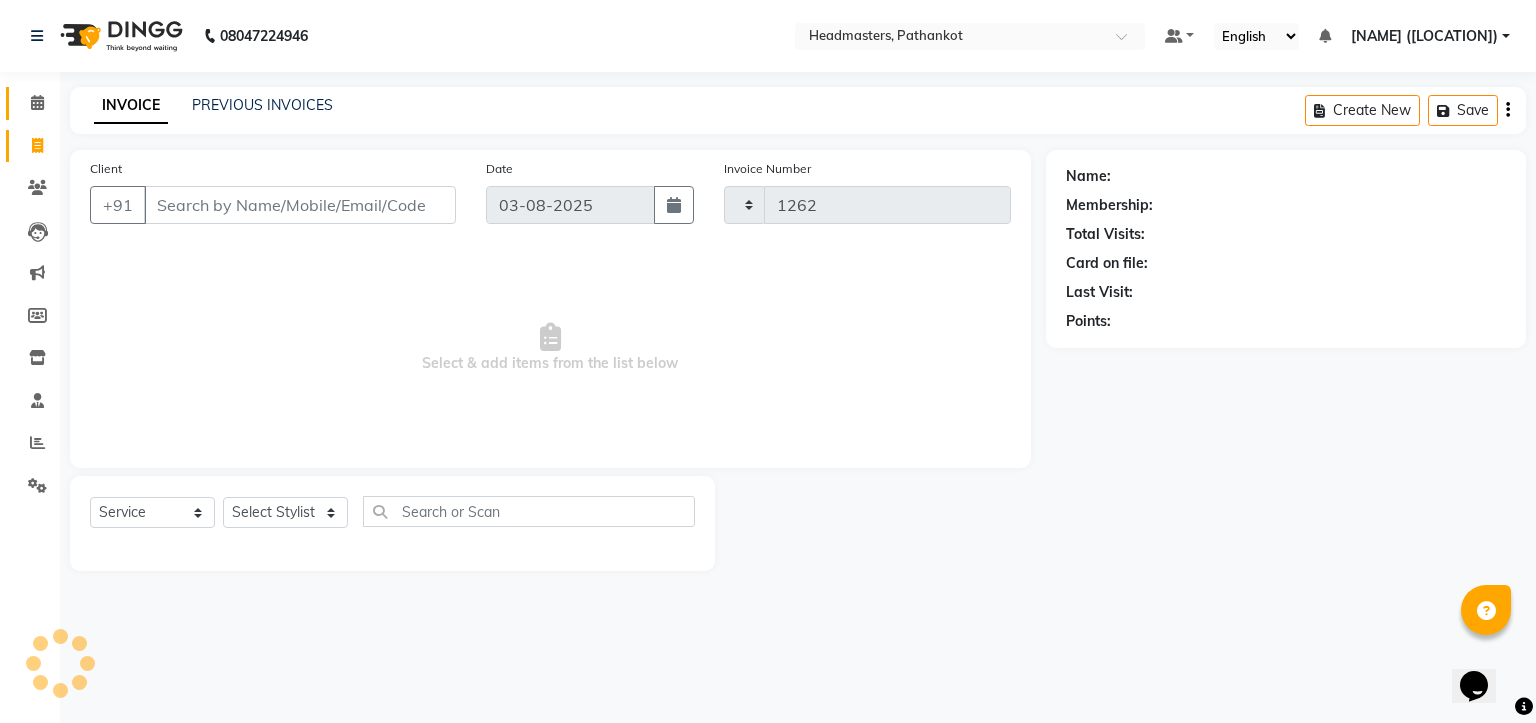 select on "7530" 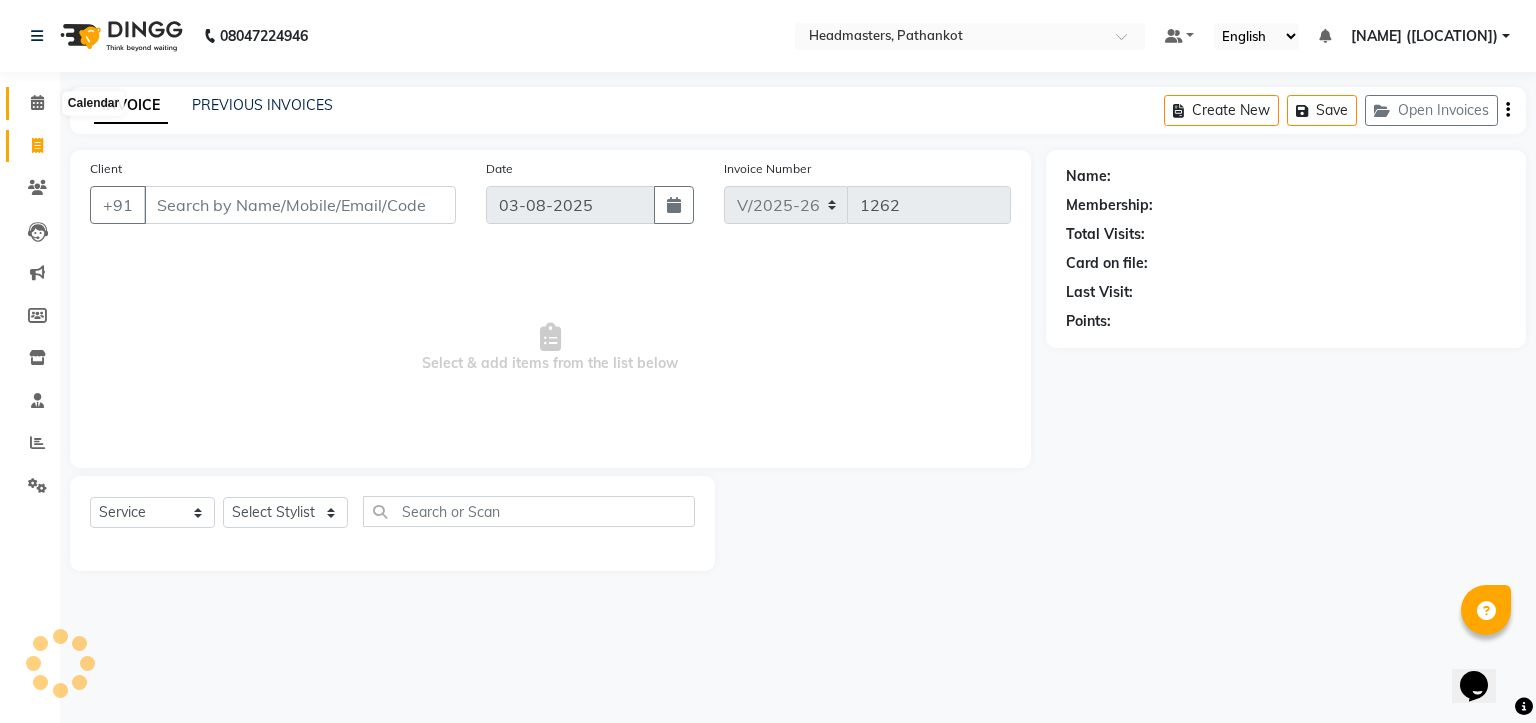 click 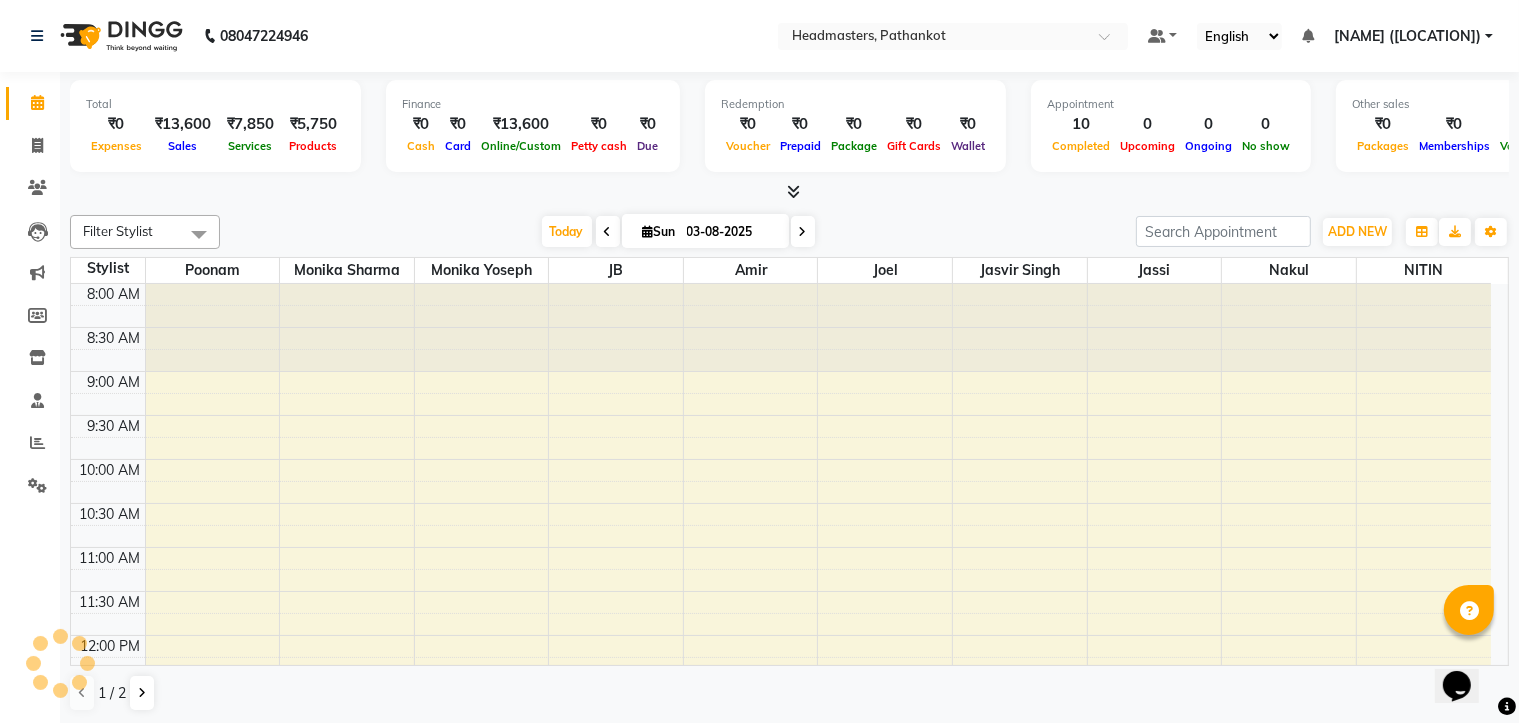 scroll, scrollTop: 0, scrollLeft: 0, axis: both 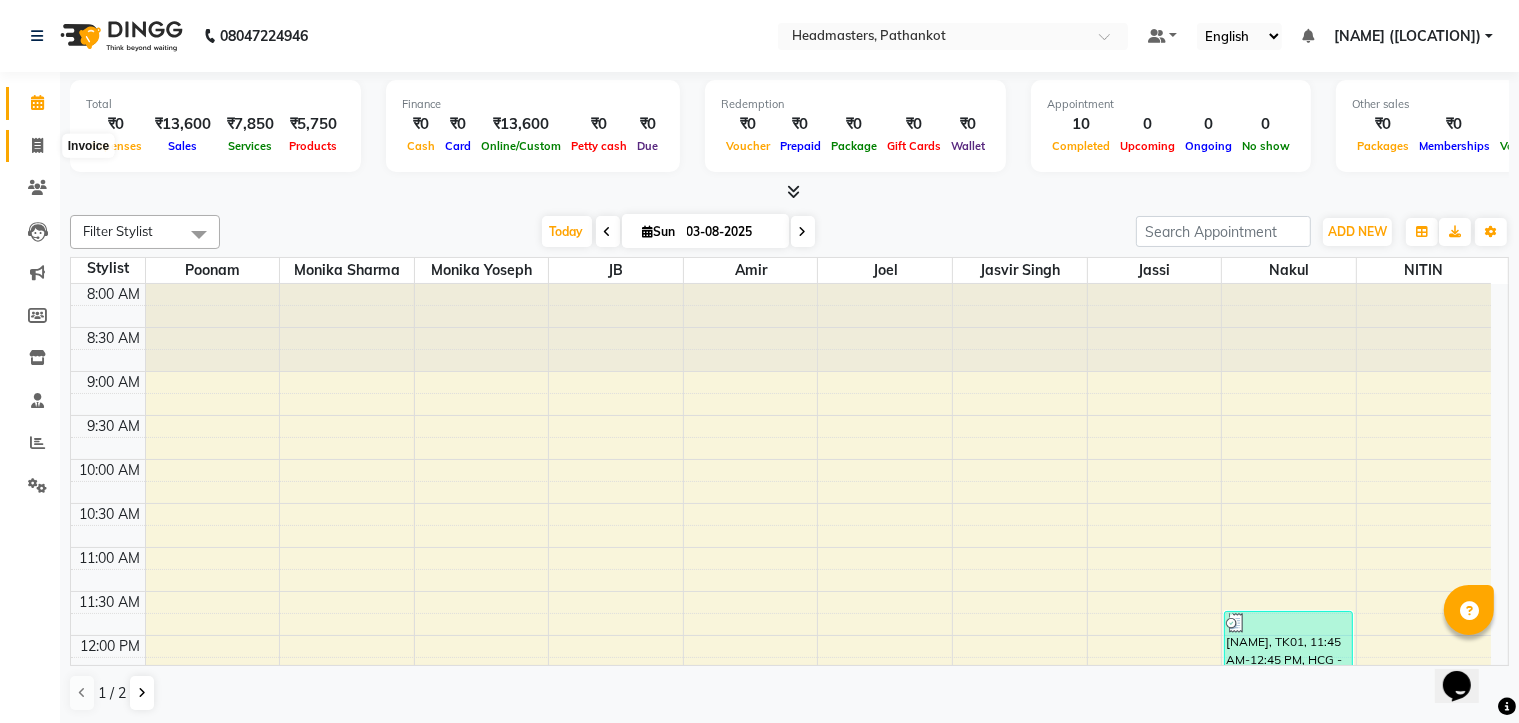 click 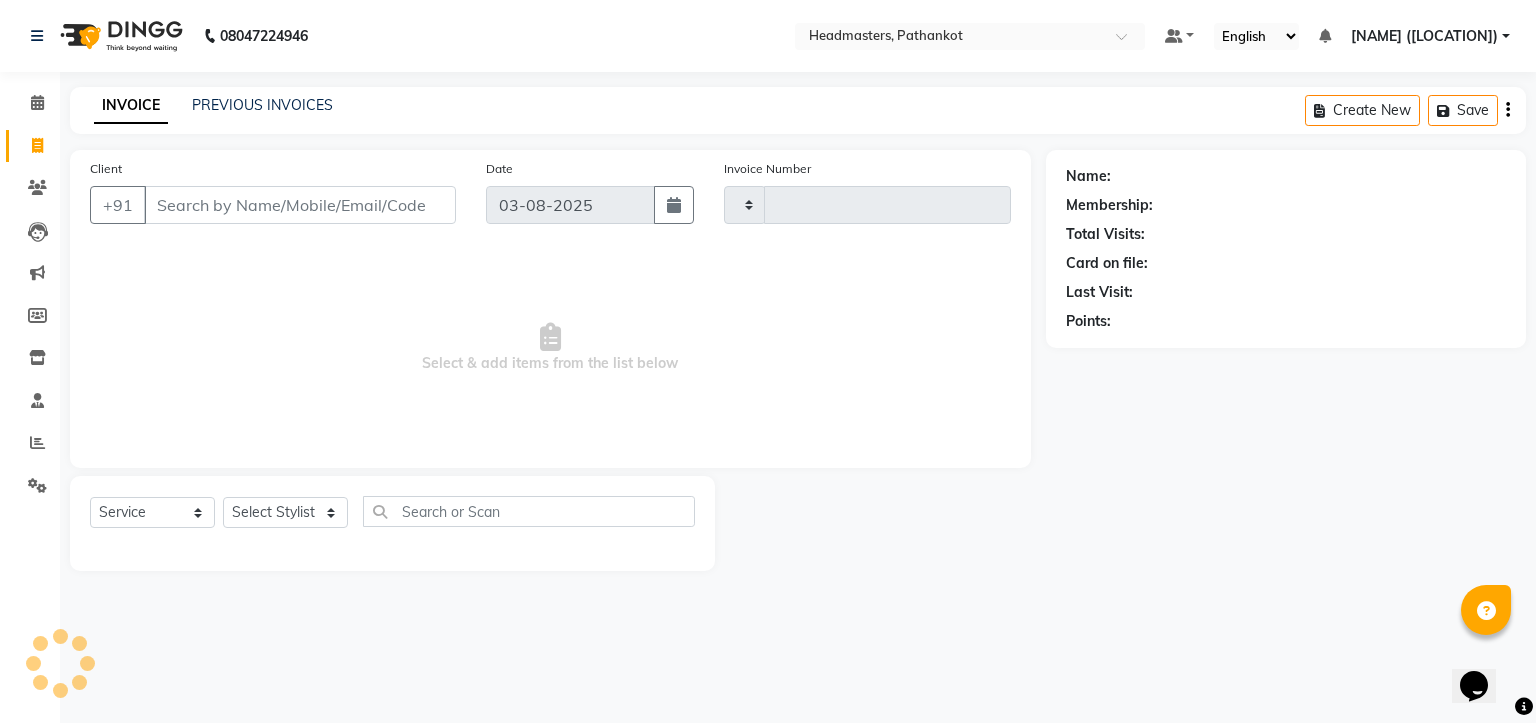 type on "1262" 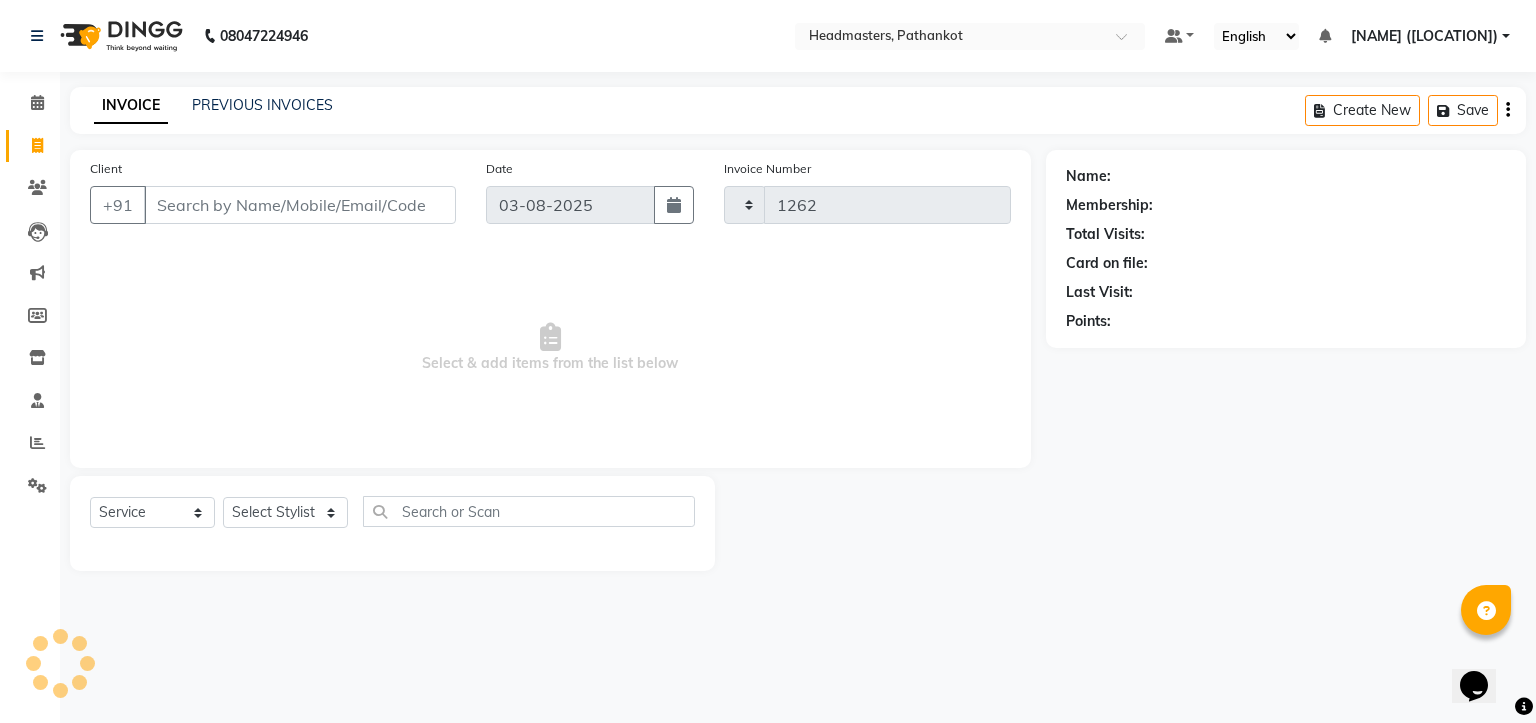 select on "7530" 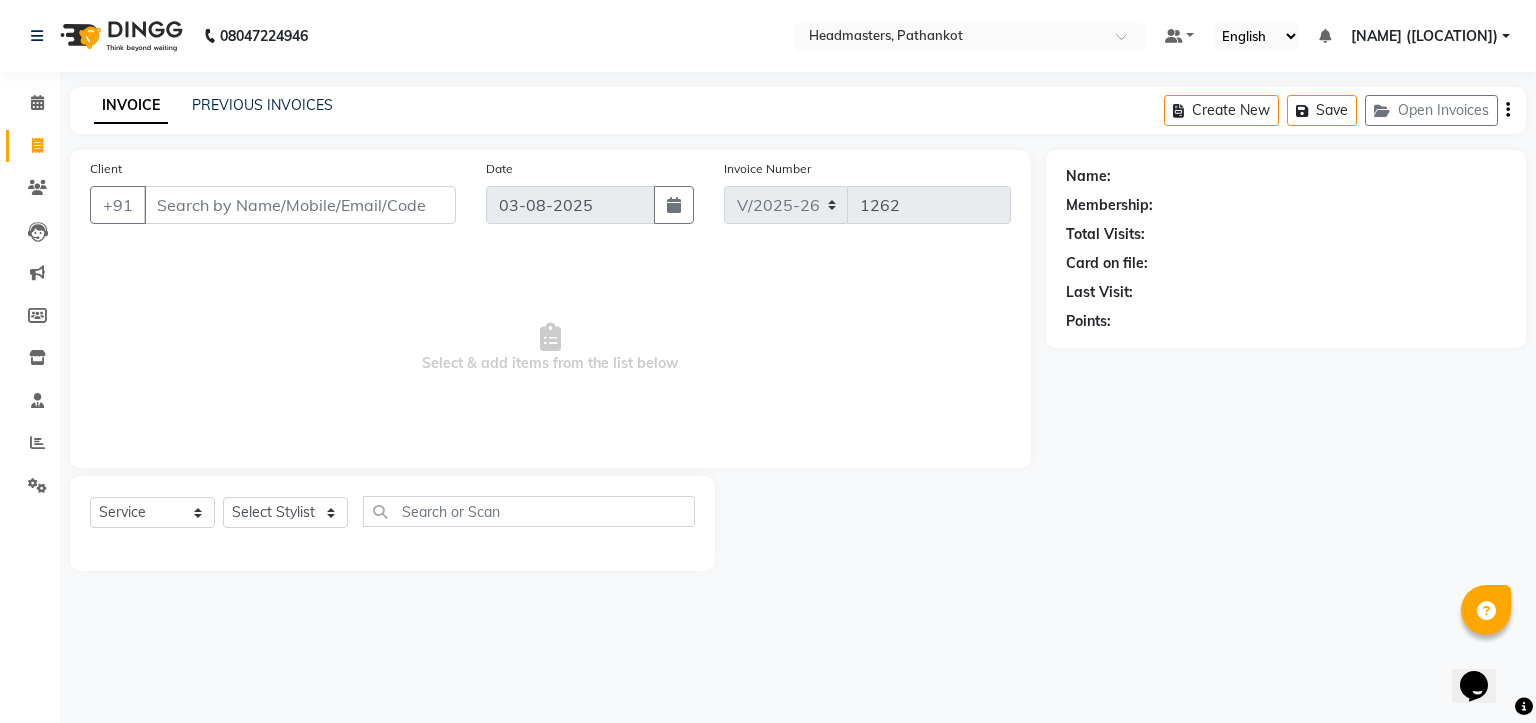 click on "Client" at bounding box center [300, 205] 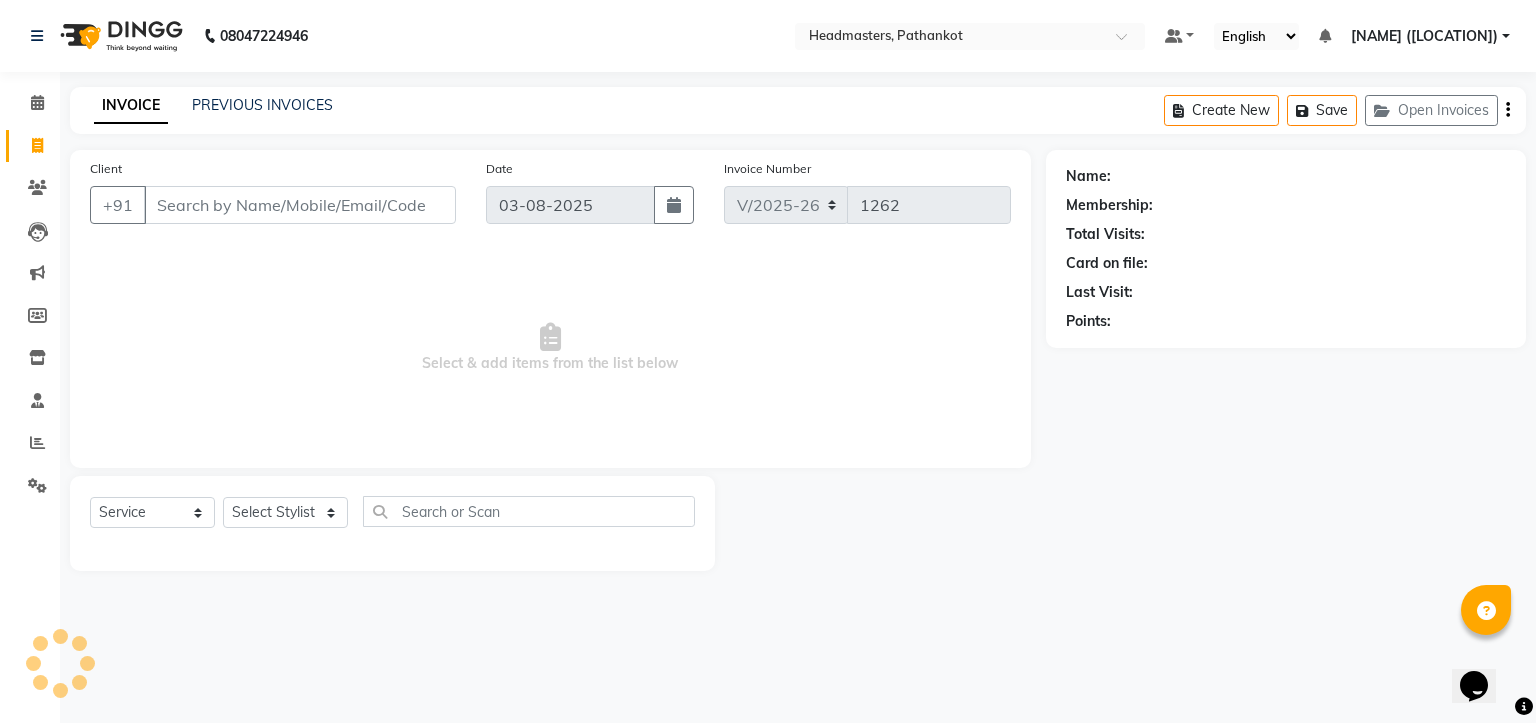 select on "66904" 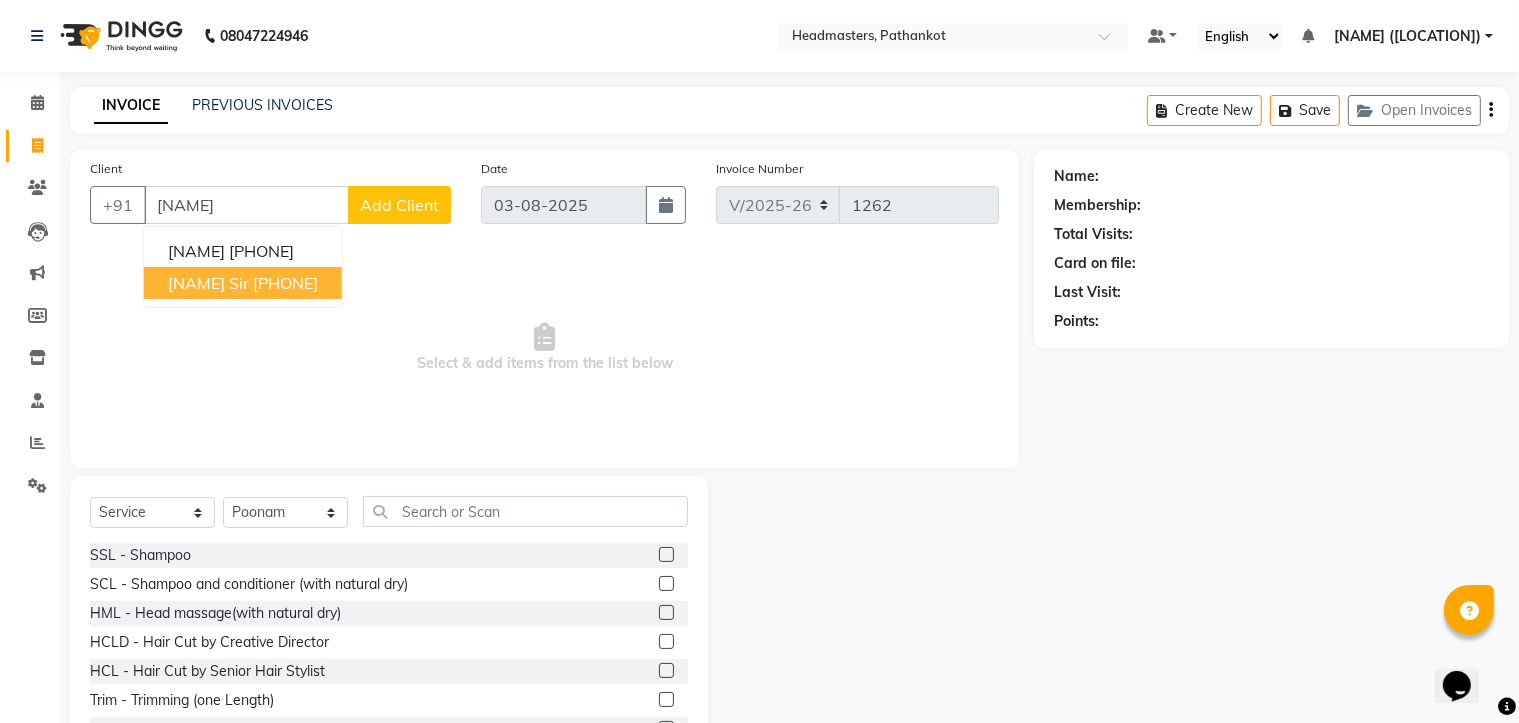 click on "[NAME] sir" at bounding box center [208, 283] 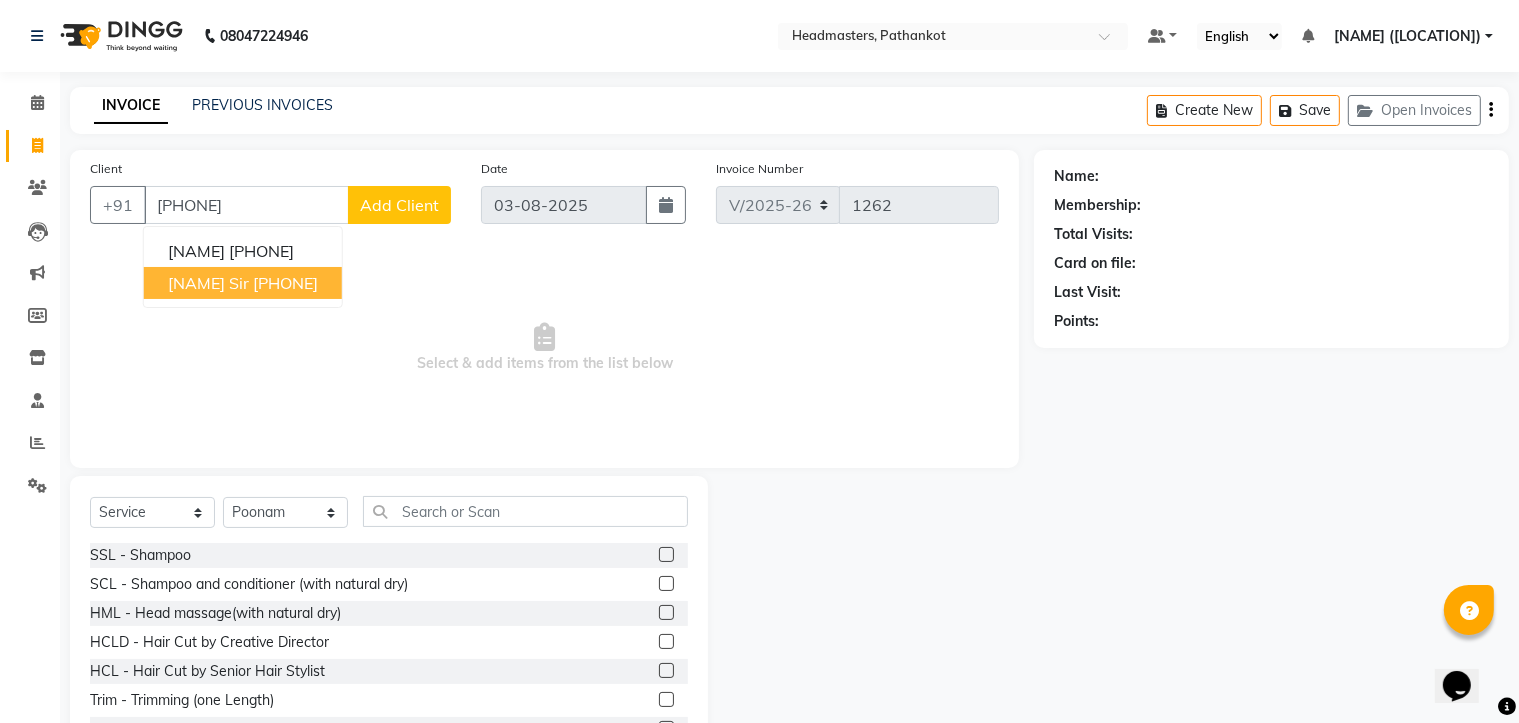 type on "[PHONE]" 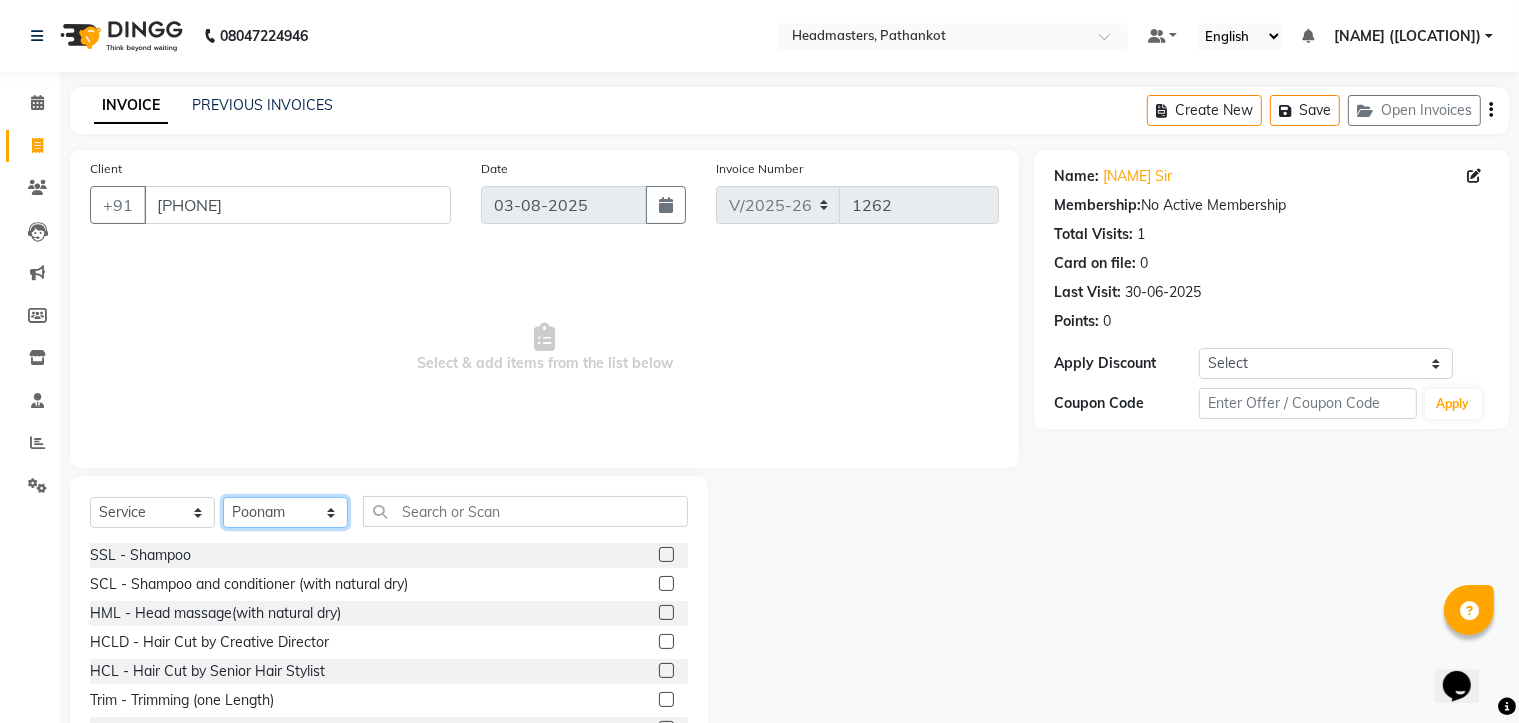 click on "Select Stylist [NAME] HEAD MASTERS [NAME] [NAME] [NAME] [NAME] [NAME] [NAME] [NAME] [NAME] [NAME] [NAME] [NAME]" 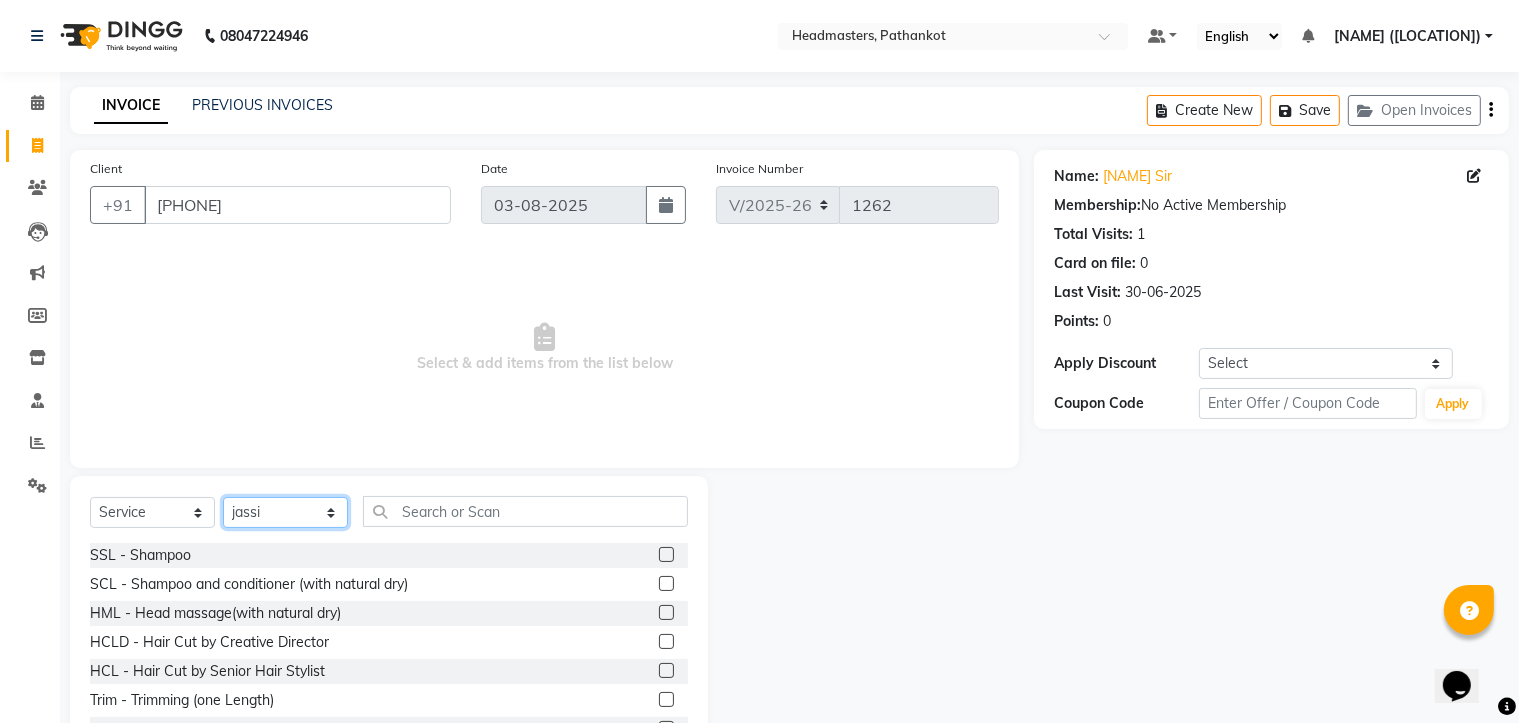 click on "Select Stylist [NAME] HEAD MASTERS [NAME] [NAME] [NAME] [NAME] [NAME] [NAME] [NAME] [NAME] [NAME] [NAME] [NAME]" 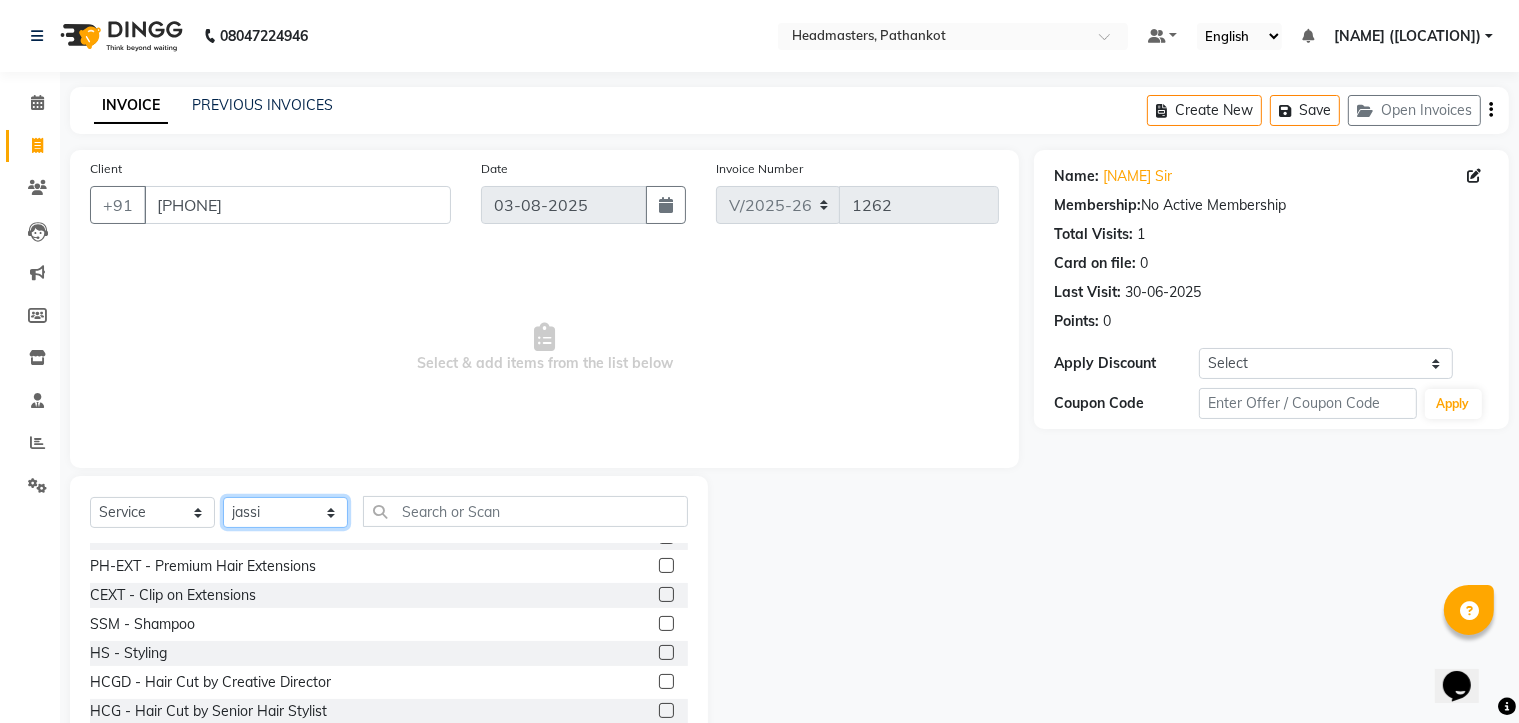 scroll, scrollTop: 800, scrollLeft: 0, axis: vertical 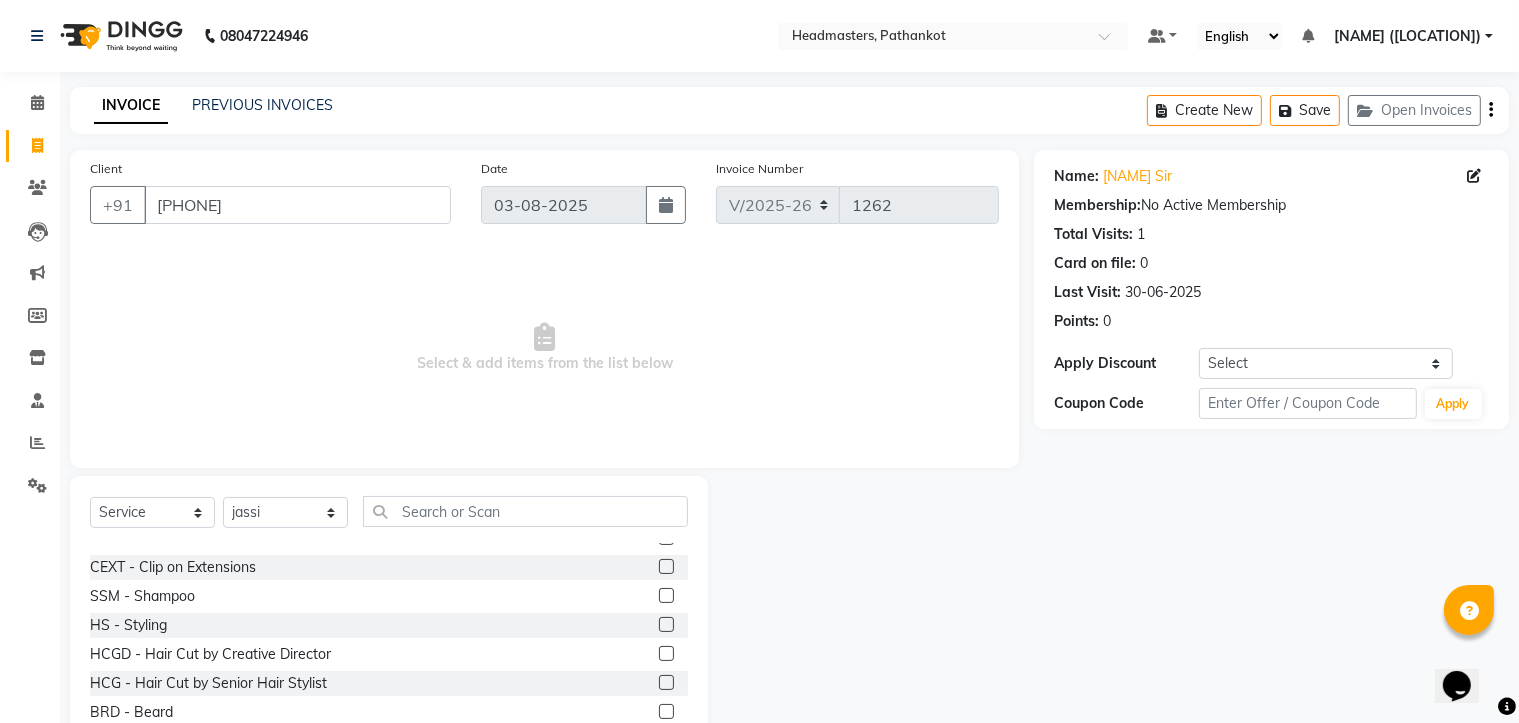 click 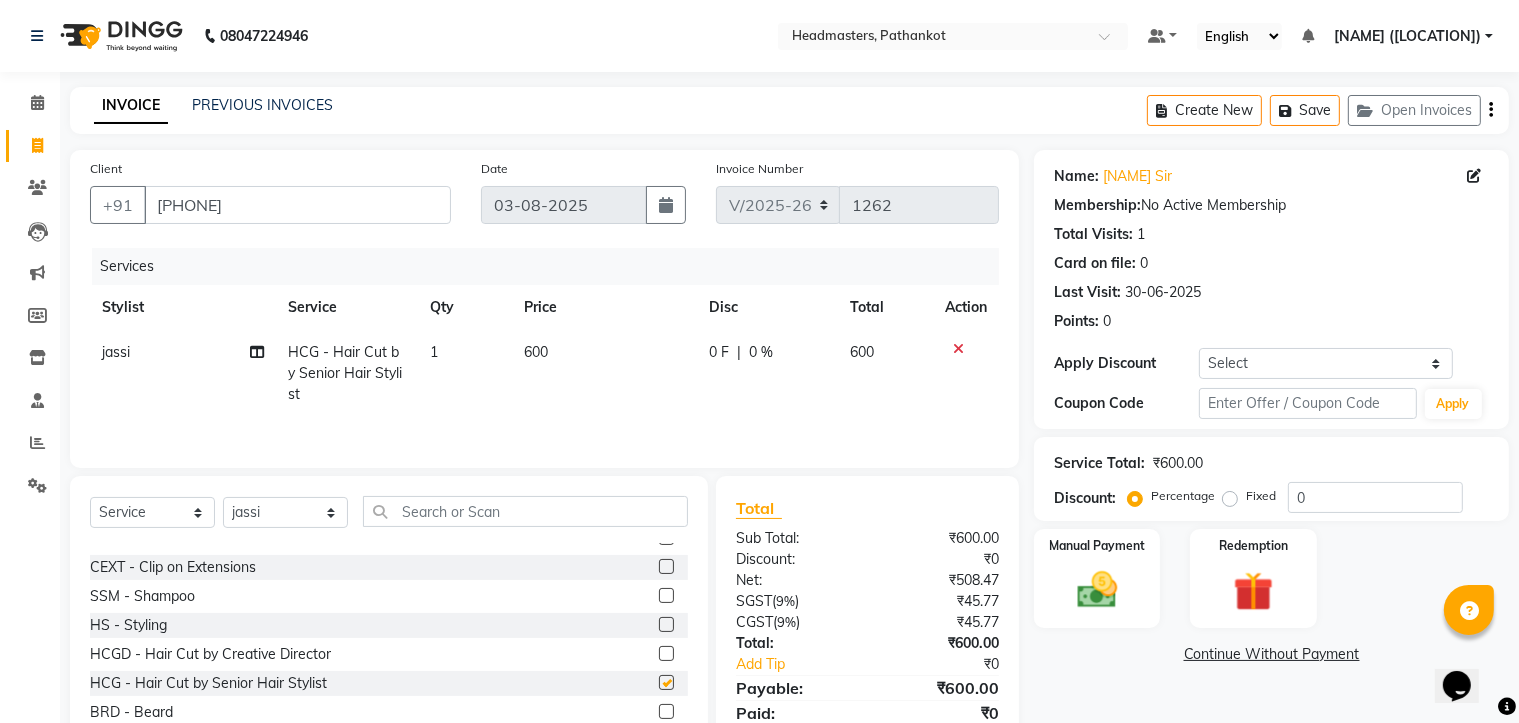 checkbox on "false" 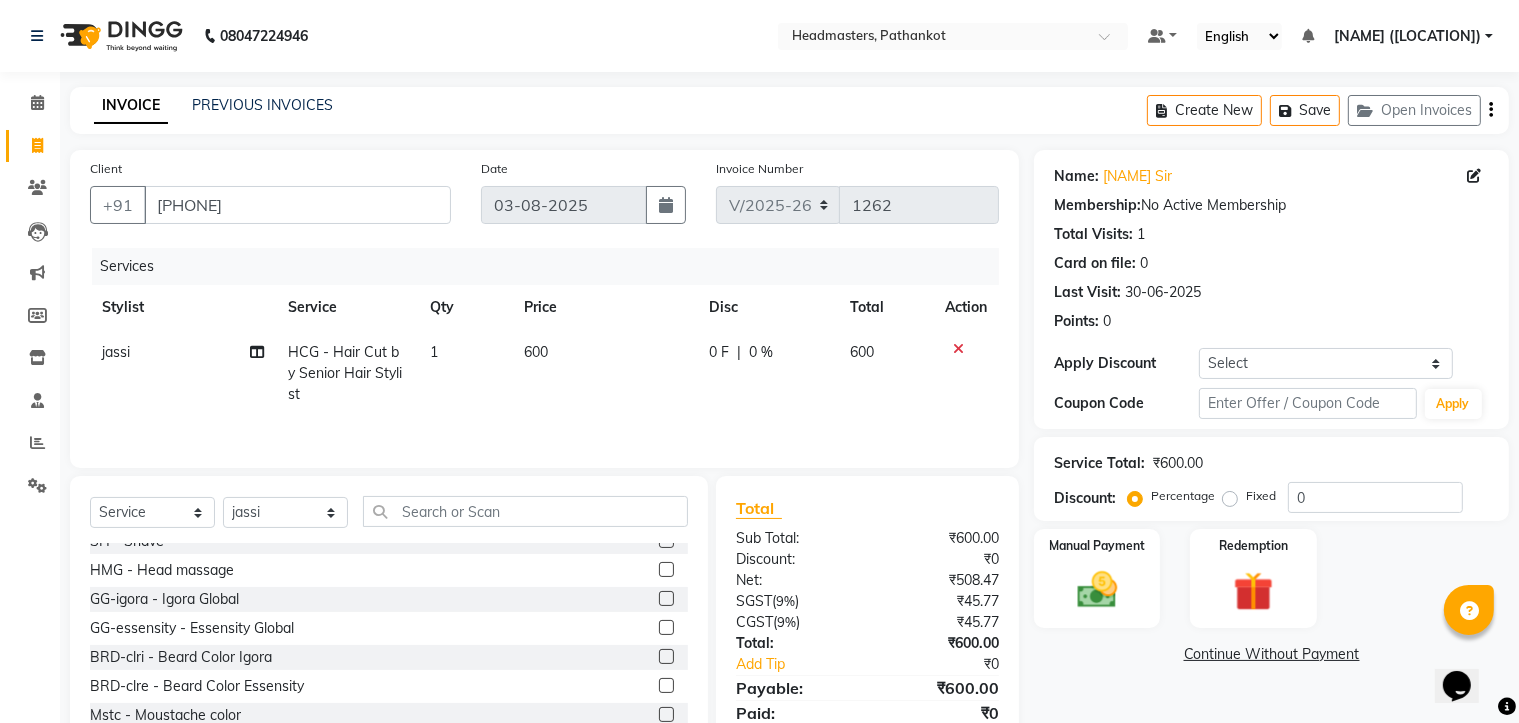 scroll, scrollTop: 900, scrollLeft: 0, axis: vertical 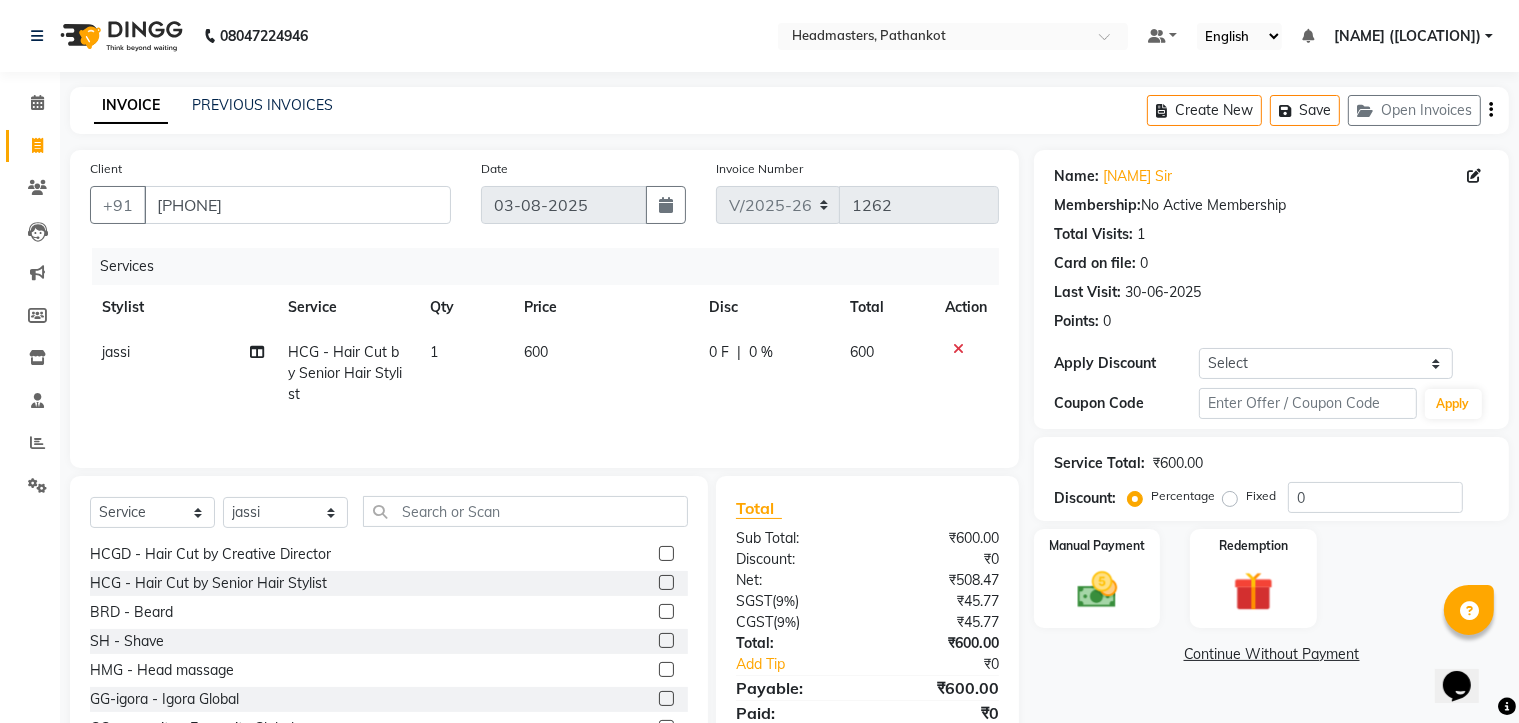 click 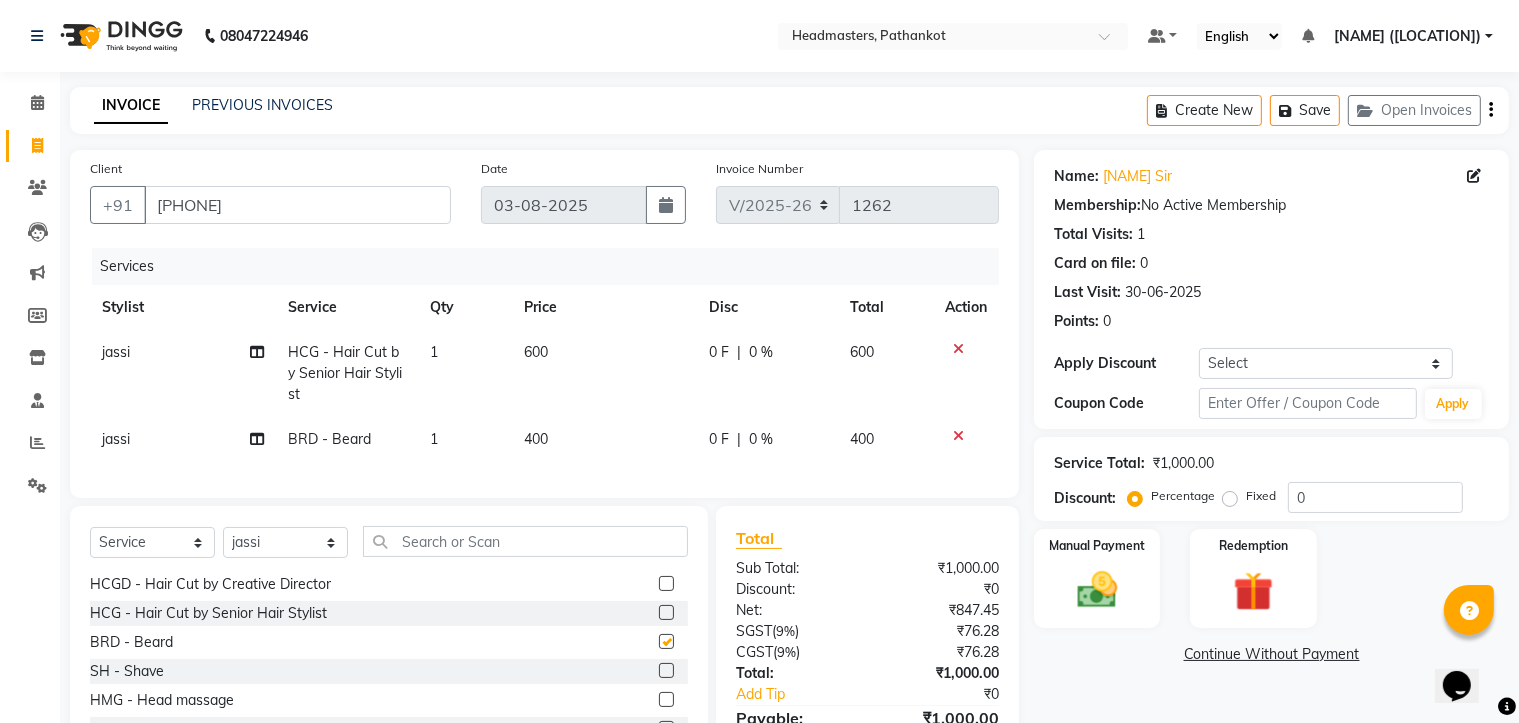 checkbox on "false" 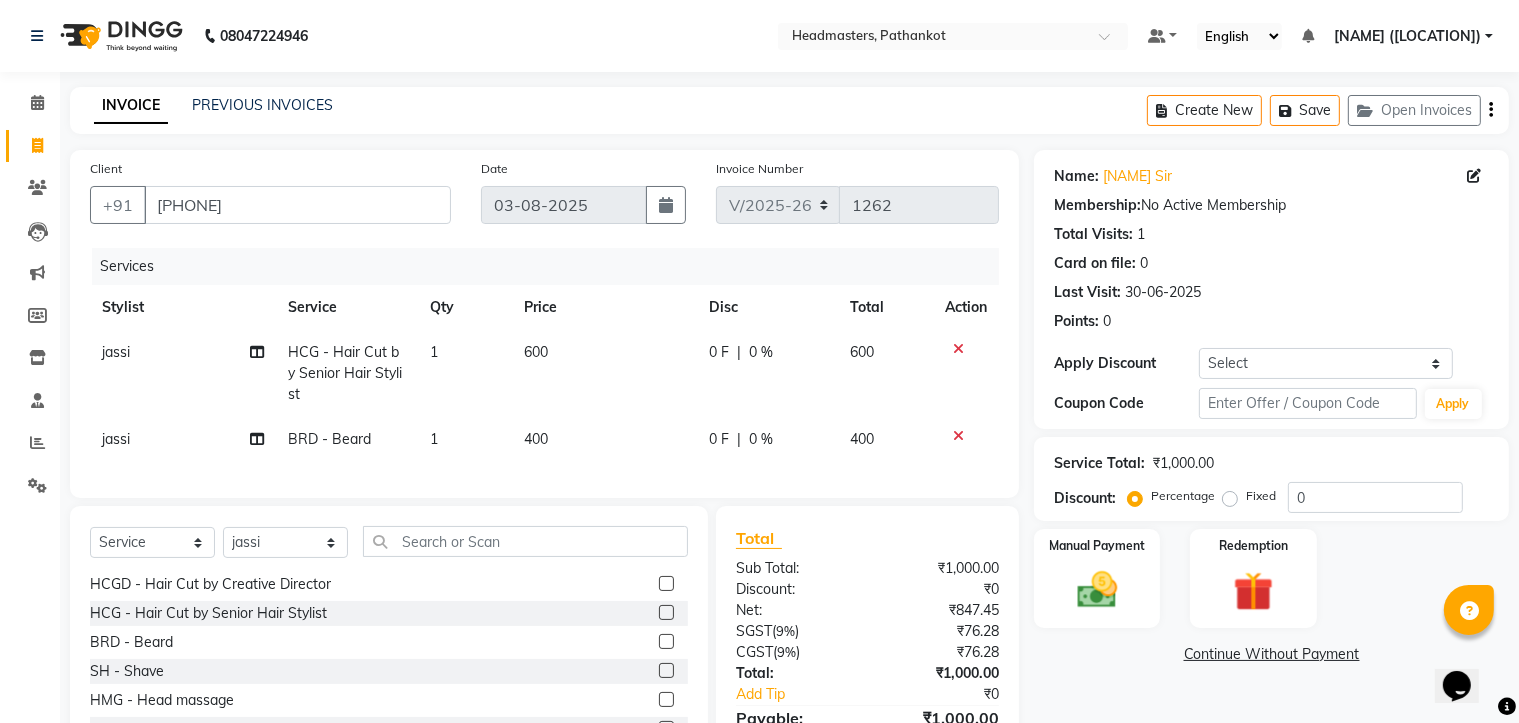 click on "600" 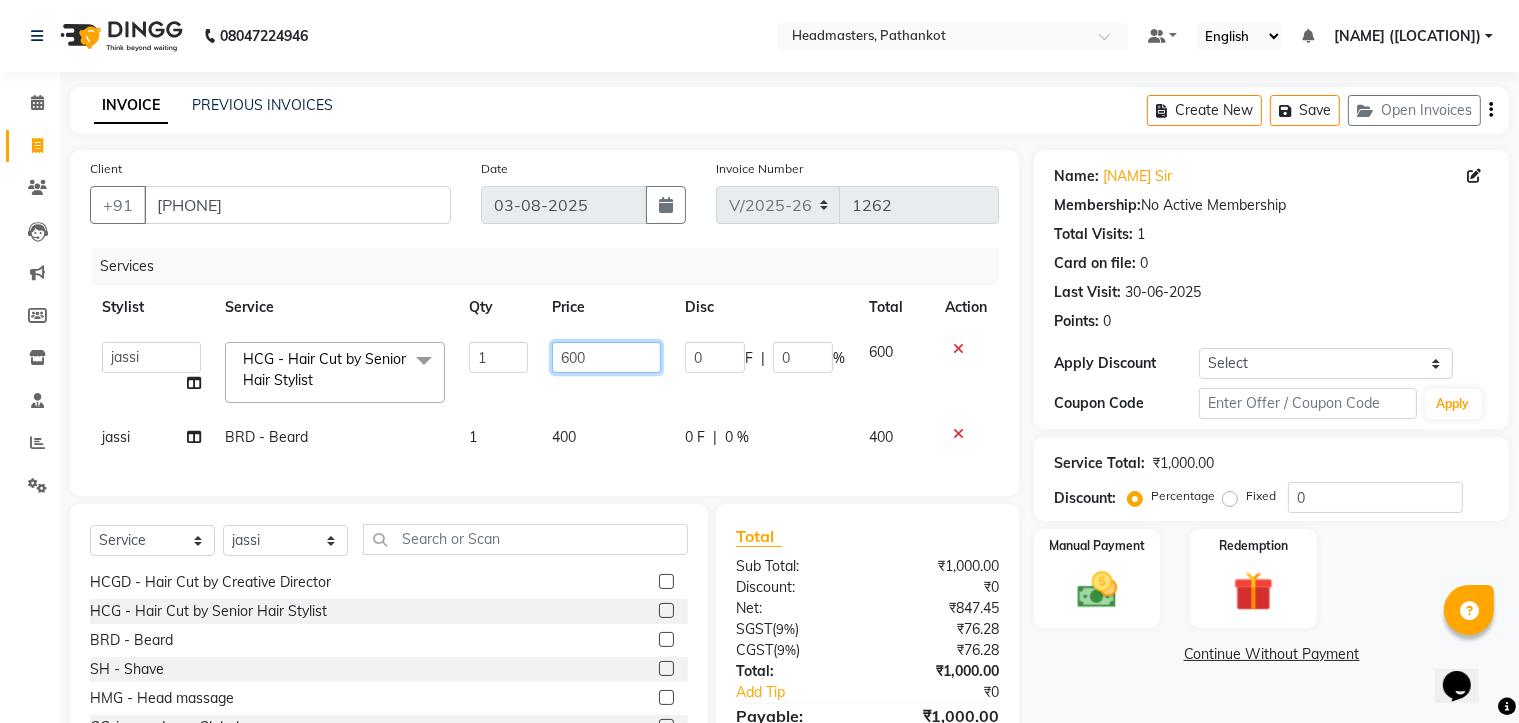 click on "600" 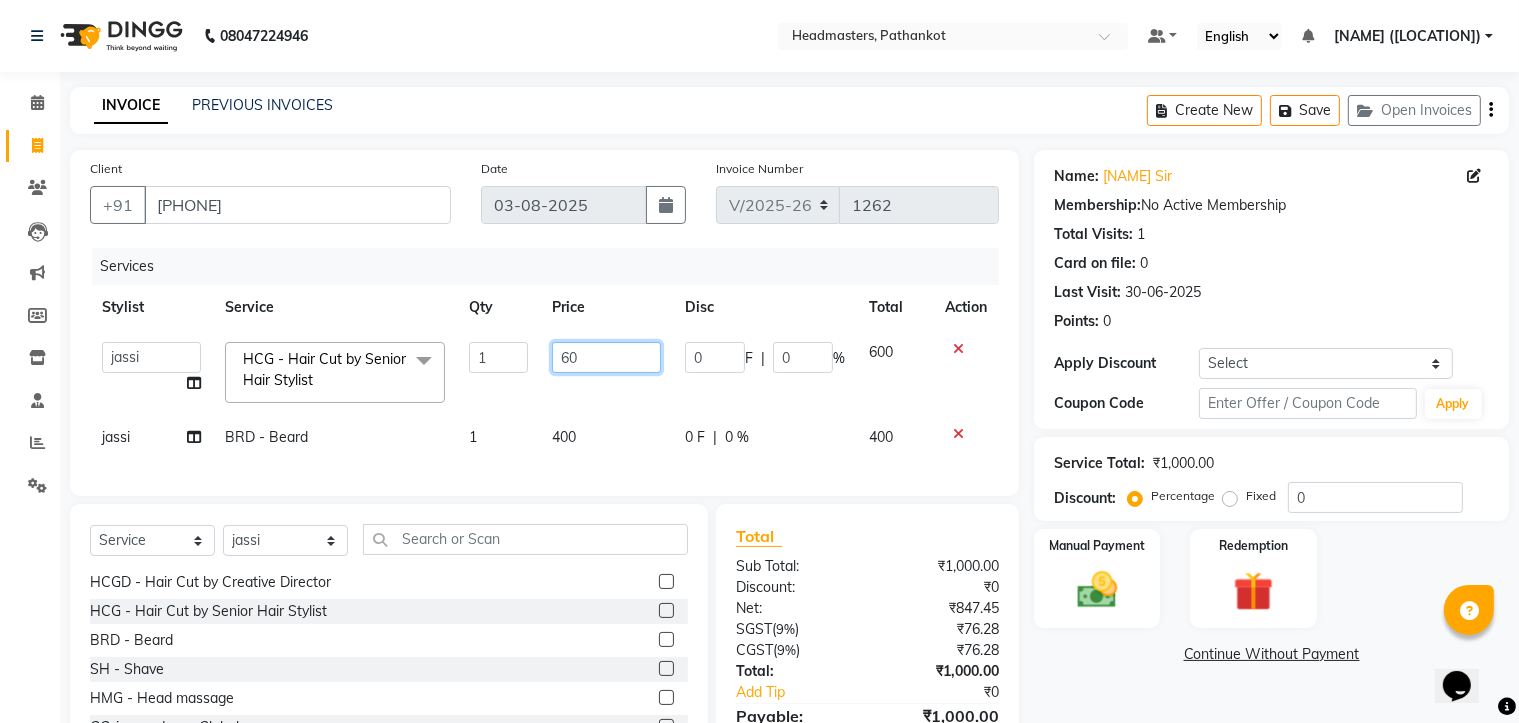 type on "6" 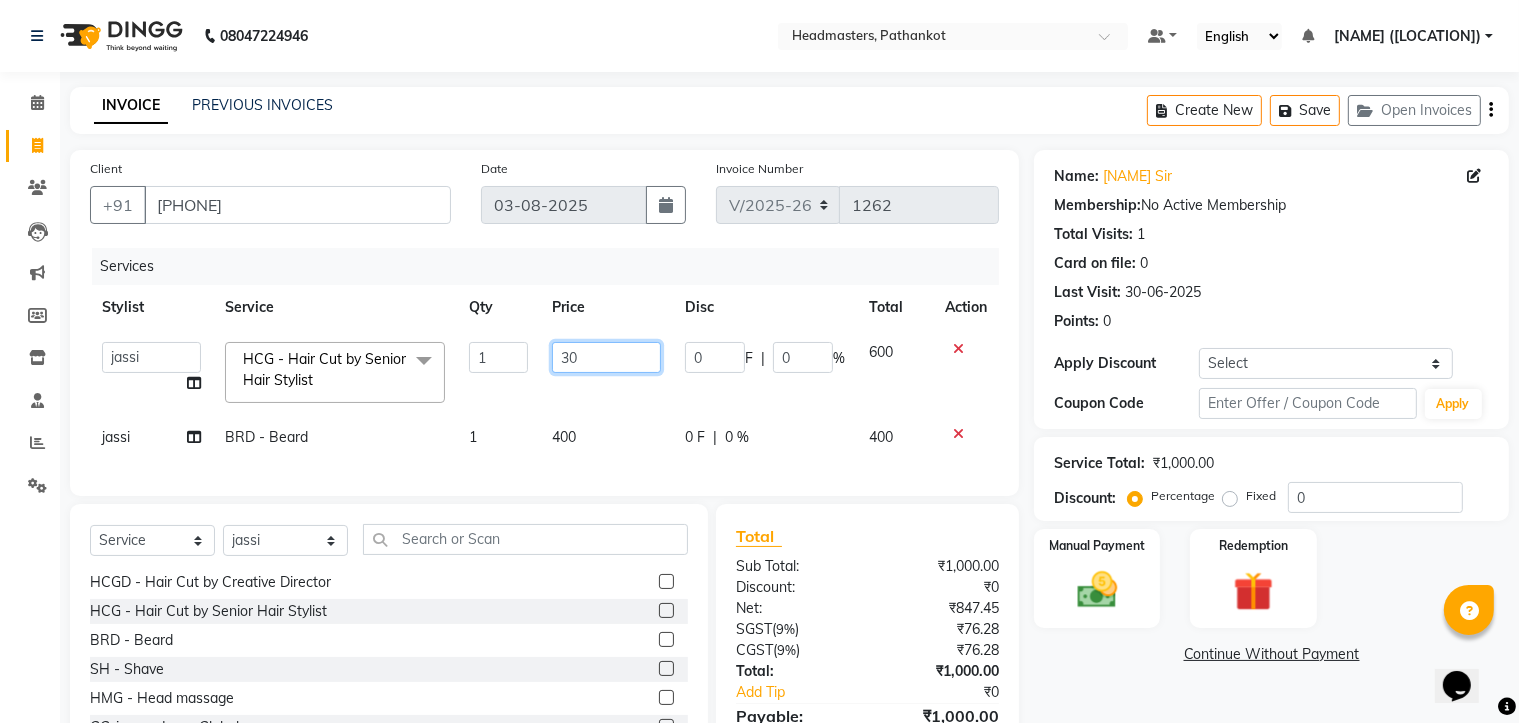 type on "300" 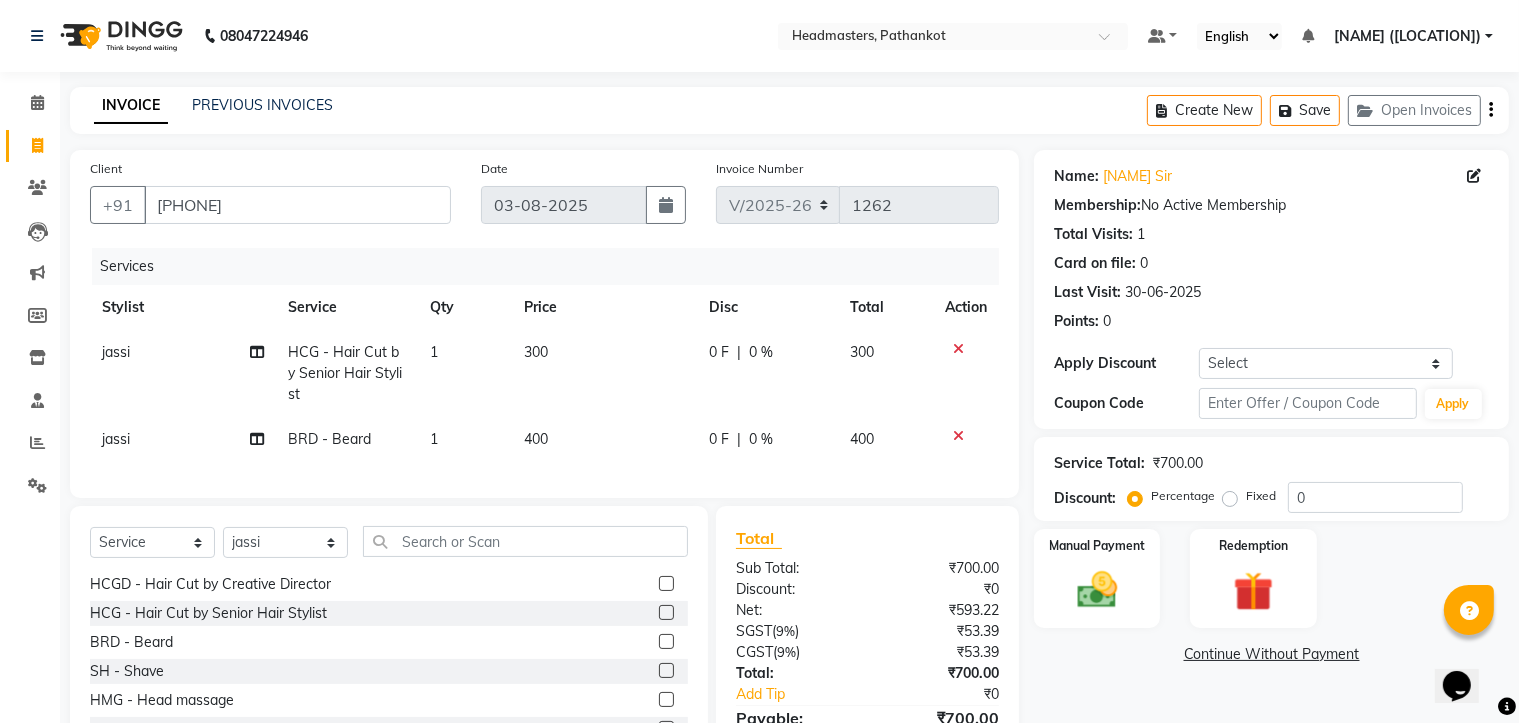 click on "400" 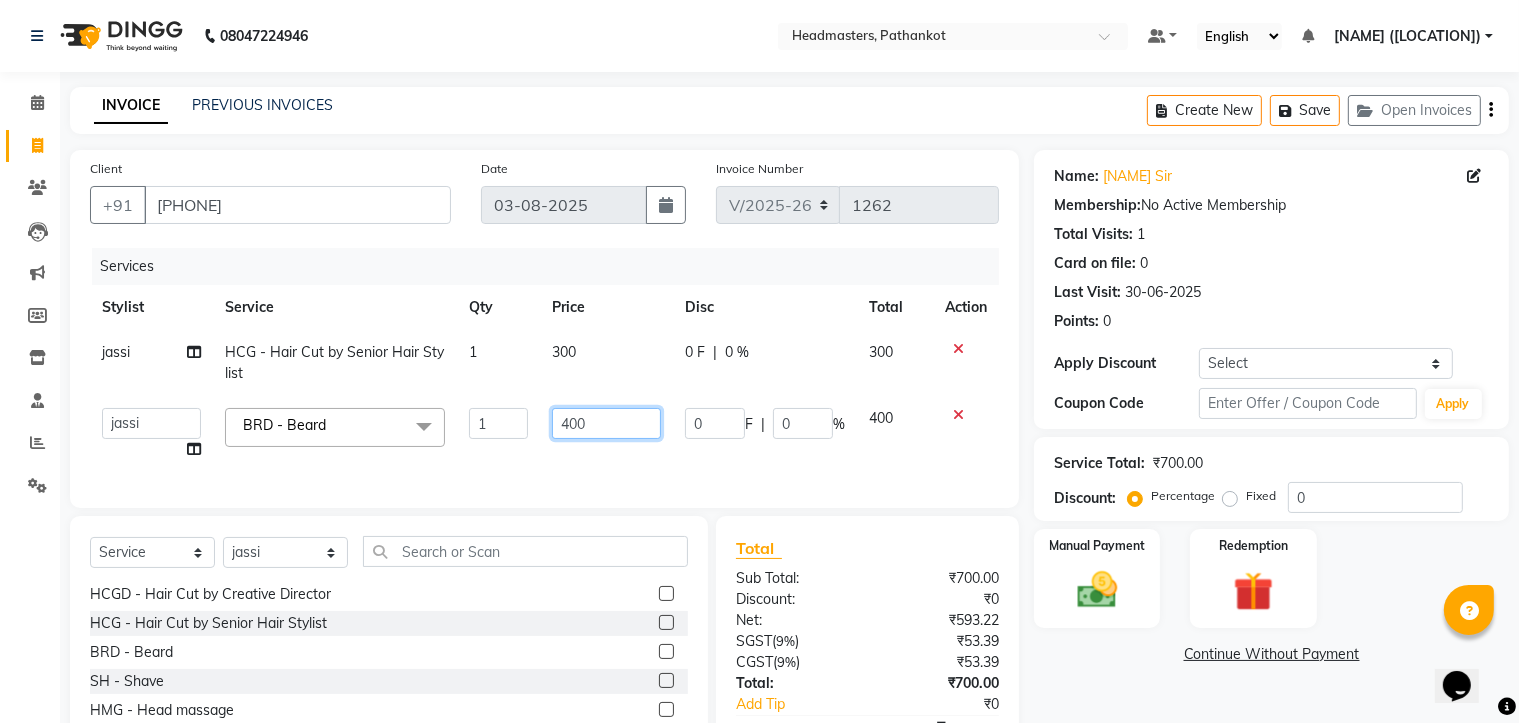 click on "400" 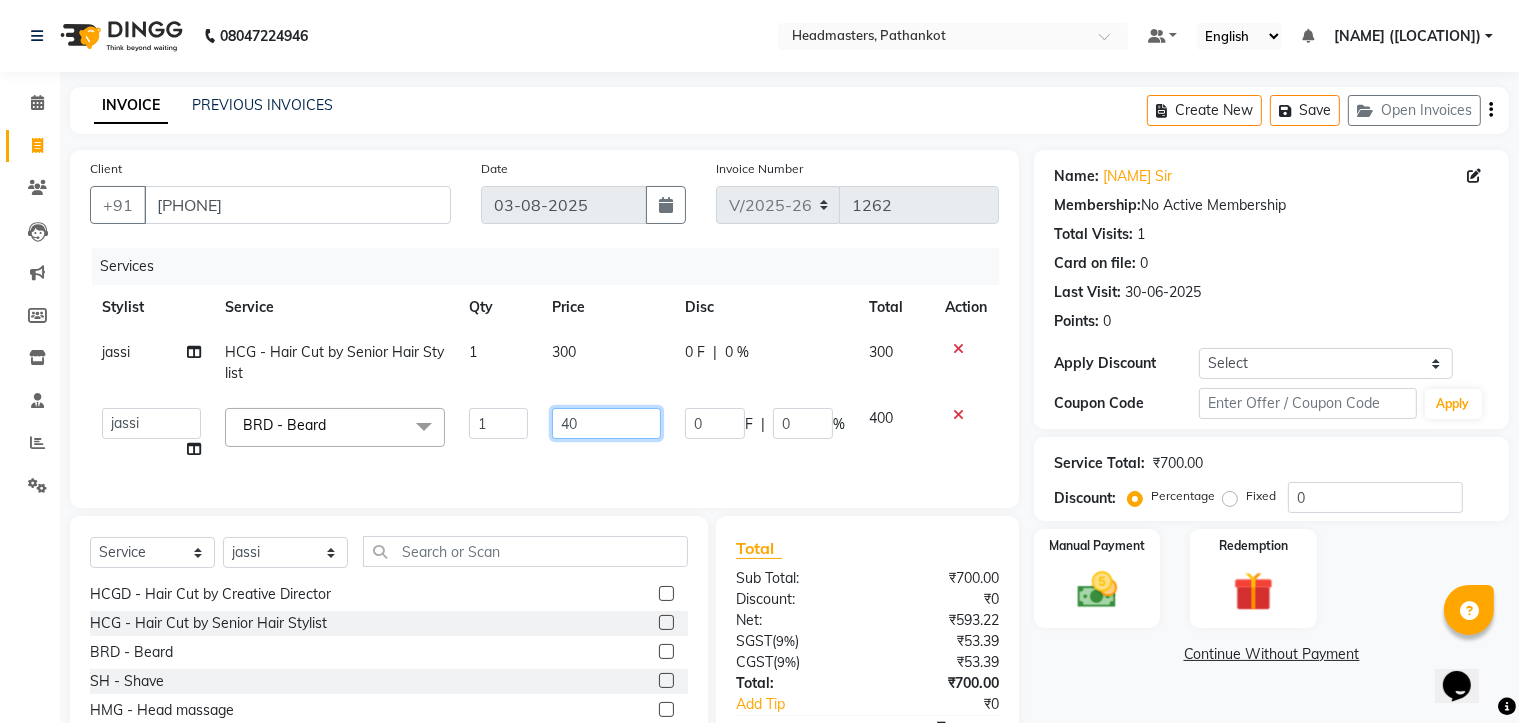 type on "4" 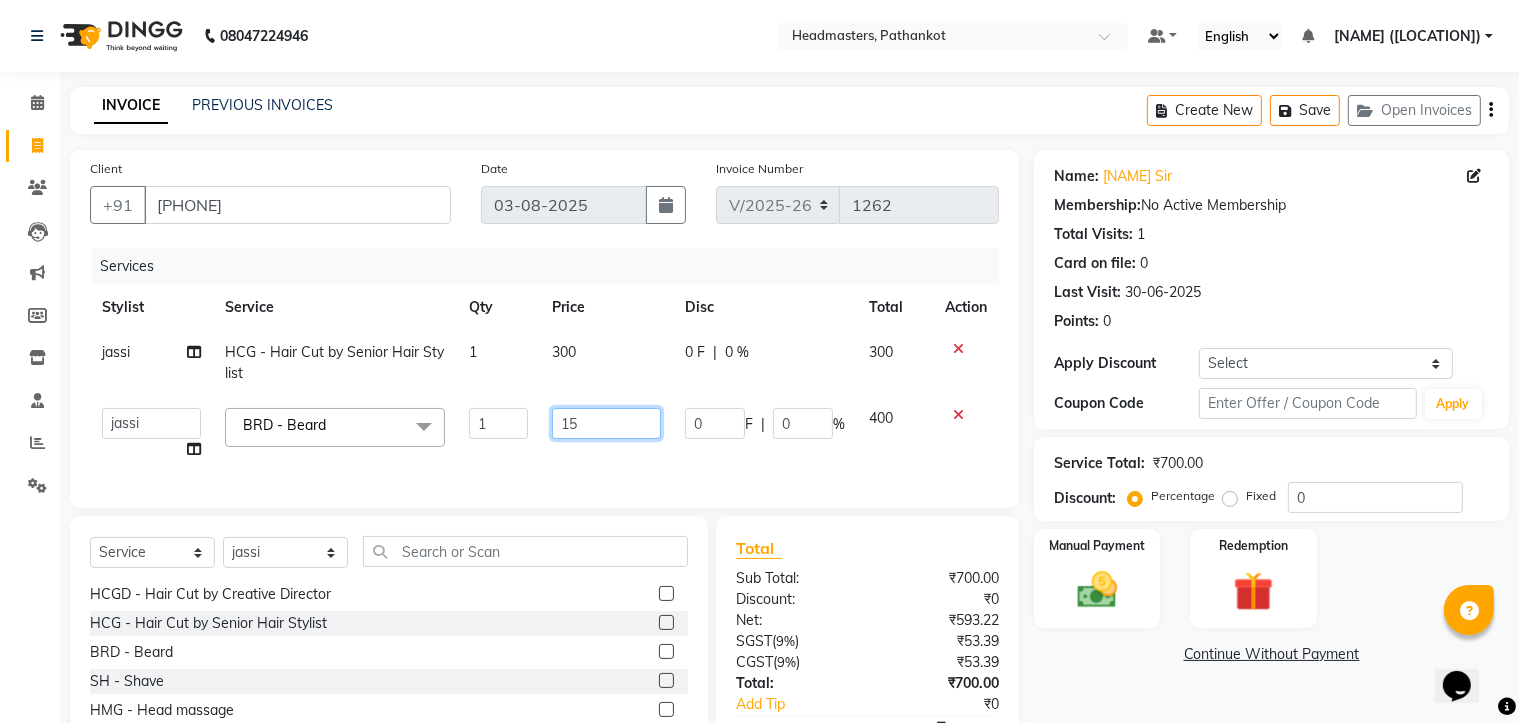 type on "150" 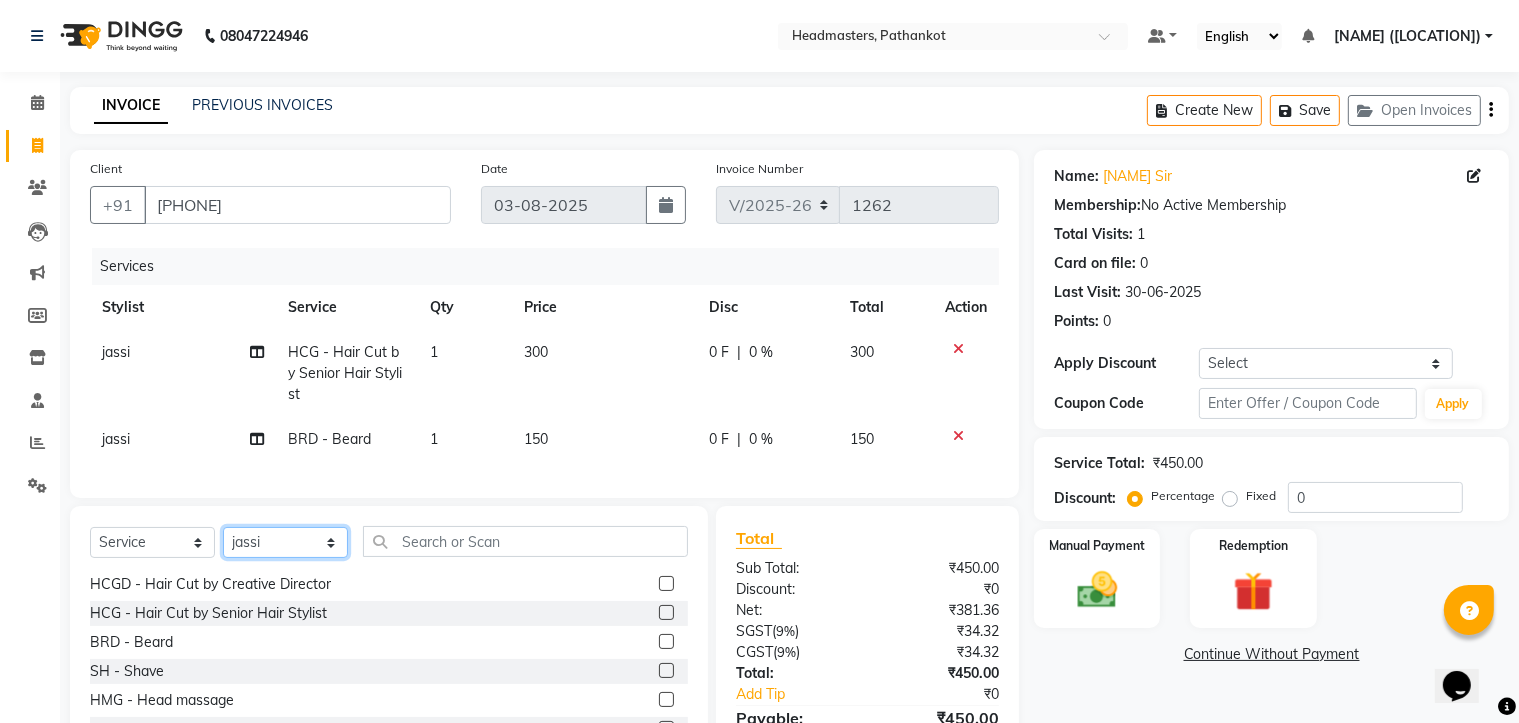 click on "Select Stylist [NAME] HEAD MASTERS [NAME] [NAME] [NAME] [NAME] [NAME] [NAME] [NAME] [NAME] [NAME] [NAME] [NAME]" 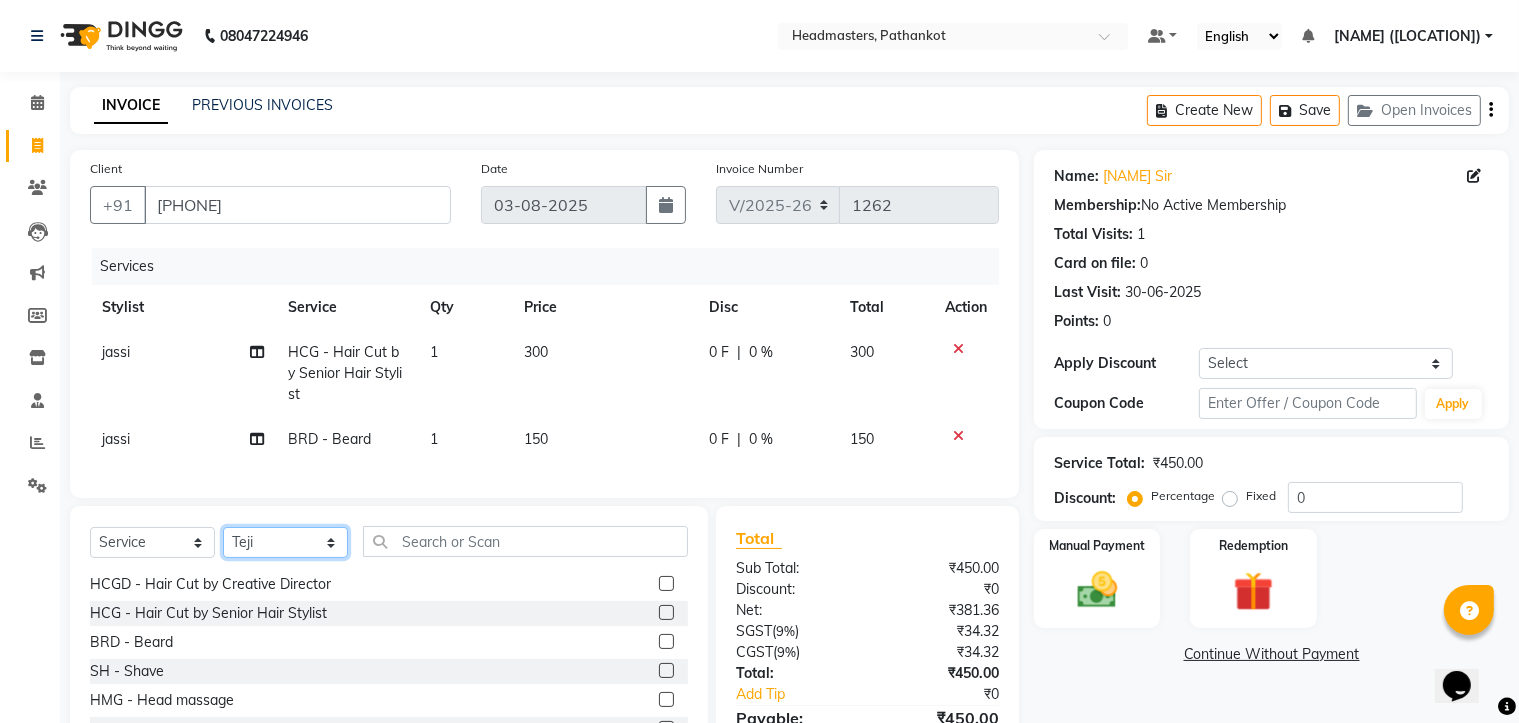 click on "Select Stylist [NAME] HEAD MASTERS [NAME] [NAME] [NAME] [NAME] [NAME] [NAME] [NAME] [NAME] [NAME] [NAME] [NAME]" 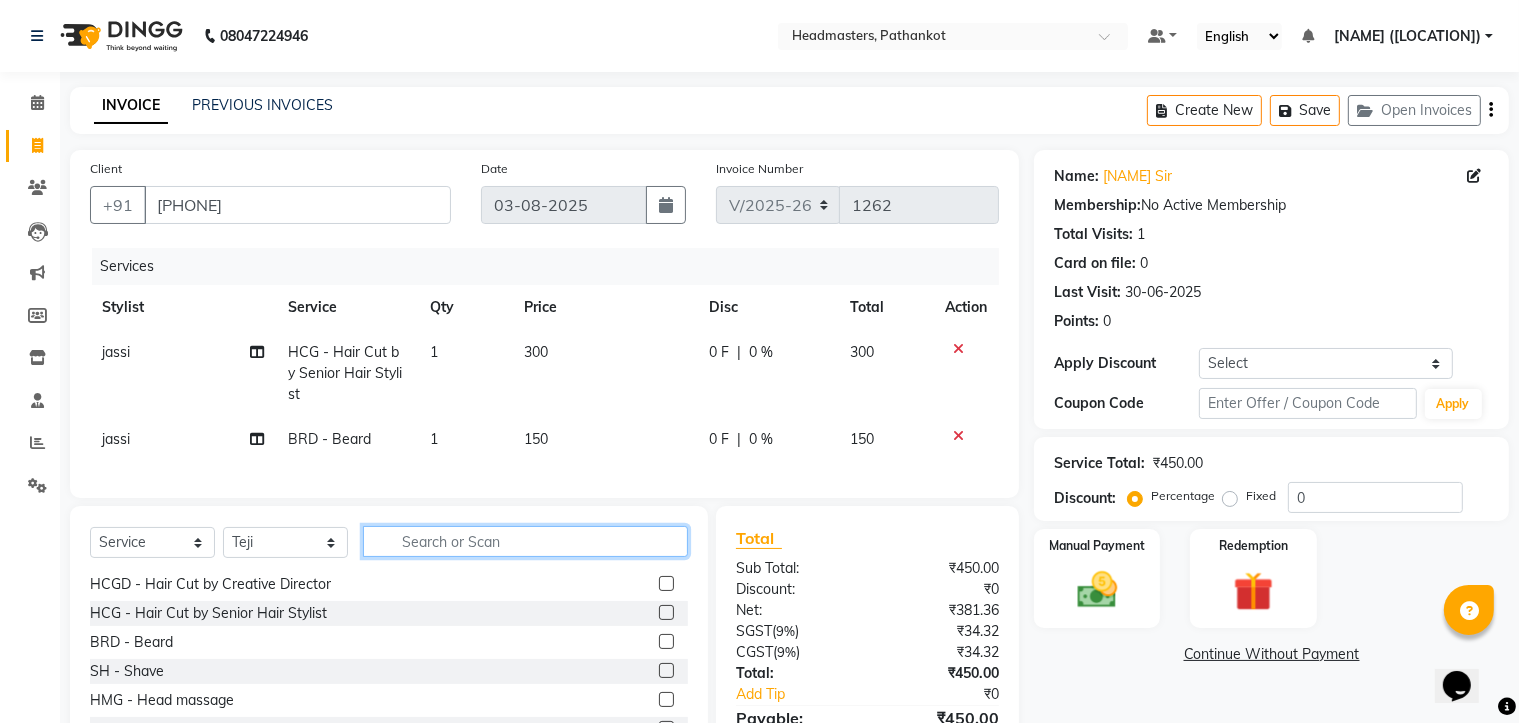 click 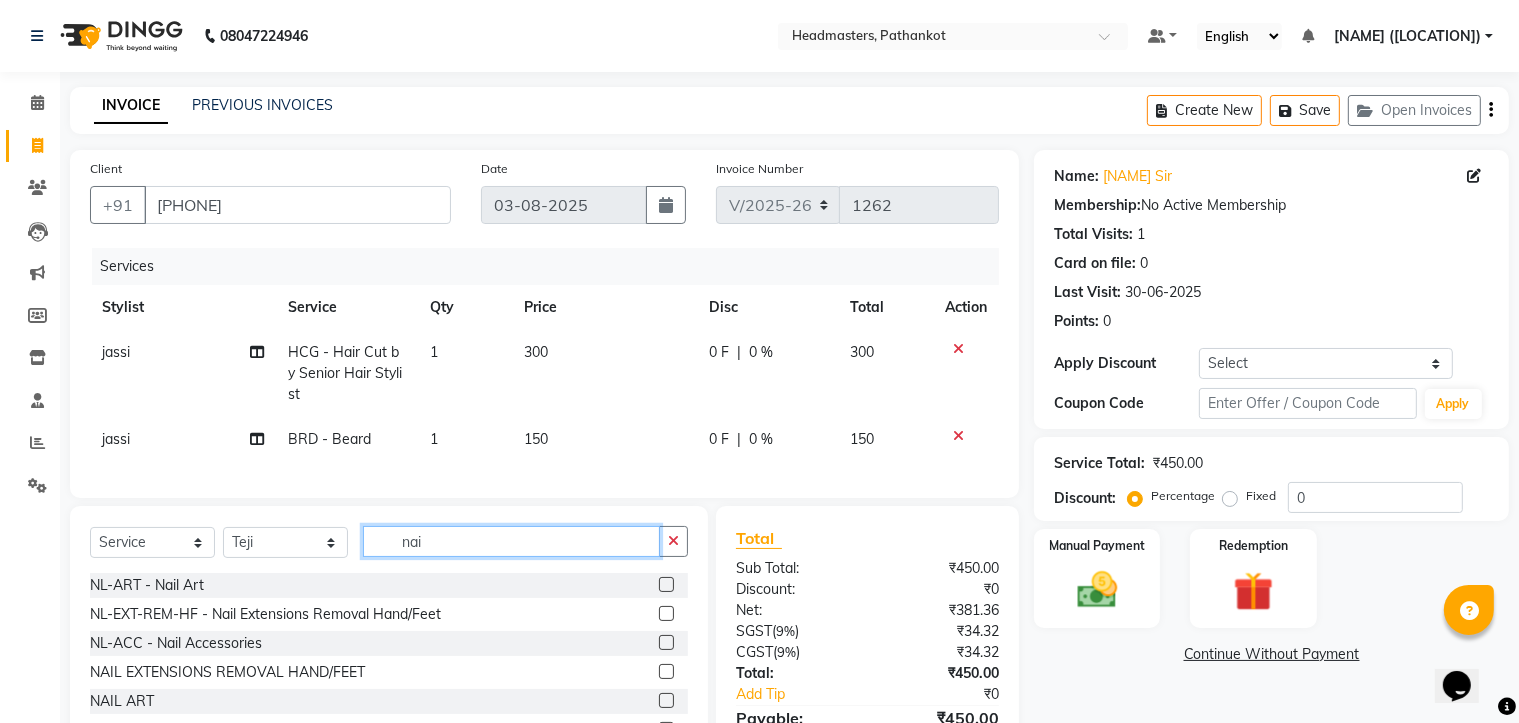 scroll, scrollTop: 0, scrollLeft: 0, axis: both 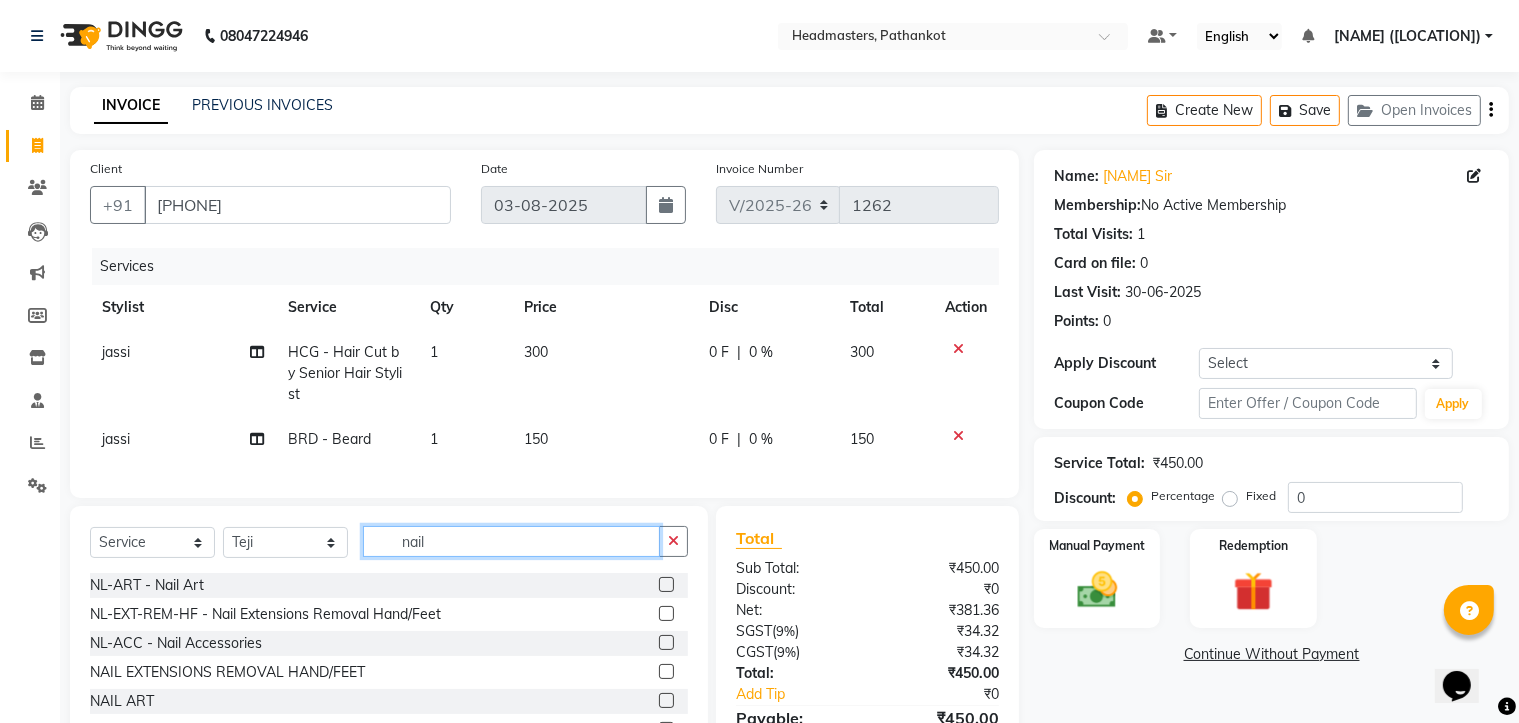 type on "nail" 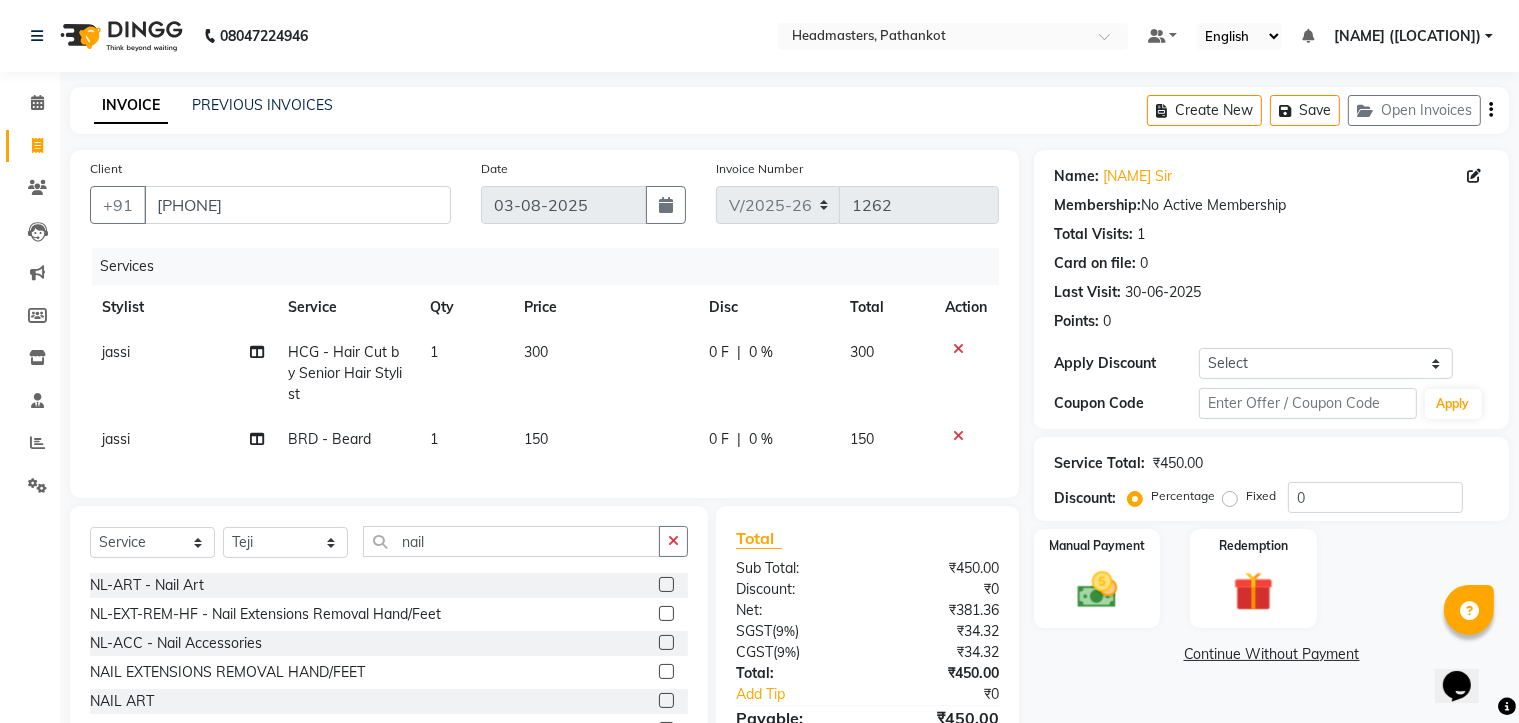 click 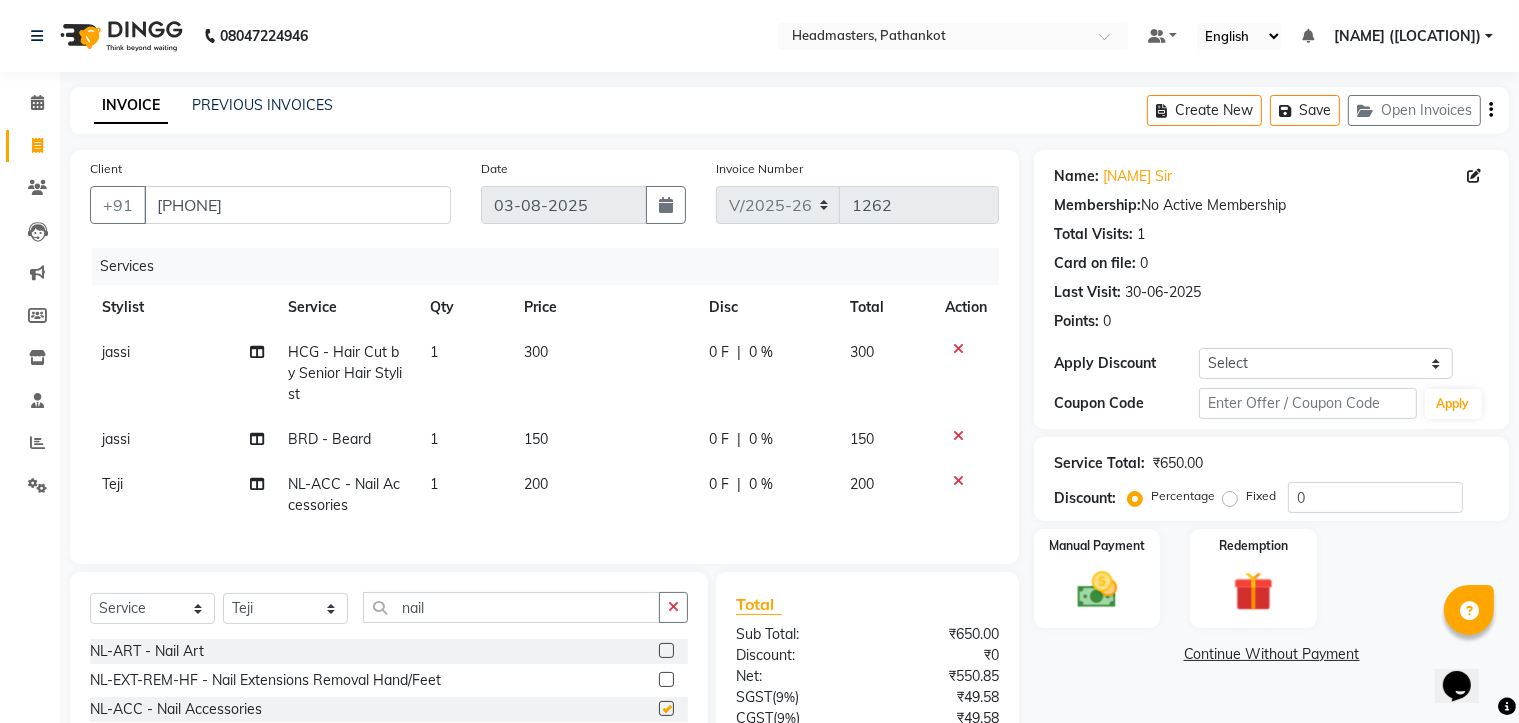 checkbox on "false" 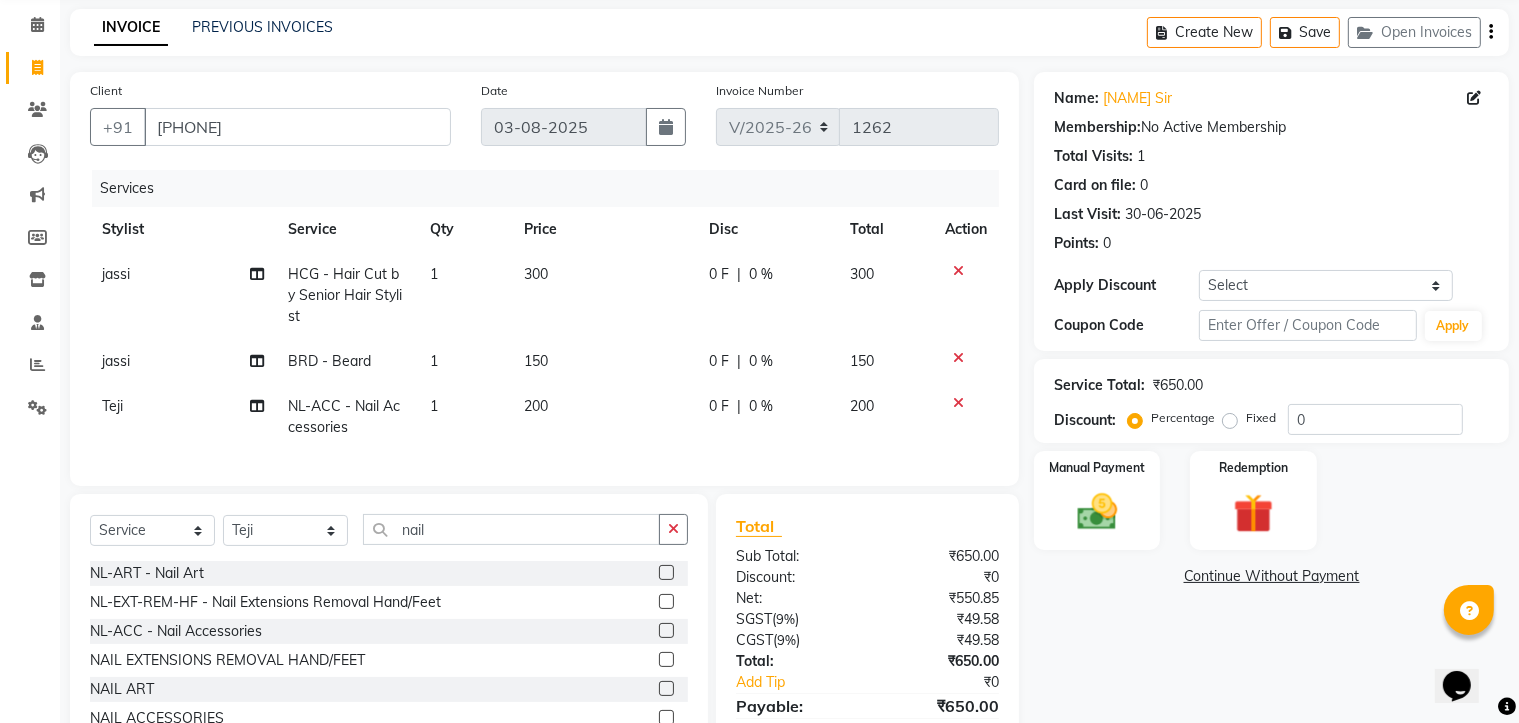 scroll, scrollTop: 100, scrollLeft: 0, axis: vertical 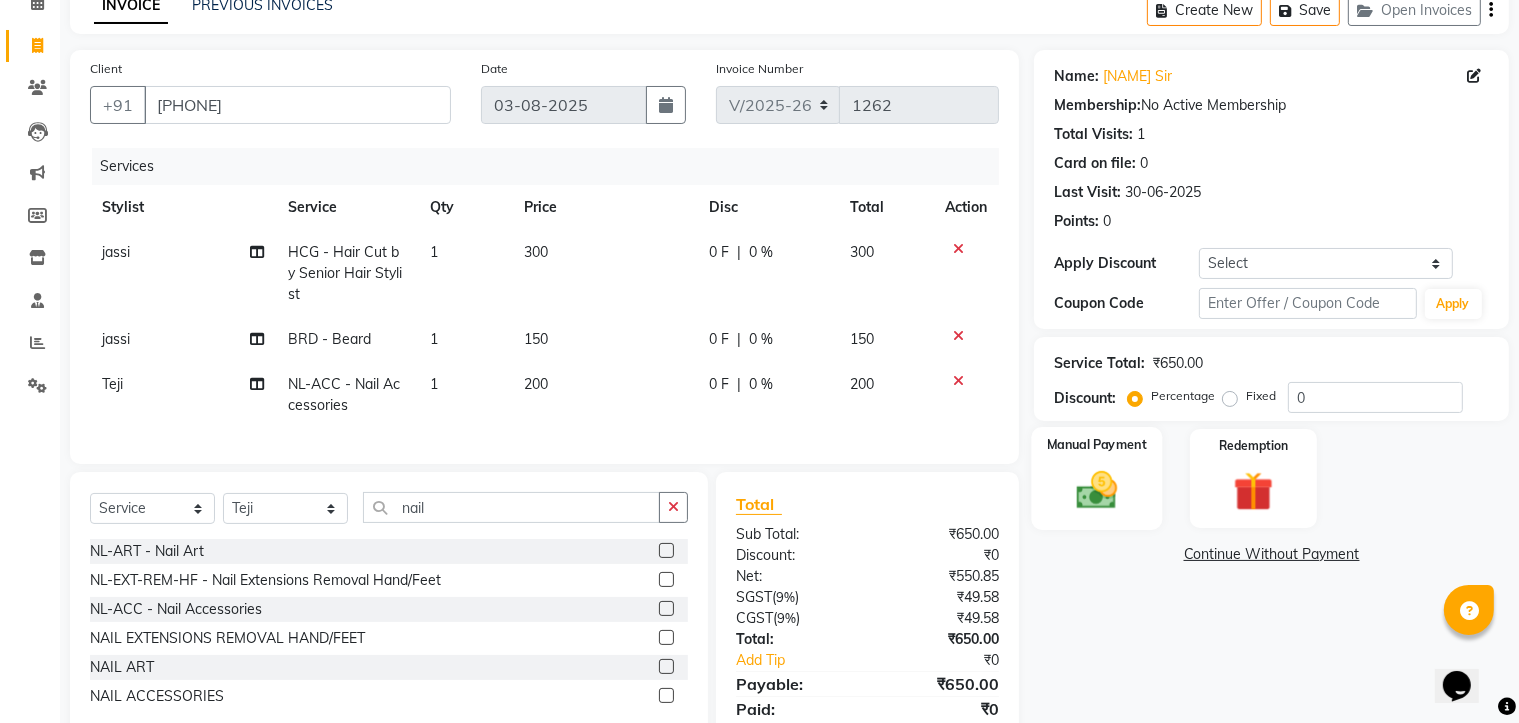 click on "Manual Payment" 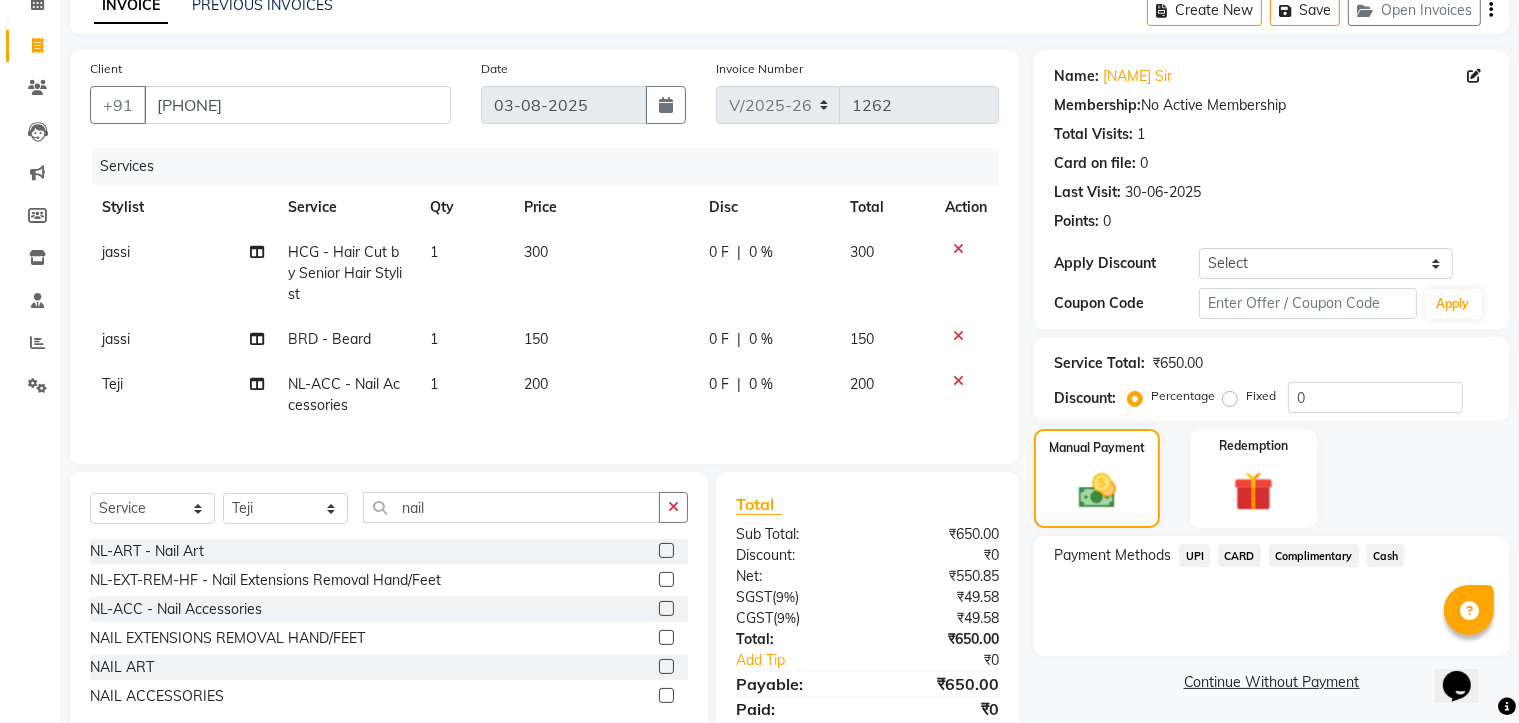 click on "Cash" 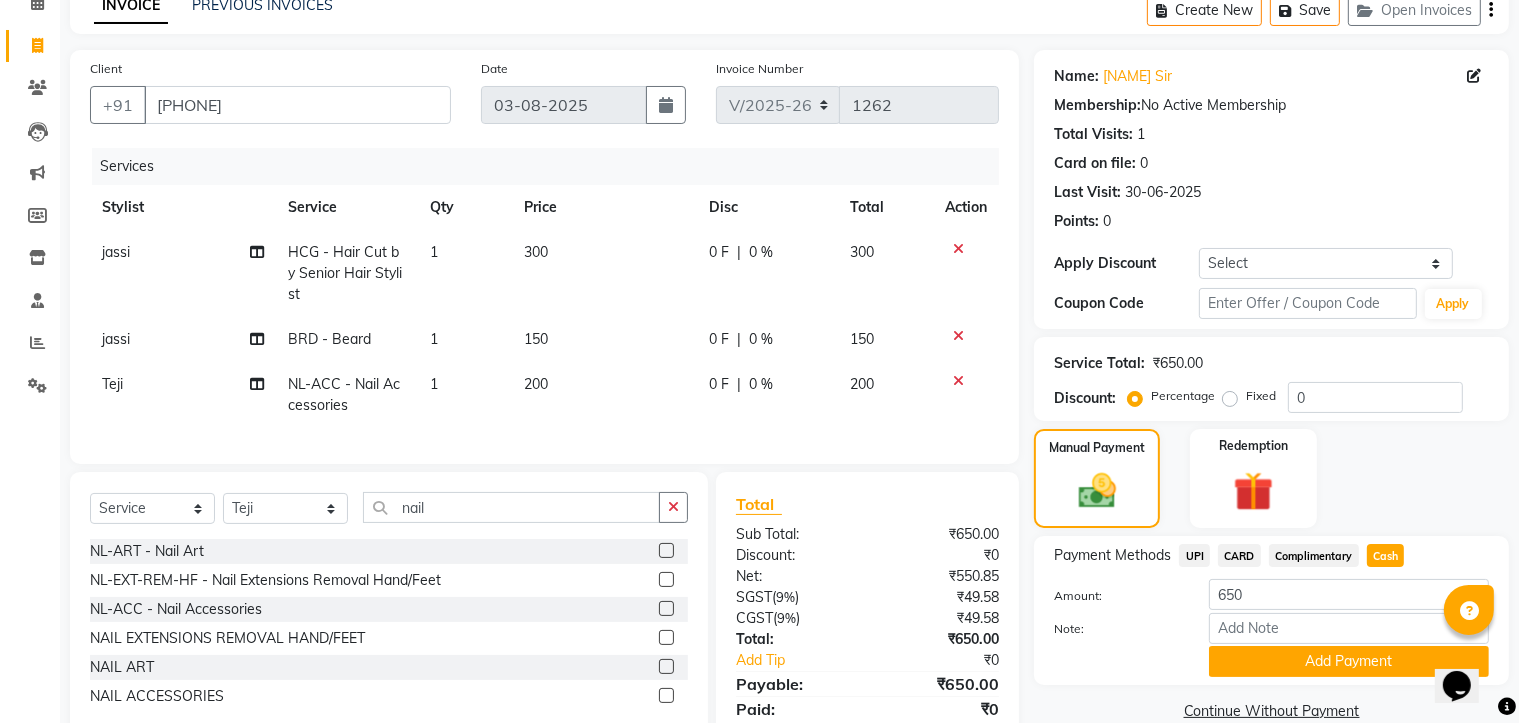 scroll, scrollTop: 190, scrollLeft: 0, axis: vertical 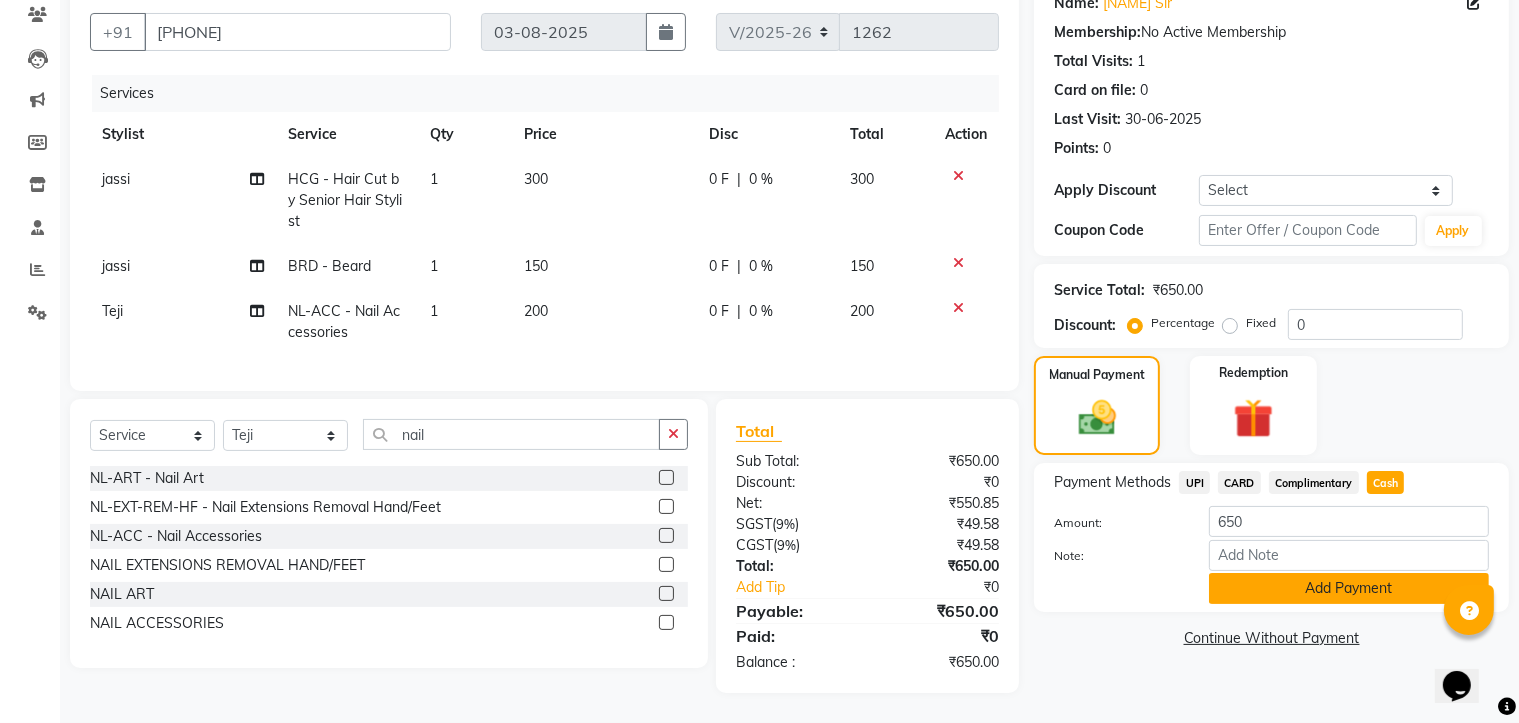 click on "Add Payment" 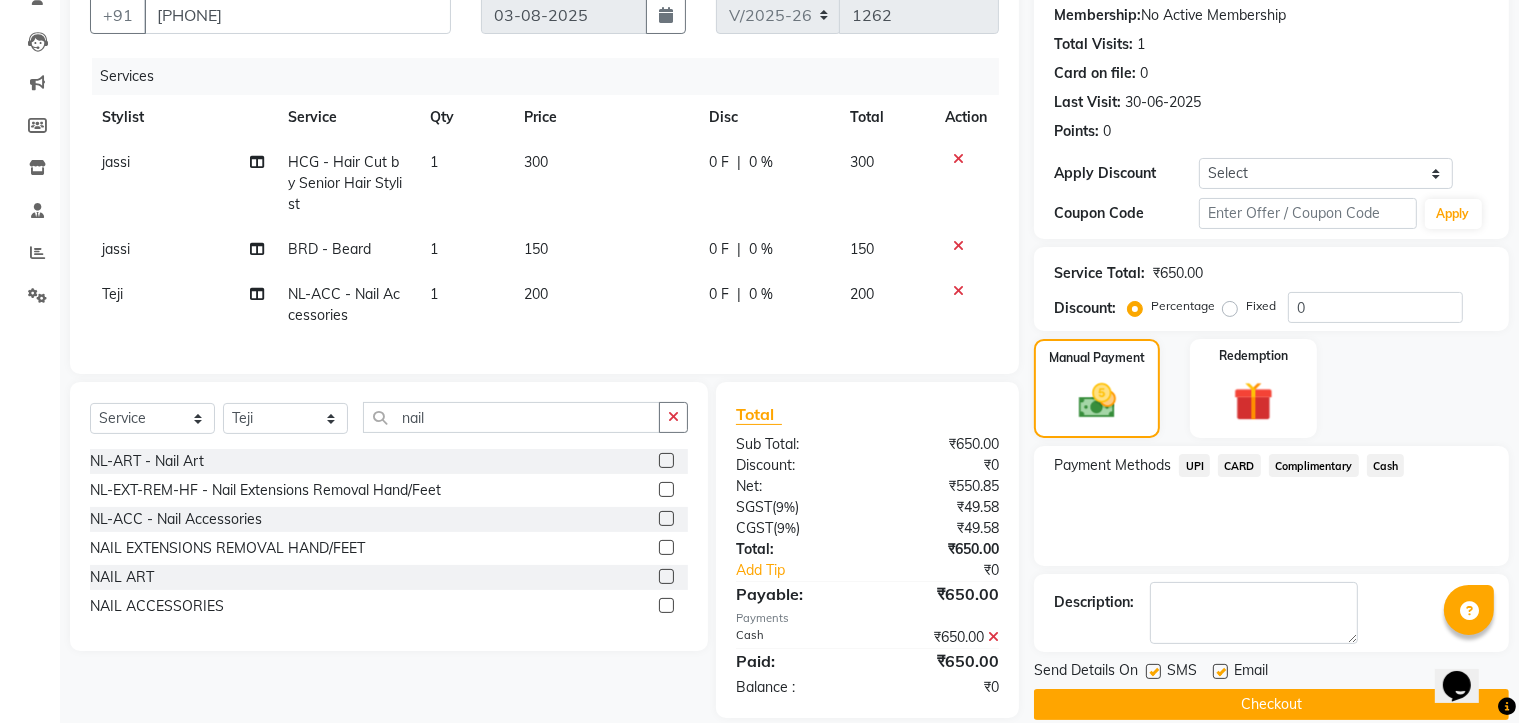 scroll, scrollTop: 232, scrollLeft: 0, axis: vertical 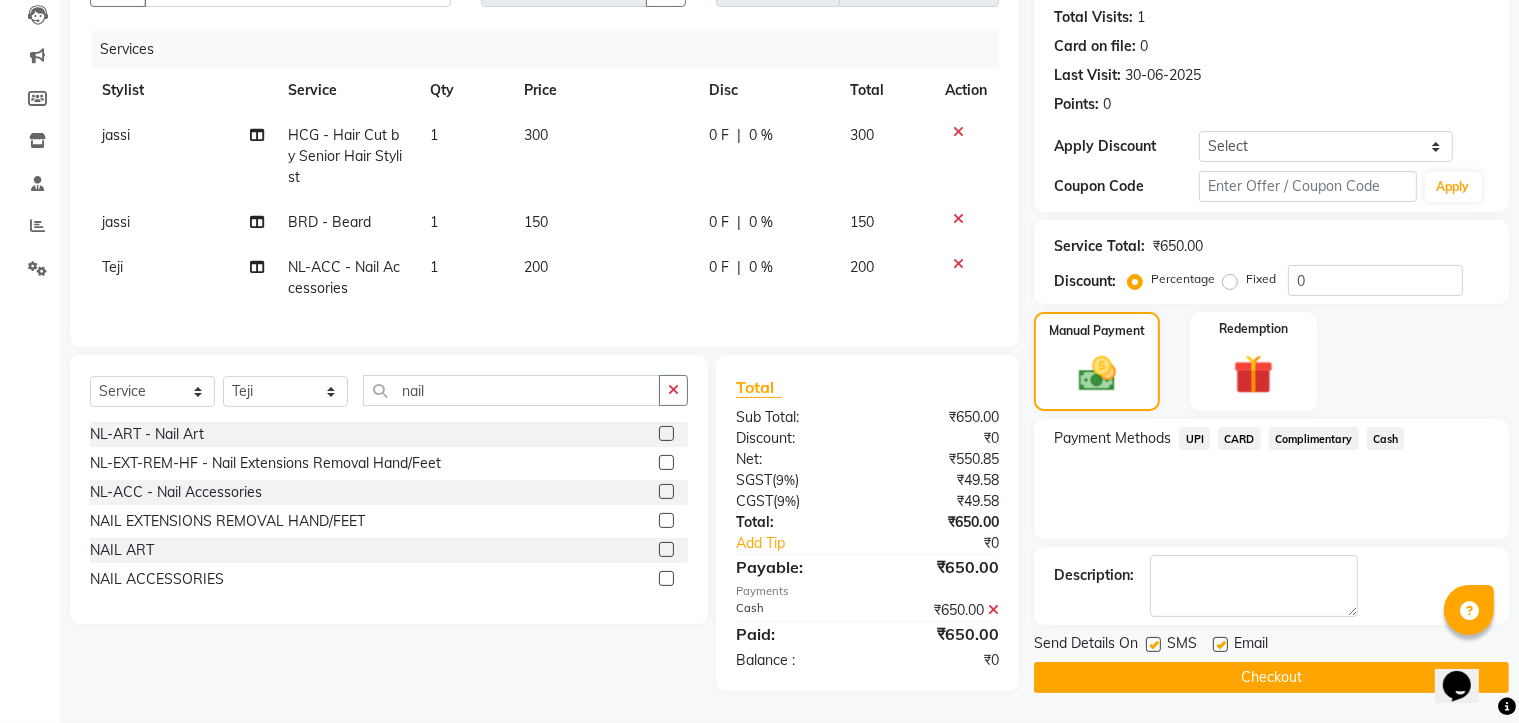 click on "Checkout" 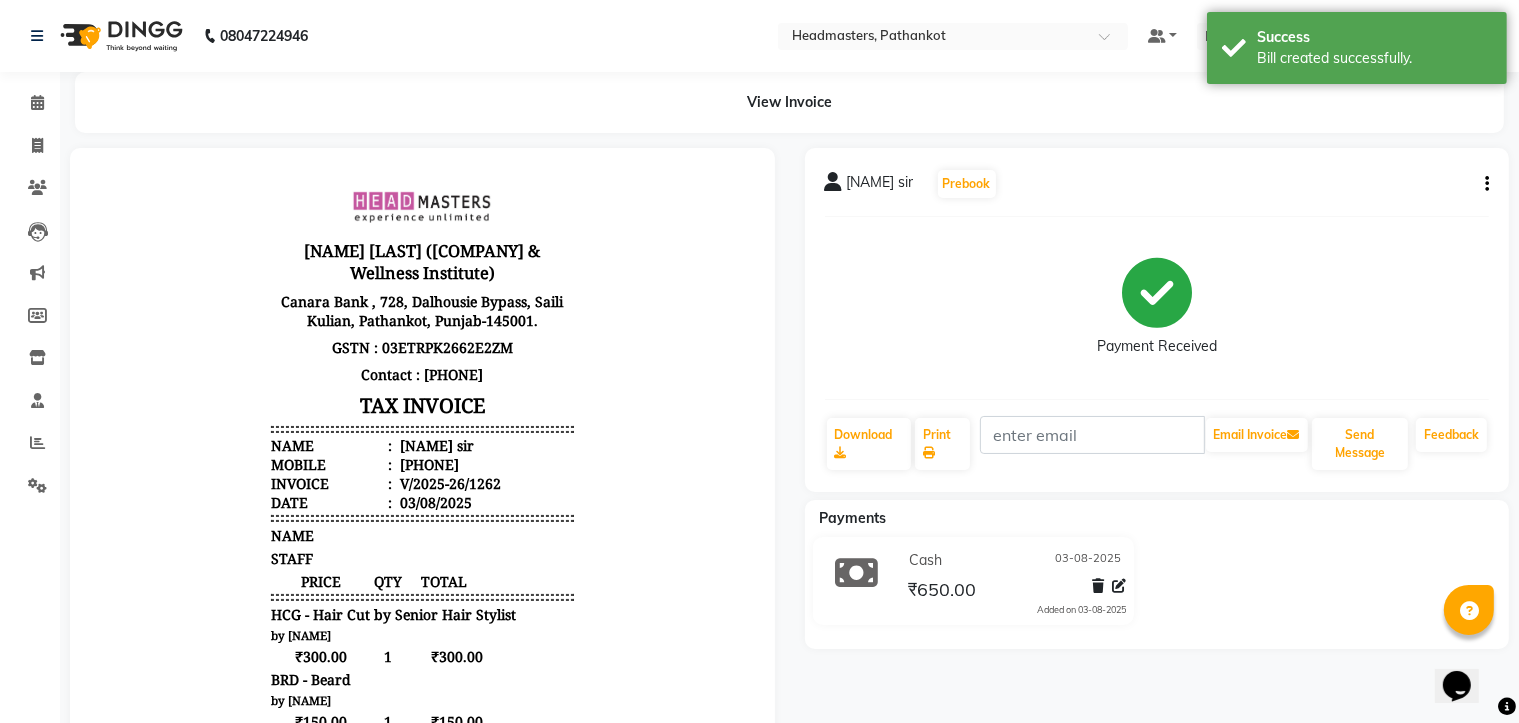 scroll, scrollTop: 0, scrollLeft: 0, axis: both 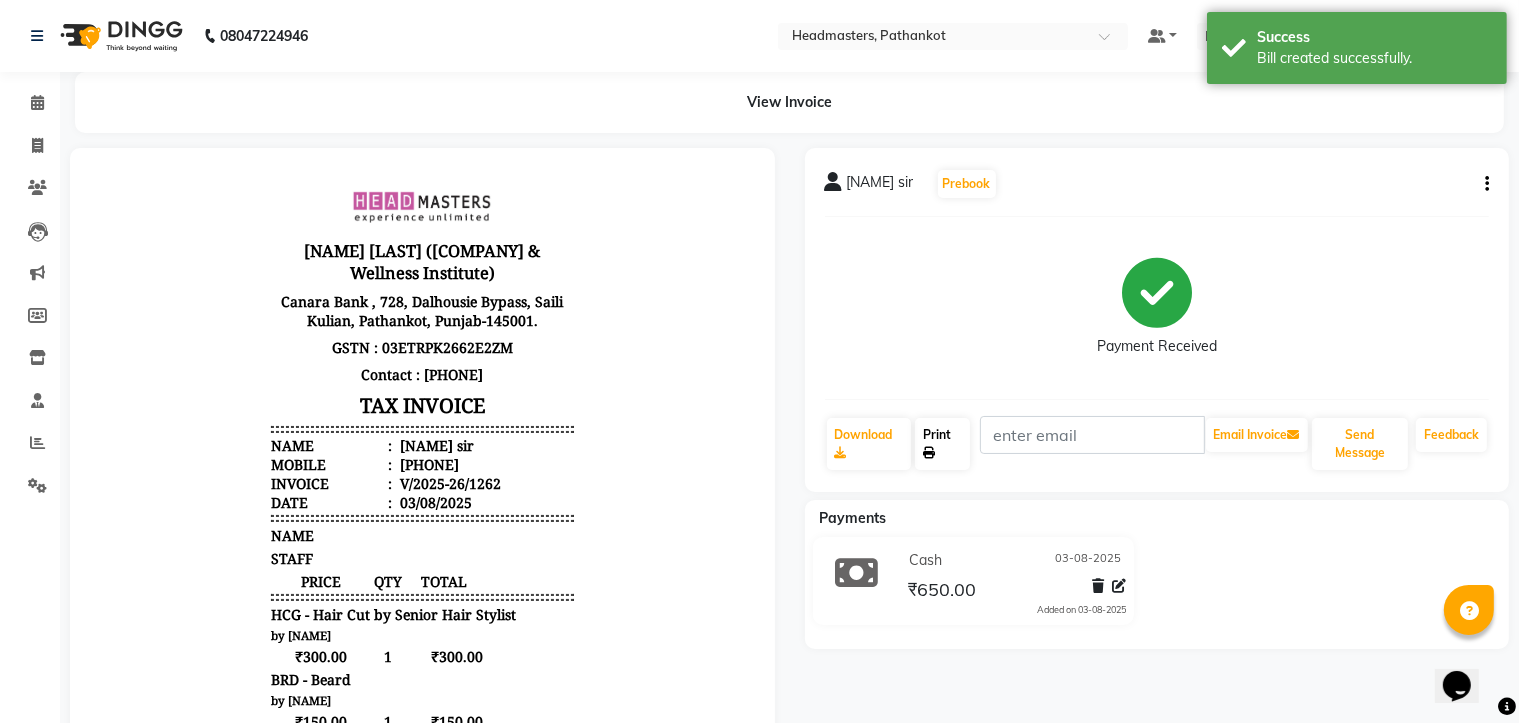 click on "Print" 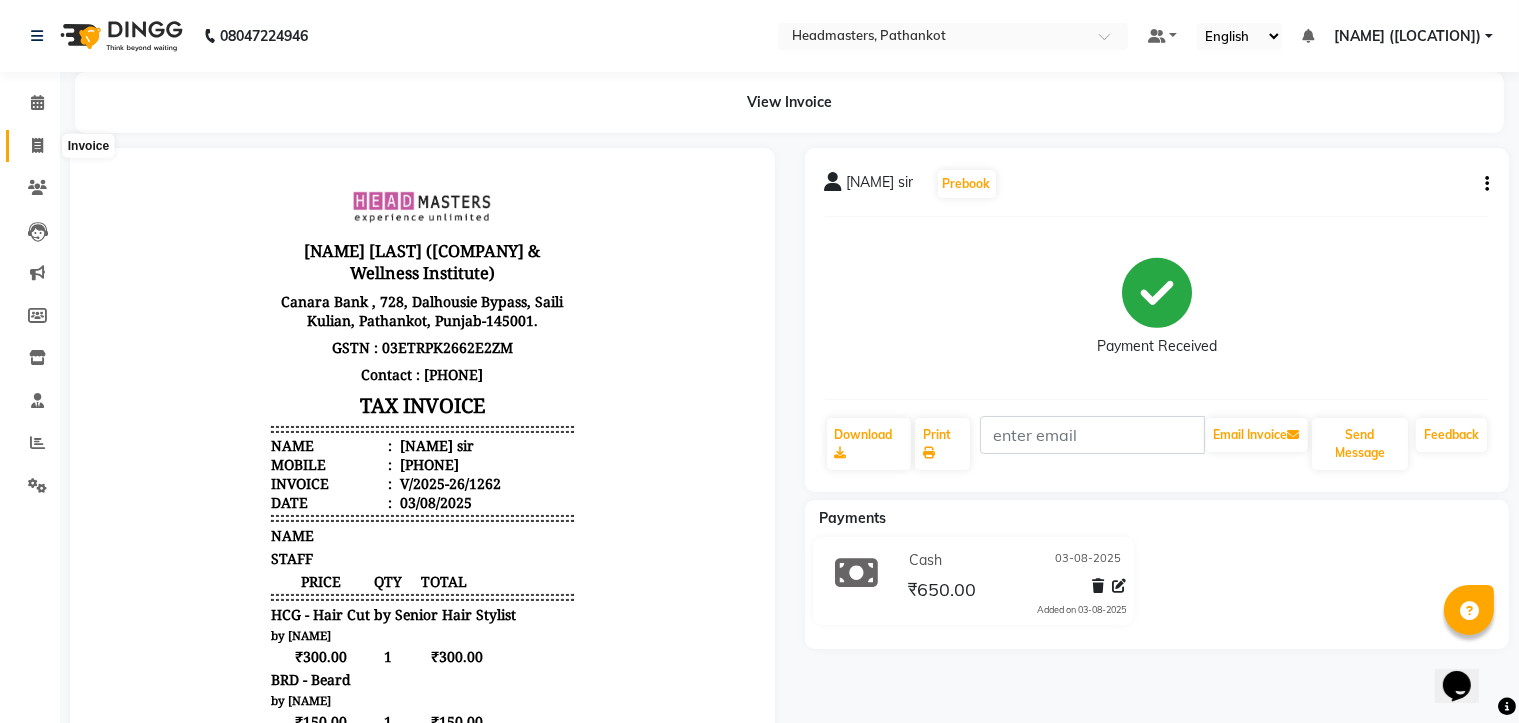 click 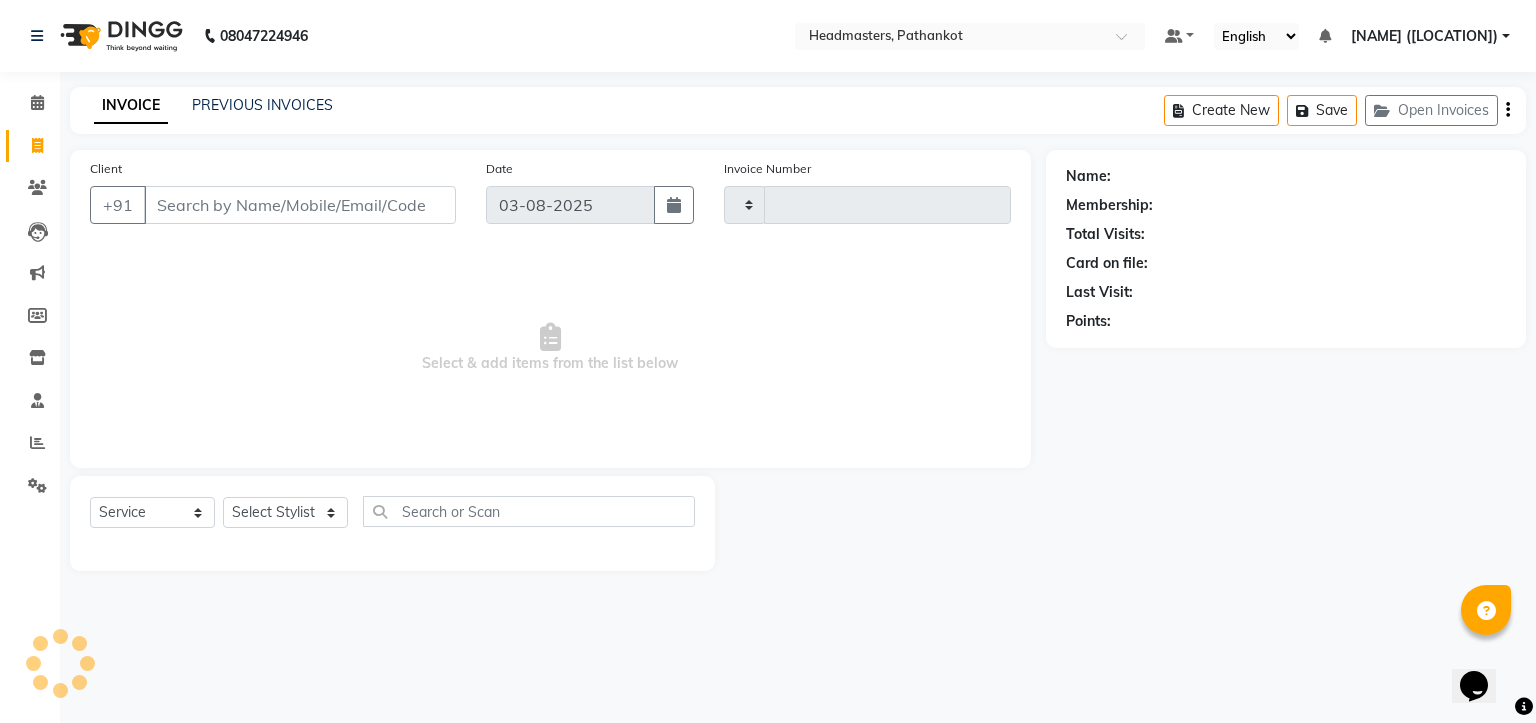 select on "66904" 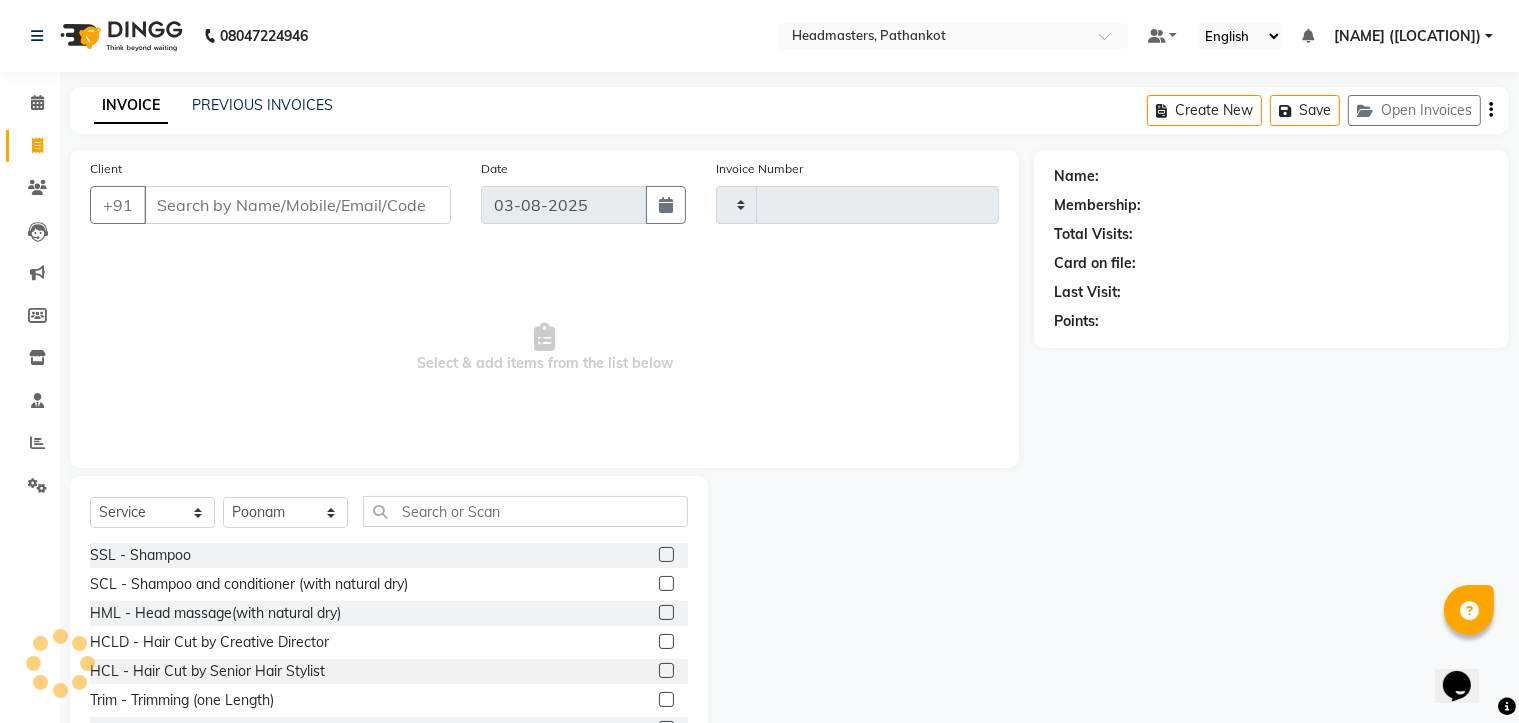 drag, startPoint x: 240, startPoint y: 201, endPoint x: 293, endPoint y: 196, distance: 53.235325 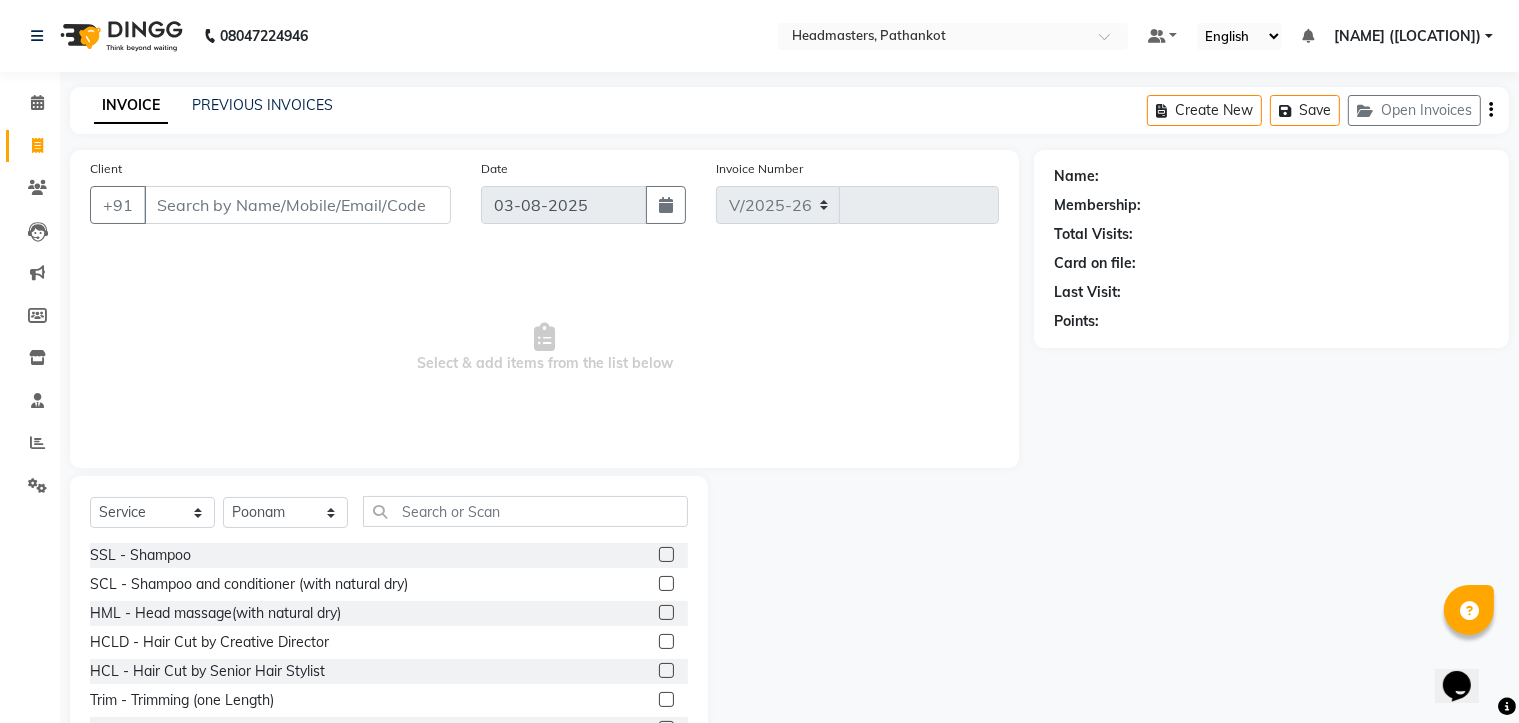 select on "7530" 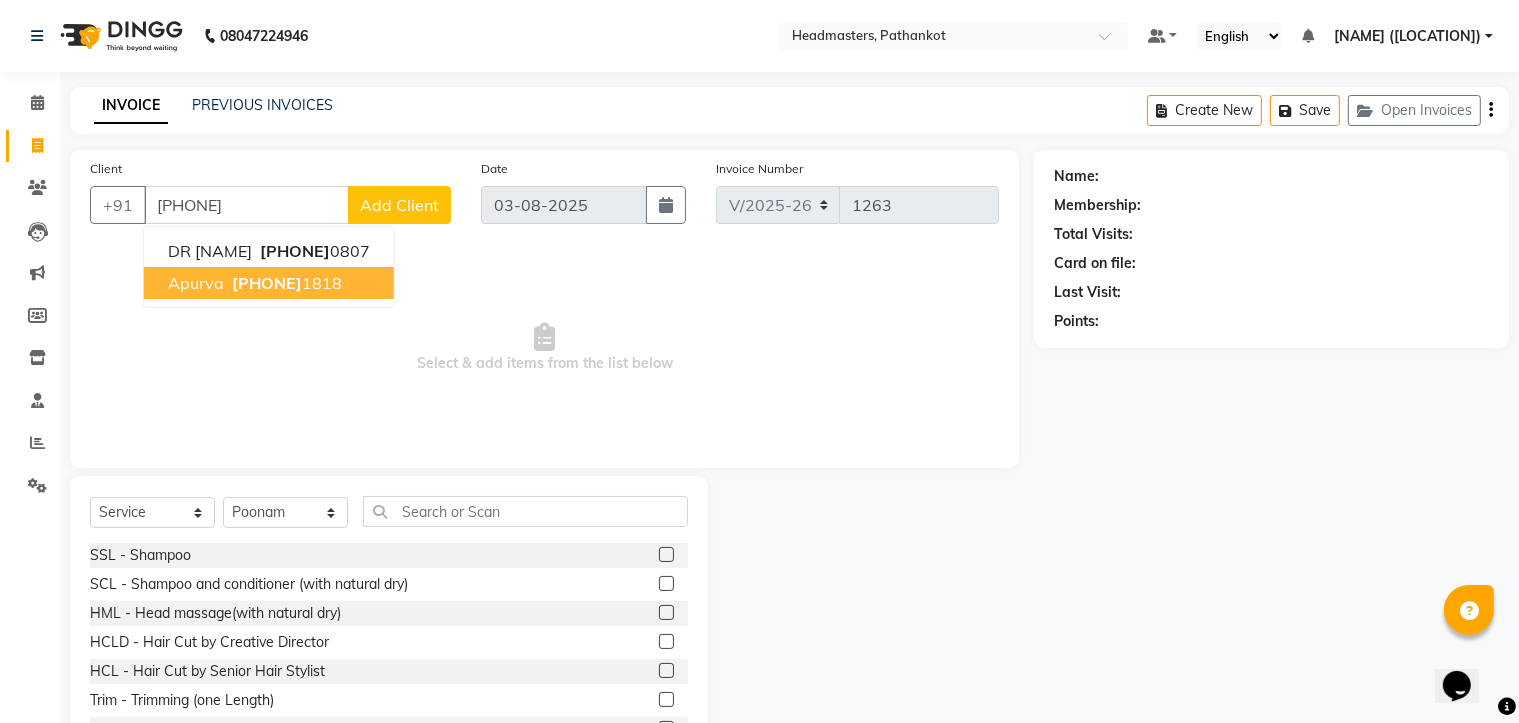 click on "[PHONE]" at bounding box center [285, 283] 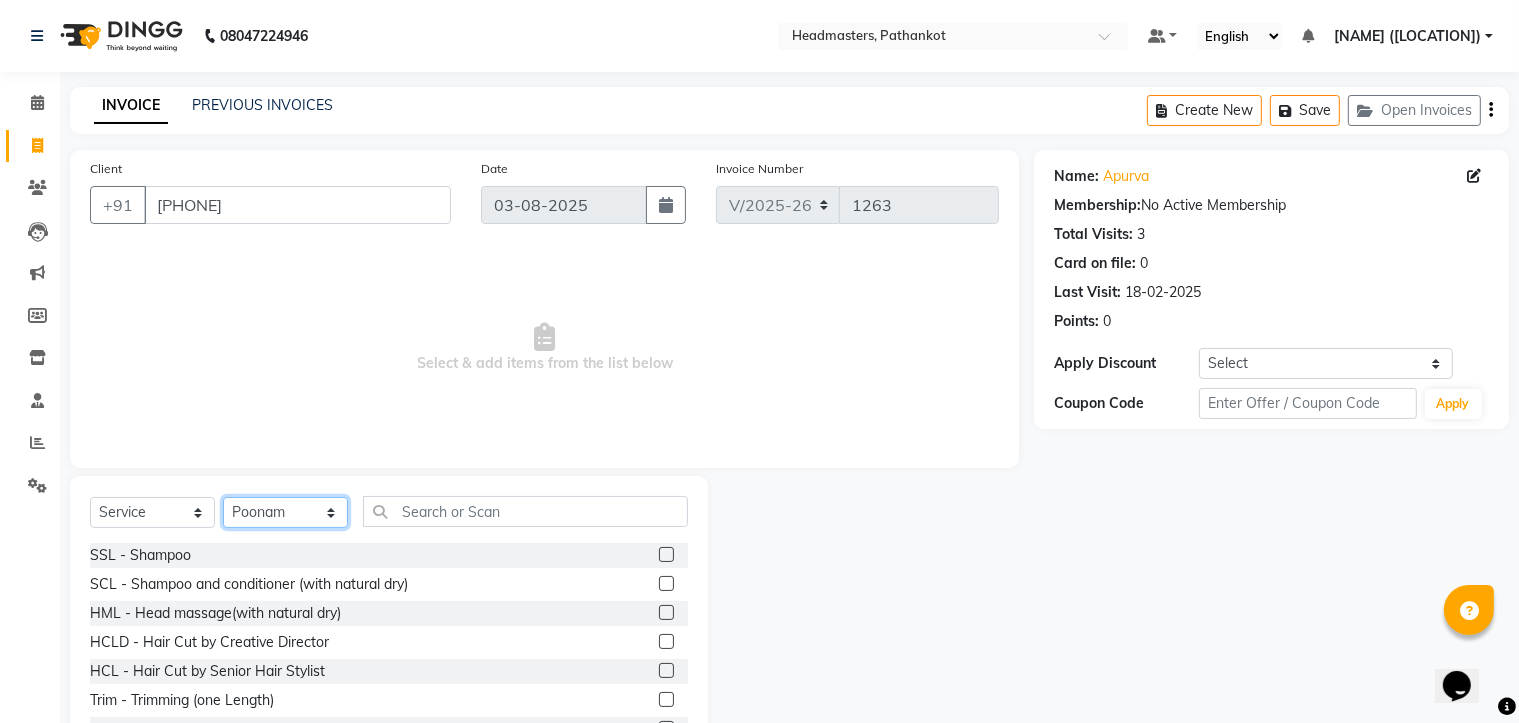 click on "Select Stylist [NAME] HEAD MASTERS [NAME] [NAME] [NAME] [NAME] [NAME] [NAME] [NAME] [NAME] [NAME] [NAME] [NAME]" 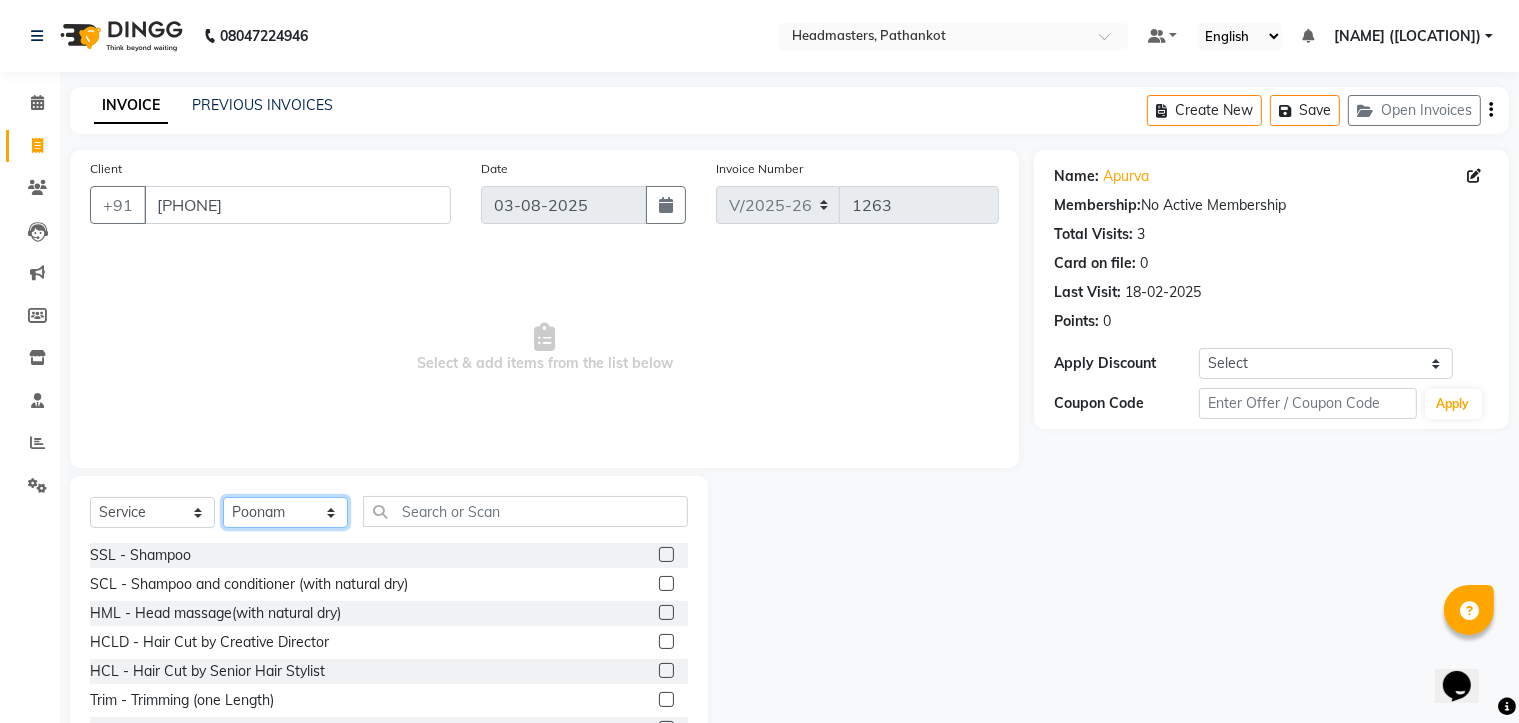 select on "83490" 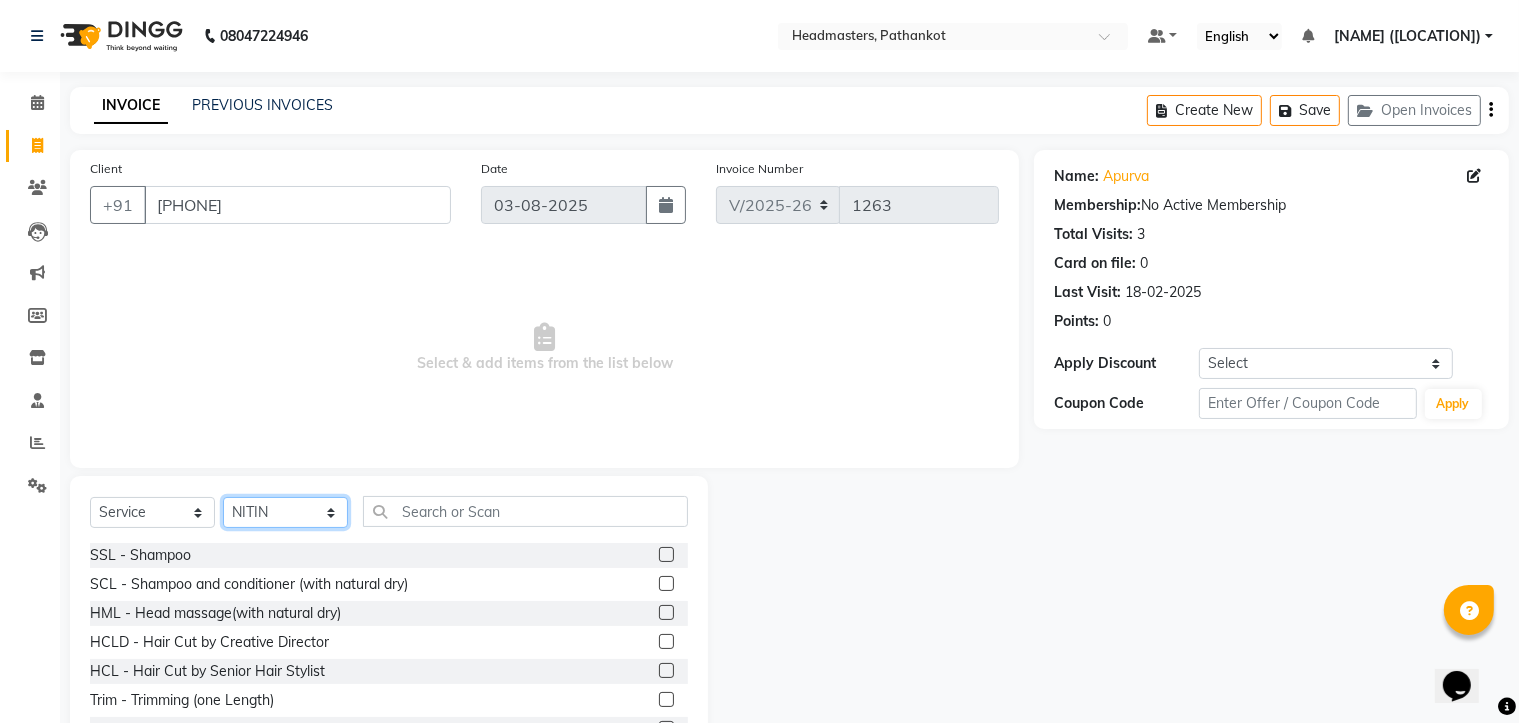 click on "Select Stylist [NAME] HEAD MASTERS [NAME] [NAME] [NAME] [NAME] [NAME] [NAME] [NAME] [NAME] [NAME] [NAME] [NAME]" 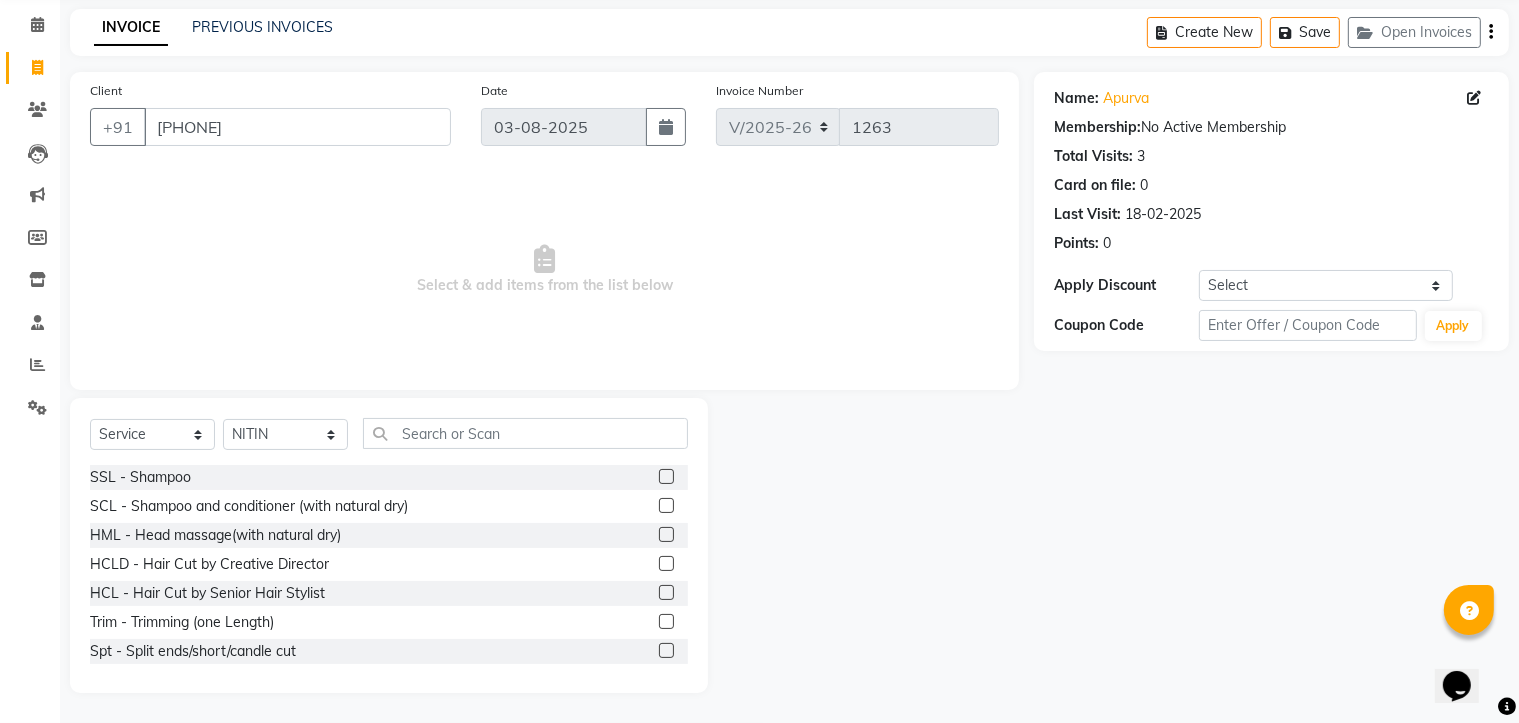 click 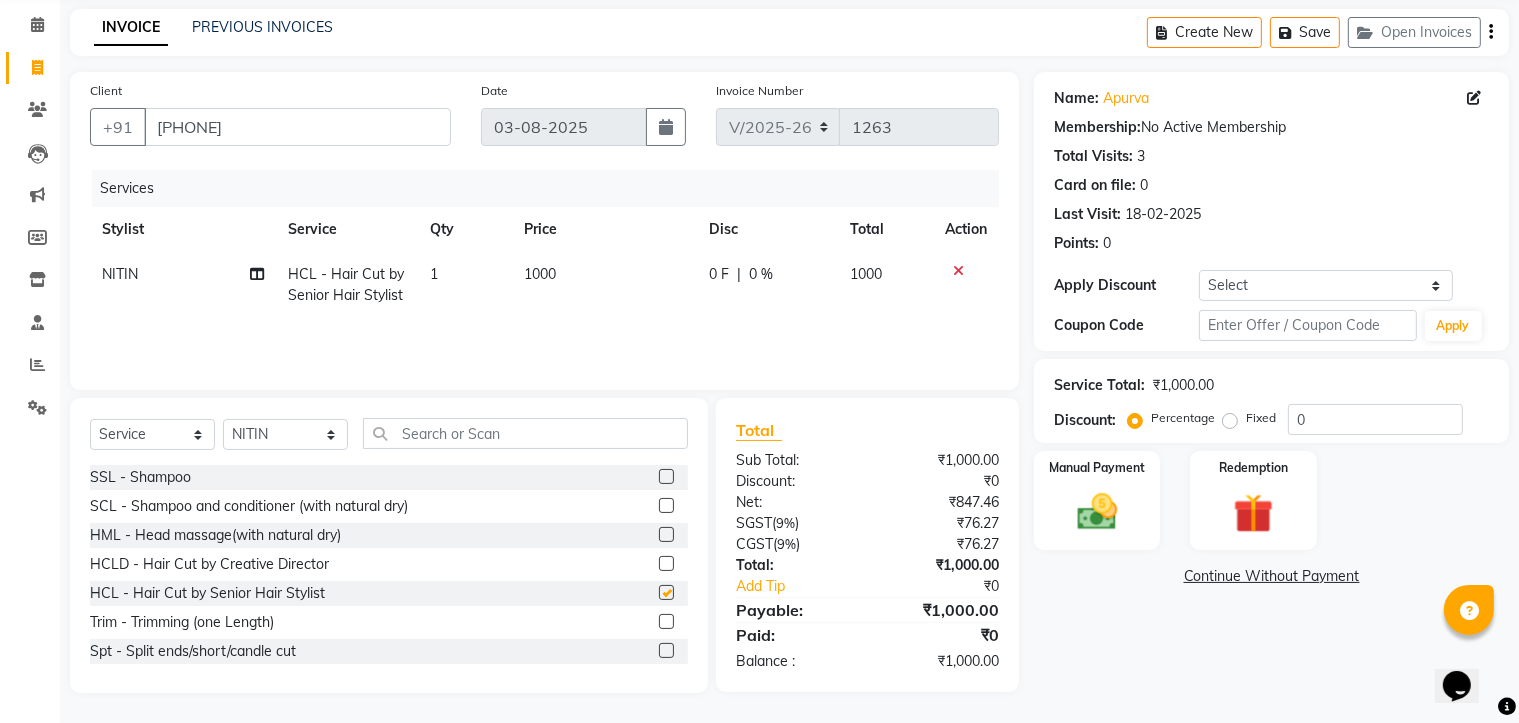 checkbox on "false" 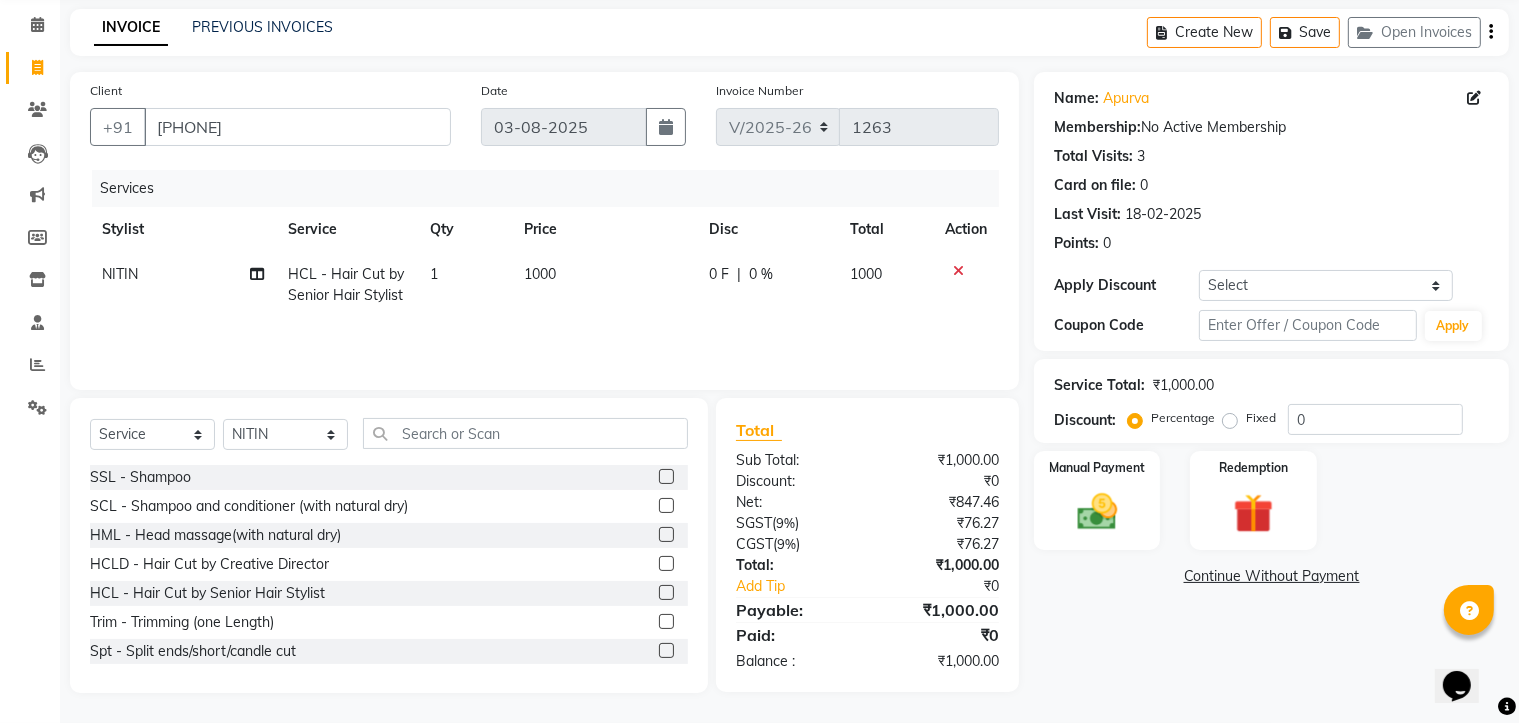 click on "1000" 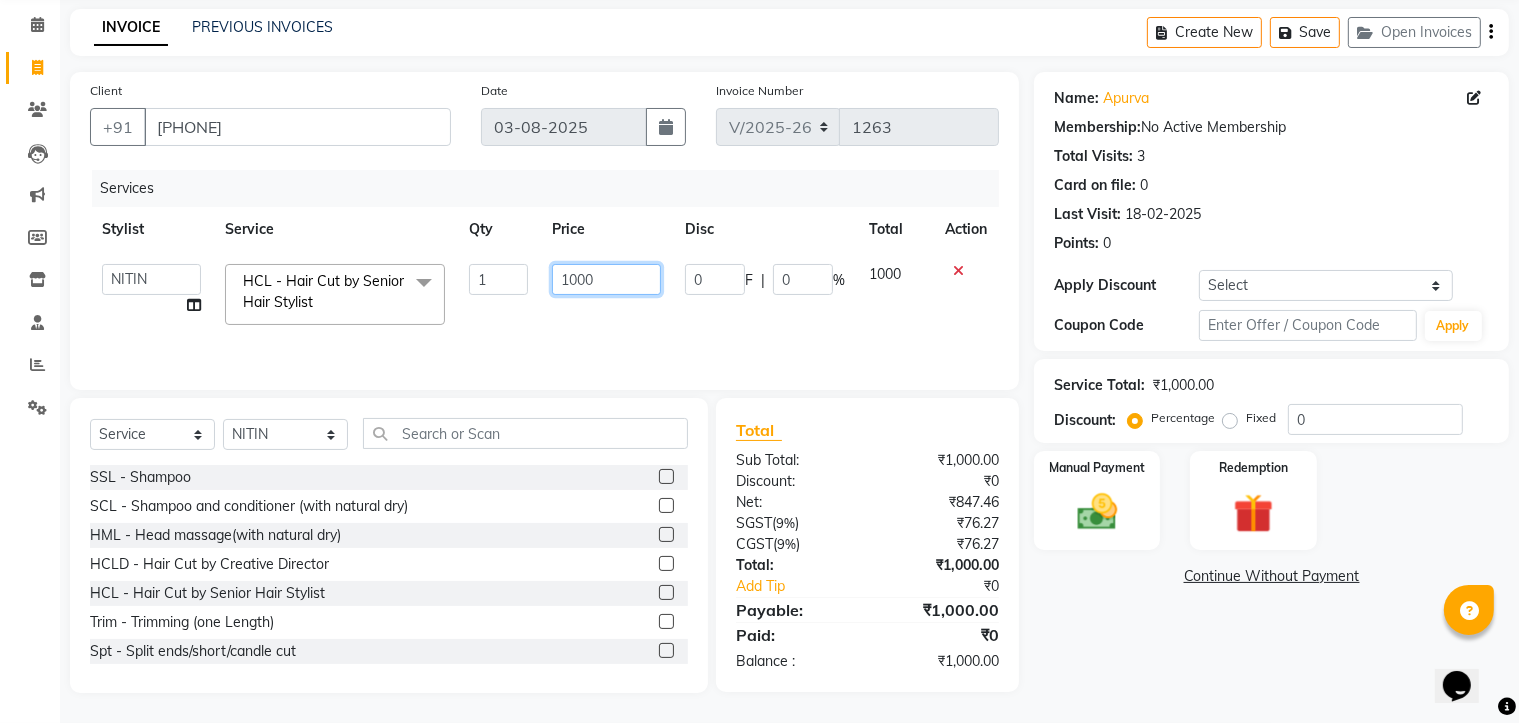 click on "1000" 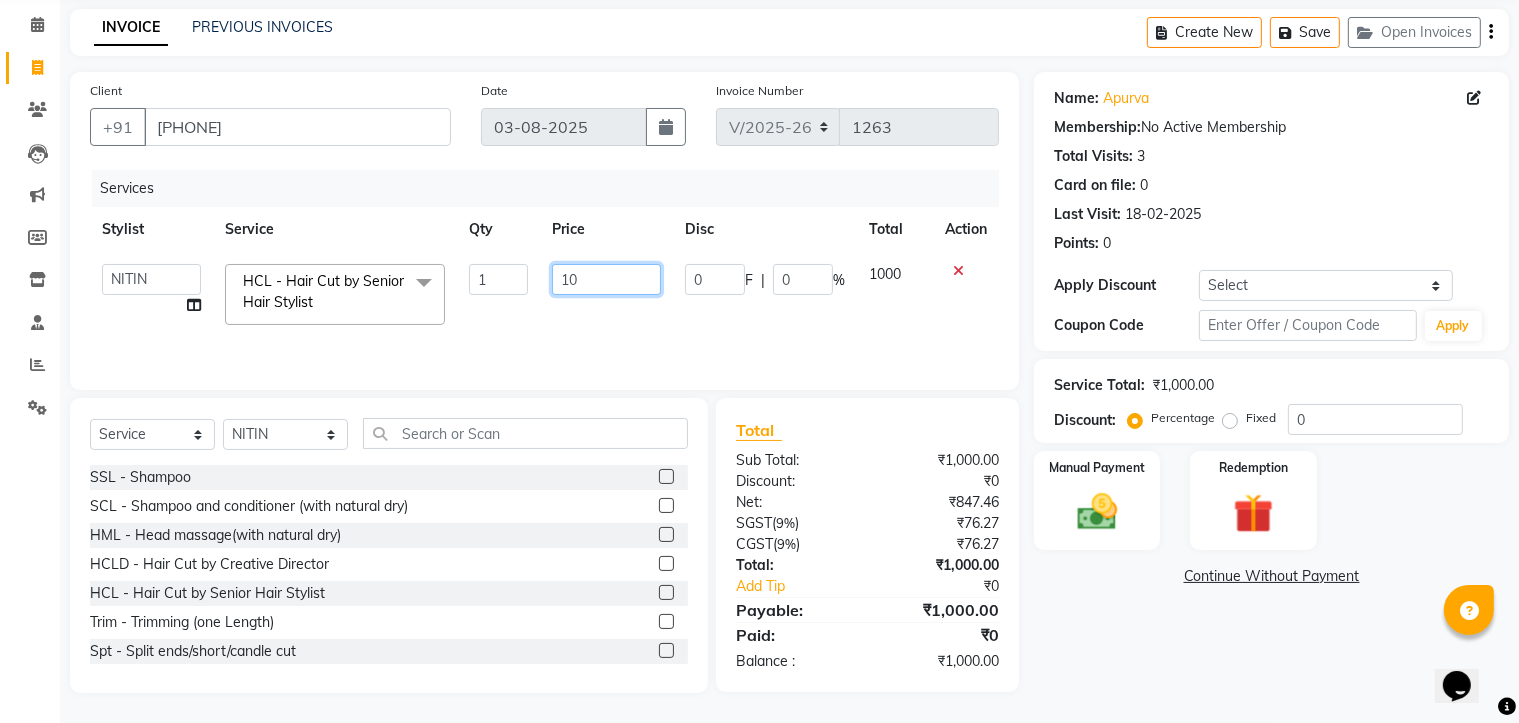 type on "1" 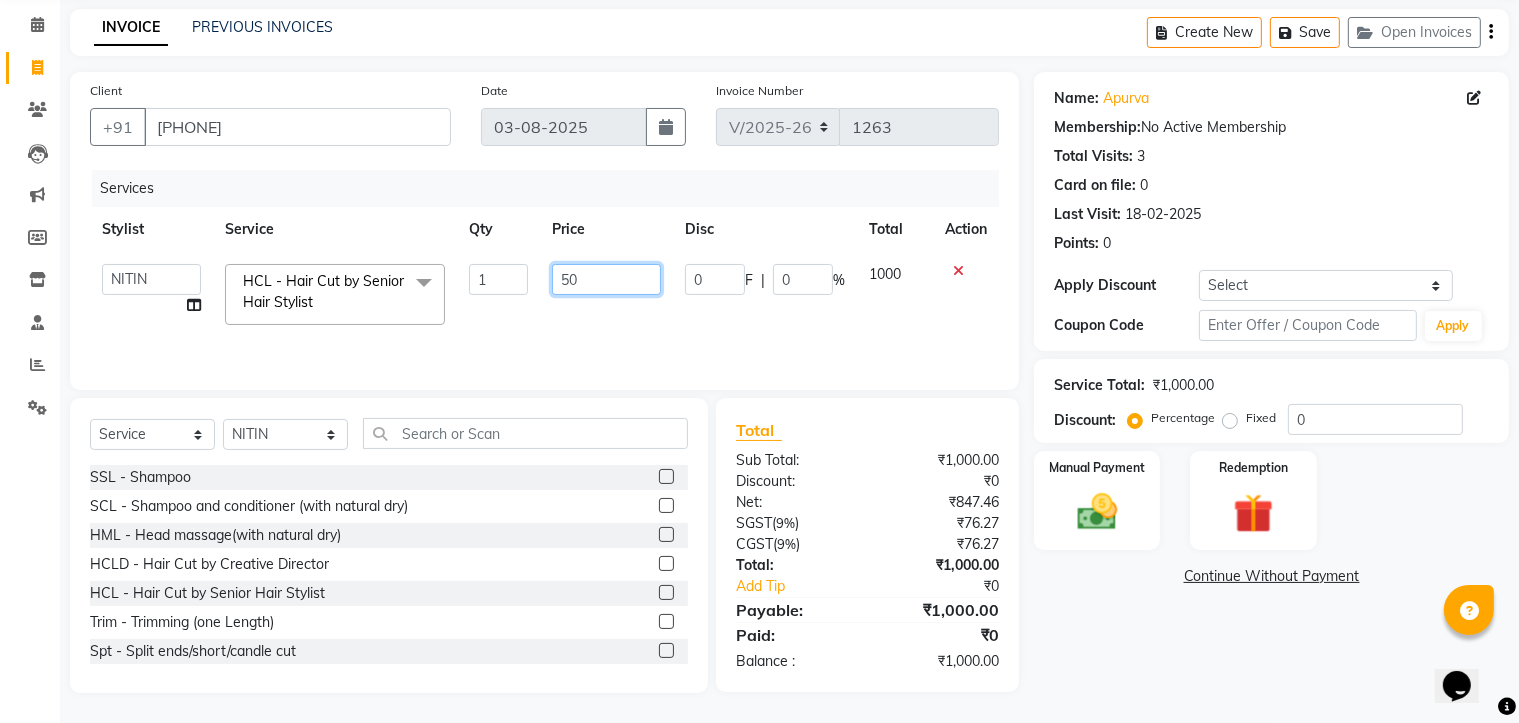 type on "500" 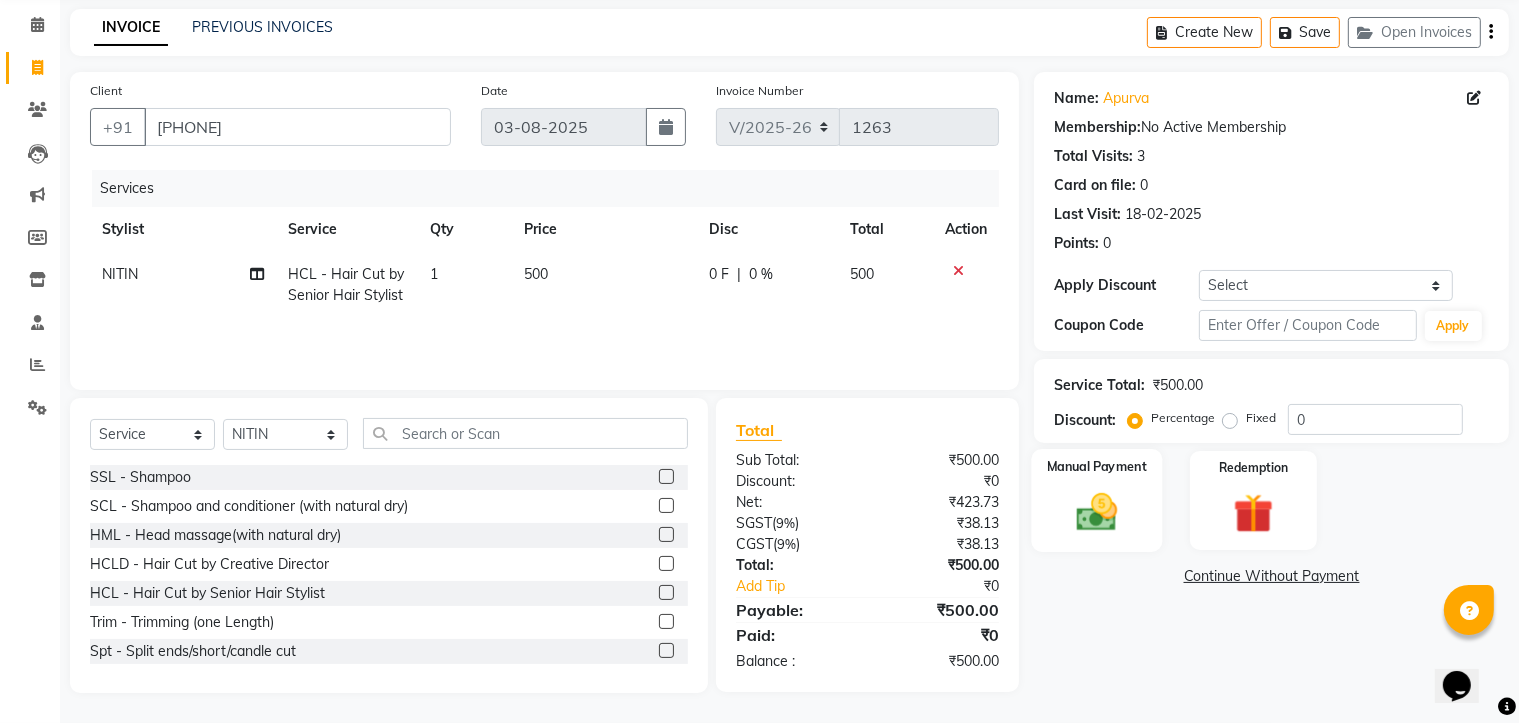 click on "Manual Payment" 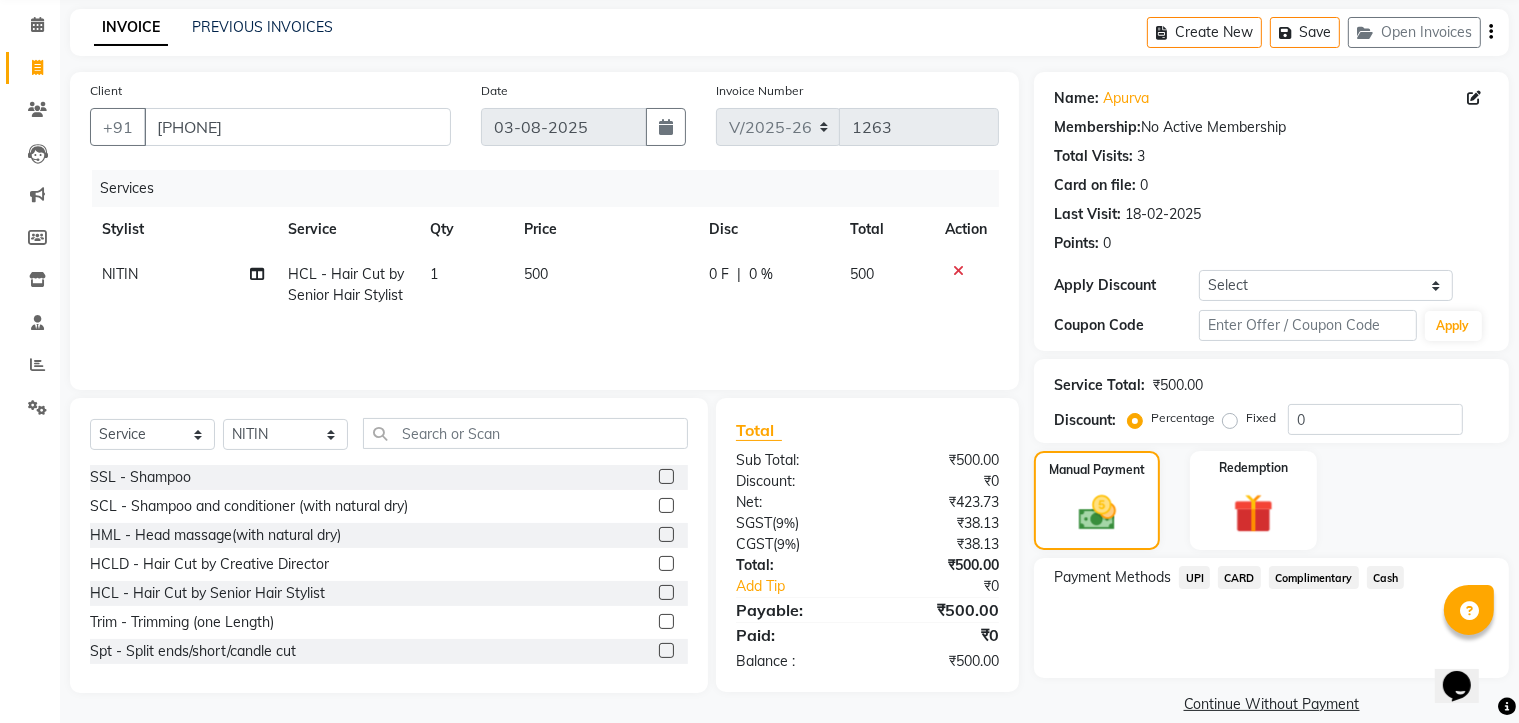 click on "Cash" 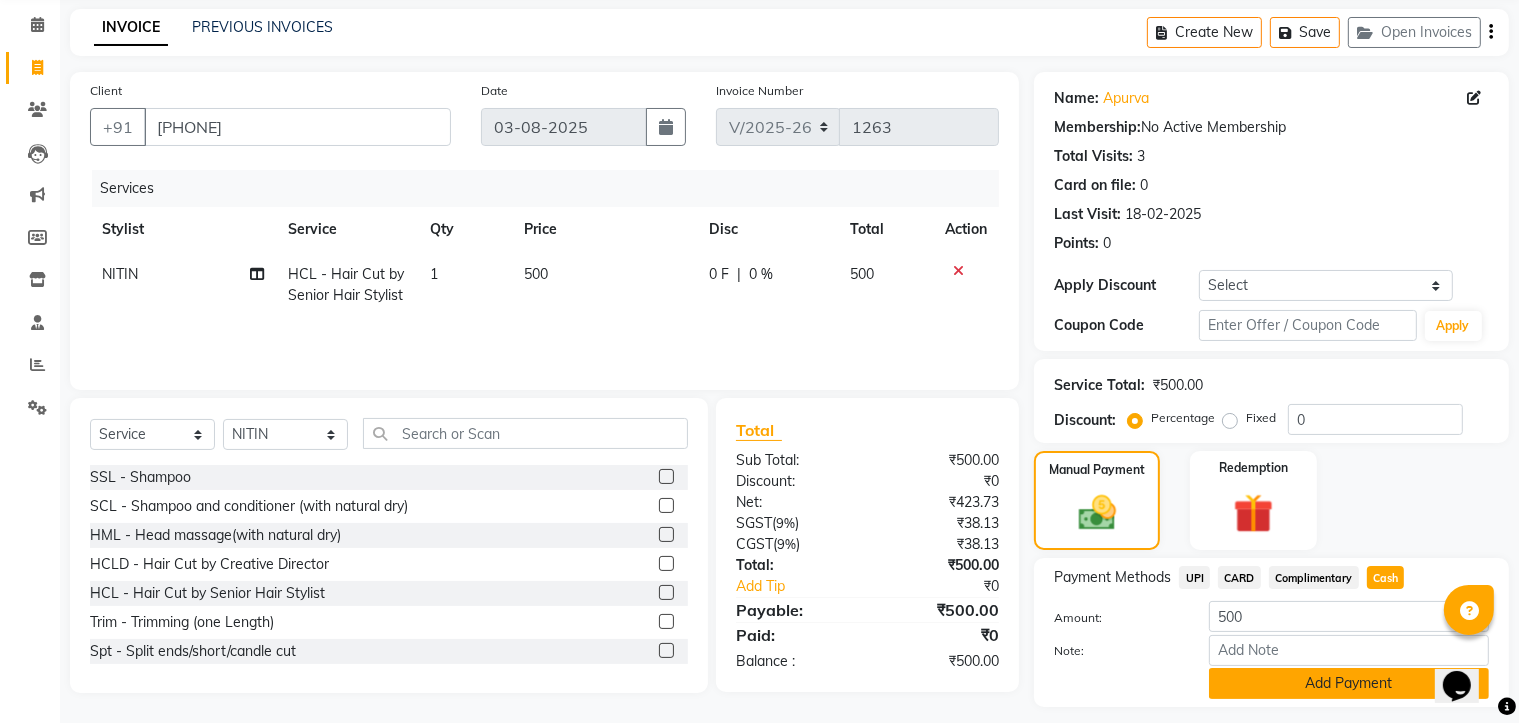 click on "Add Payment" 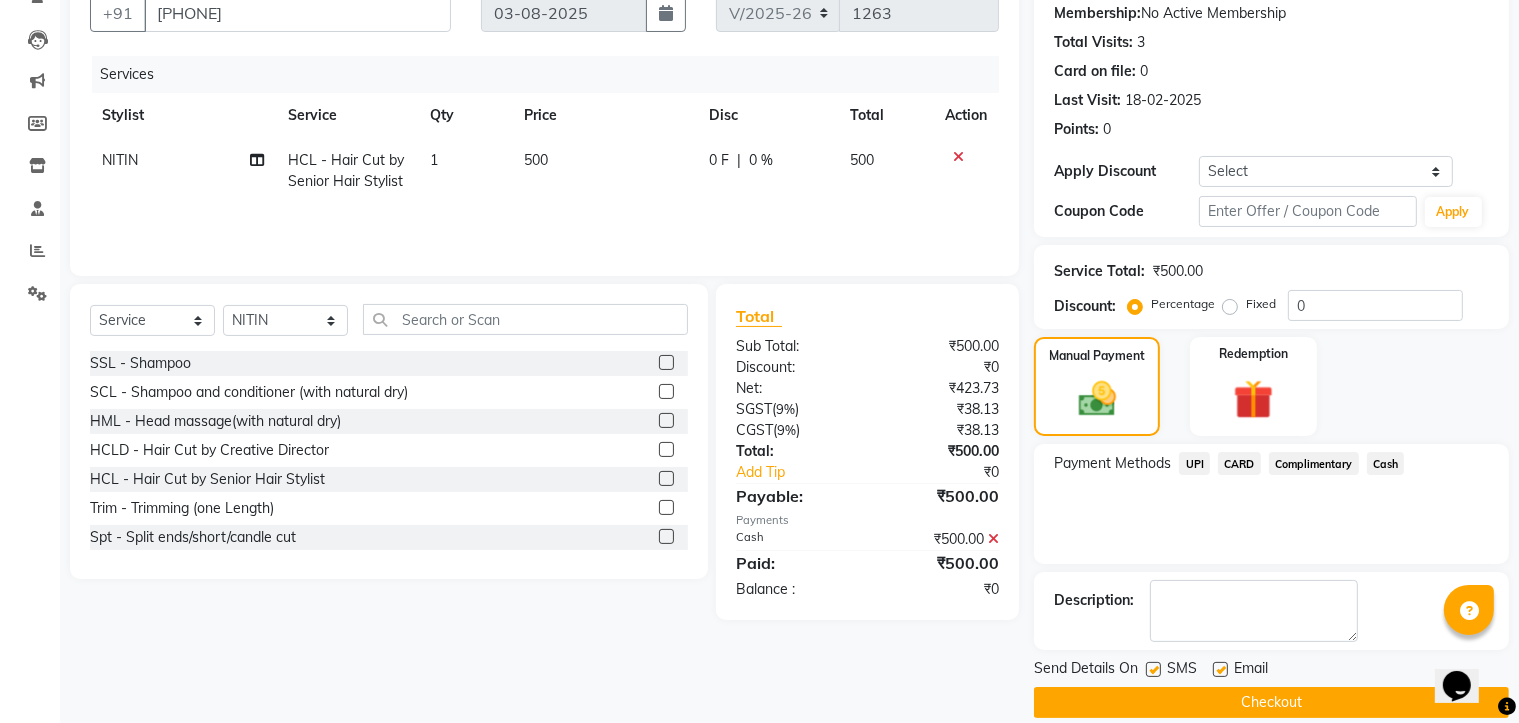 scroll, scrollTop: 216, scrollLeft: 0, axis: vertical 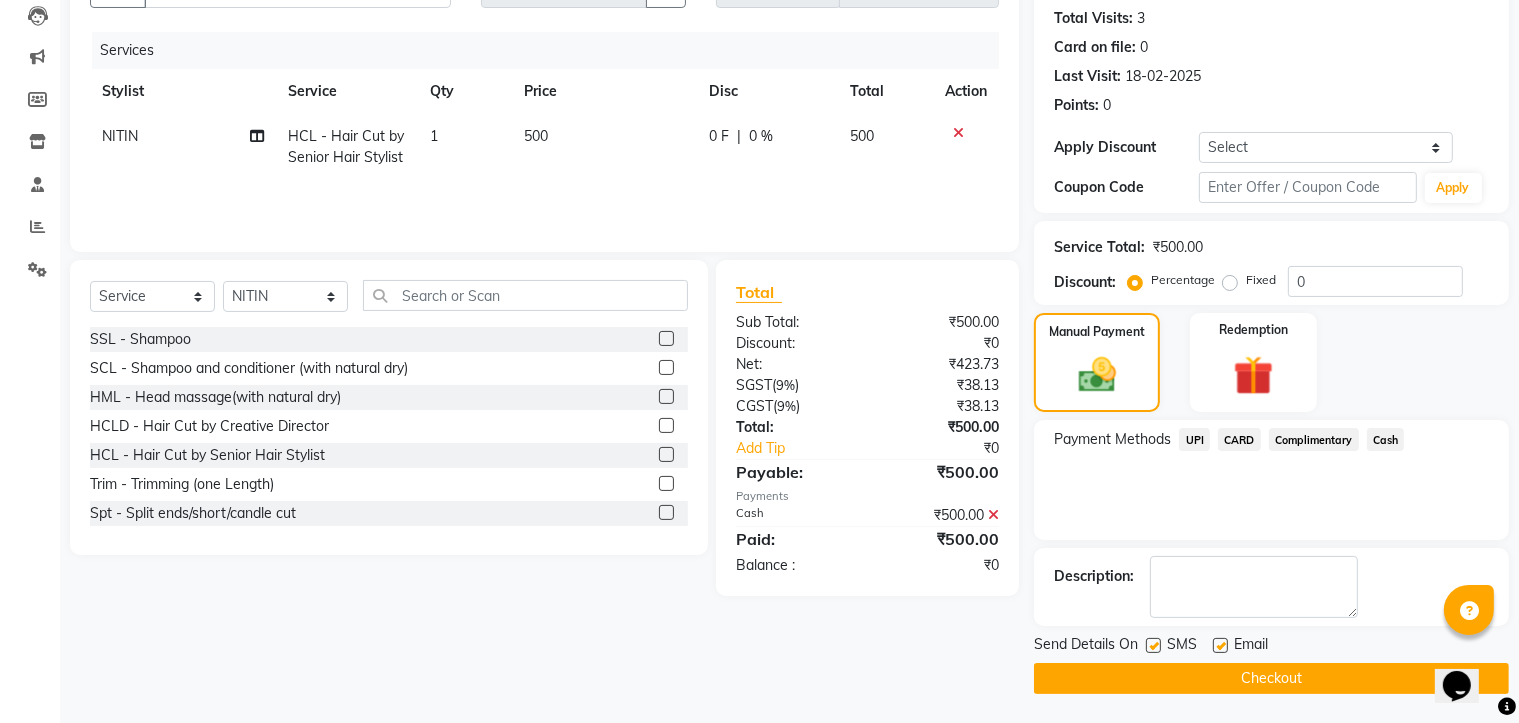 click on "Checkout" 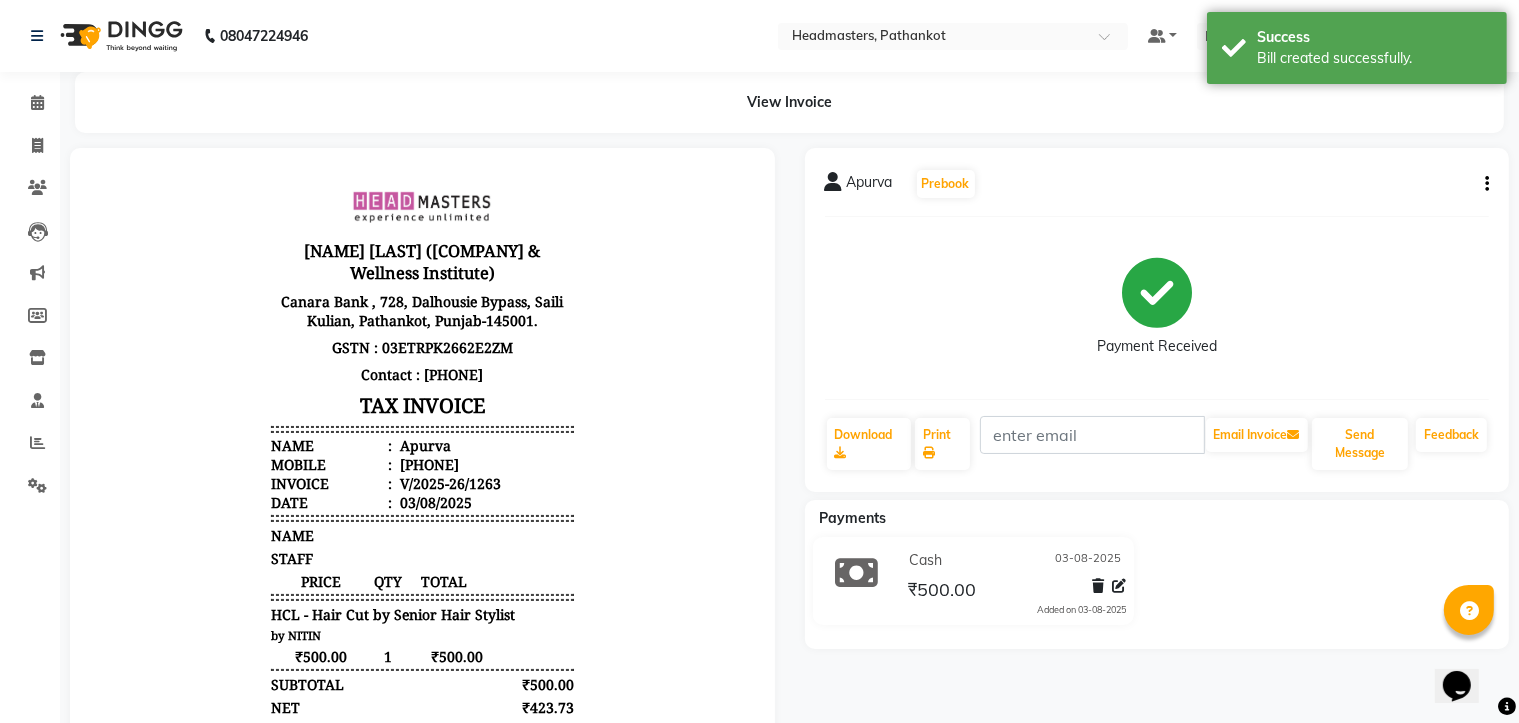 scroll, scrollTop: 0, scrollLeft: 0, axis: both 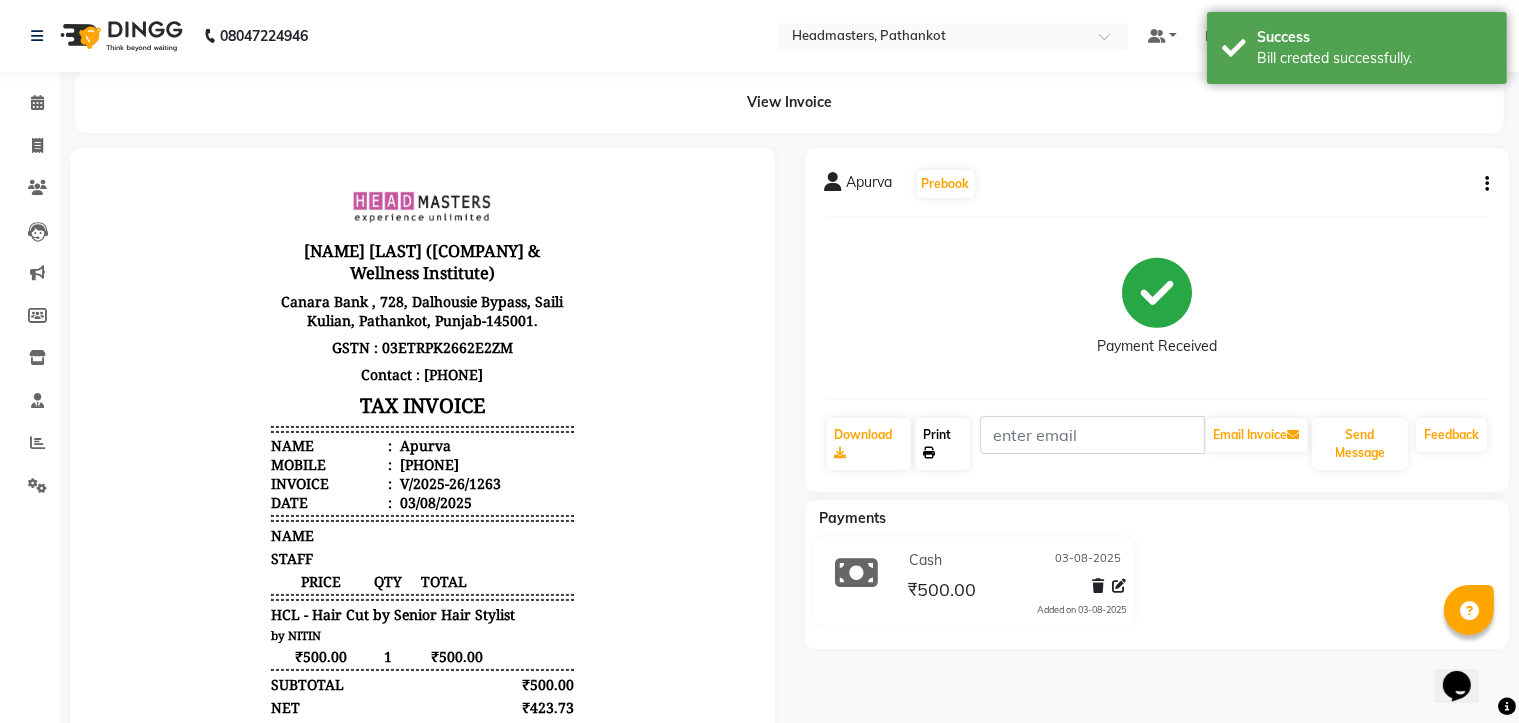 click on "Print" 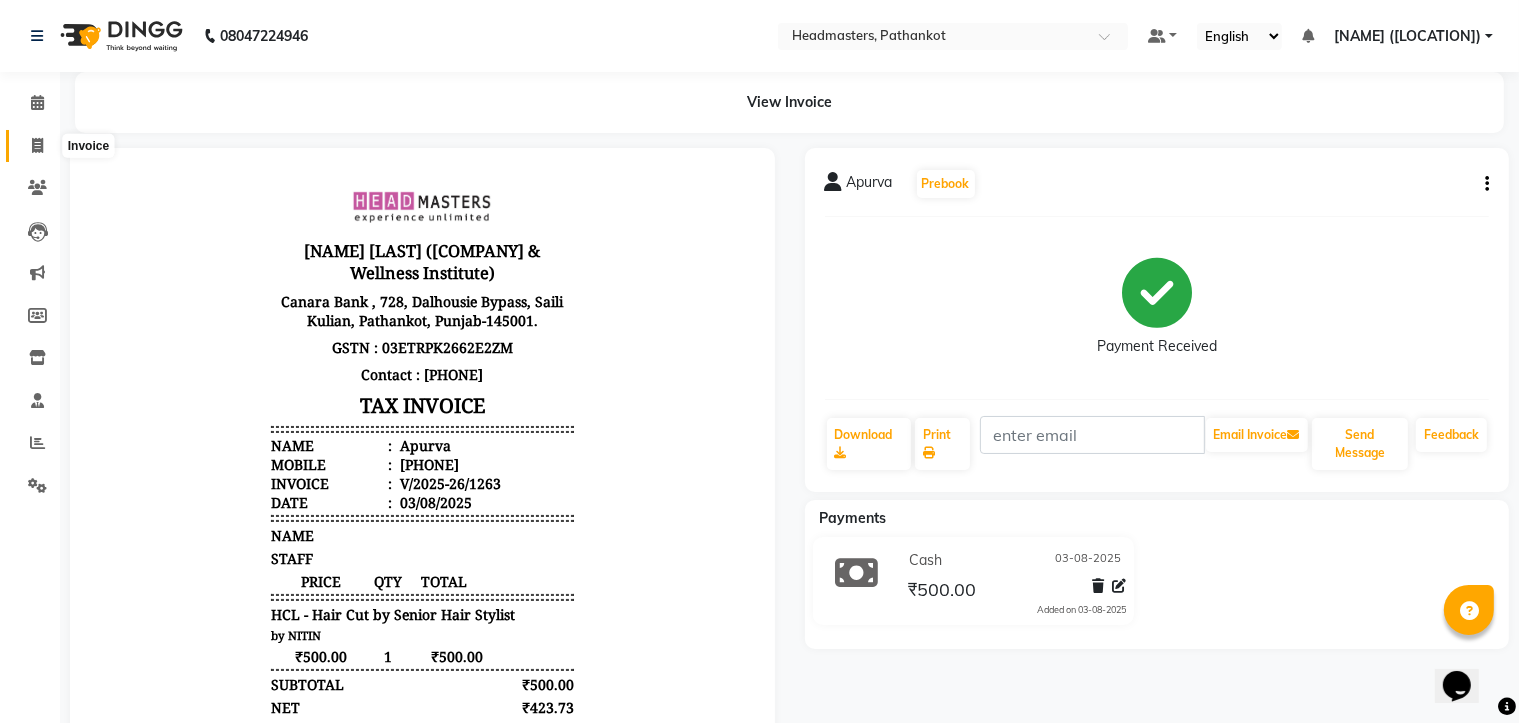 click 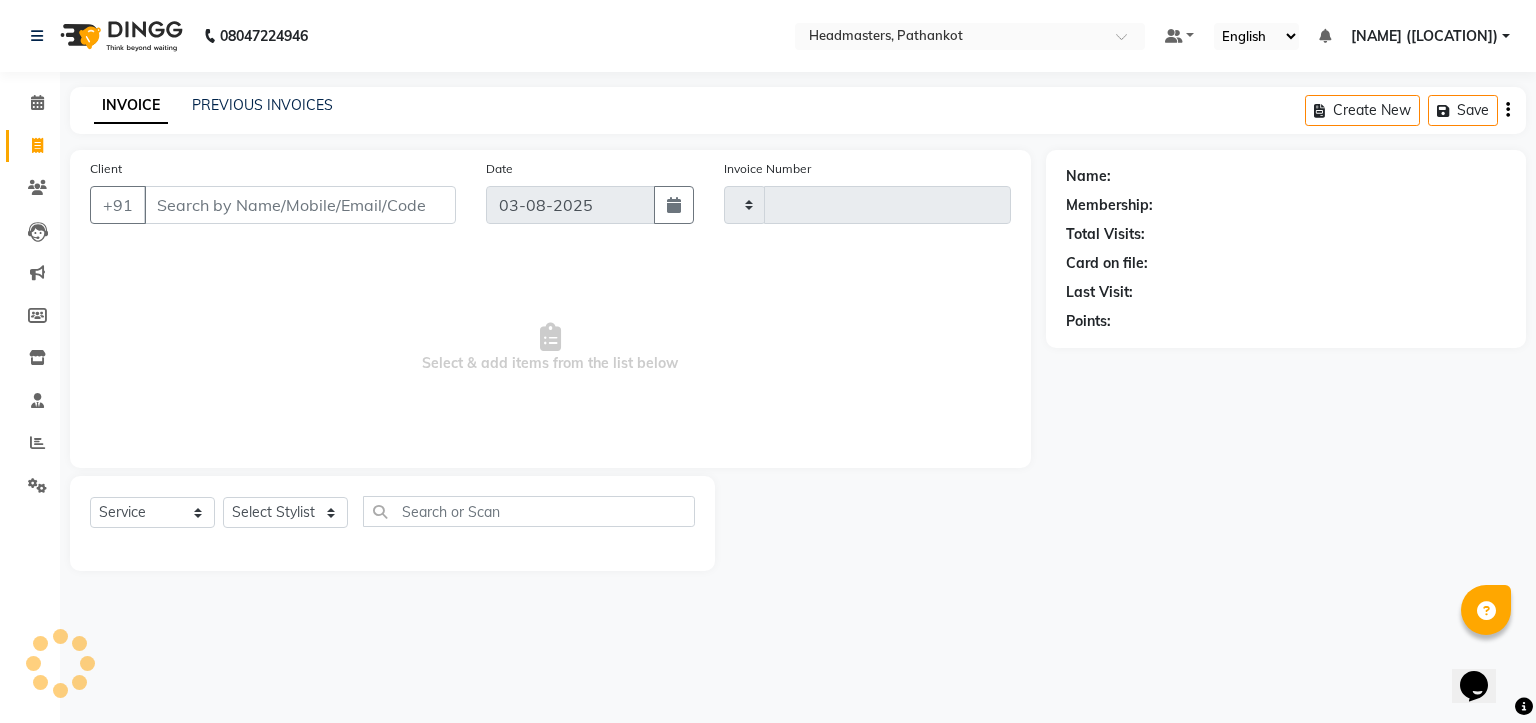 type on "1264" 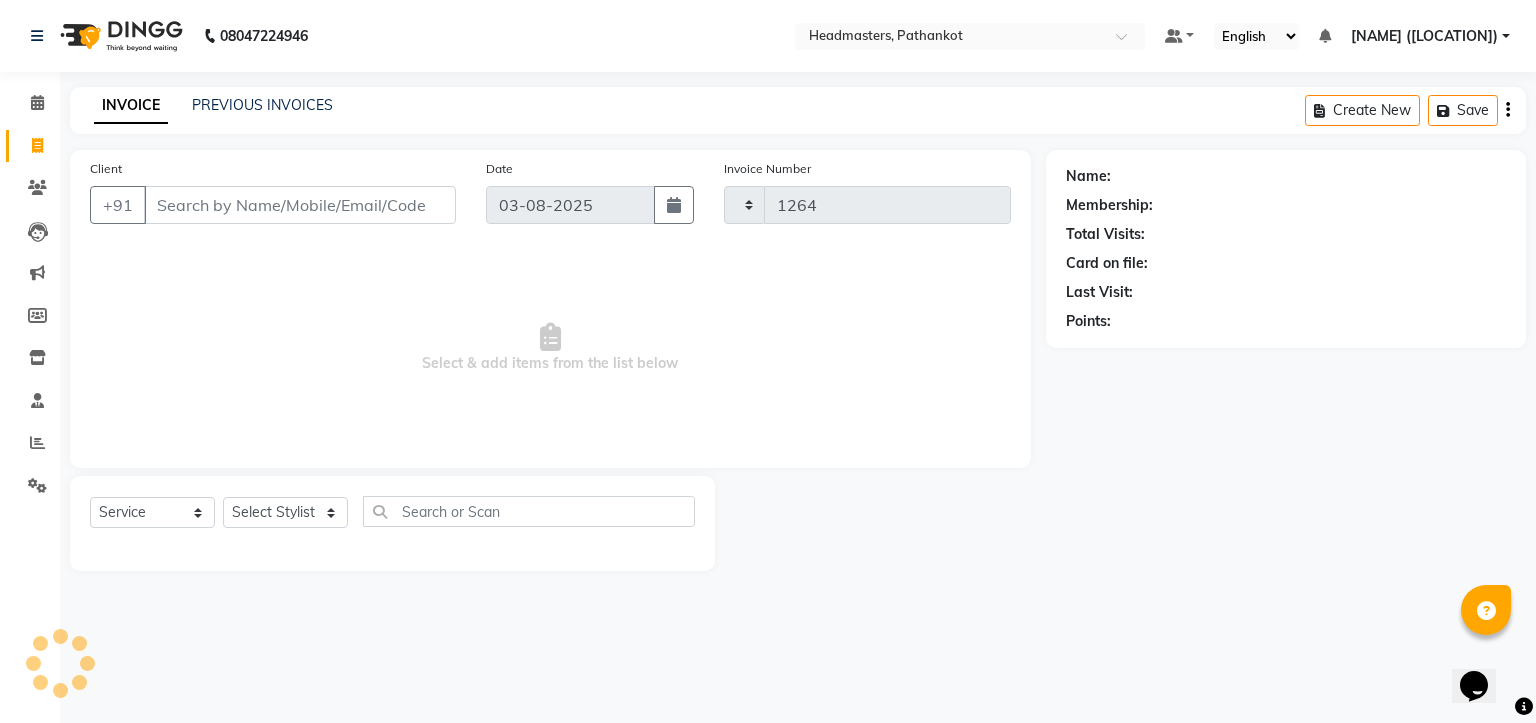 select on "7530" 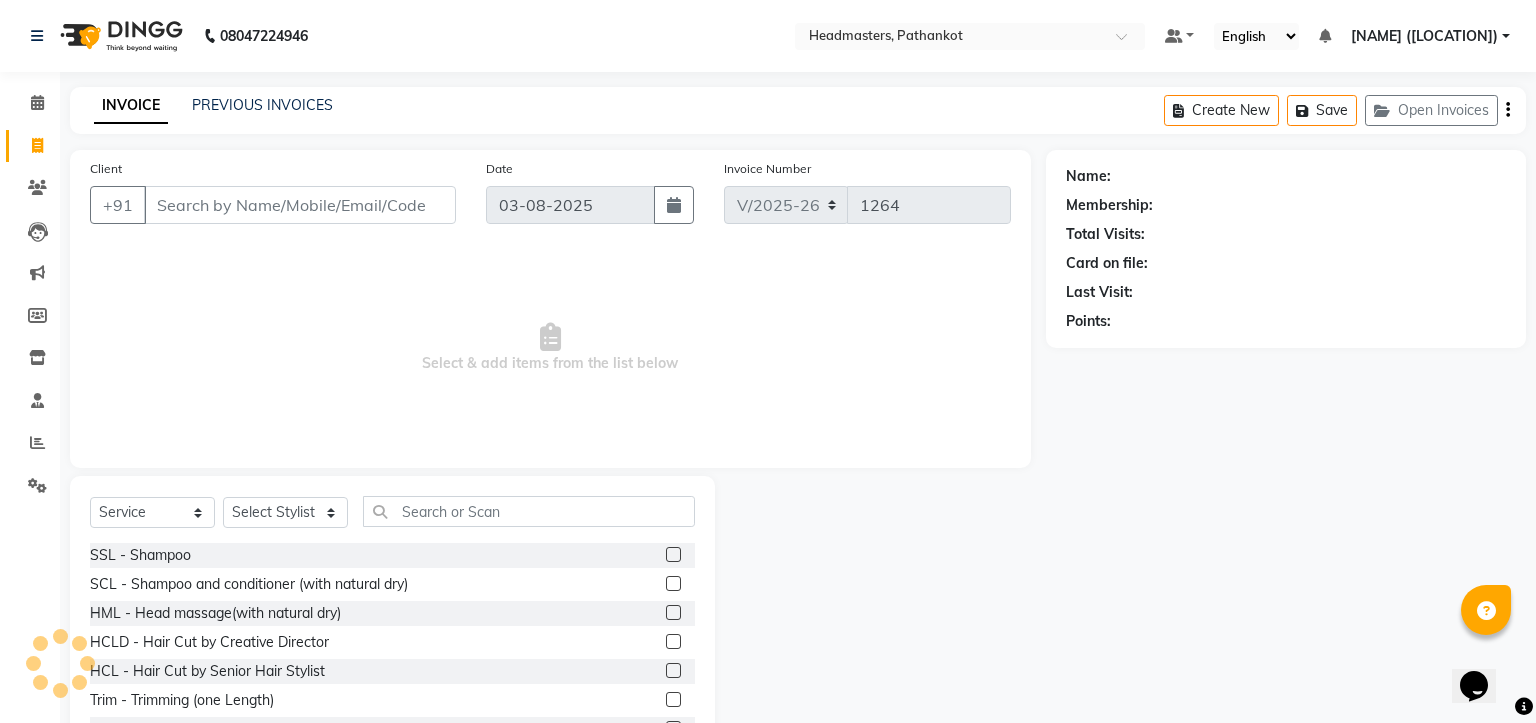 select on "66904" 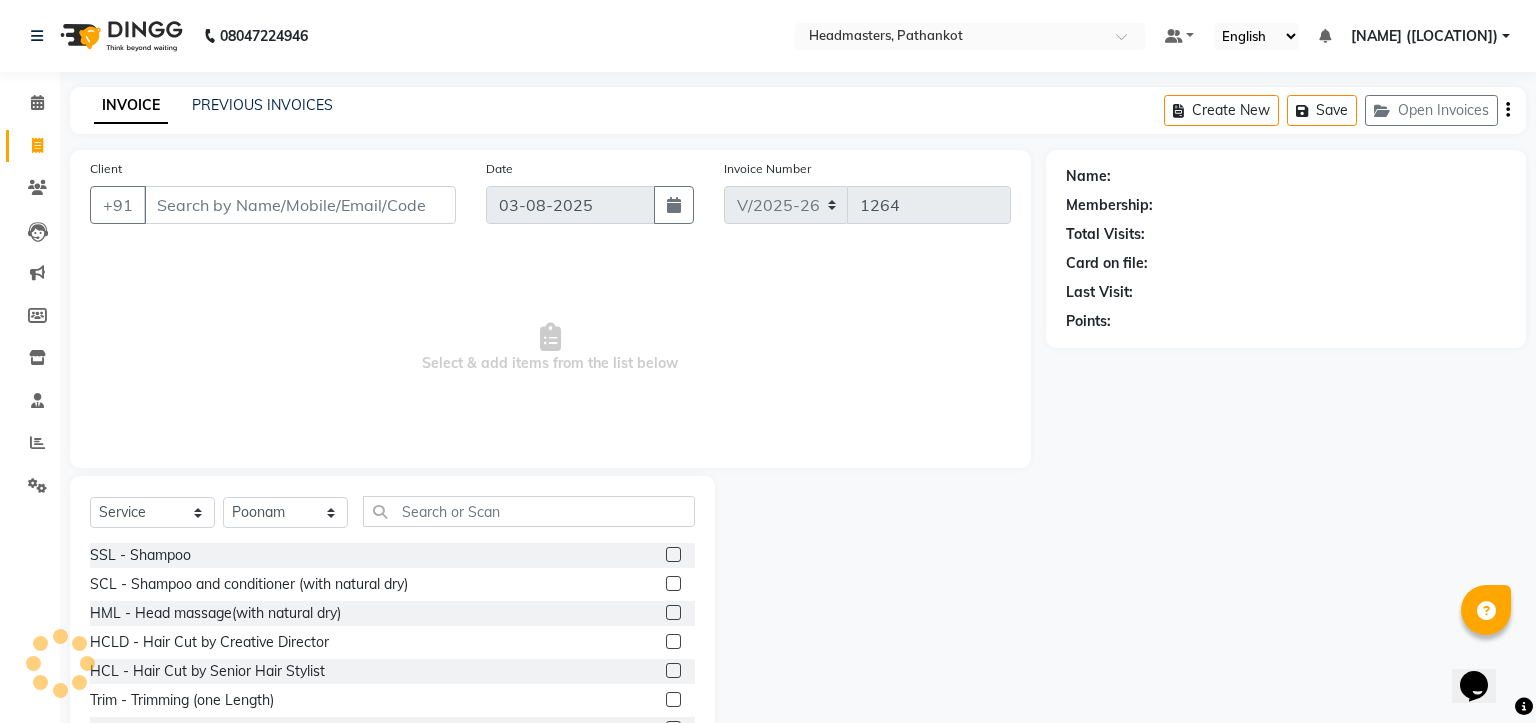 click on "Client" at bounding box center (300, 205) 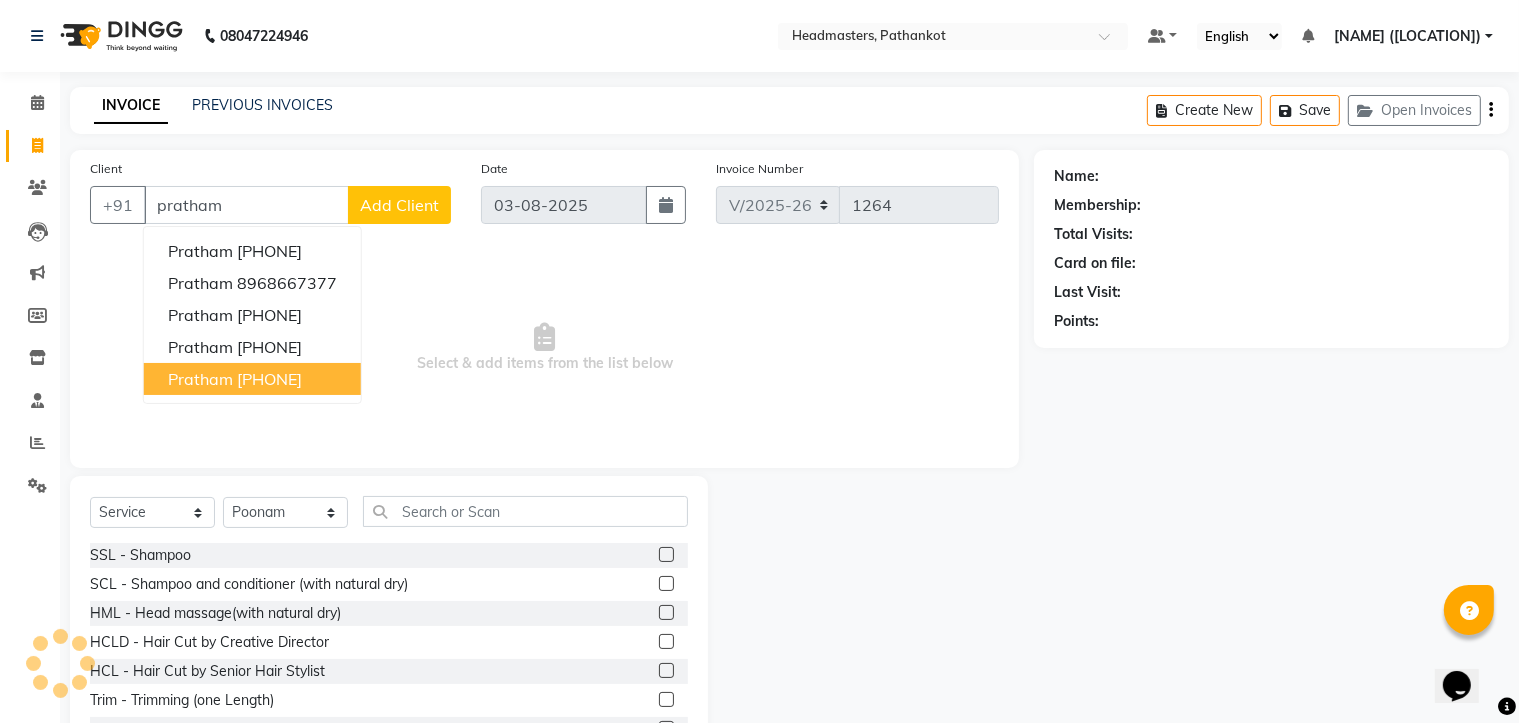 click on "[NAME] [PHONE] [NAME] [PHONE] [NAME] [PHONE] [NAME] [PHONE] [NAME] [PHONE]" at bounding box center (252, 315) 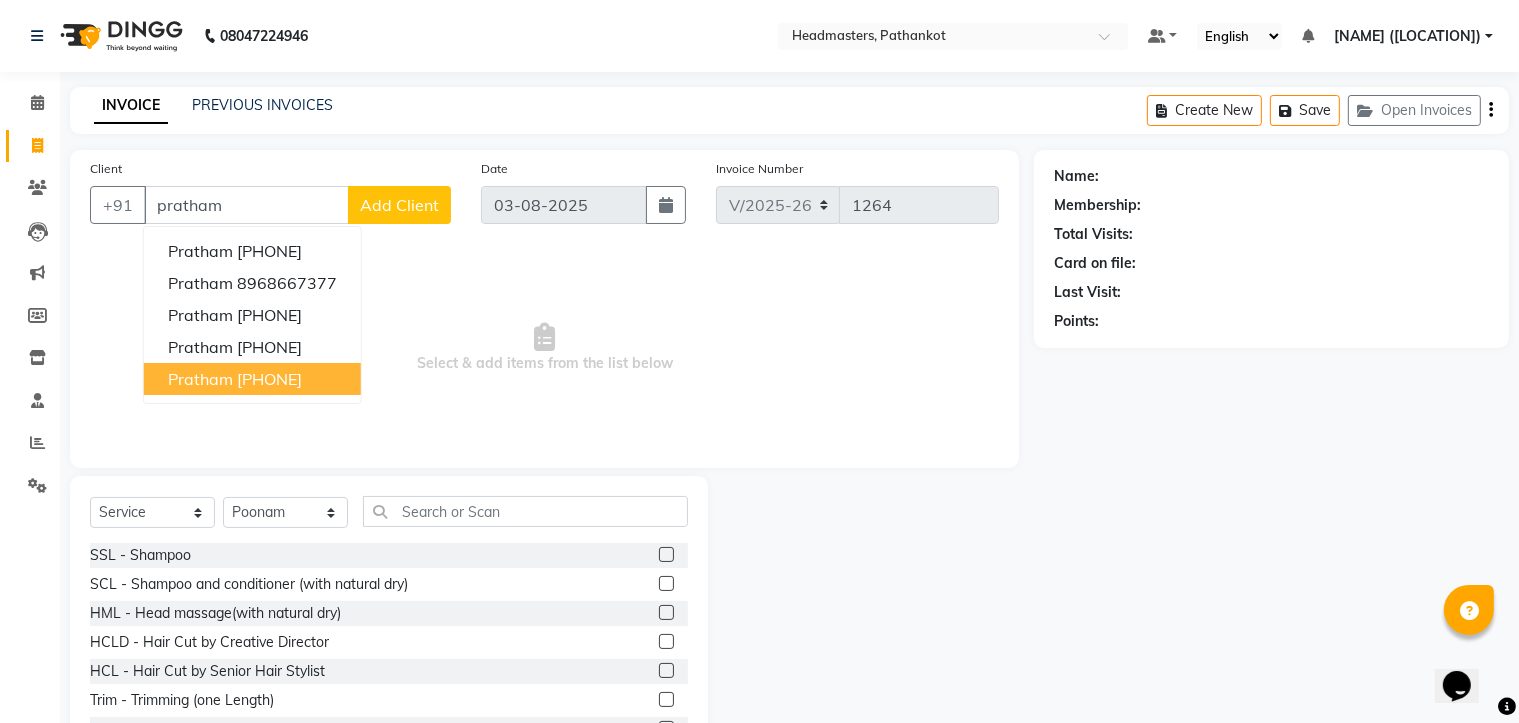 click on "[PHONE]" at bounding box center [269, 379] 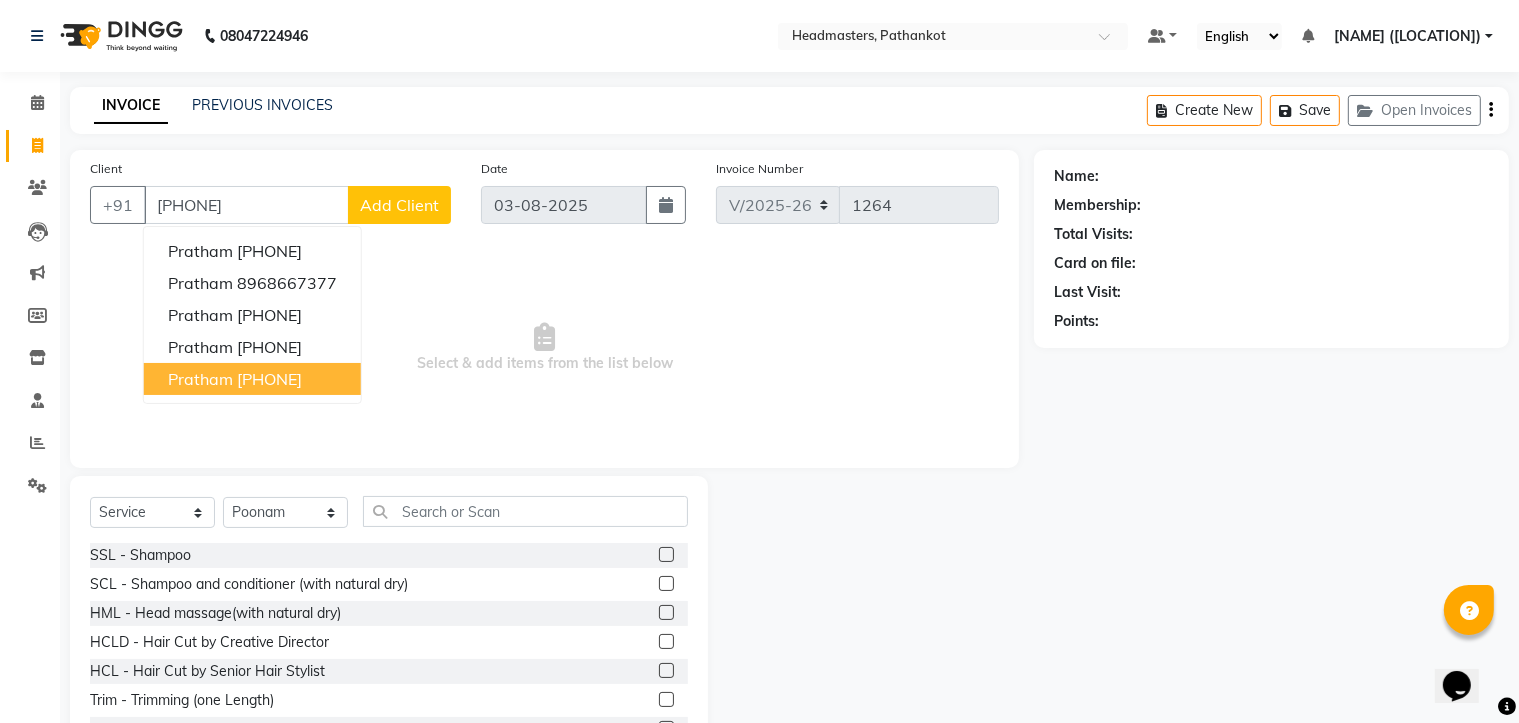 type on "[PHONE]" 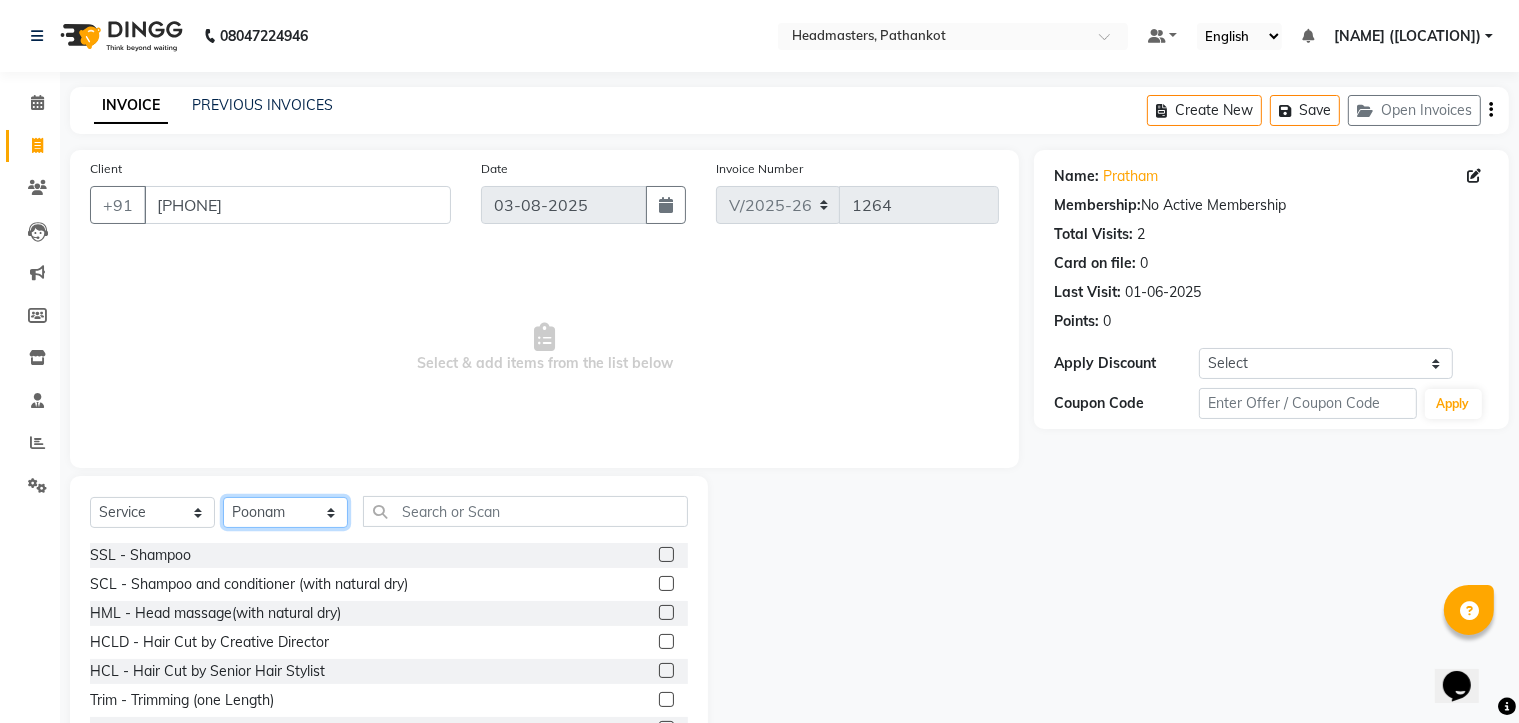 click on "Select Stylist [NAME] HEAD MASTERS [NAME] [NAME] [NAME] [NAME] [NAME] [NAME] [NAME] [NAME] [NAME] [NAME] [NAME]" 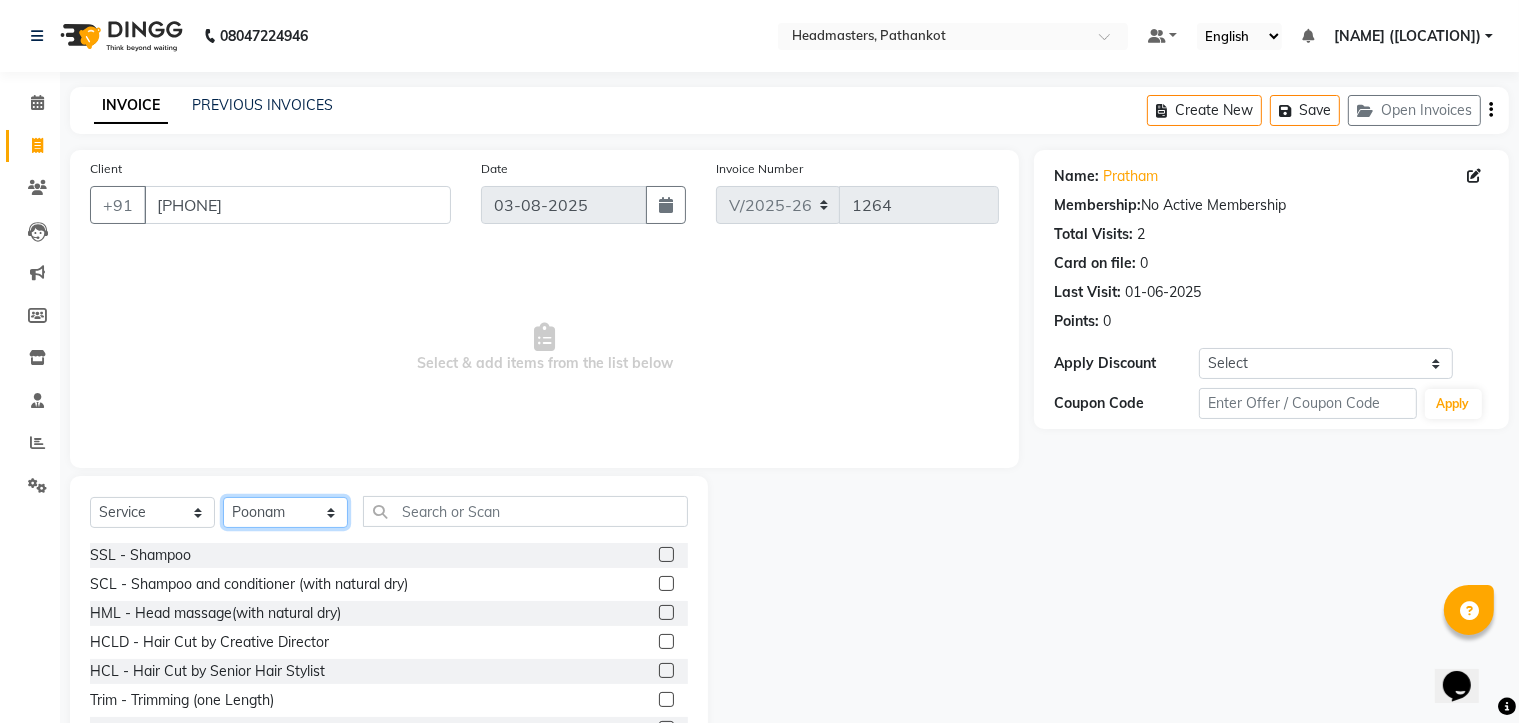 select on "83139" 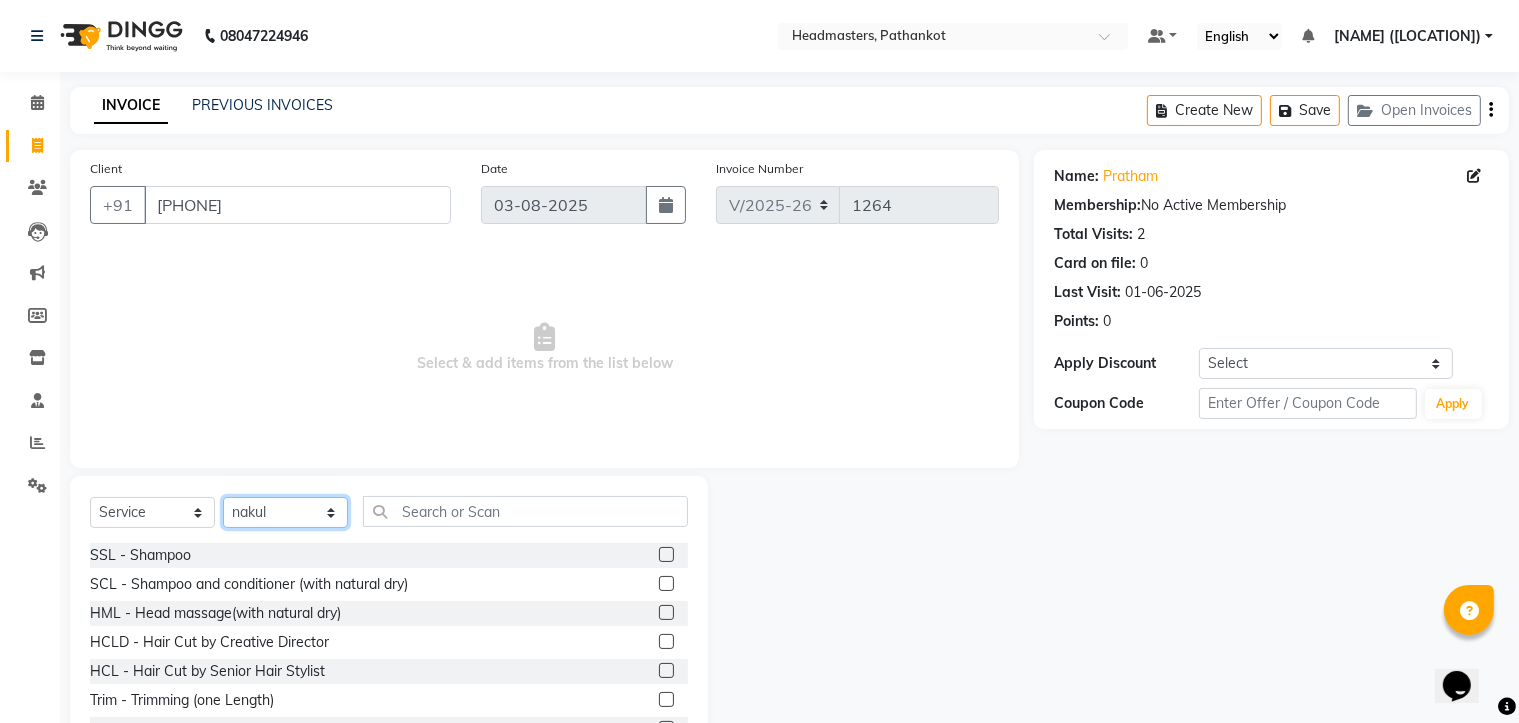 click on "Select Stylist [NAME] HEAD MASTERS [NAME] [NAME] [NAME] [NAME] [NAME] [NAME] [NAME] [NAME] [NAME] [NAME] [NAME]" 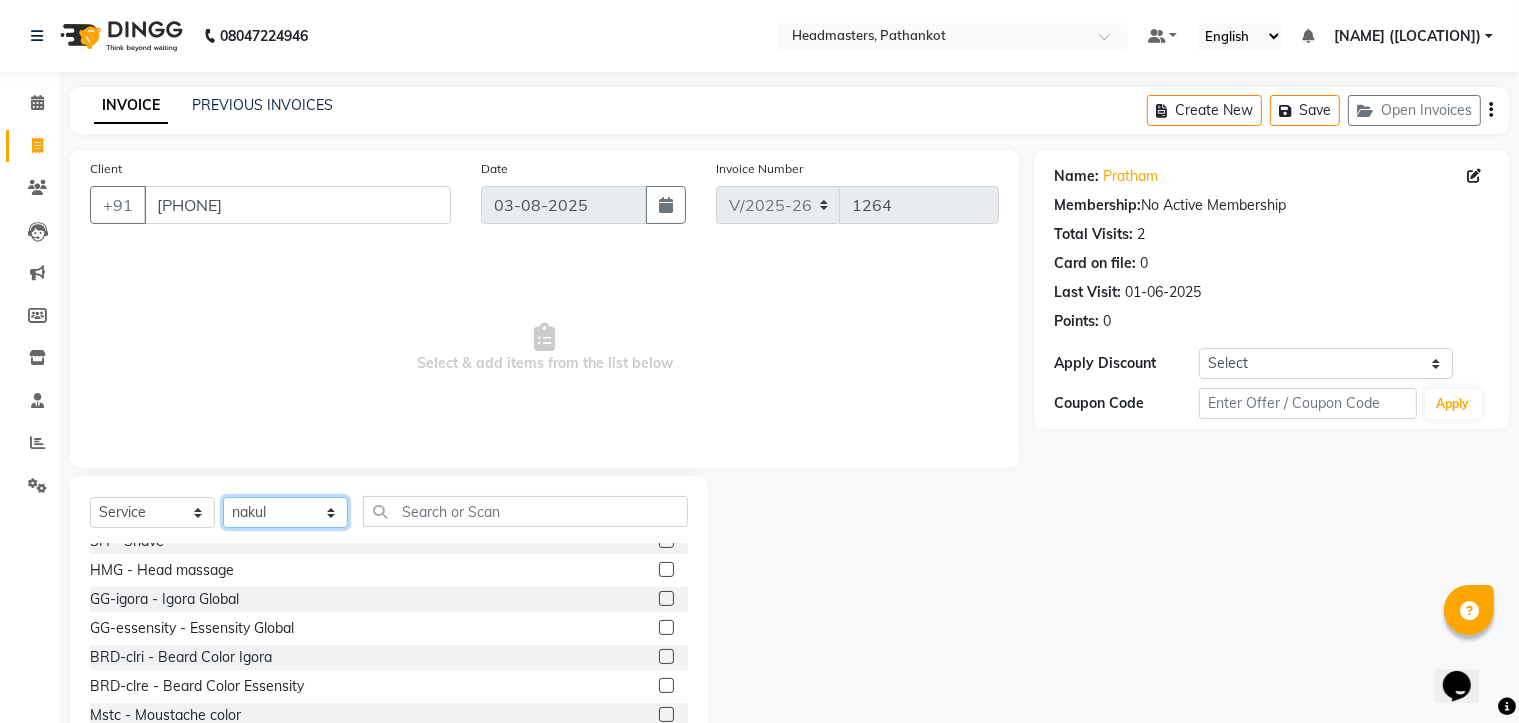 scroll, scrollTop: 900, scrollLeft: 0, axis: vertical 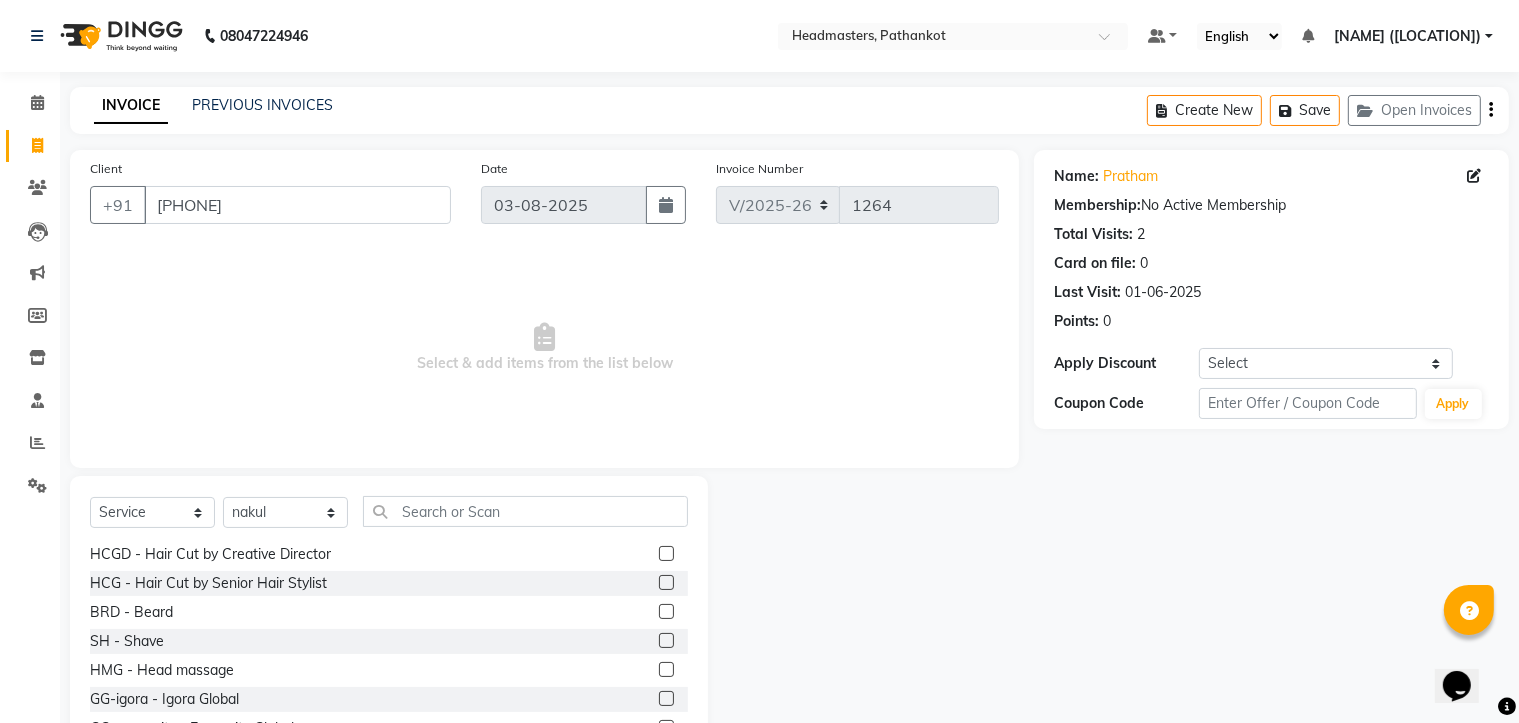 click 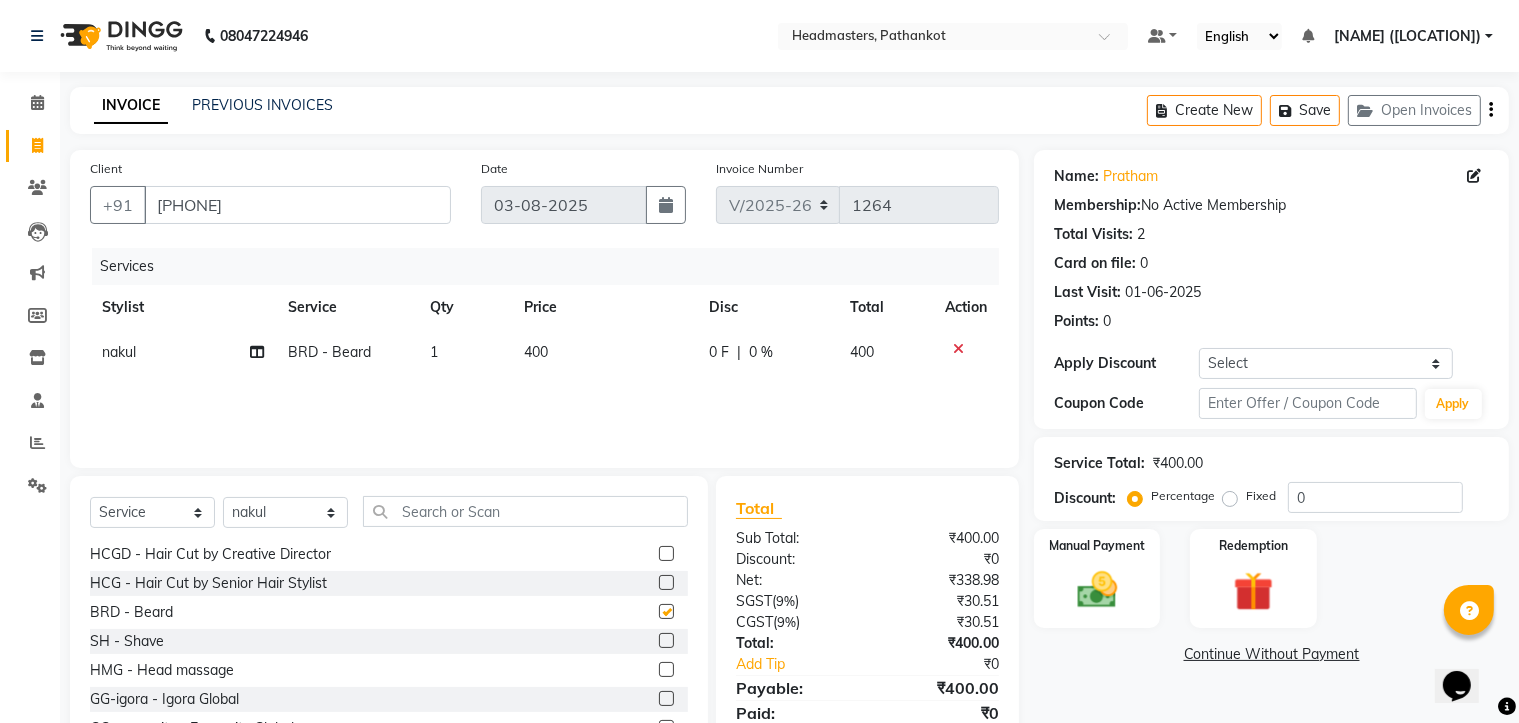 checkbox on "false" 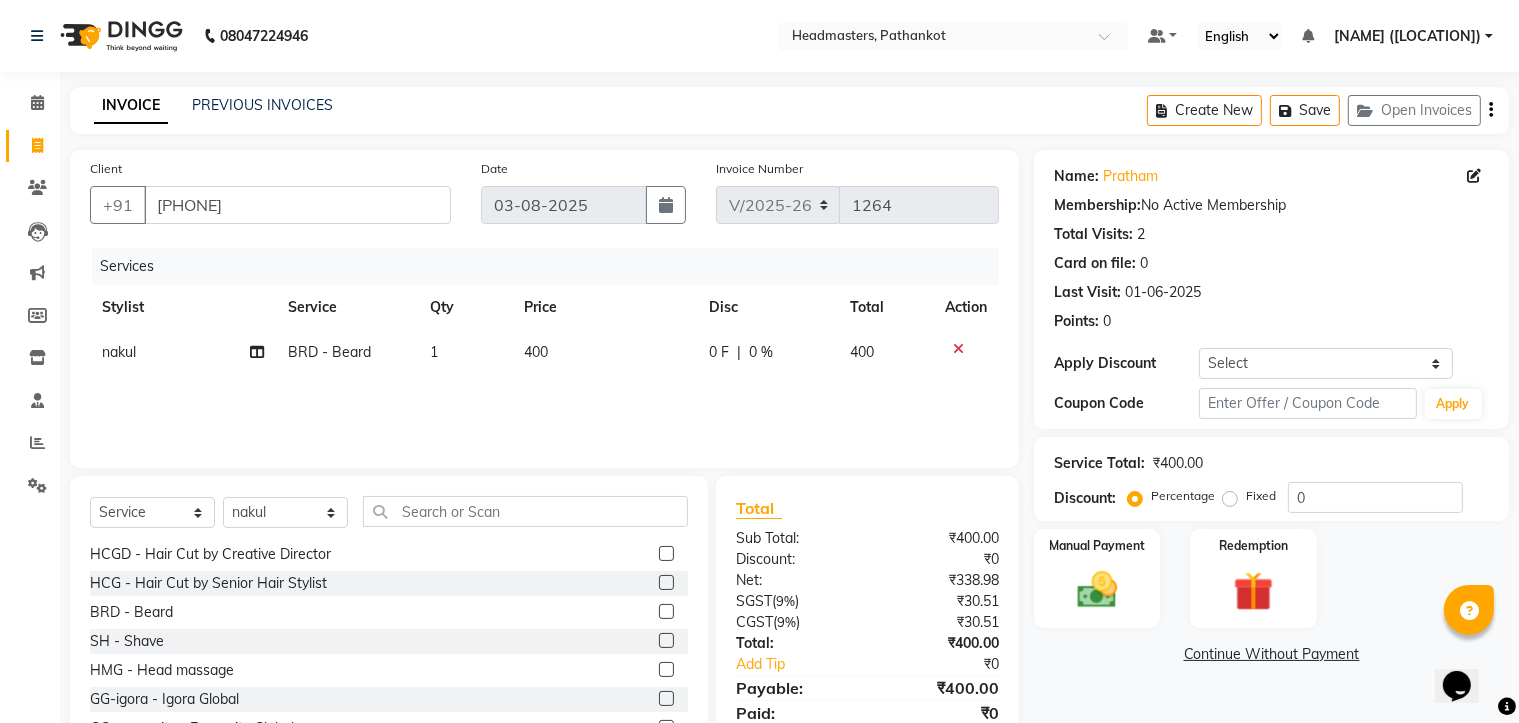 click on "400" 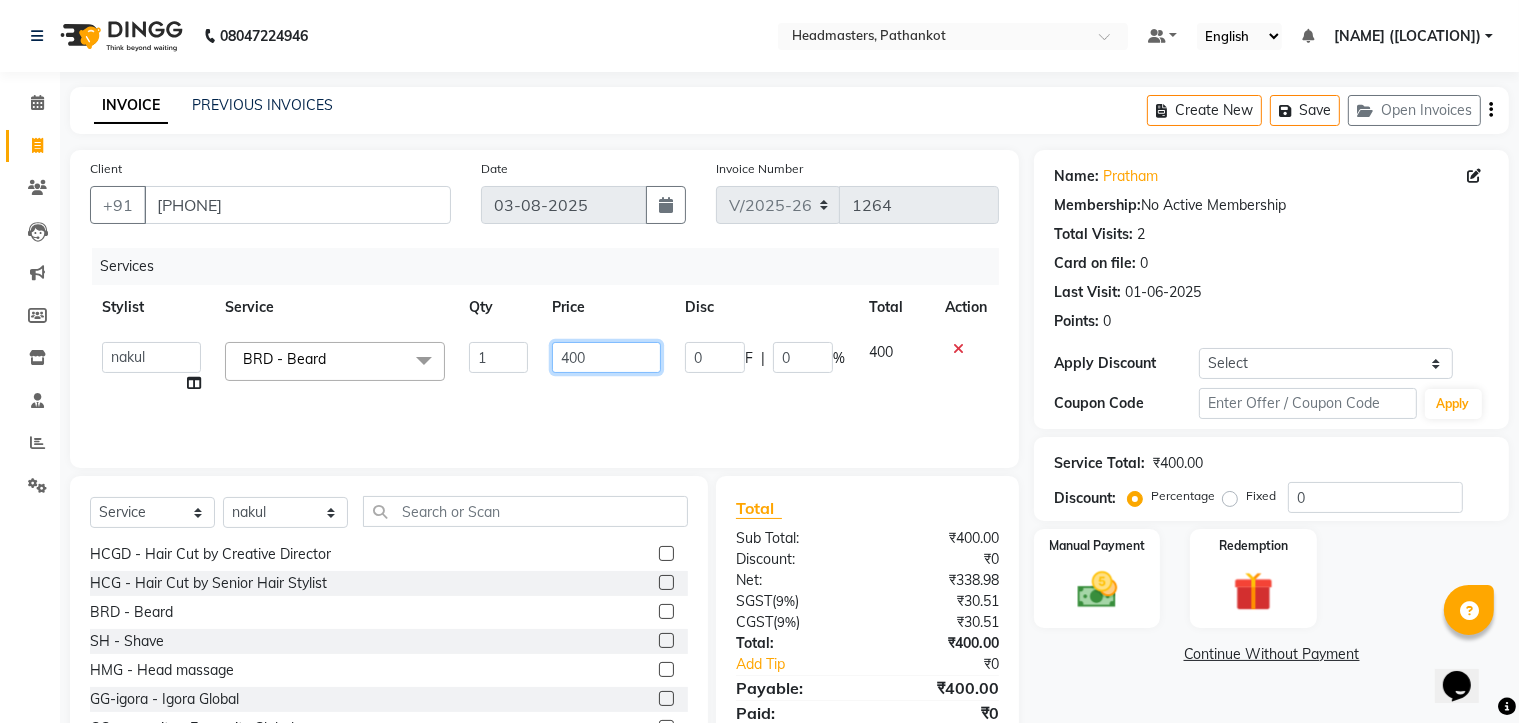 click on "400" 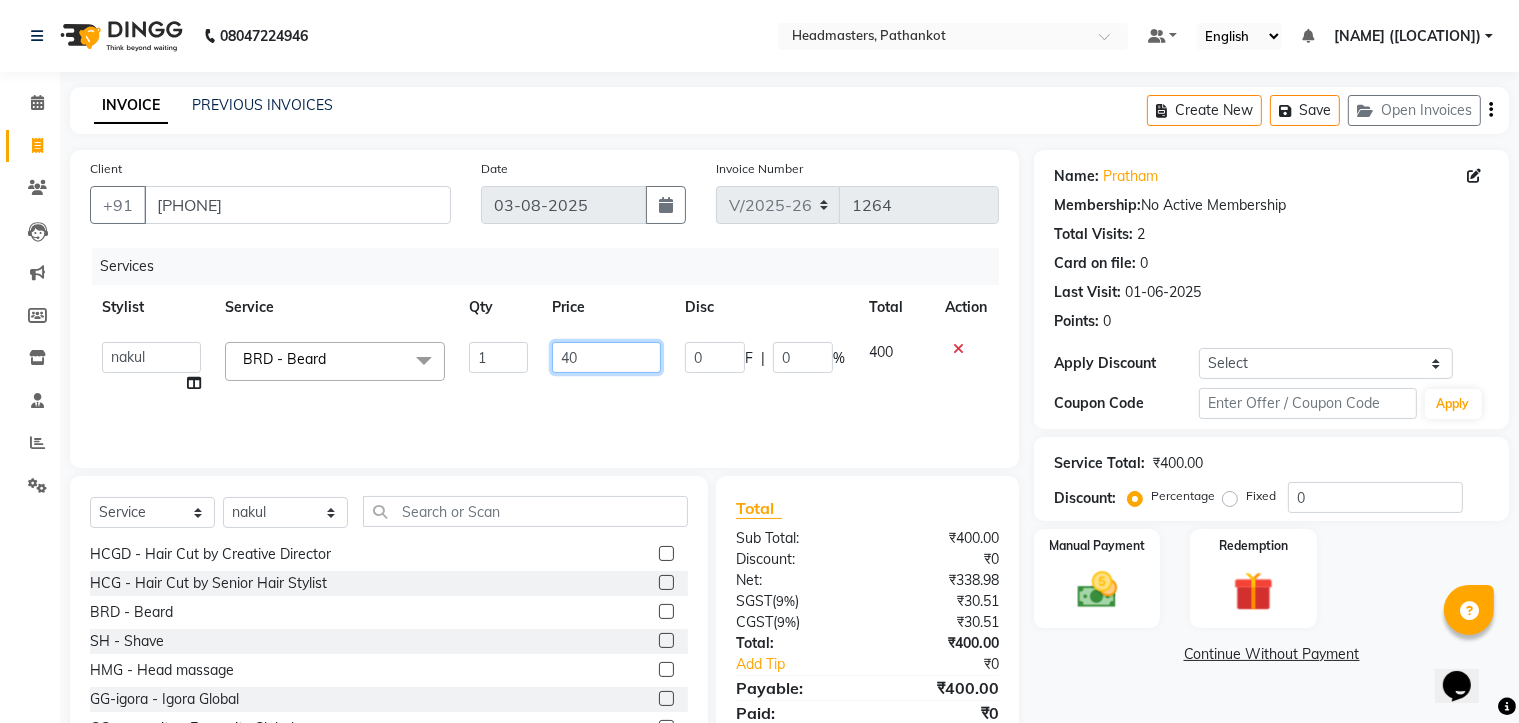type on "4" 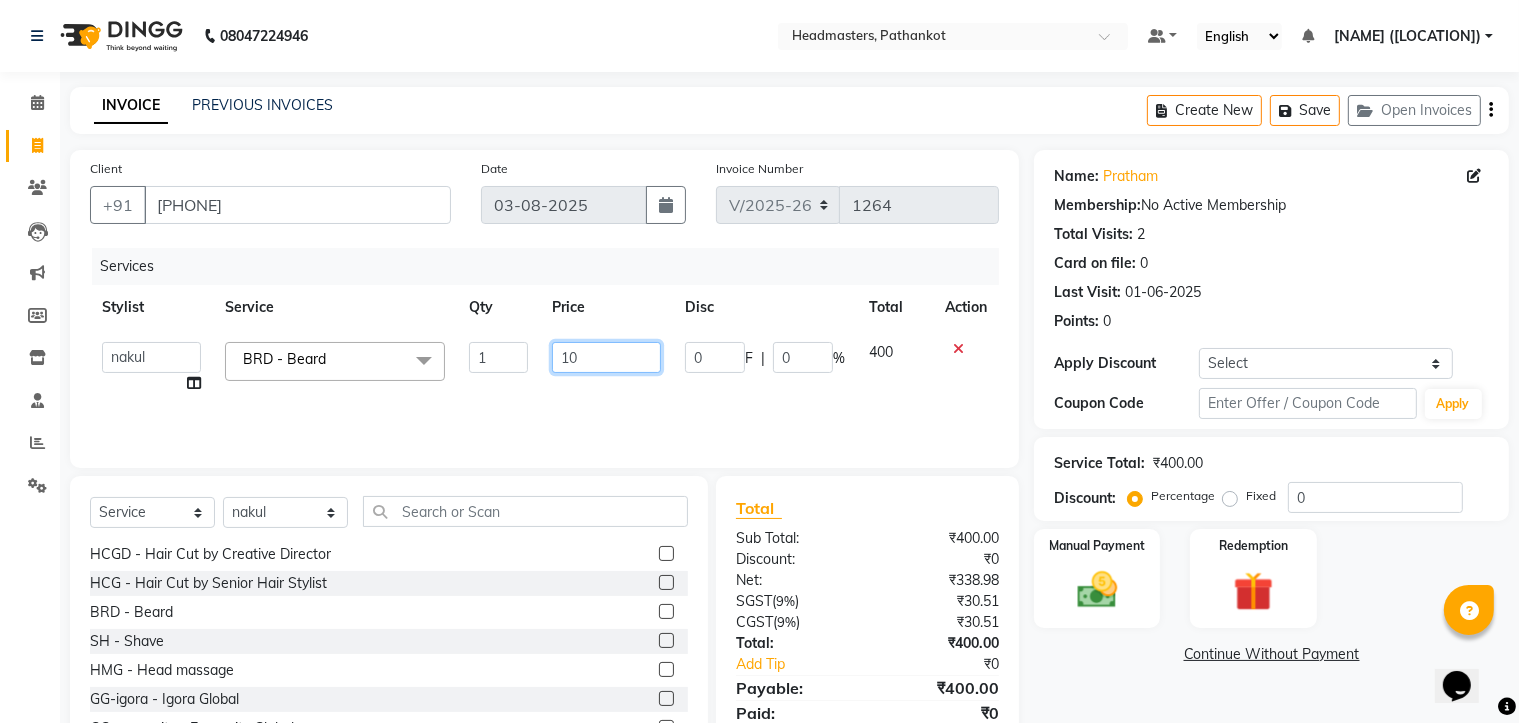 type on "100" 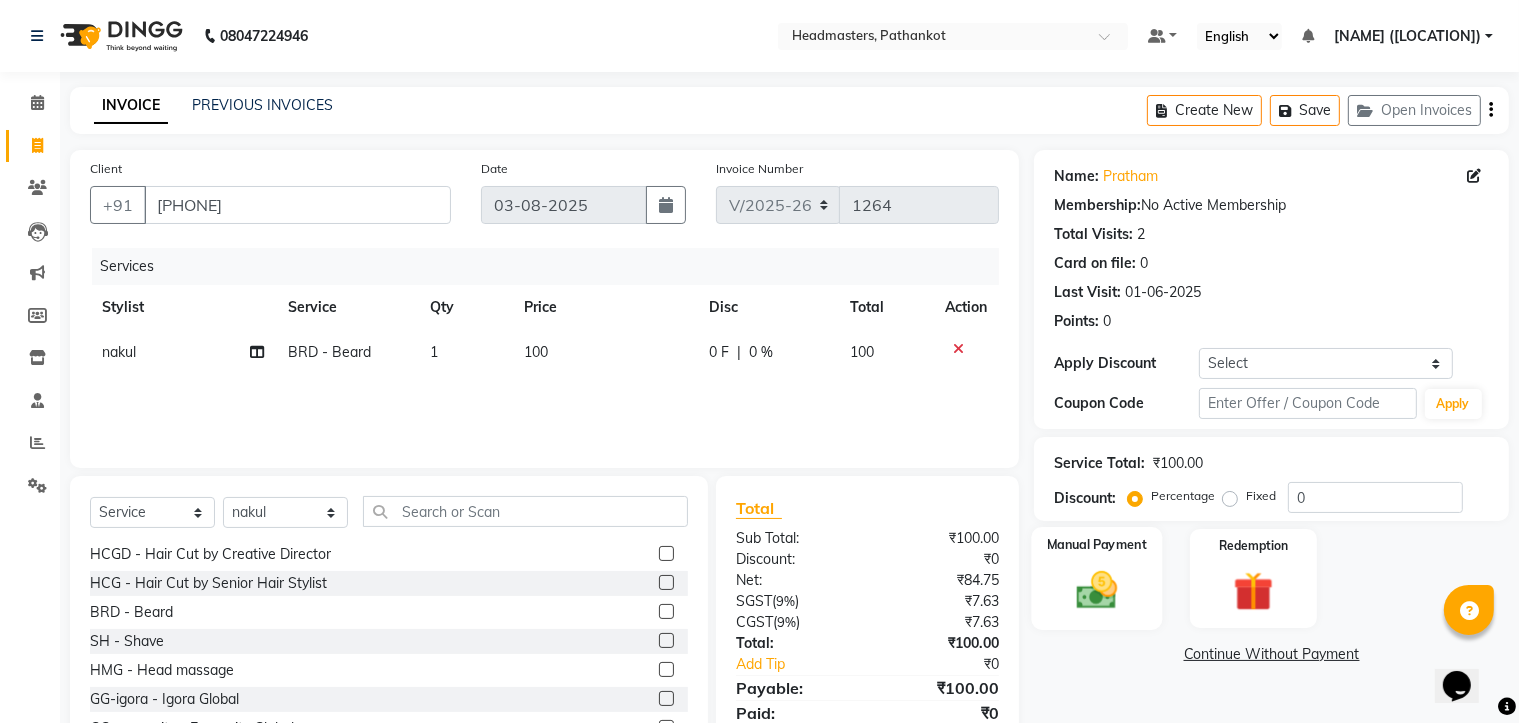 click on "Manual Payment" 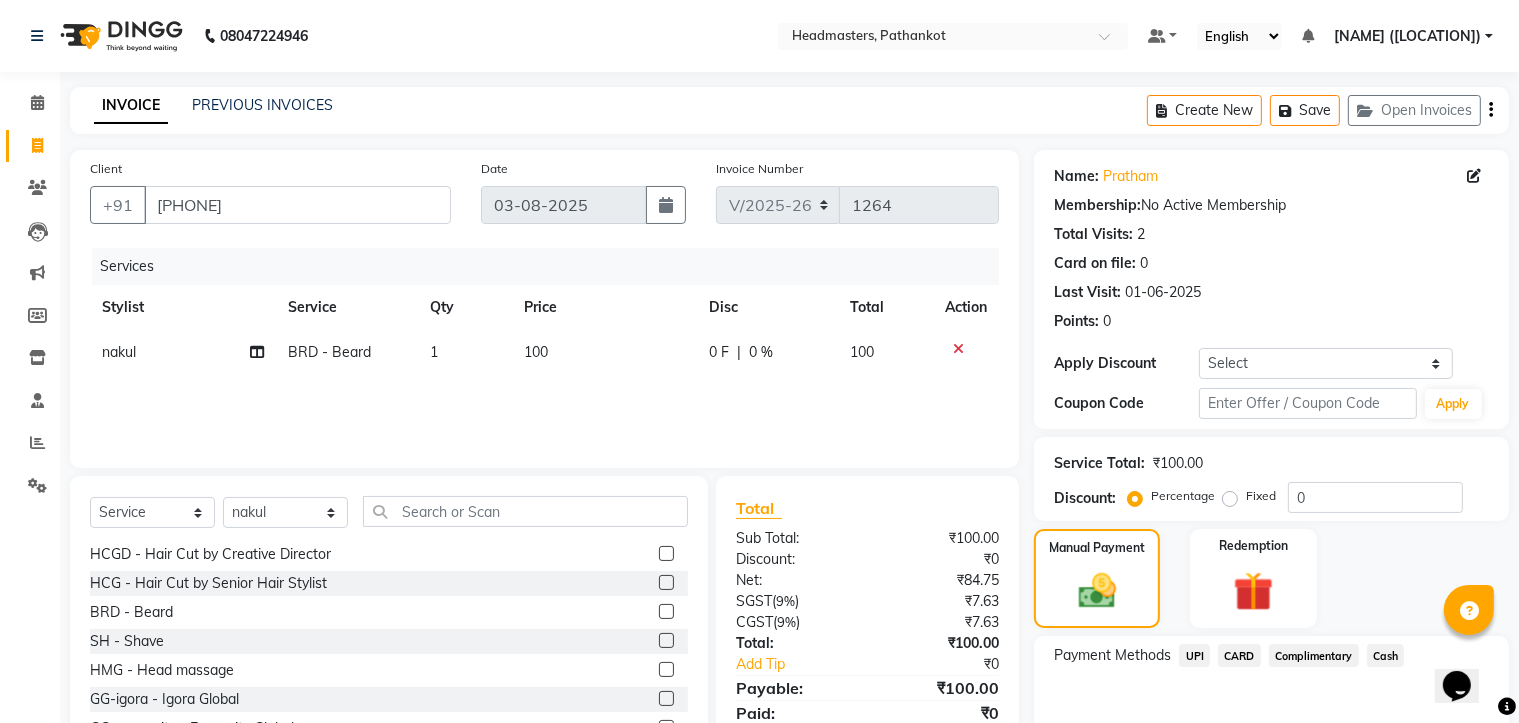 click on "Cash" 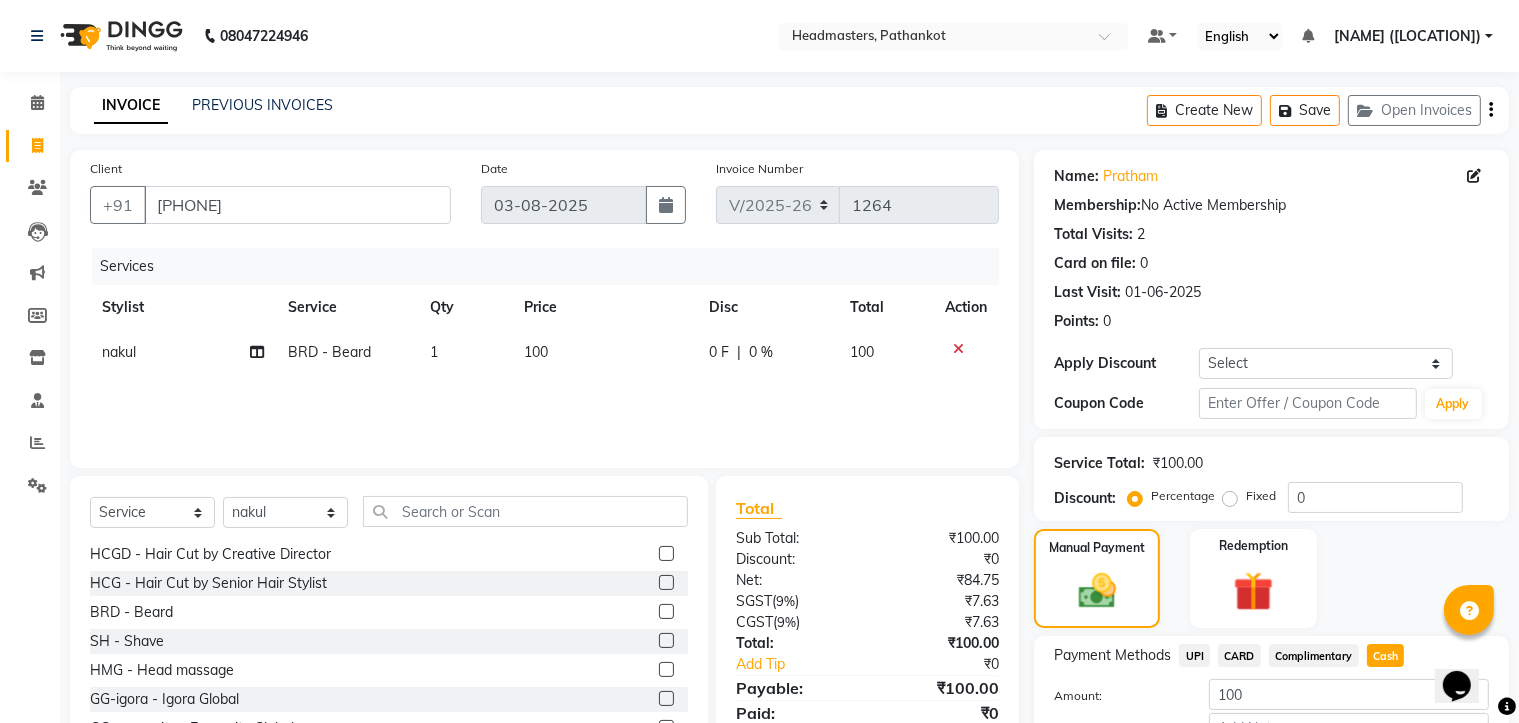 scroll, scrollTop: 135, scrollLeft: 0, axis: vertical 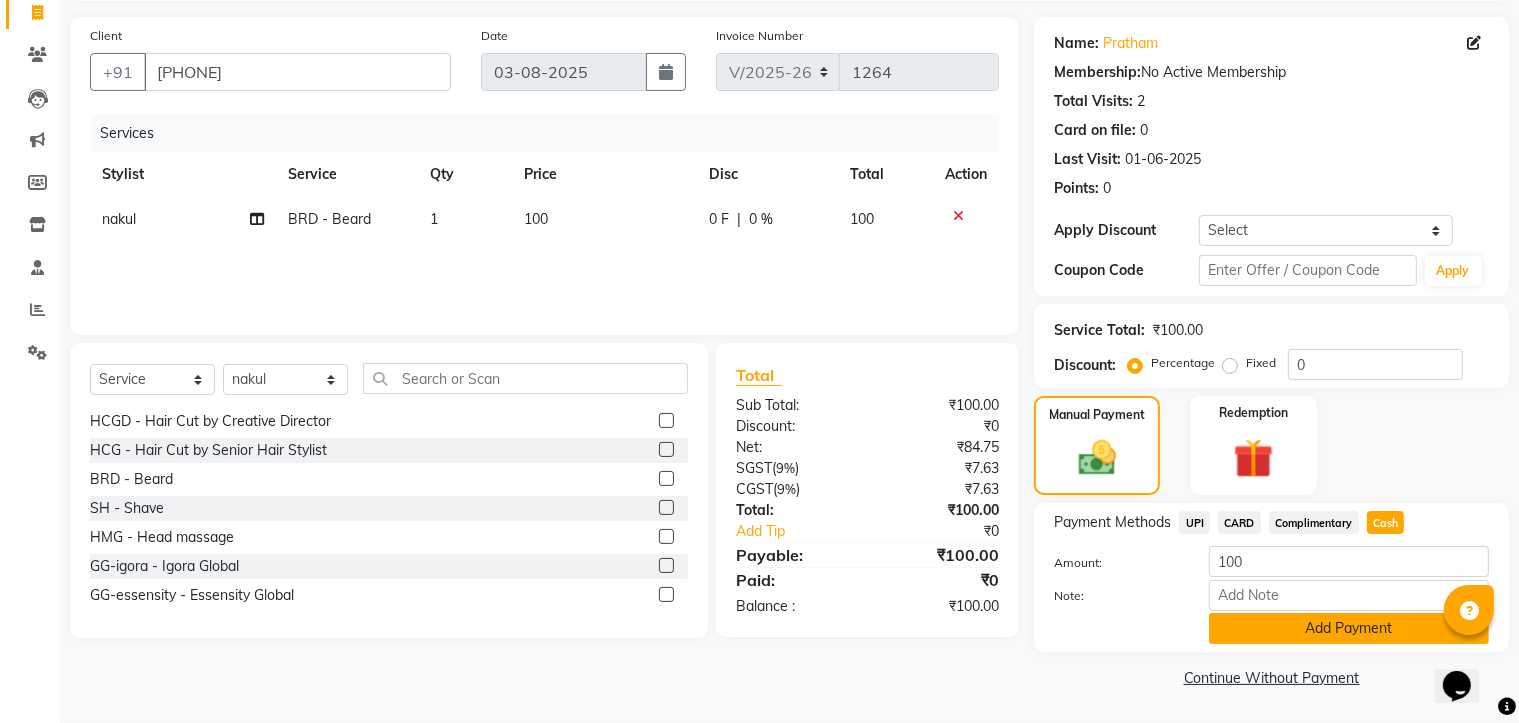 click on "Add Payment" 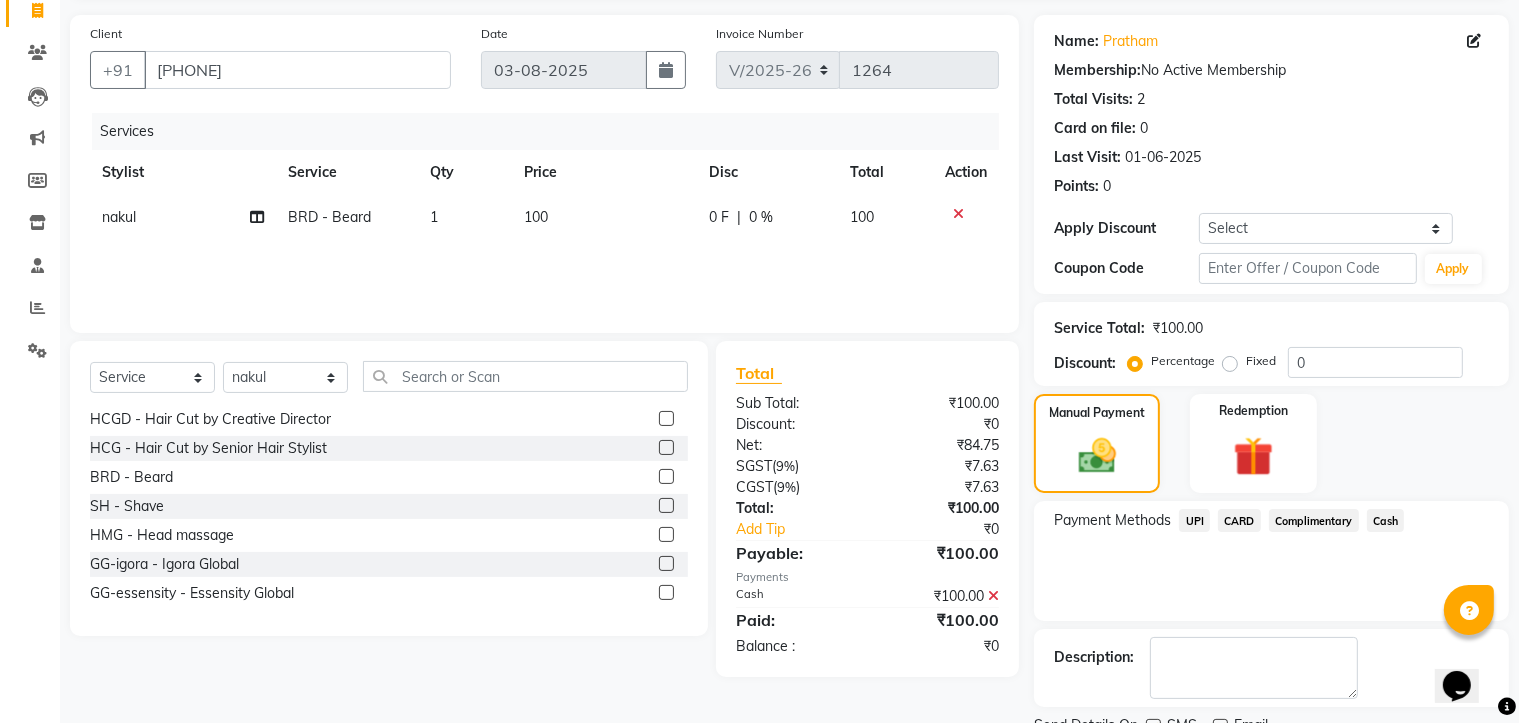 scroll, scrollTop: 216, scrollLeft: 0, axis: vertical 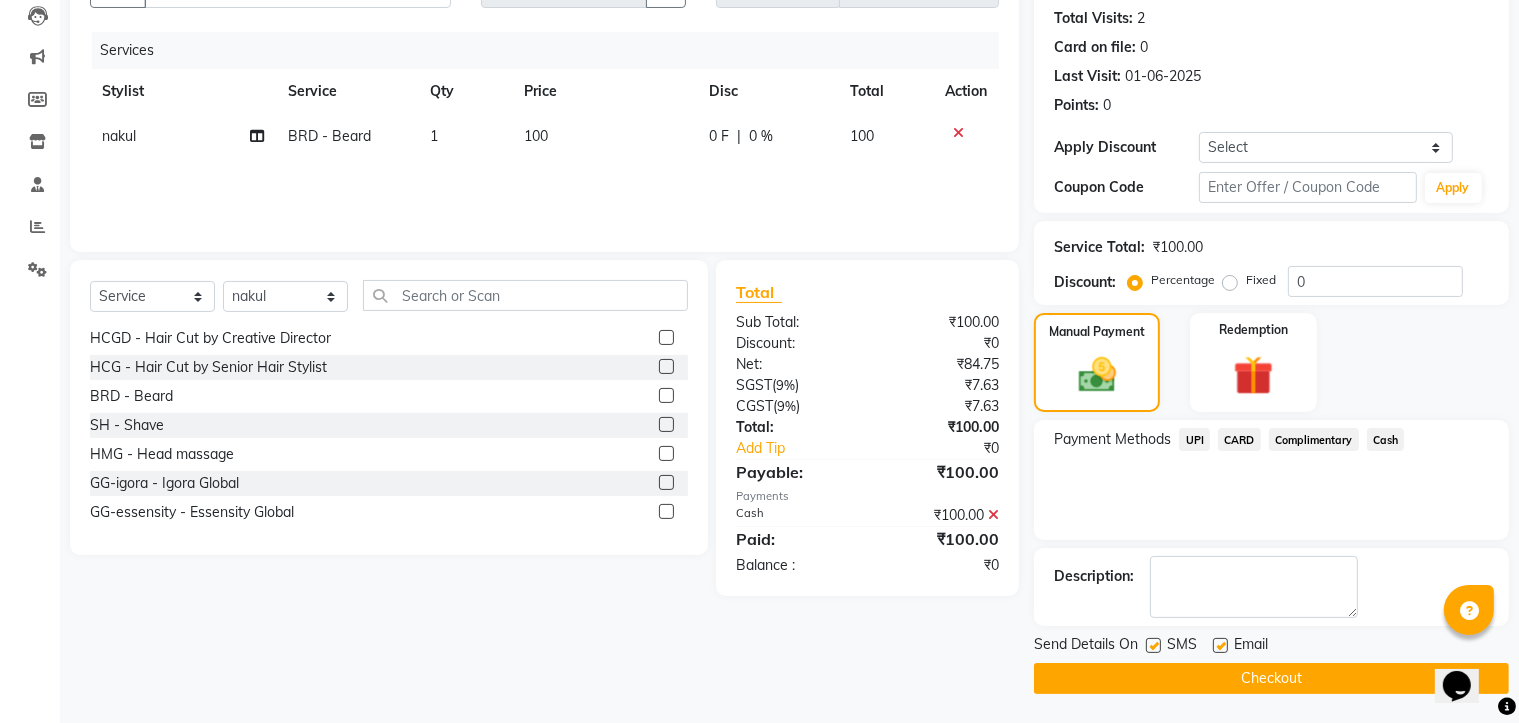 click on "Checkout" 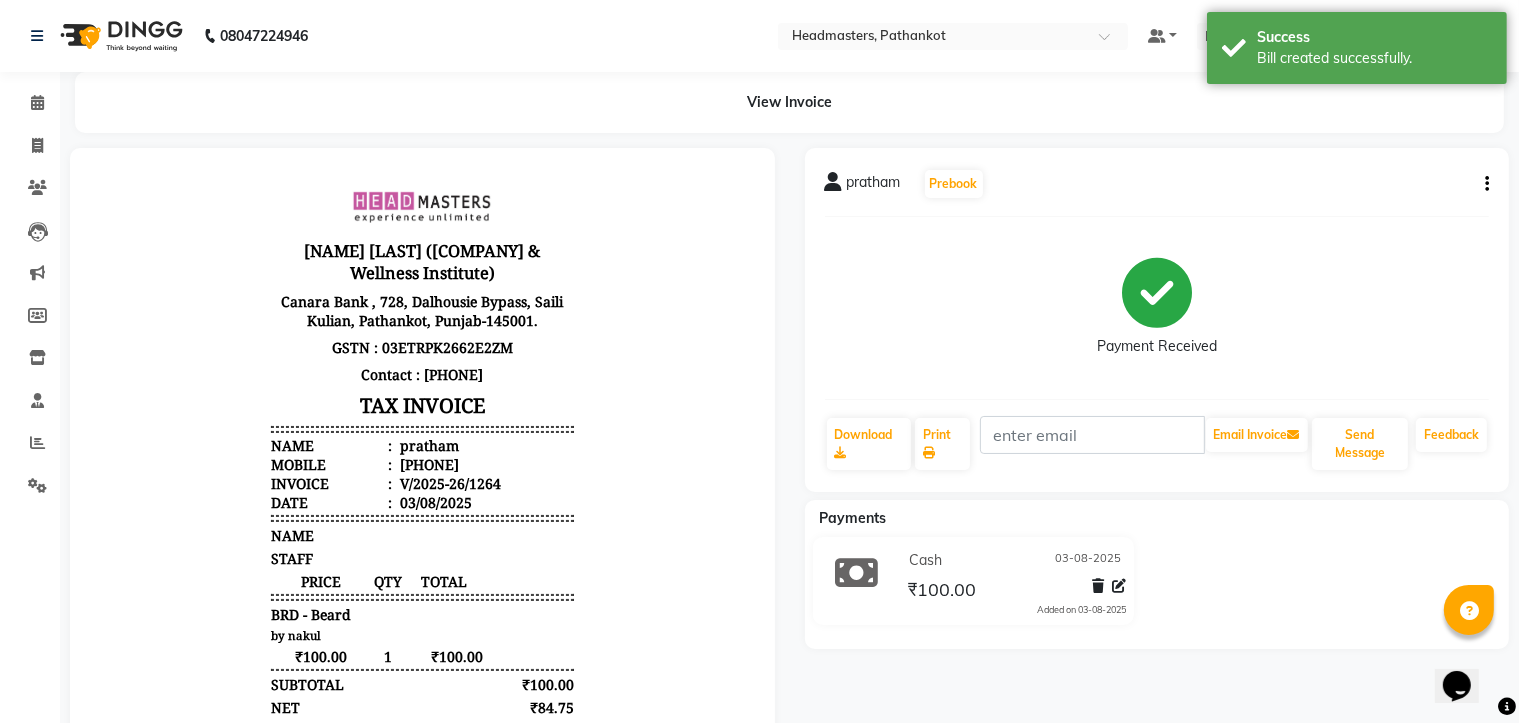 scroll, scrollTop: 0, scrollLeft: 0, axis: both 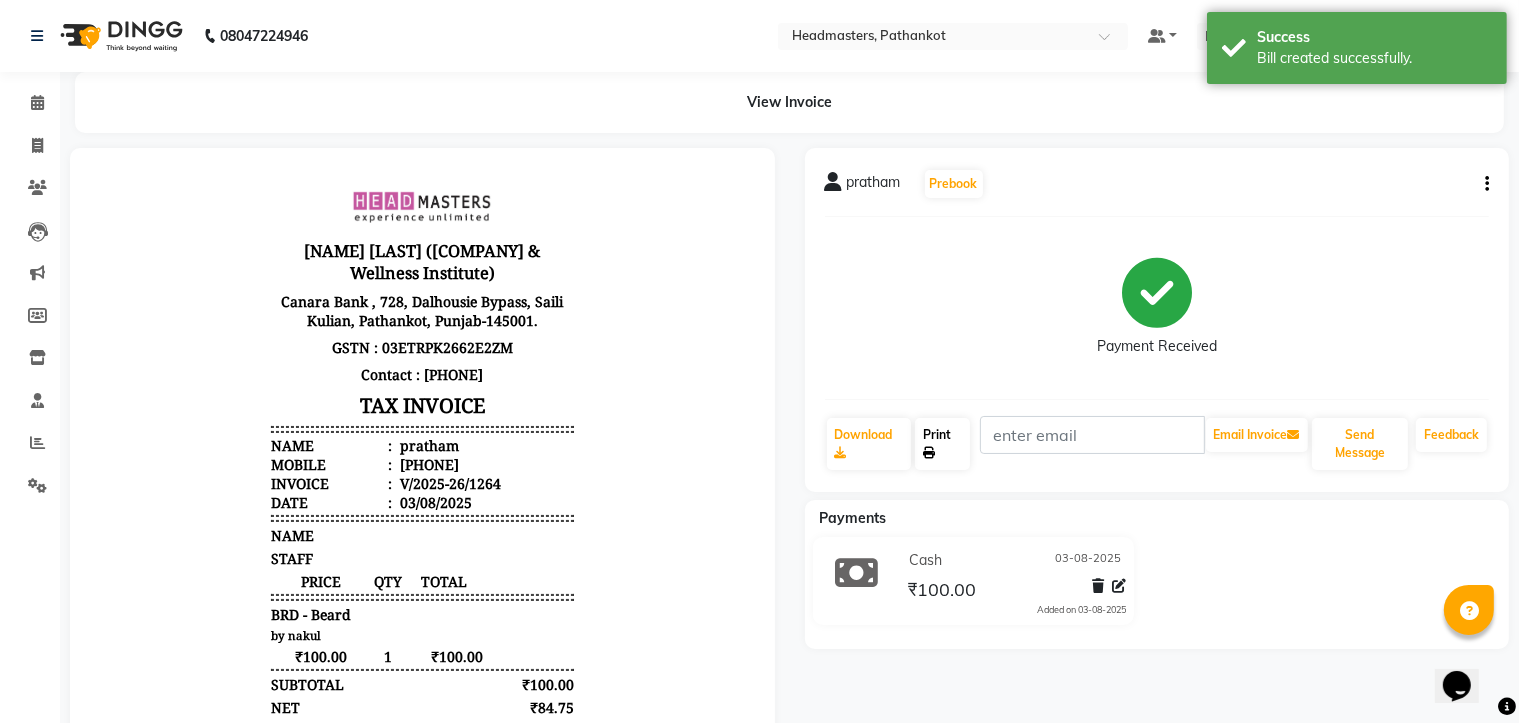 click on "Print" 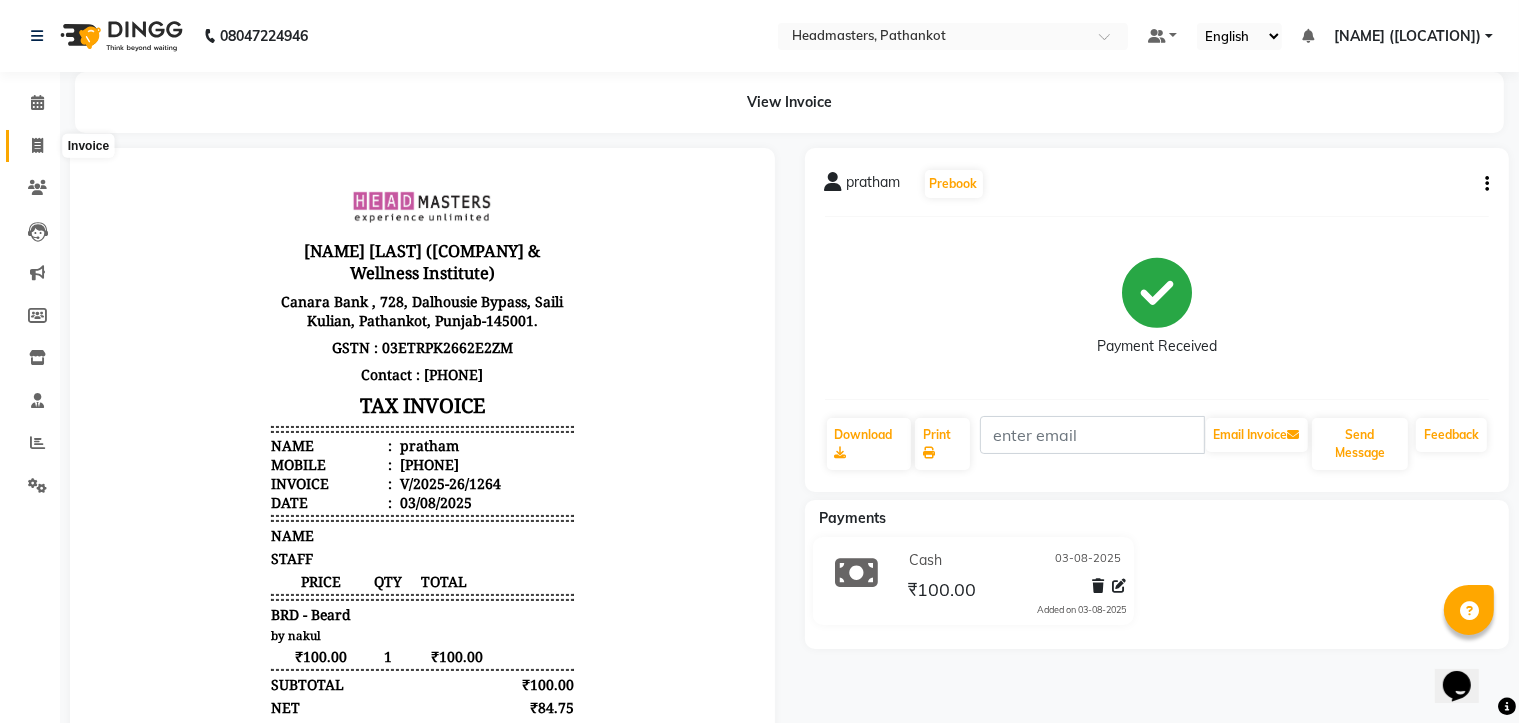 click 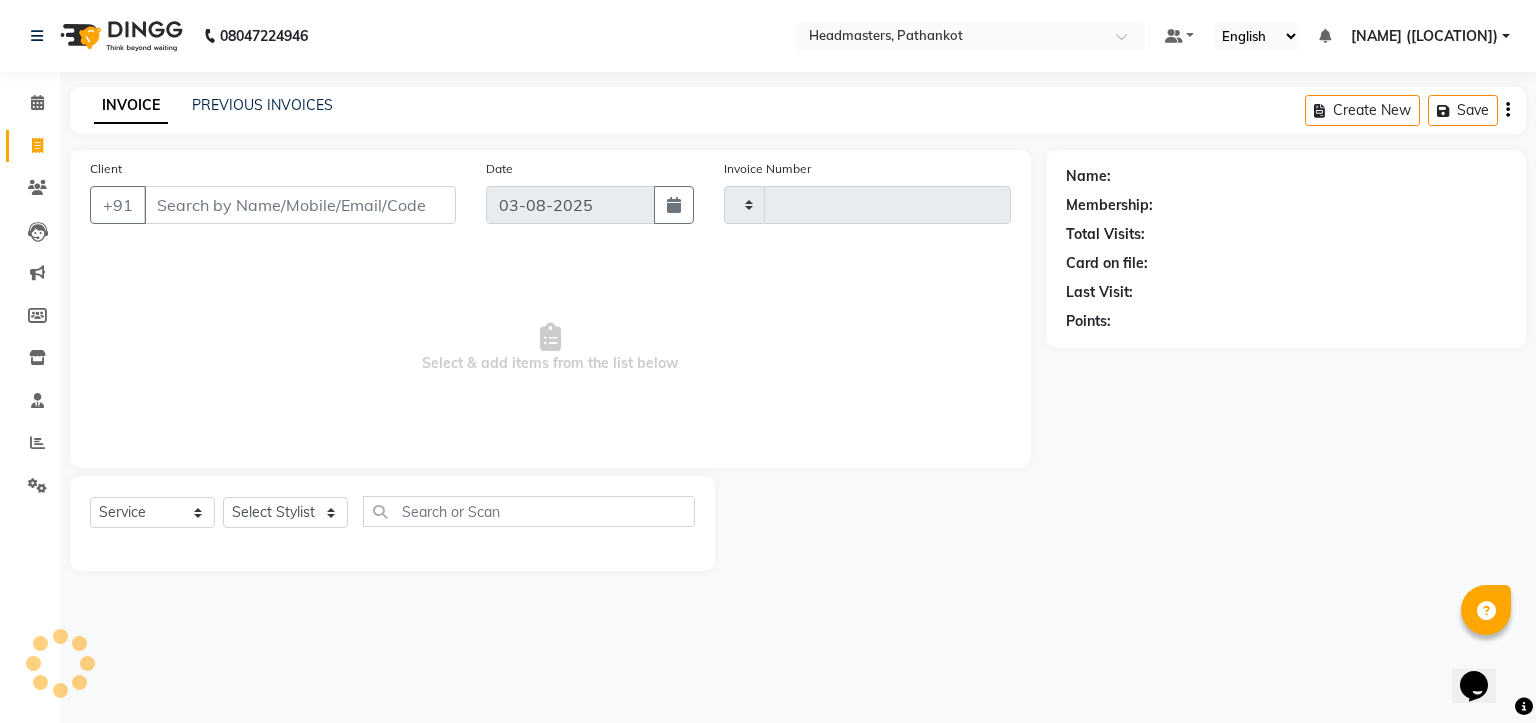 type on "1265" 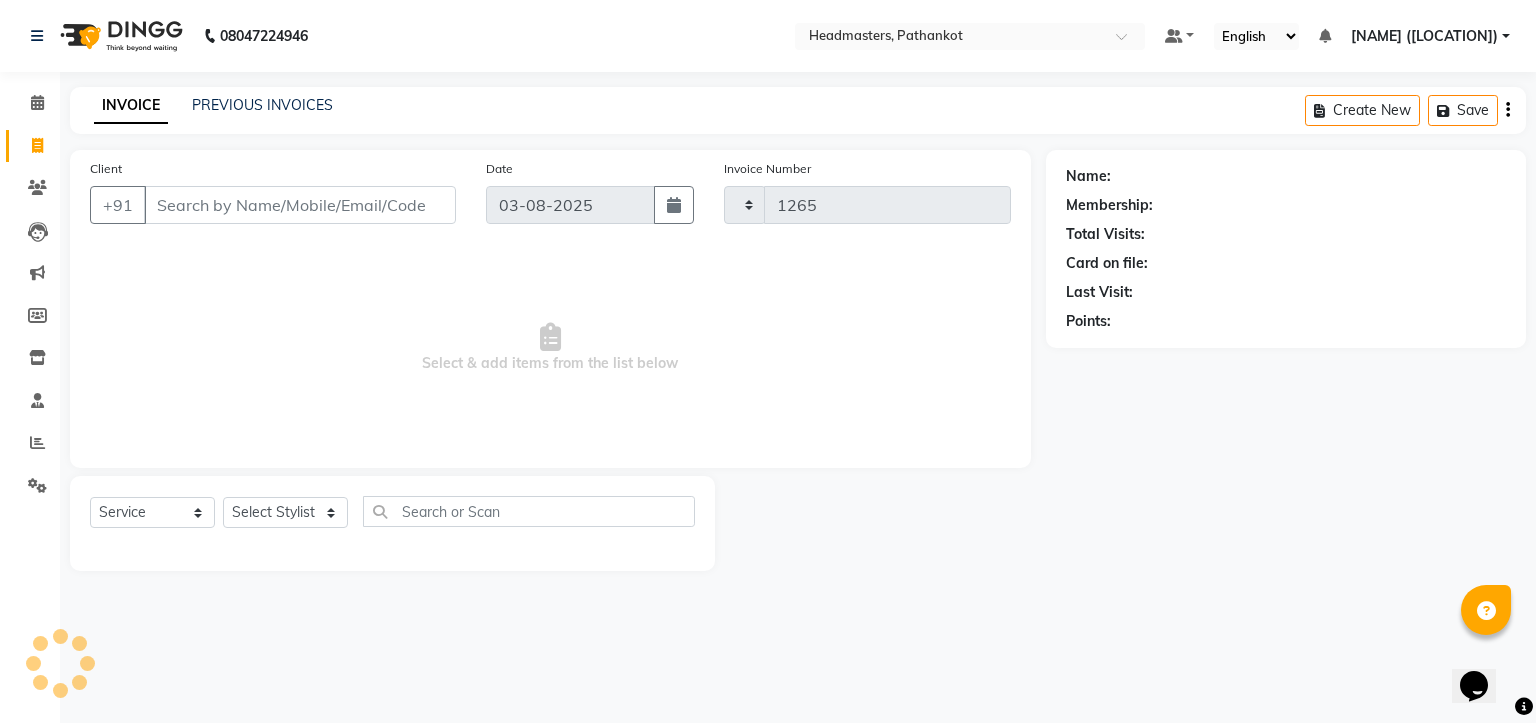 select on "7530" 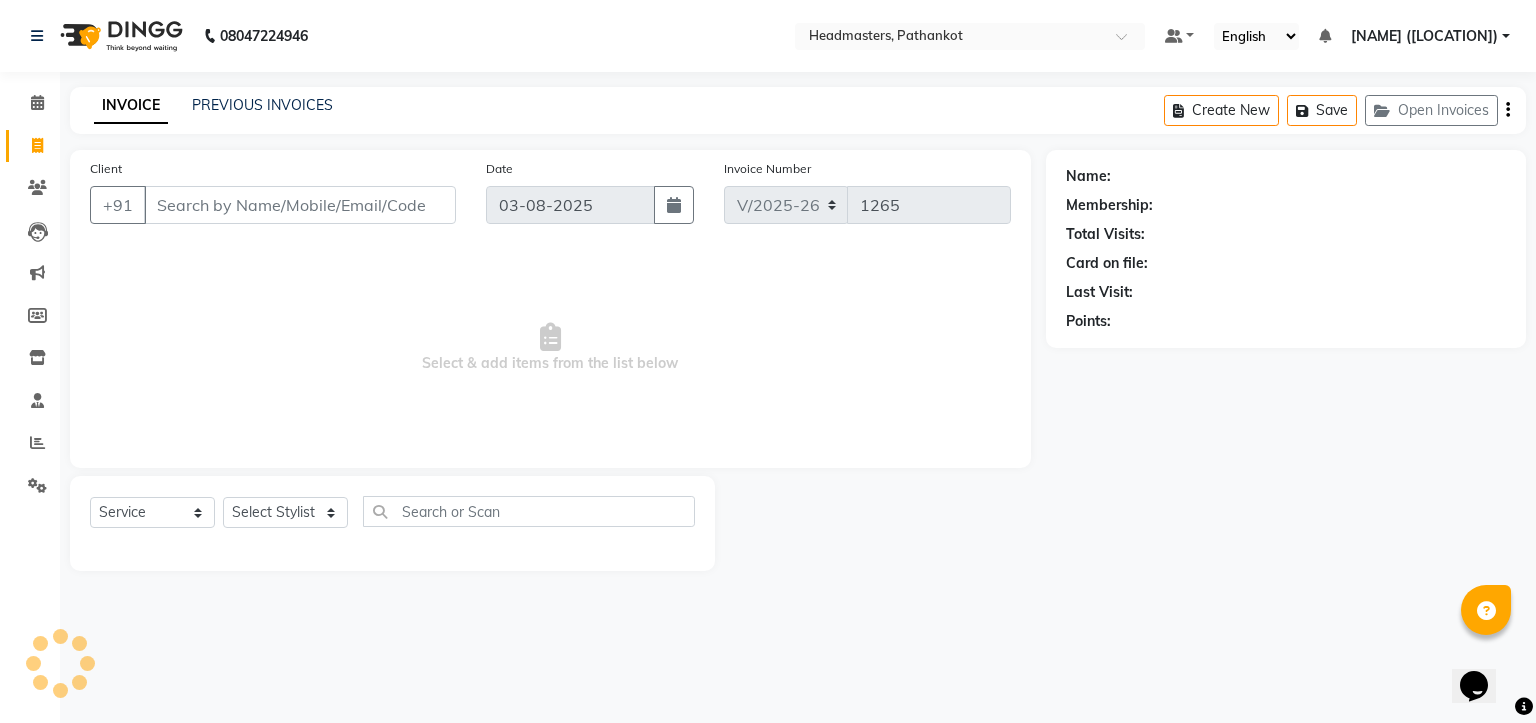 select on "66904" 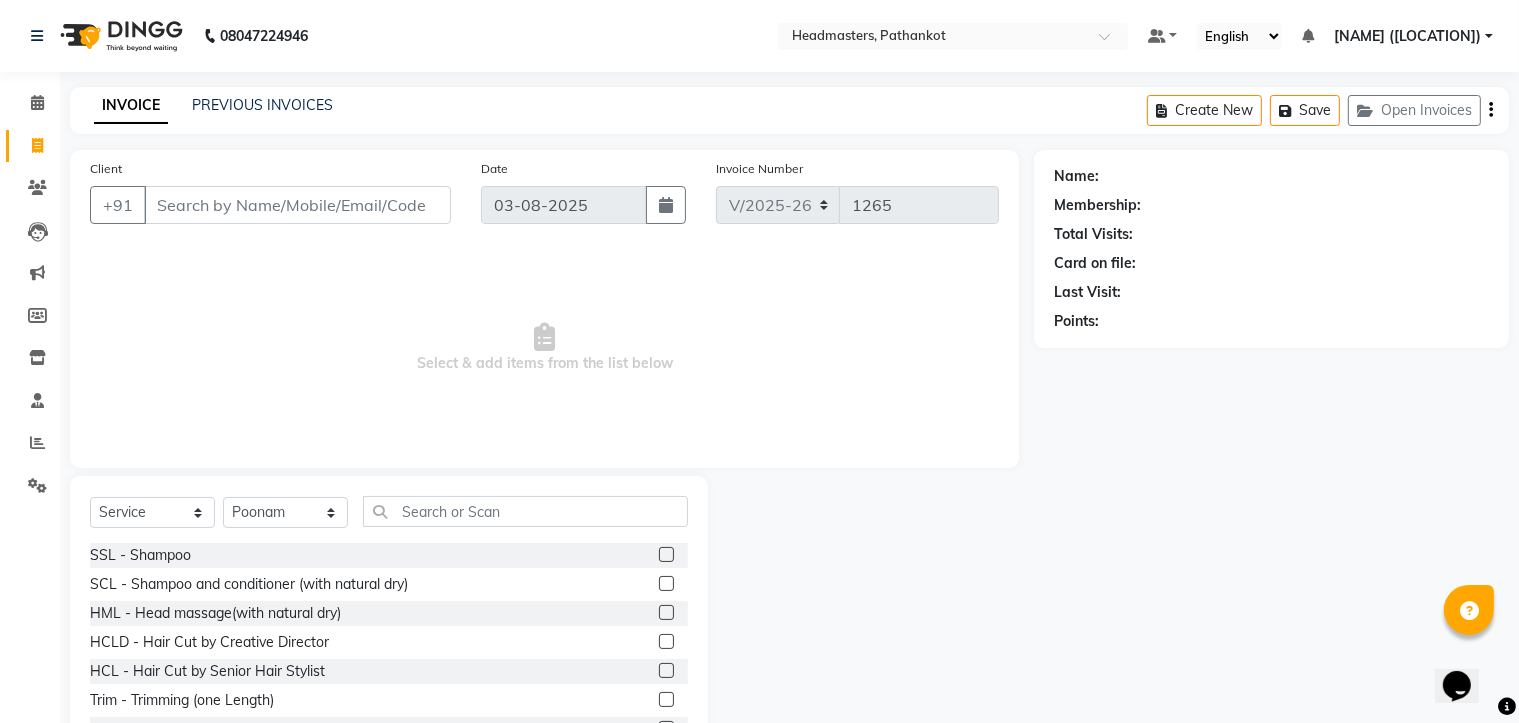 click on "Client" at bounding box center [297, 205] 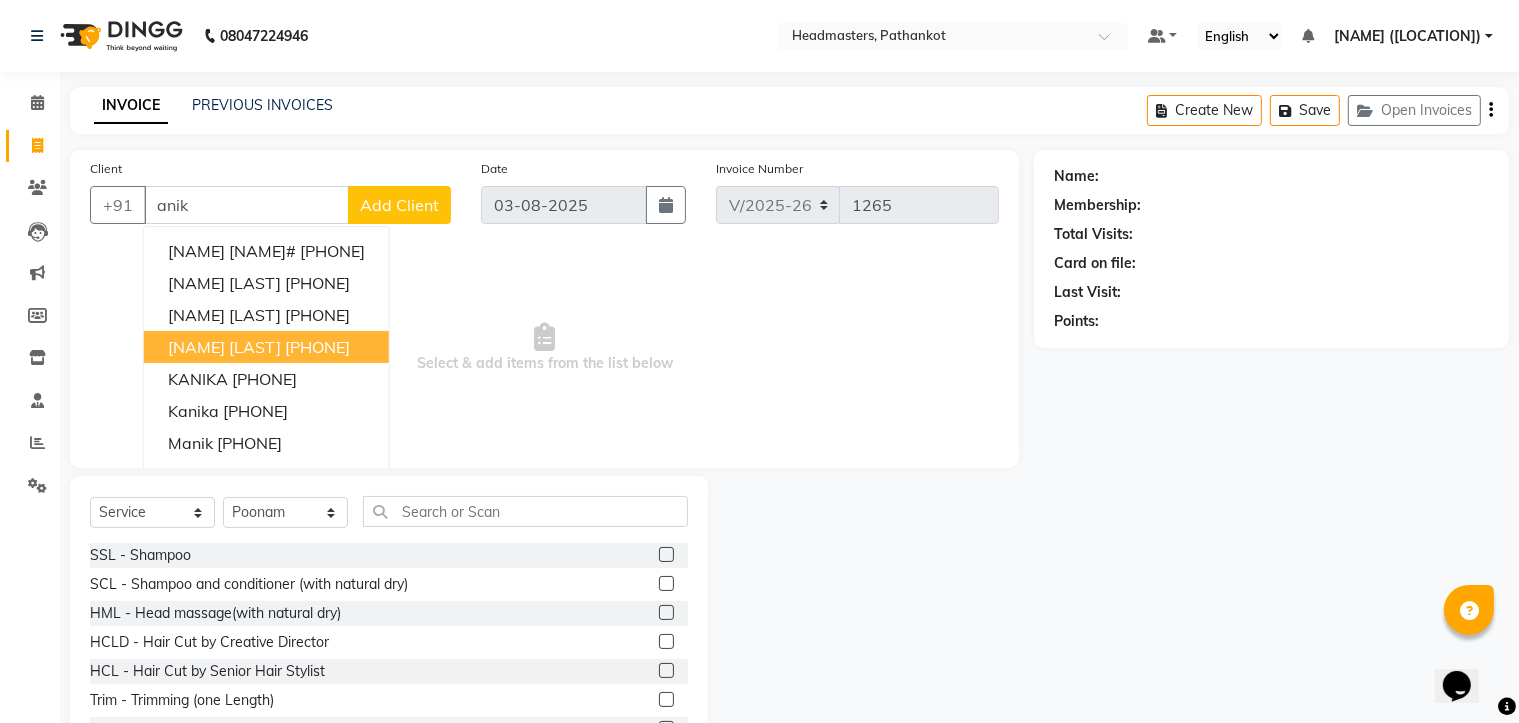 click on "[NAME] [LAST]" at bounding box center [224, 347] 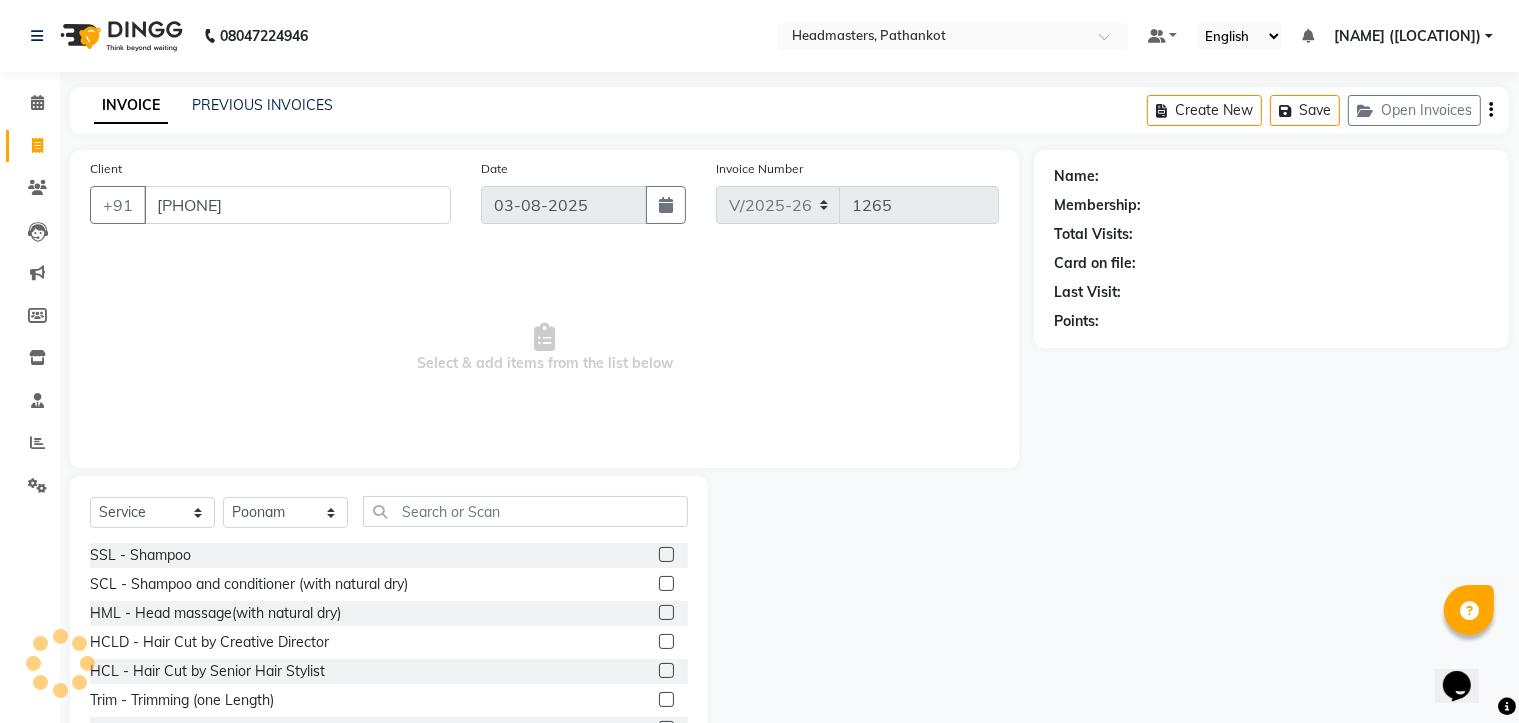 type on "[PHONE]" 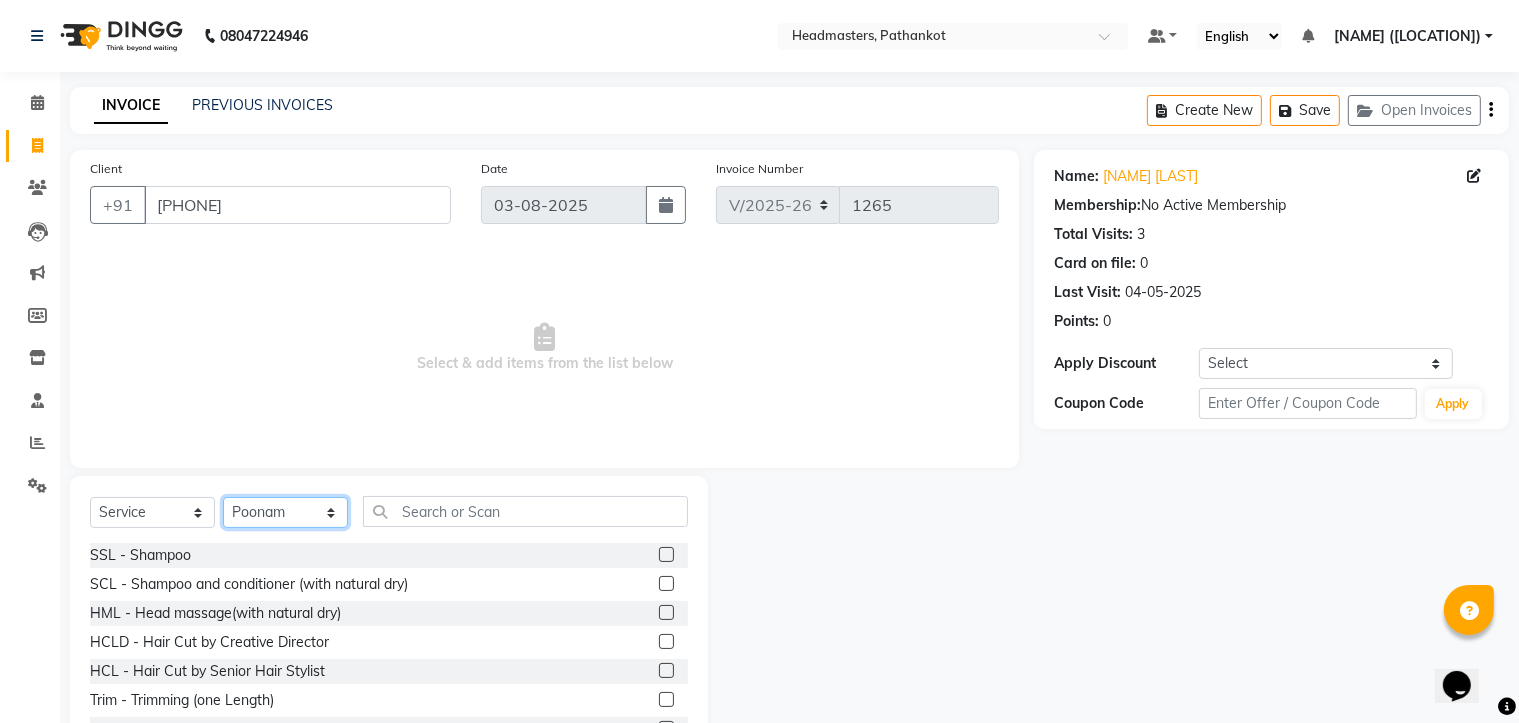 click on "Select Stylist [NAME] HEAD MASTERS [NAME] [NAME] [NAME] [NAME] [NAME] [NAME] [NAME] [NAME] [NAME] [NAME] [NAME]" 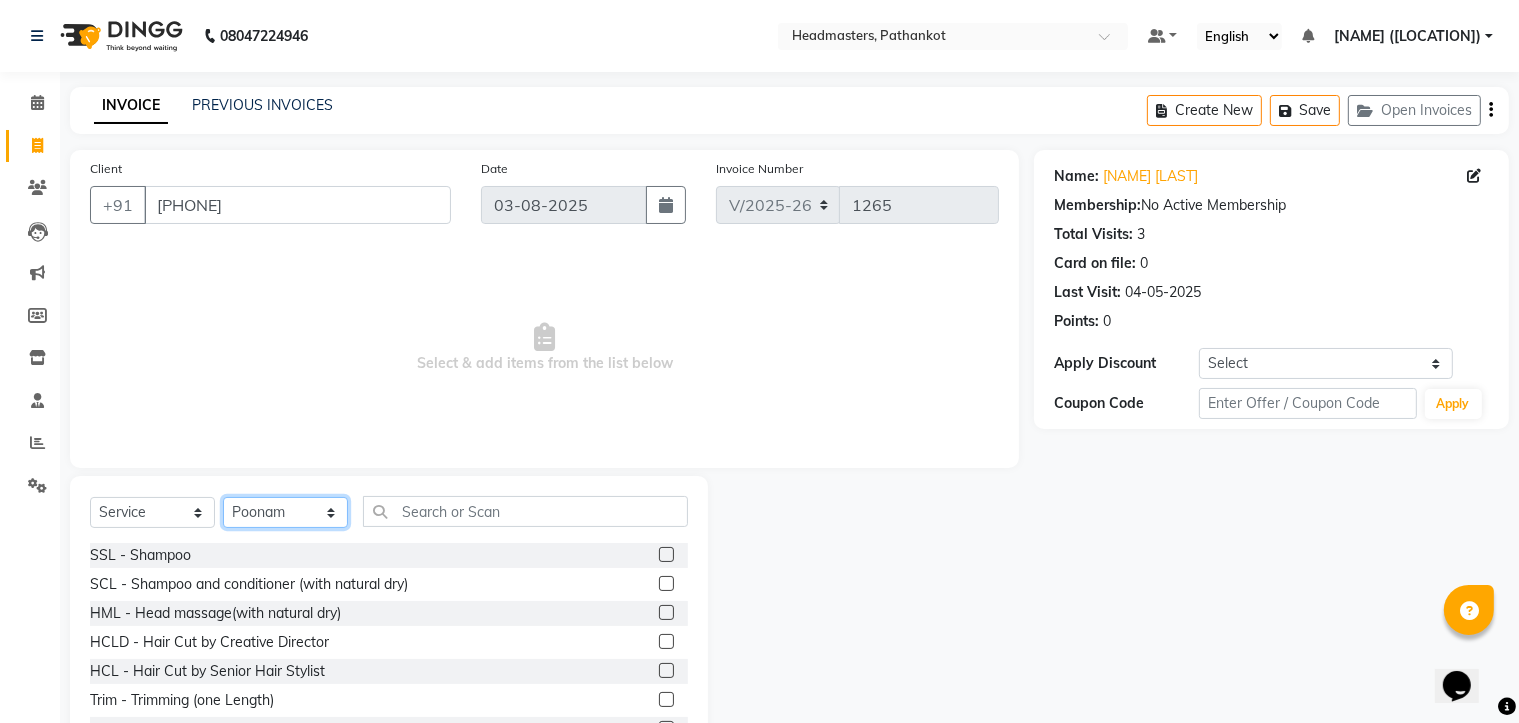 select on "66907" 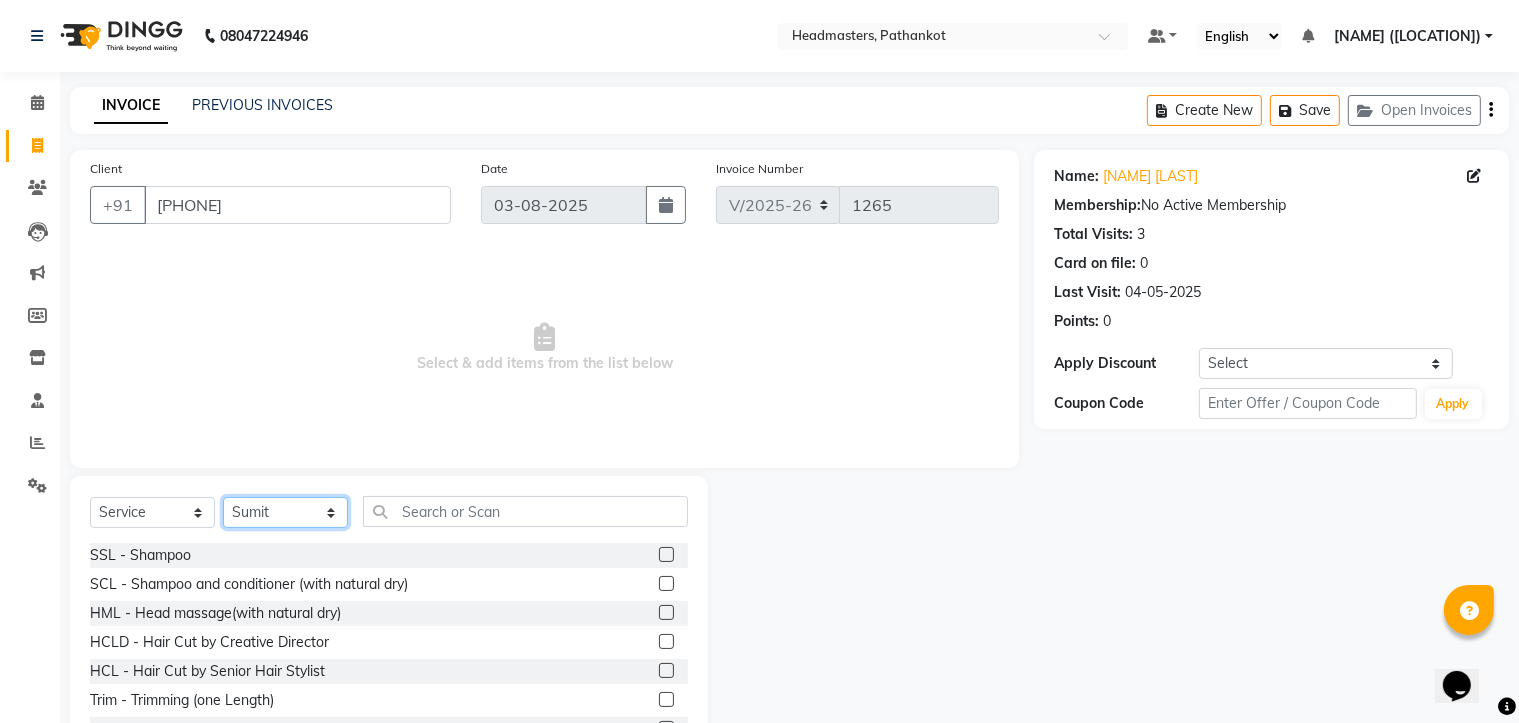 click on "Select Stylist [NAME] HEAD MASTERS [NAME] [NAME] [NAME] [NAME] [NAME] [NAME] [NAME] [NAME] [NAME] [NAME] [NAME]" 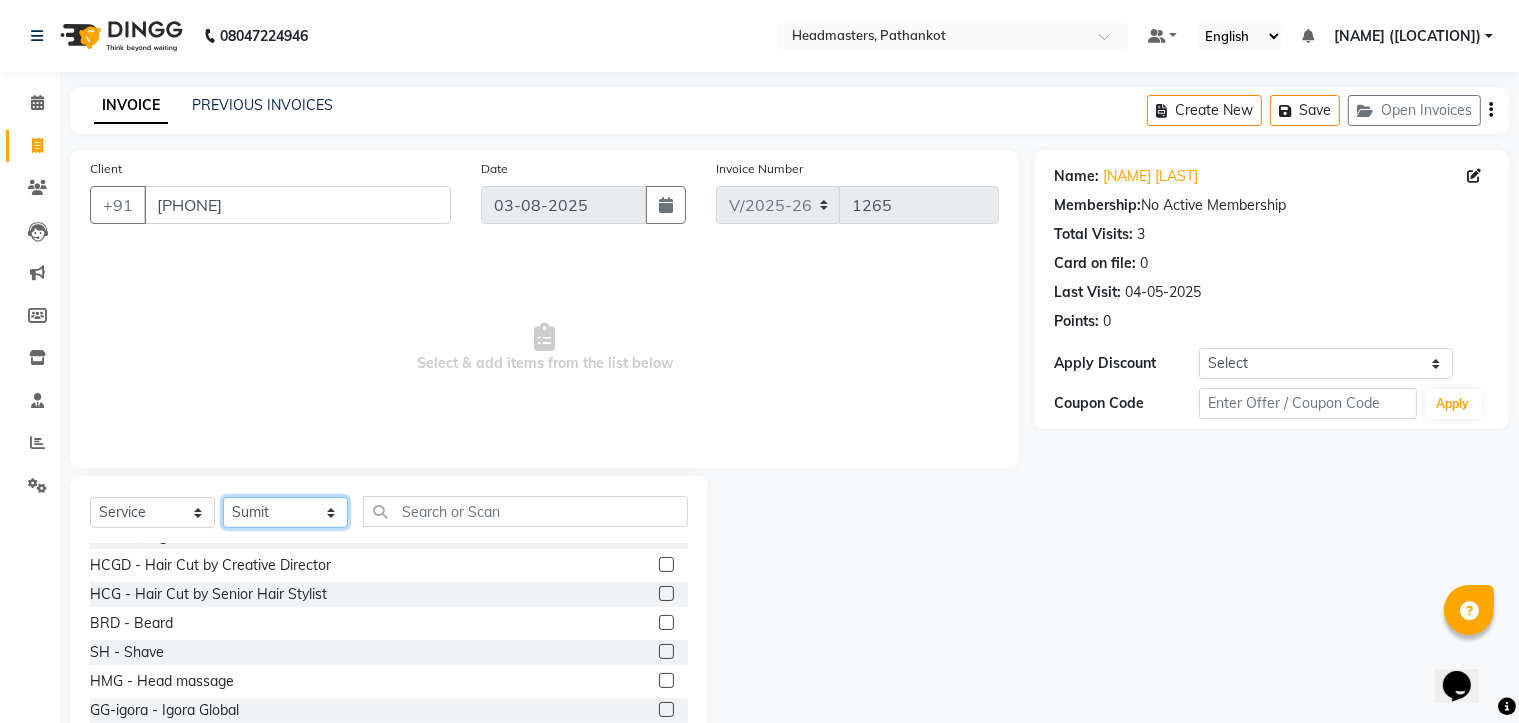 scroll, scrollTop: 900, scrollLeft: 0, axis: vertical 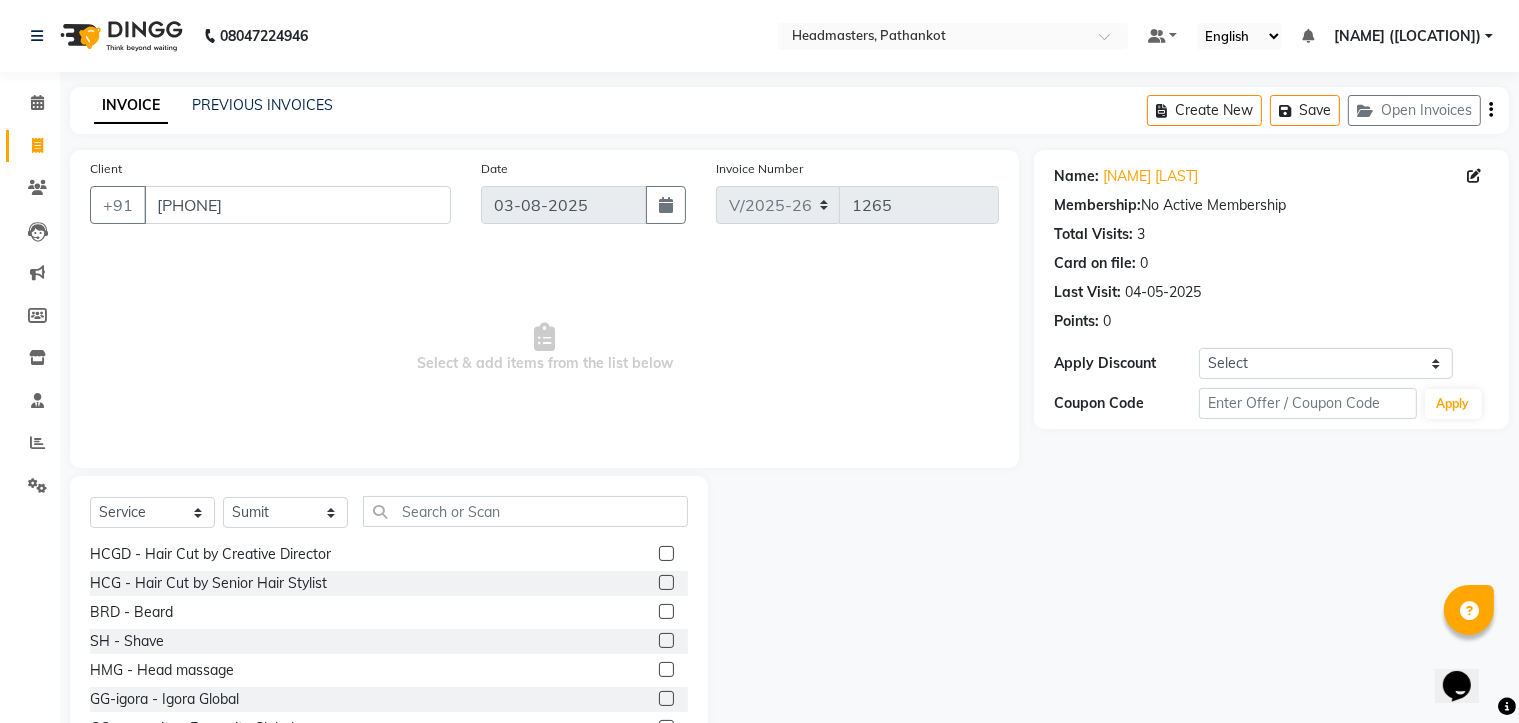 click 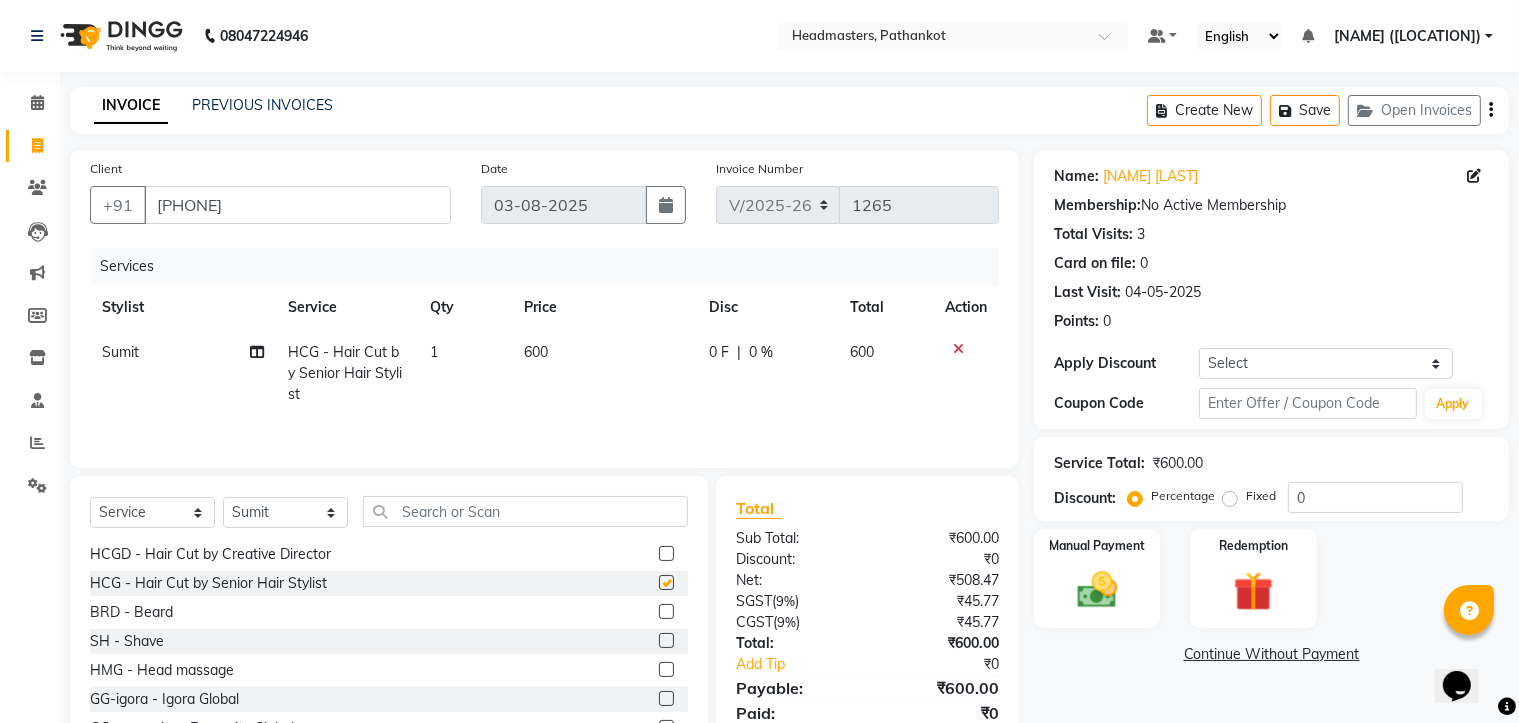 checkbox on "false" 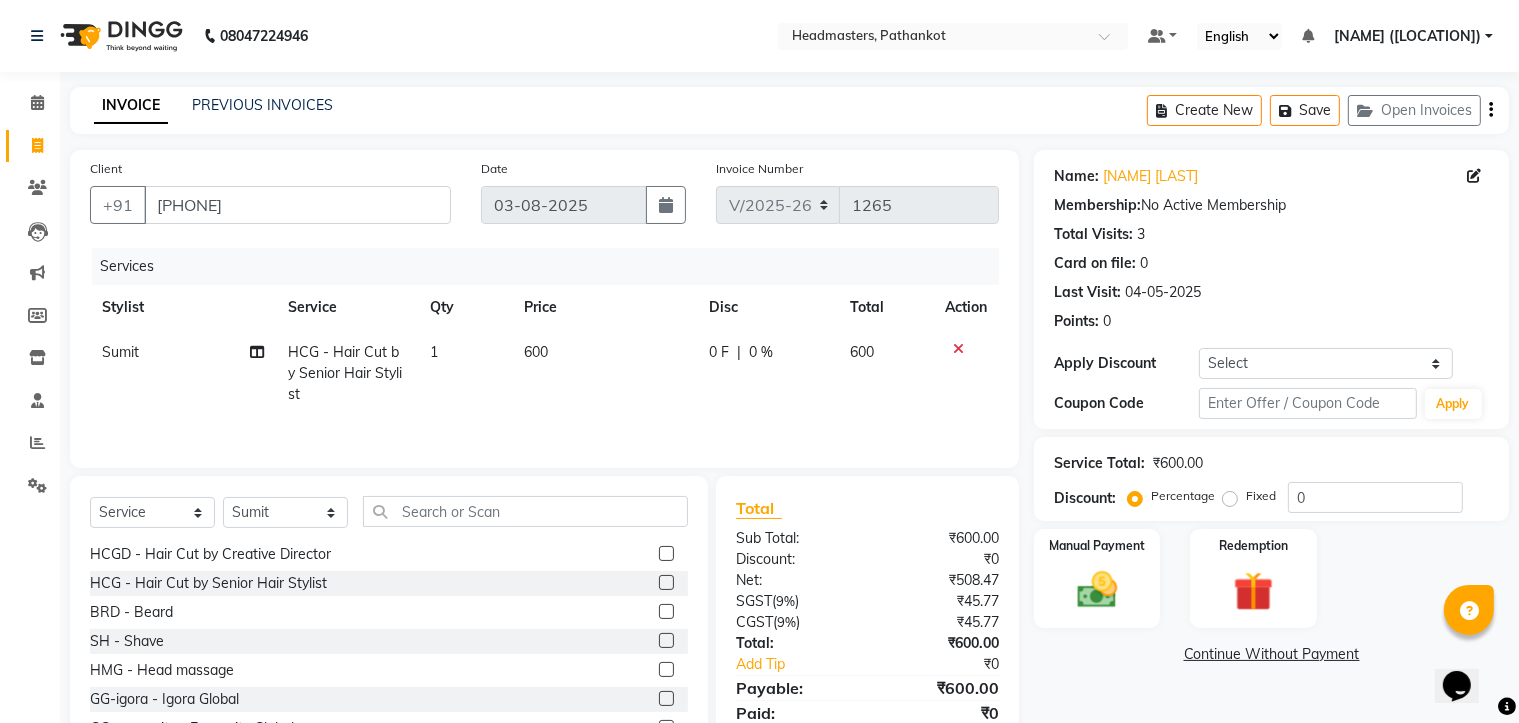 click on "600" 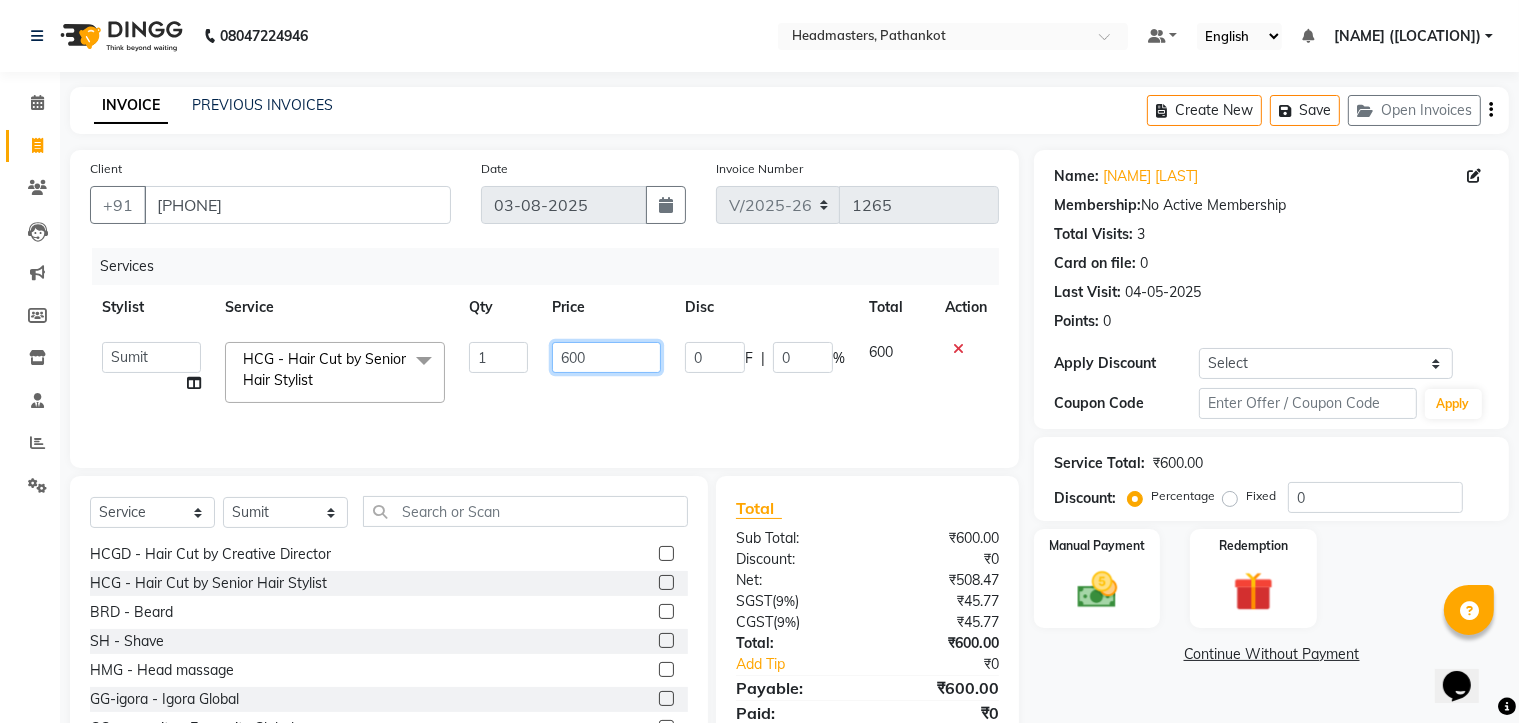 click on "600" 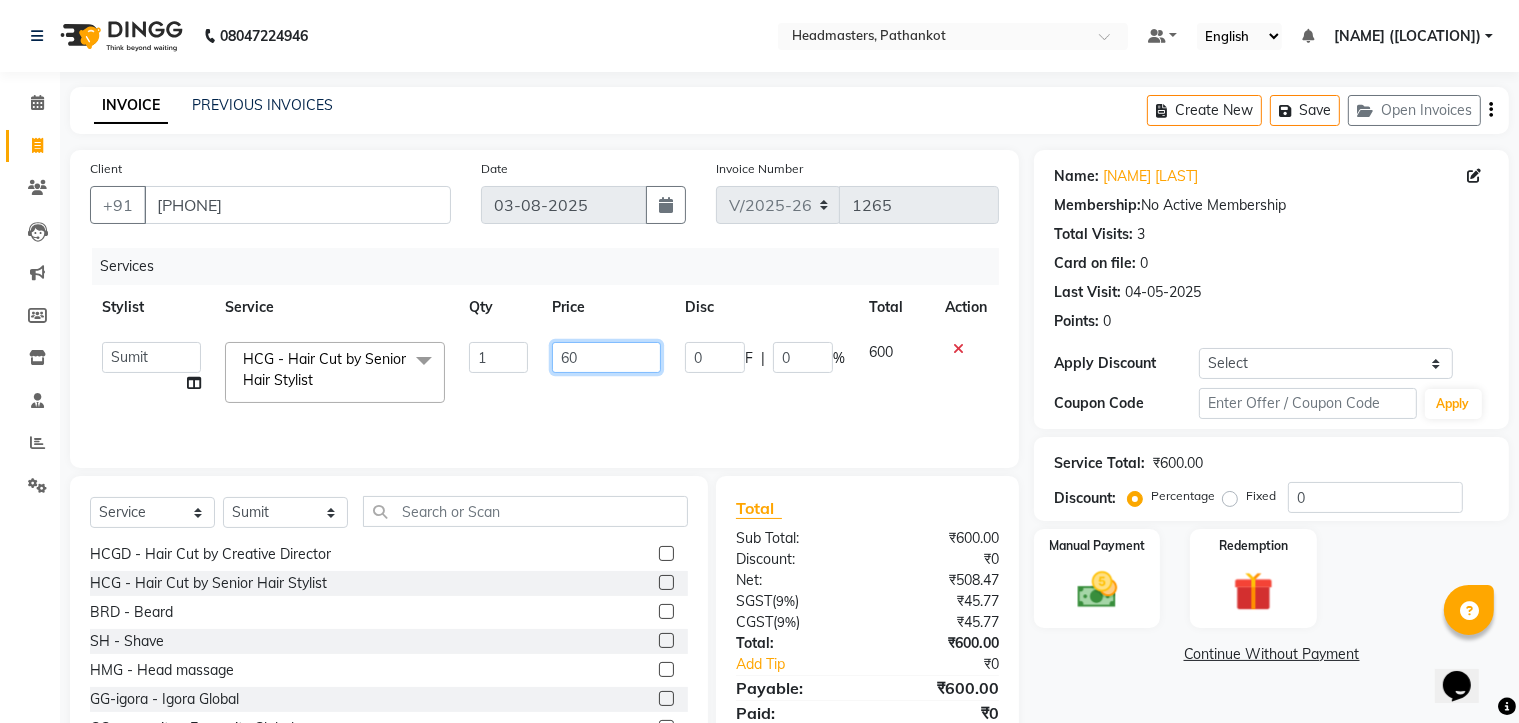 type on "6" 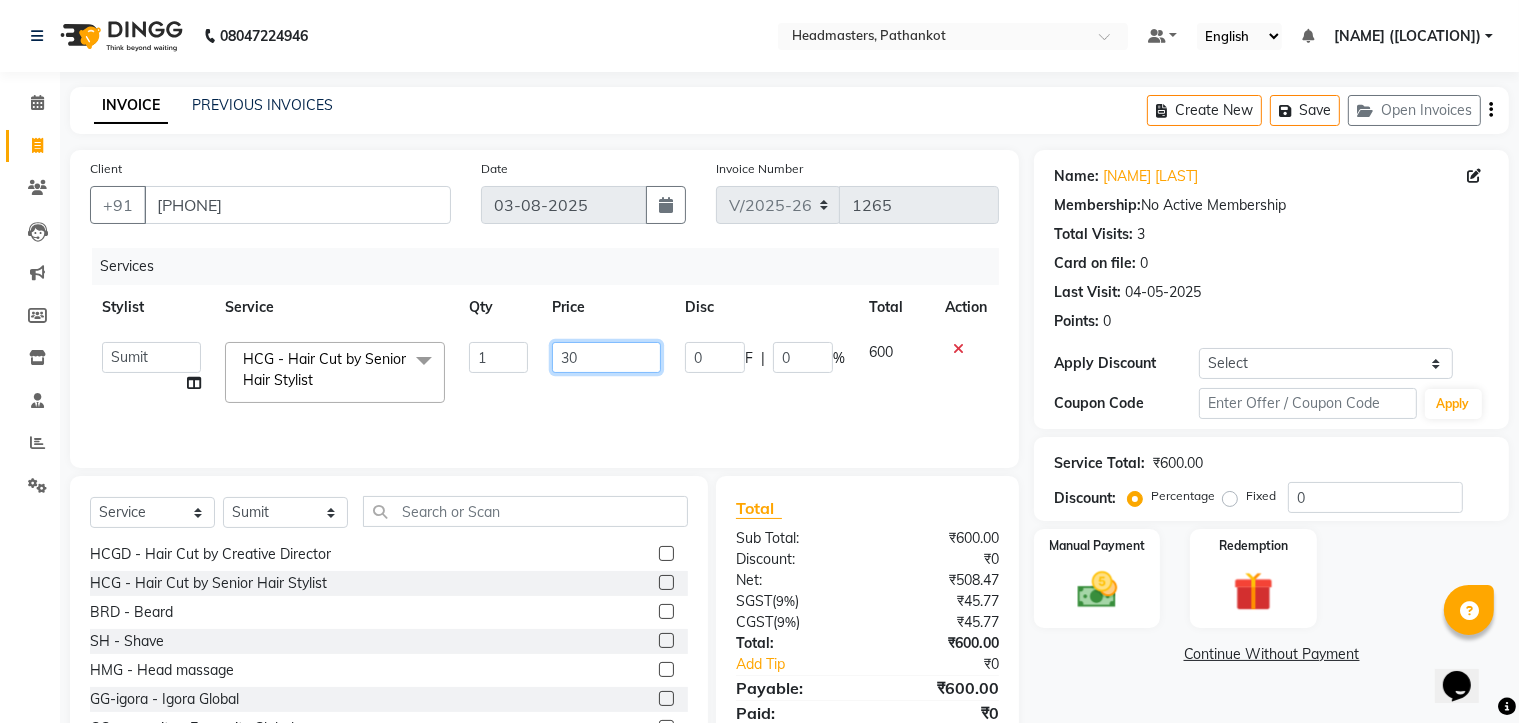 type on "300" 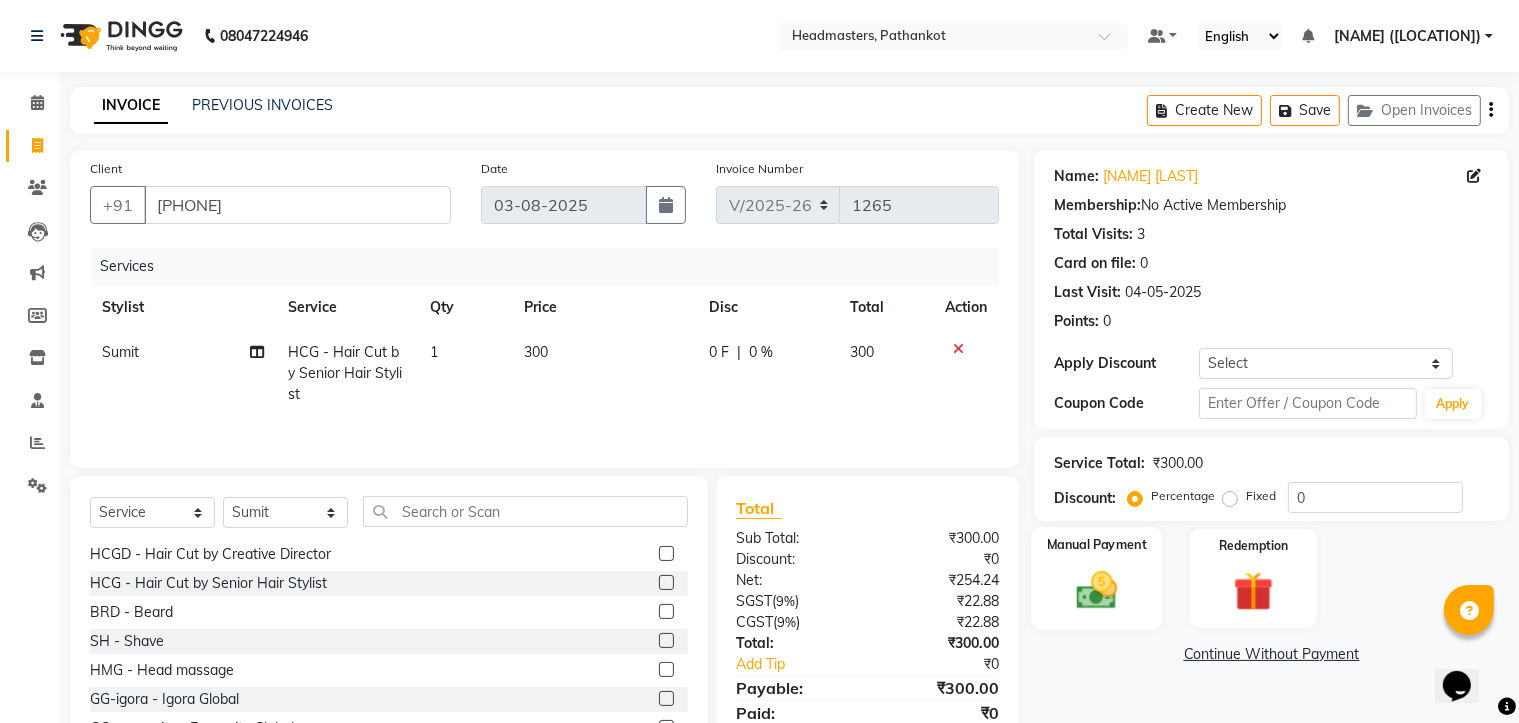 click on "Manual Payment" 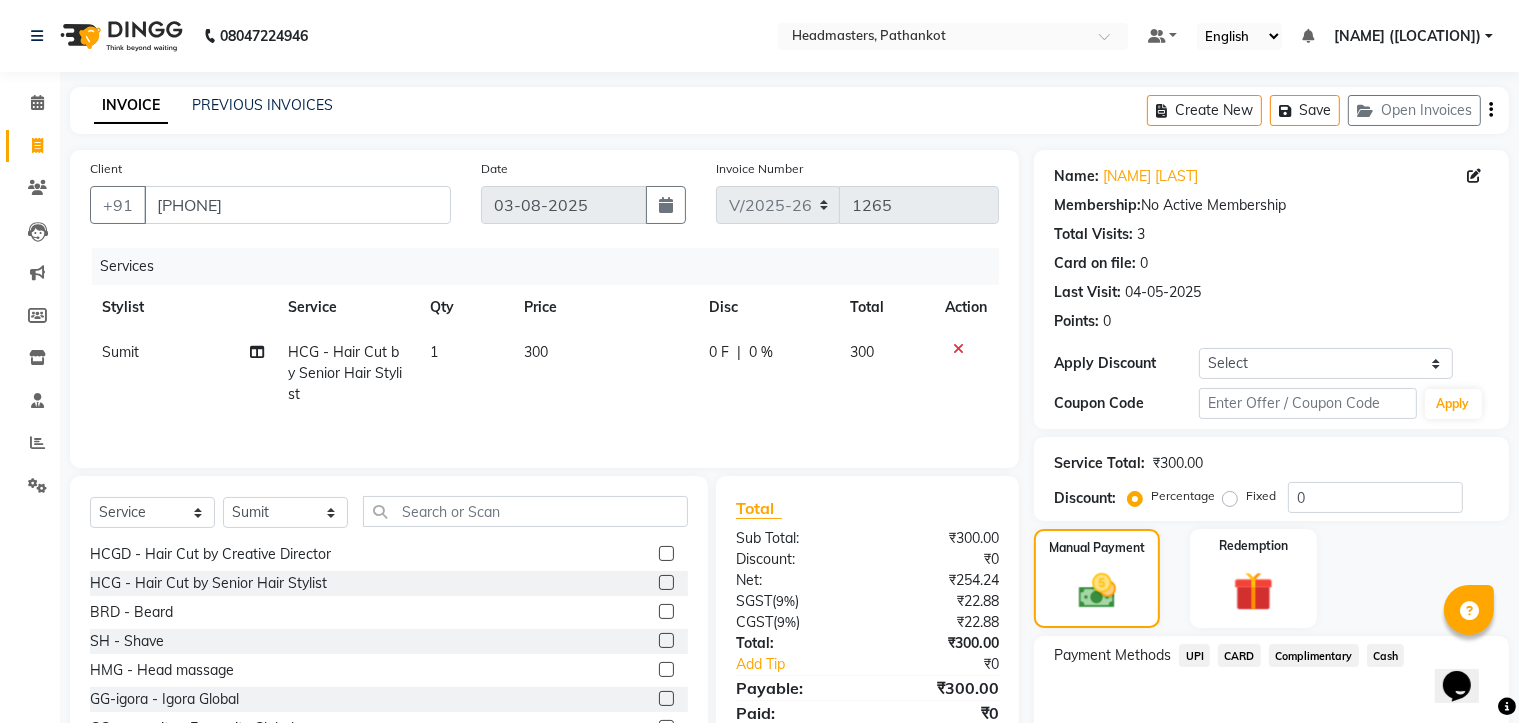 click on "UPI" 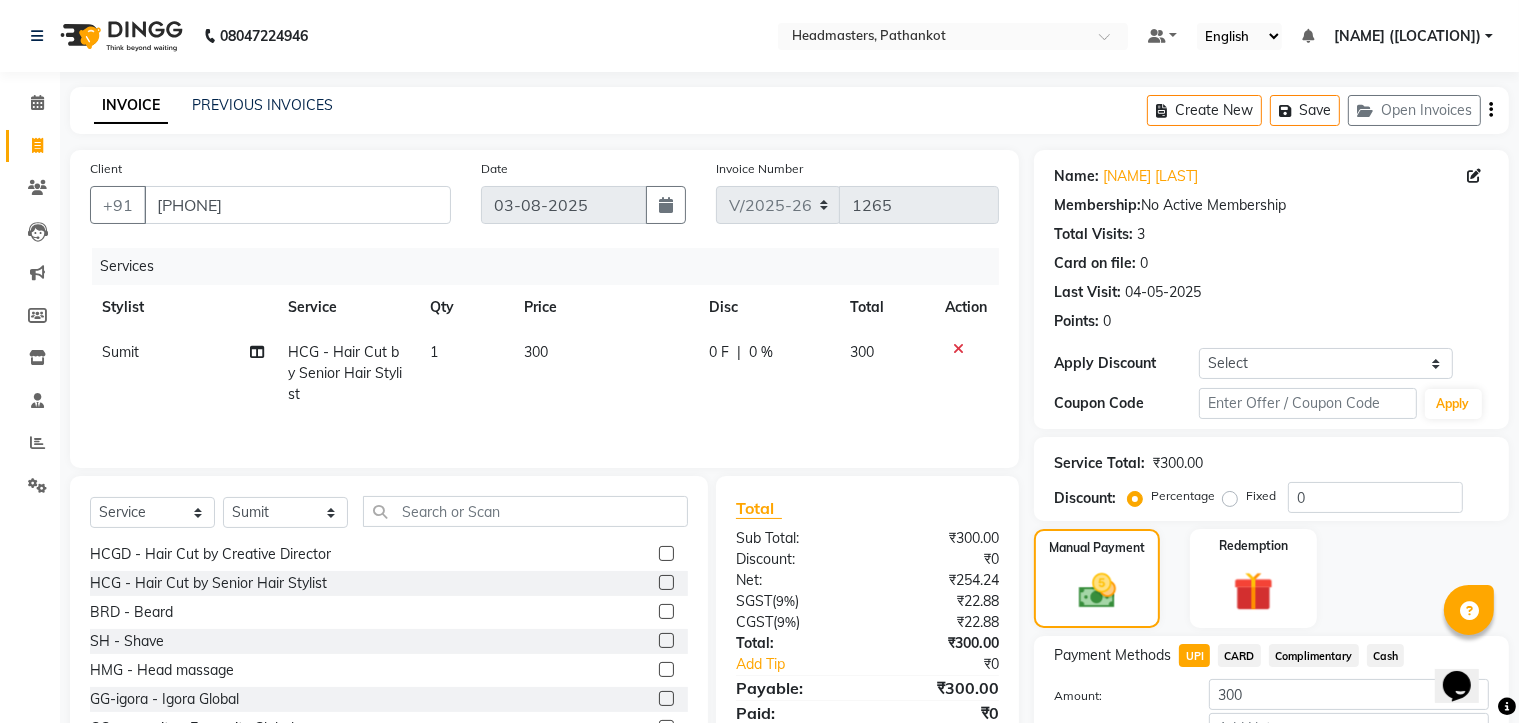 scroll, scrollTop: 135, scrollLeft: 0, axis: vertical 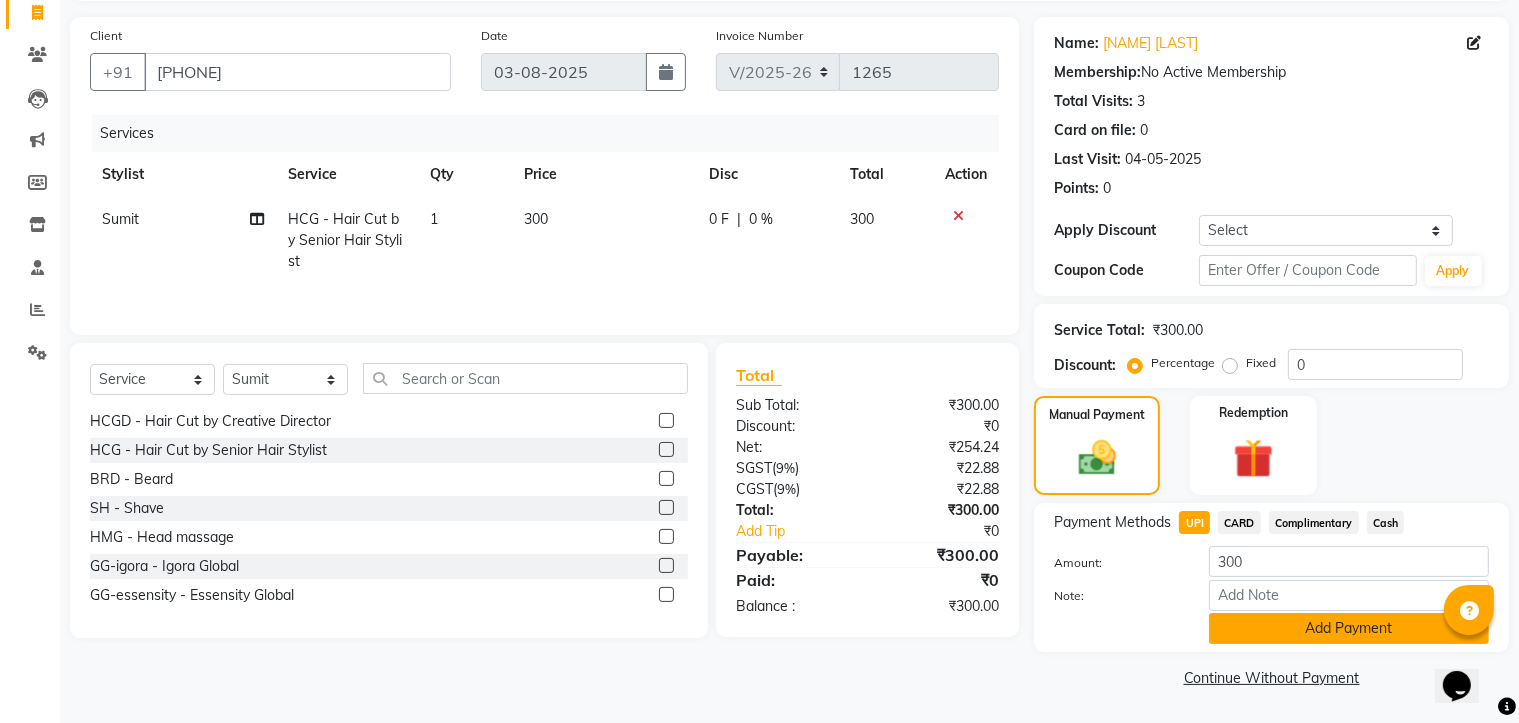 click on "Add Payment" 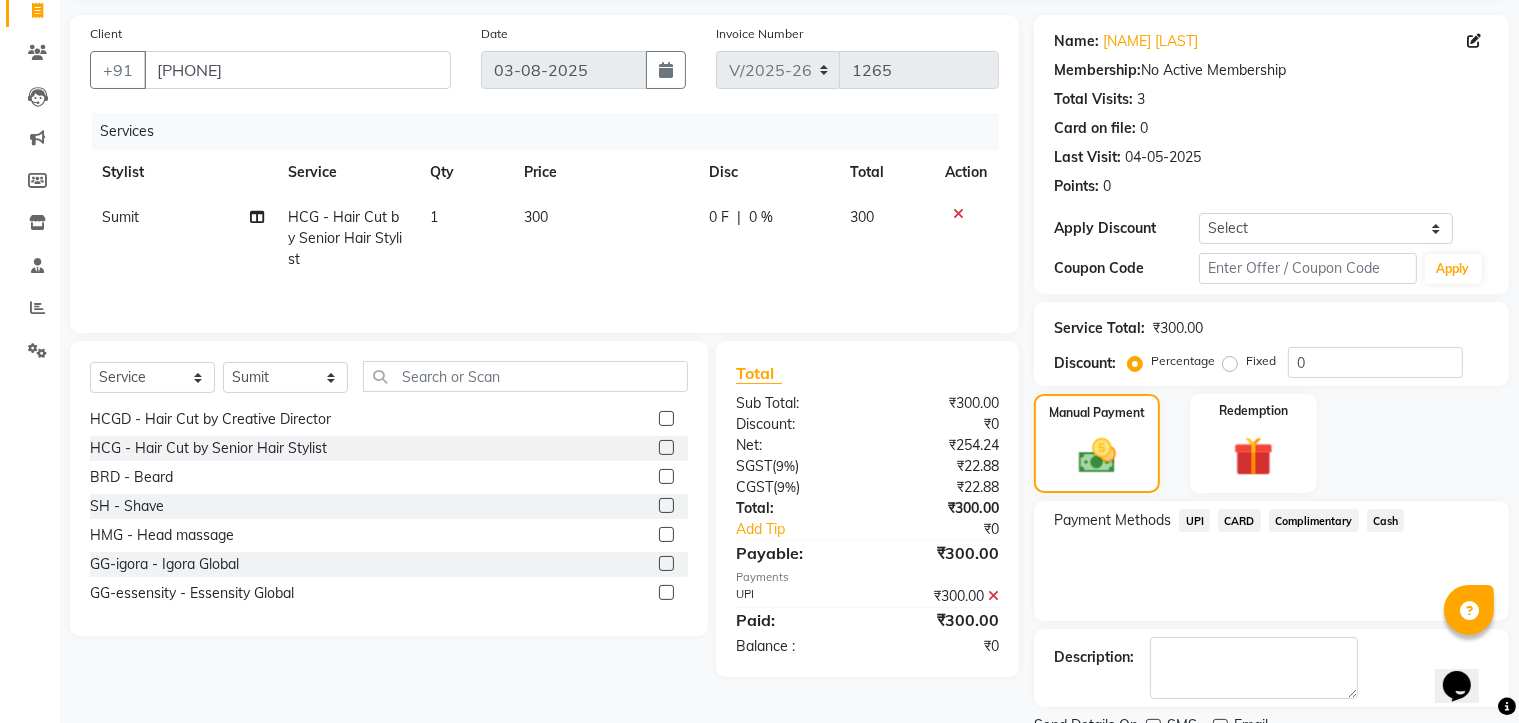 scroll, scrollTop: 216, scrollLeft: 0, axis: vertical 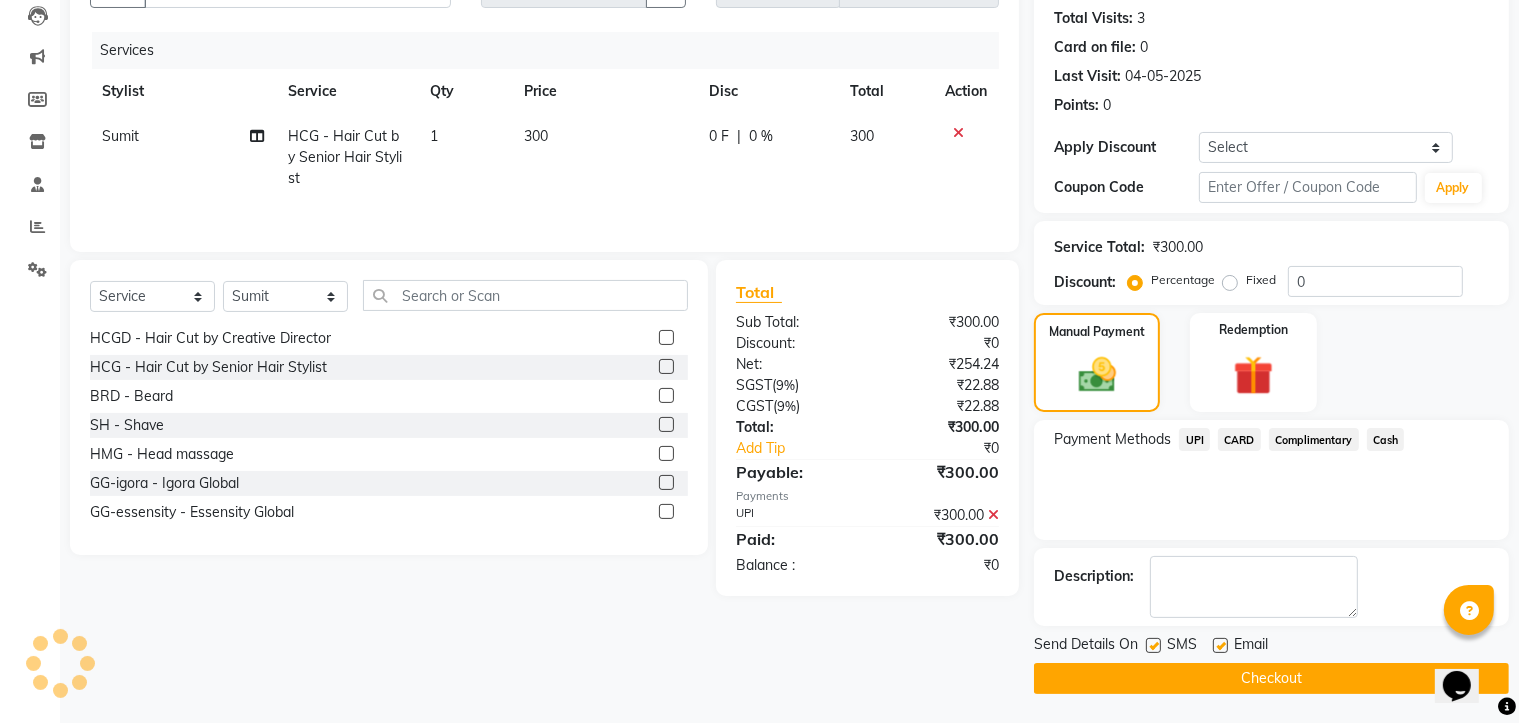 click on "Checkout" 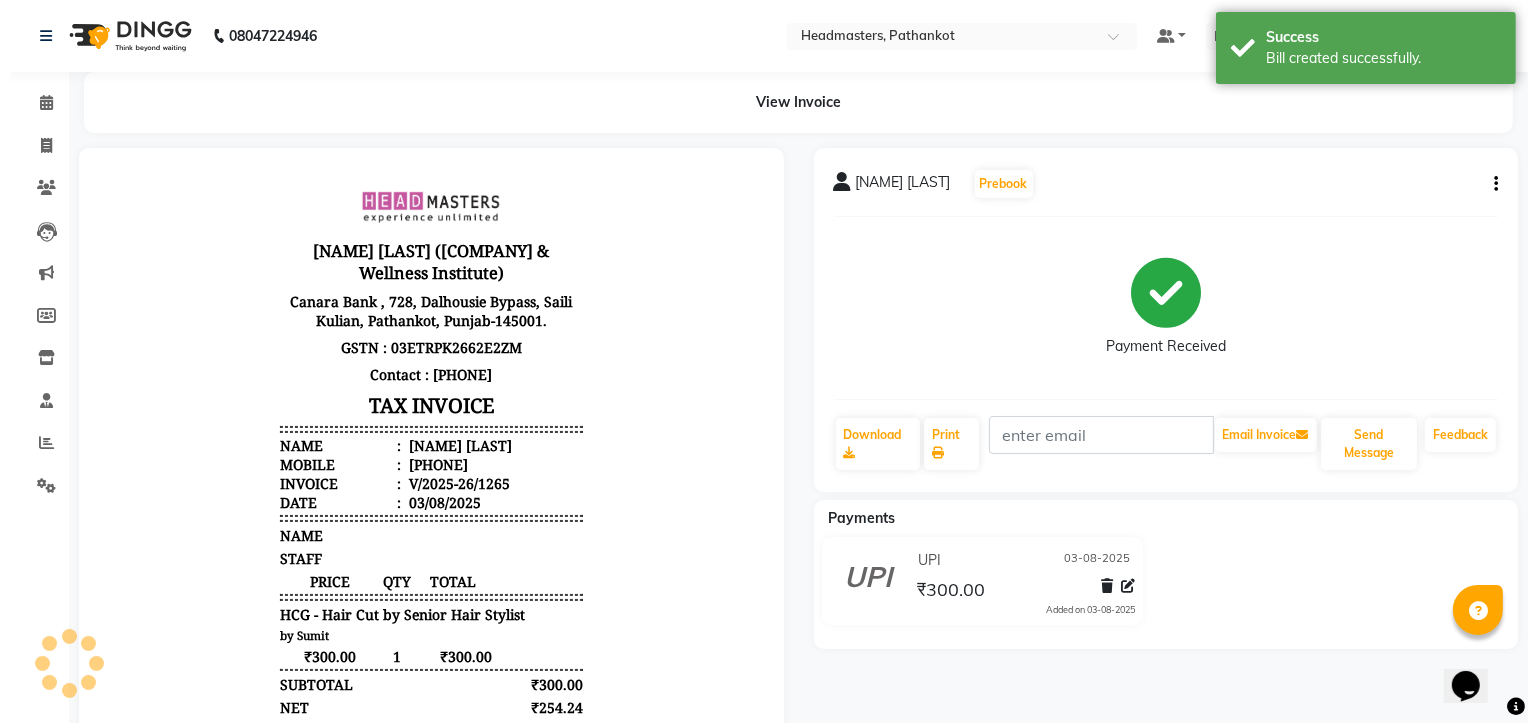 scroll, scrollTop: 0, scrollLeft: 0, axis: both 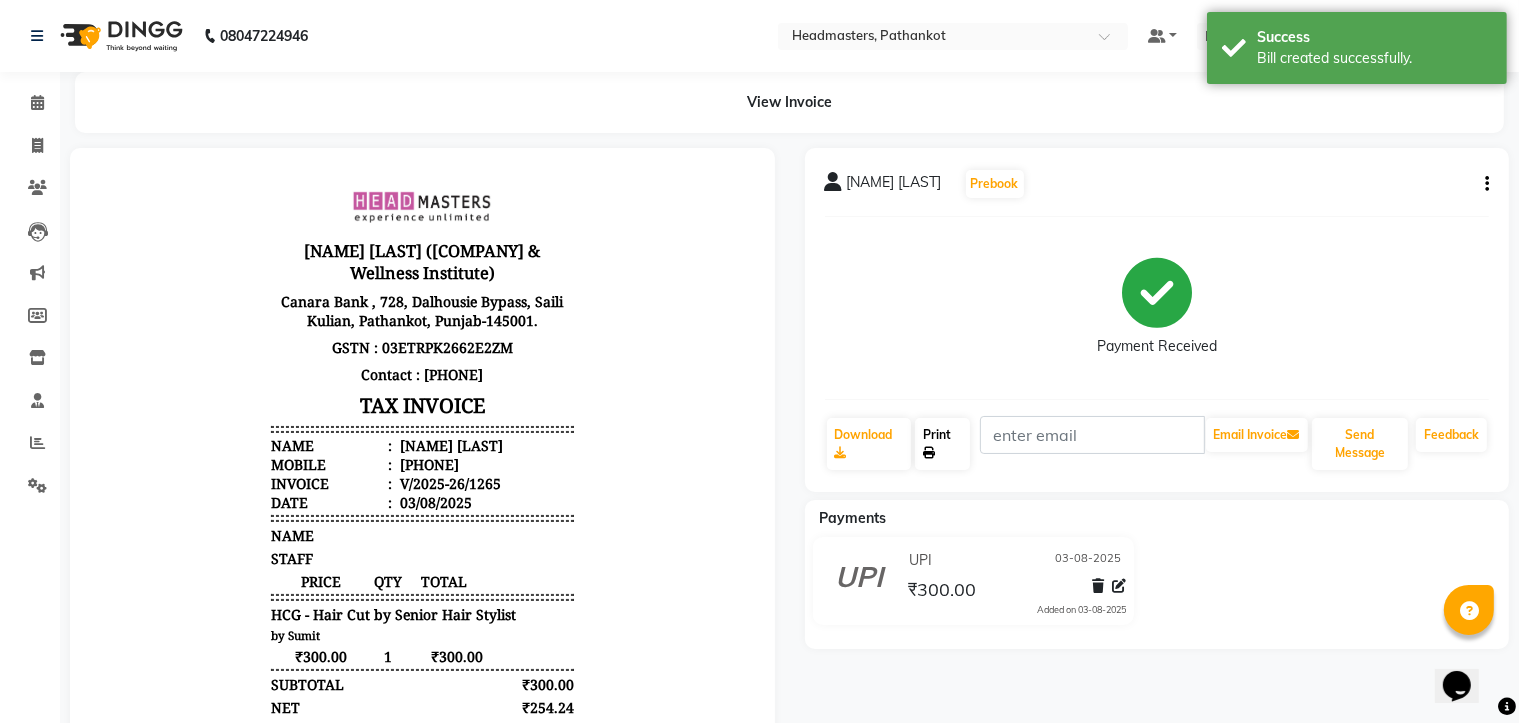 click on "Print" 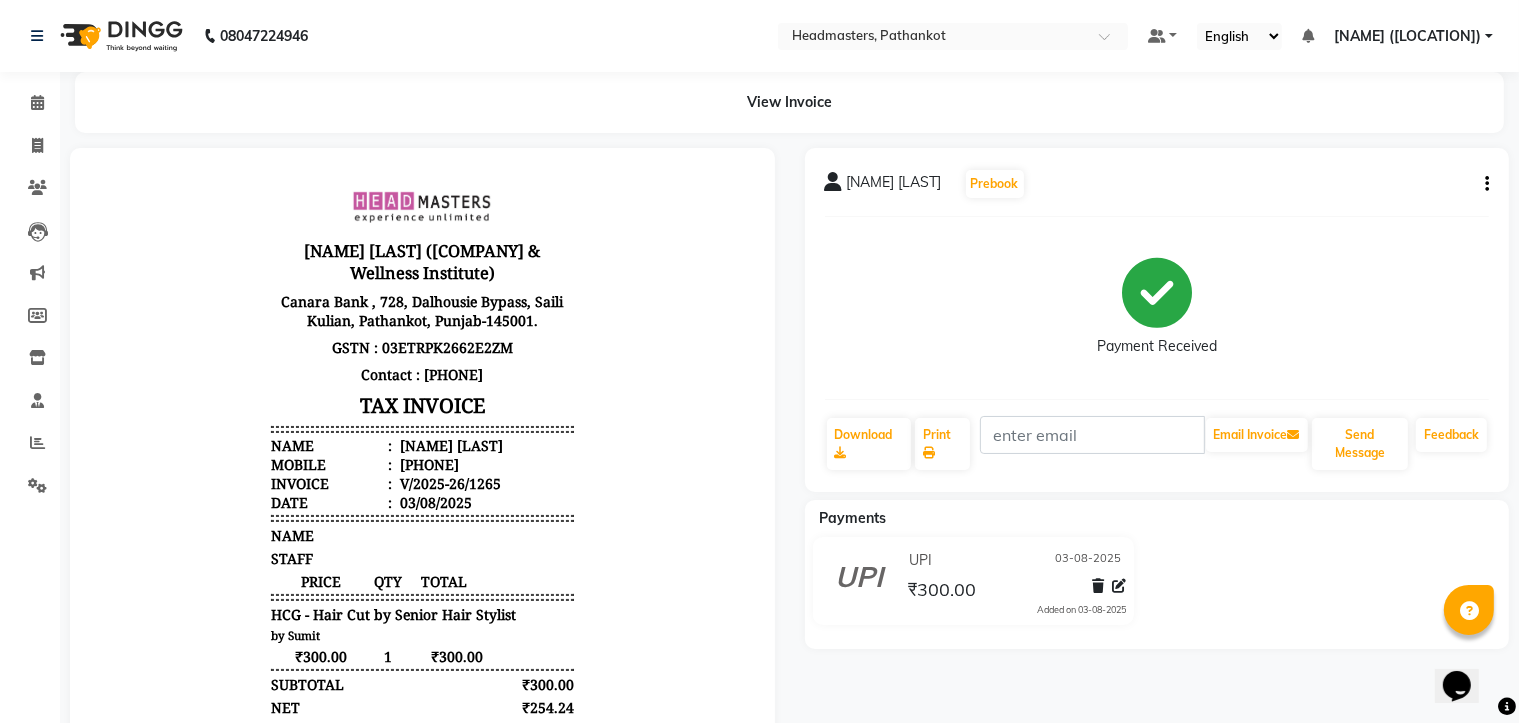 click on "Payment Received" 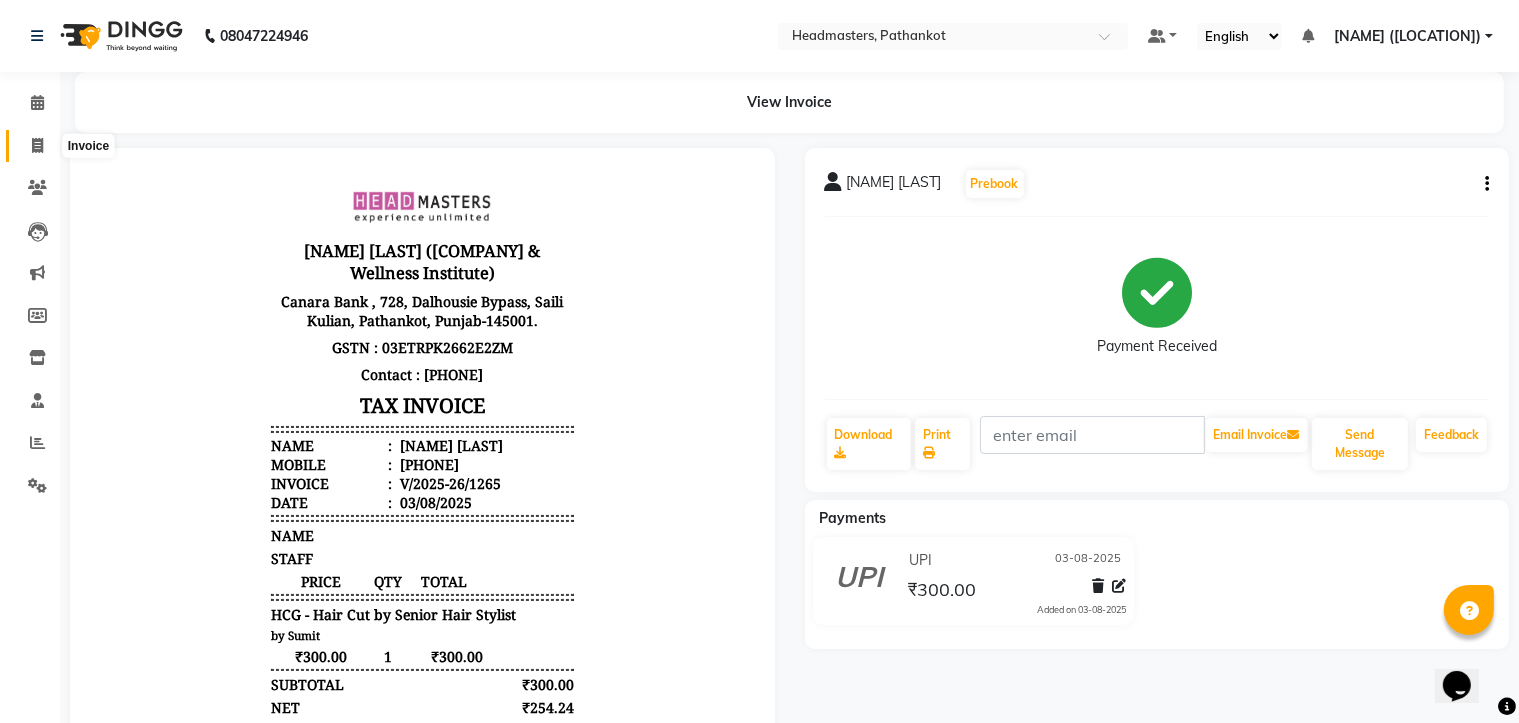 click 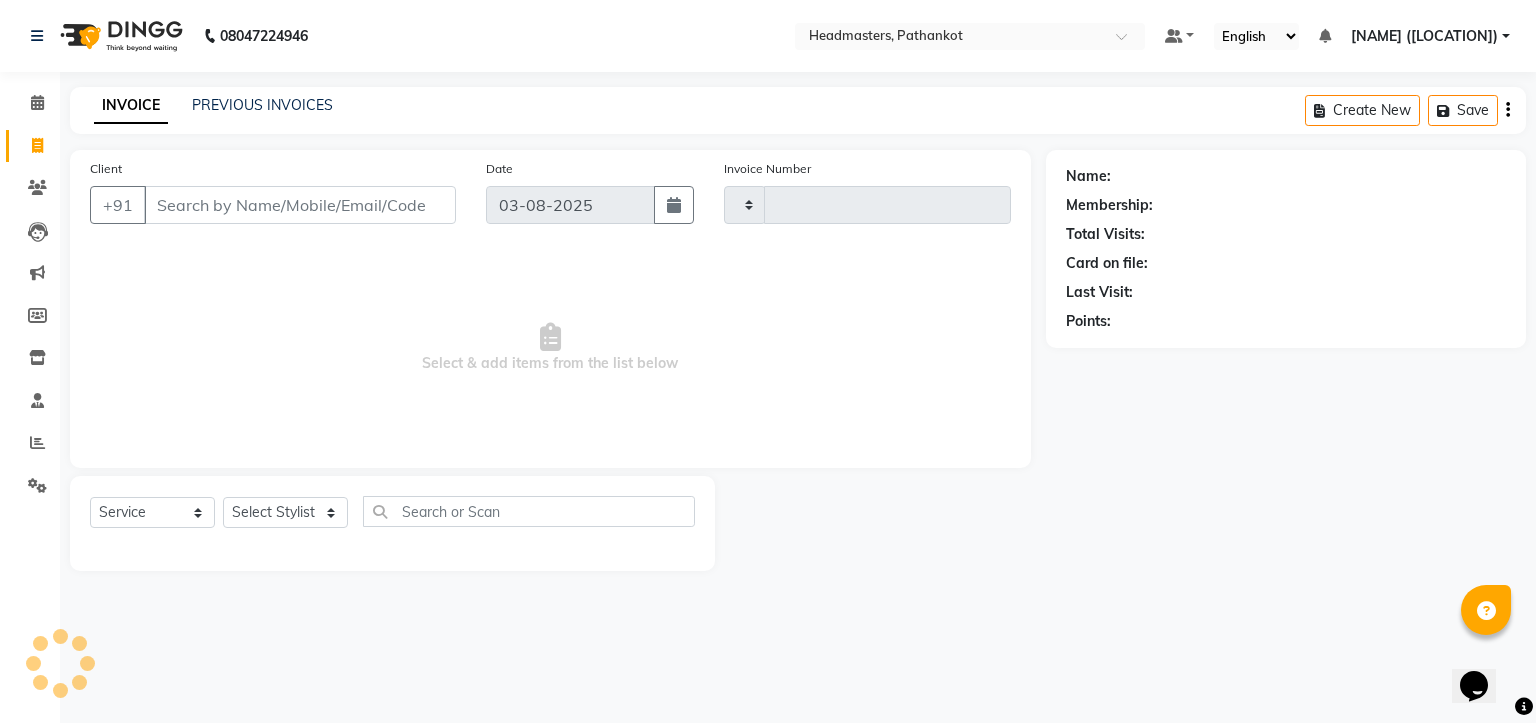 type on "1266" 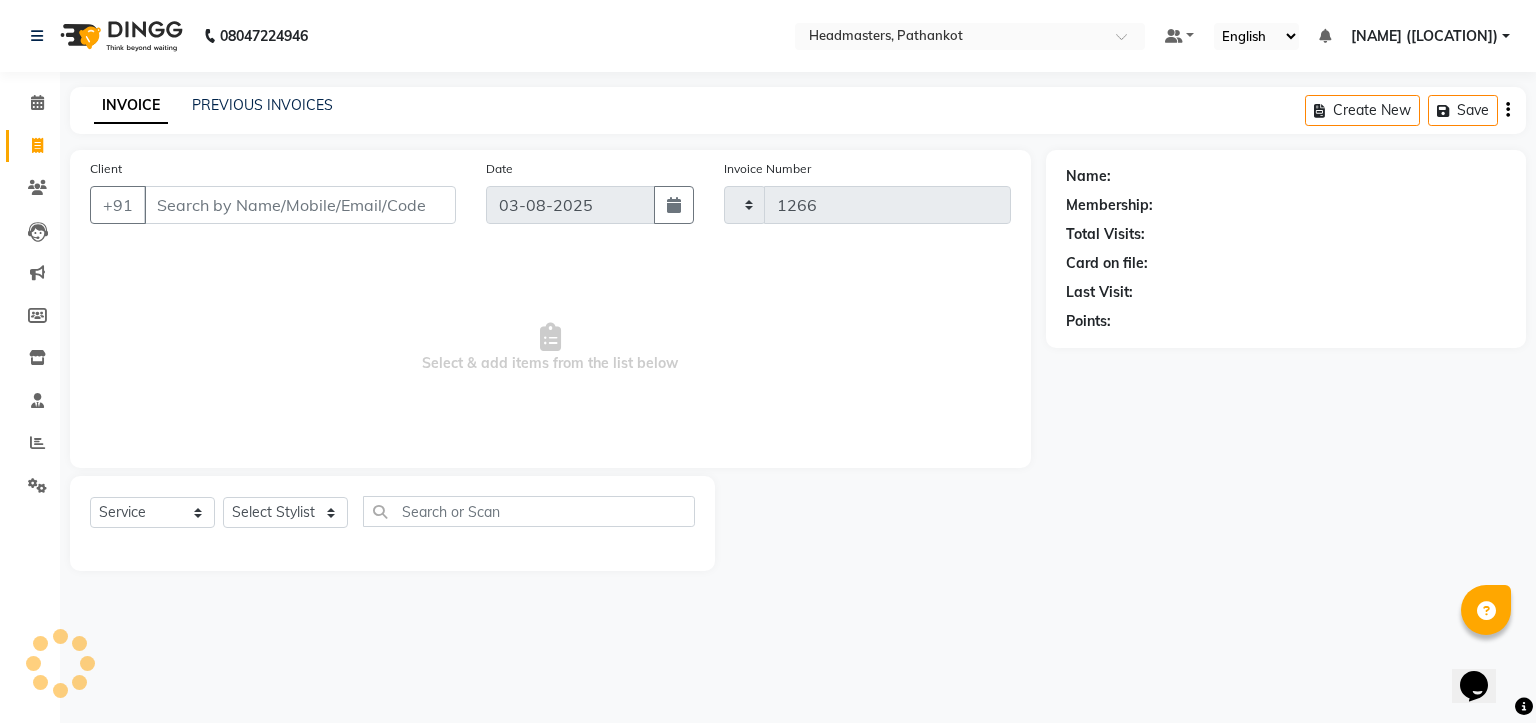 select on "7530" 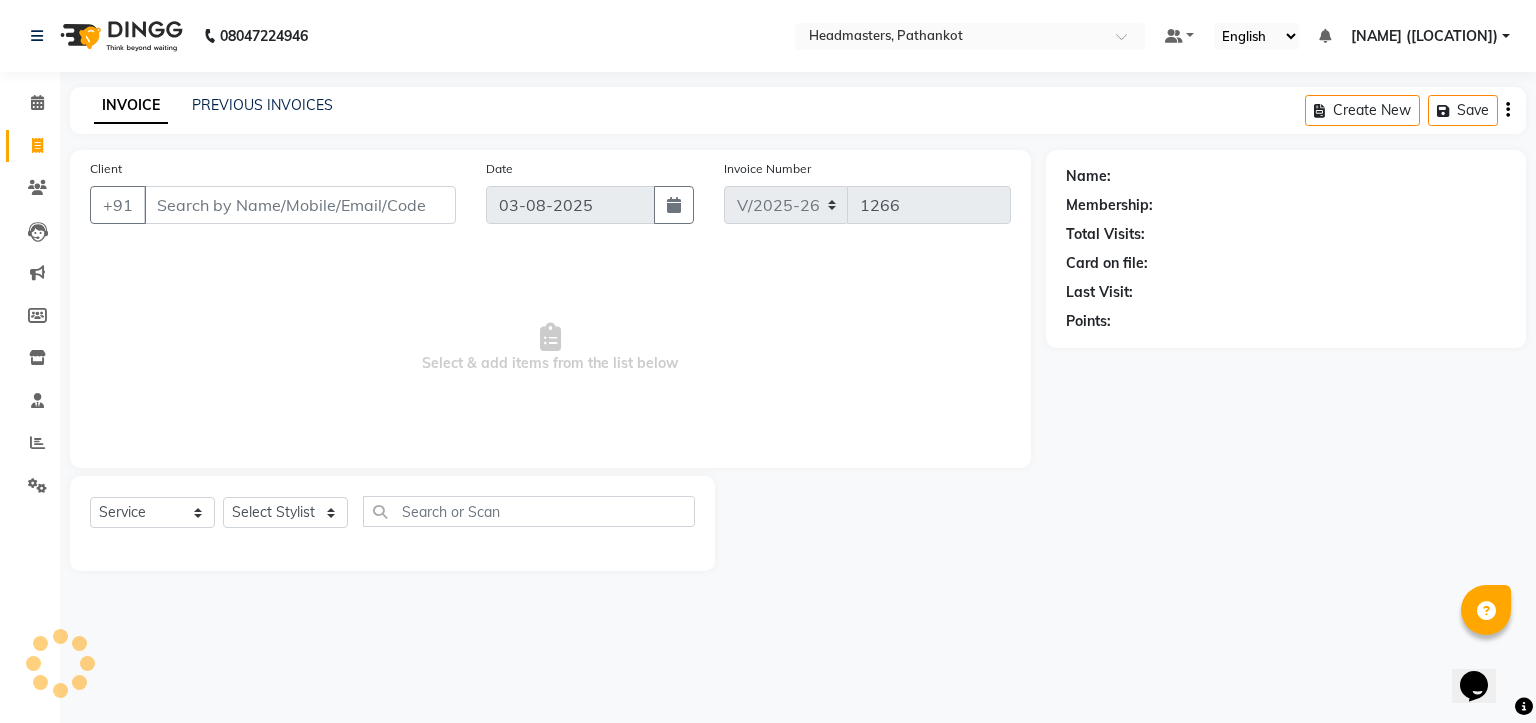click on "Client" at bounding box center [300, 205] 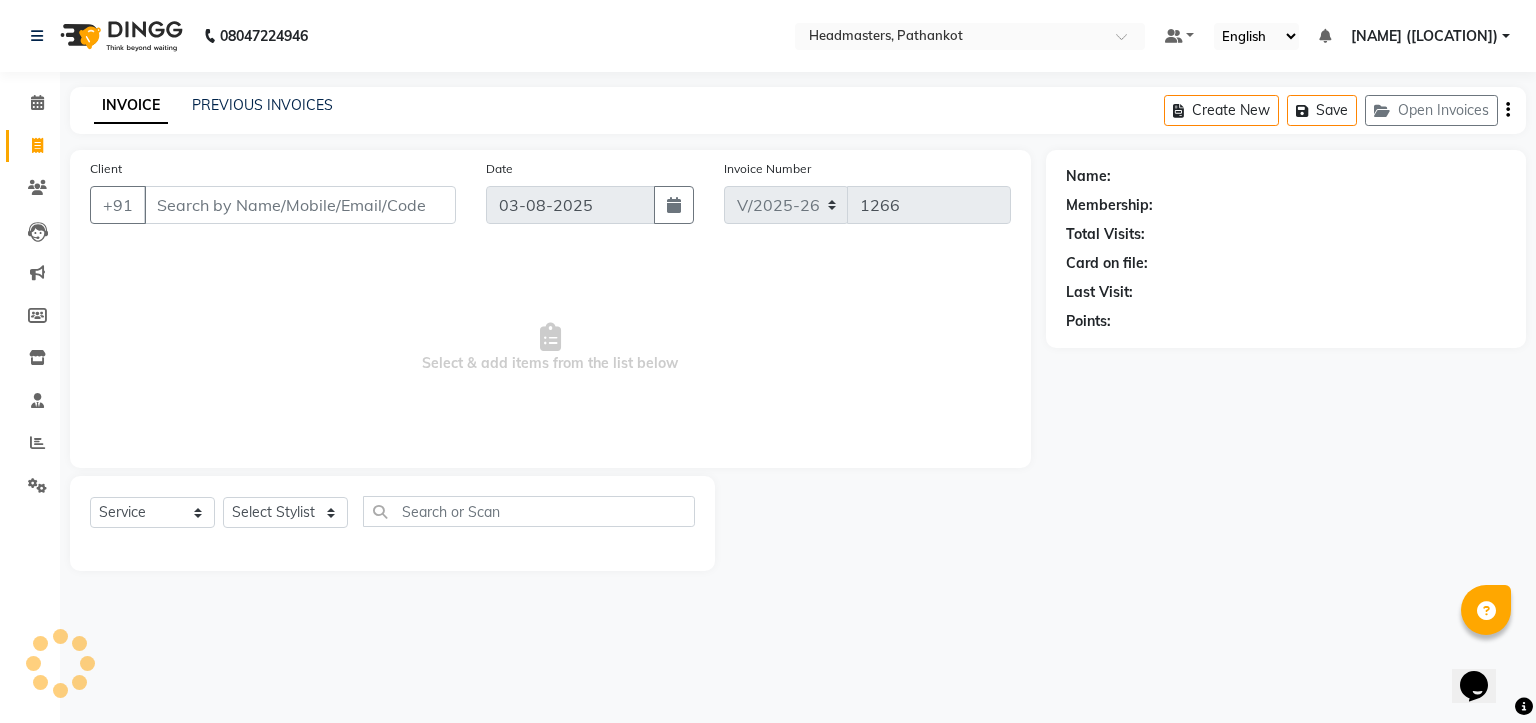 select on "66904" 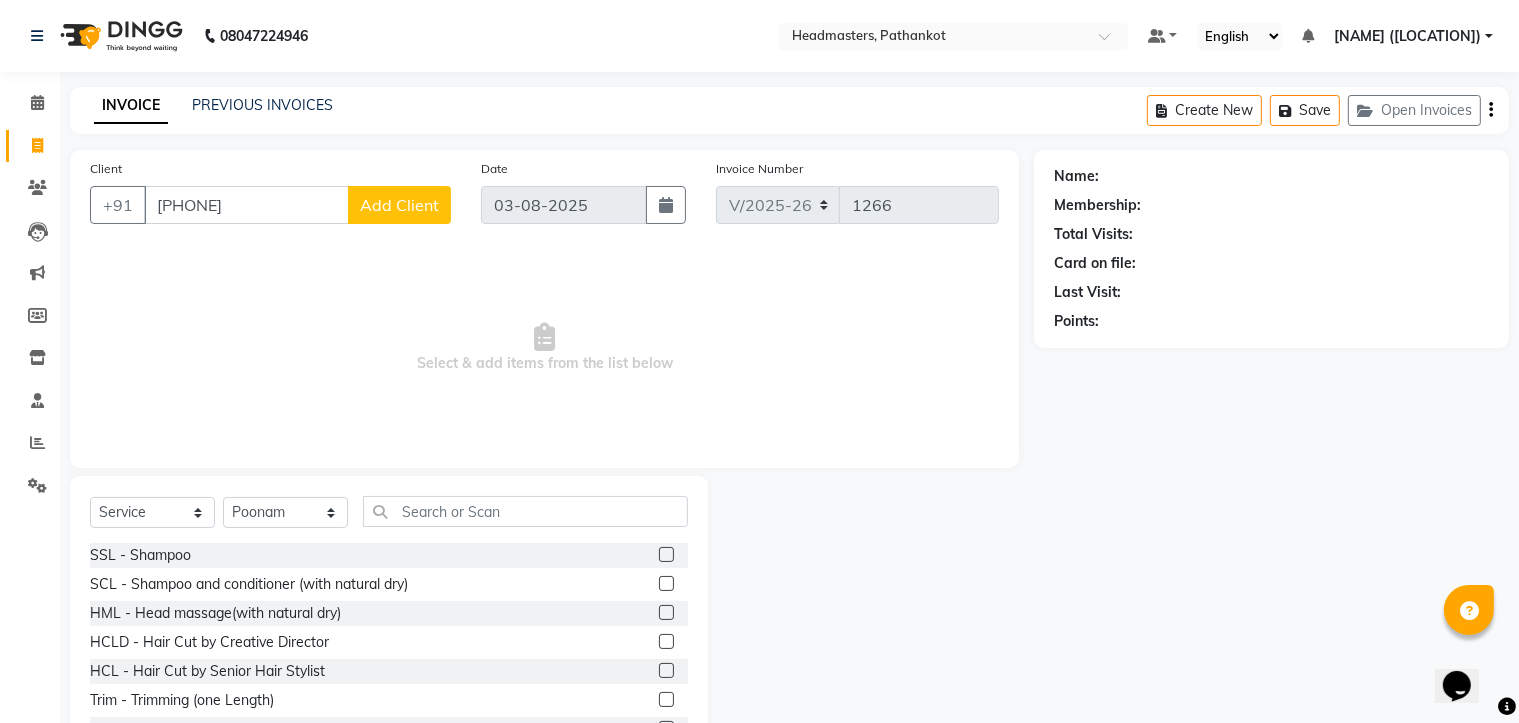type on "[PHONE]" 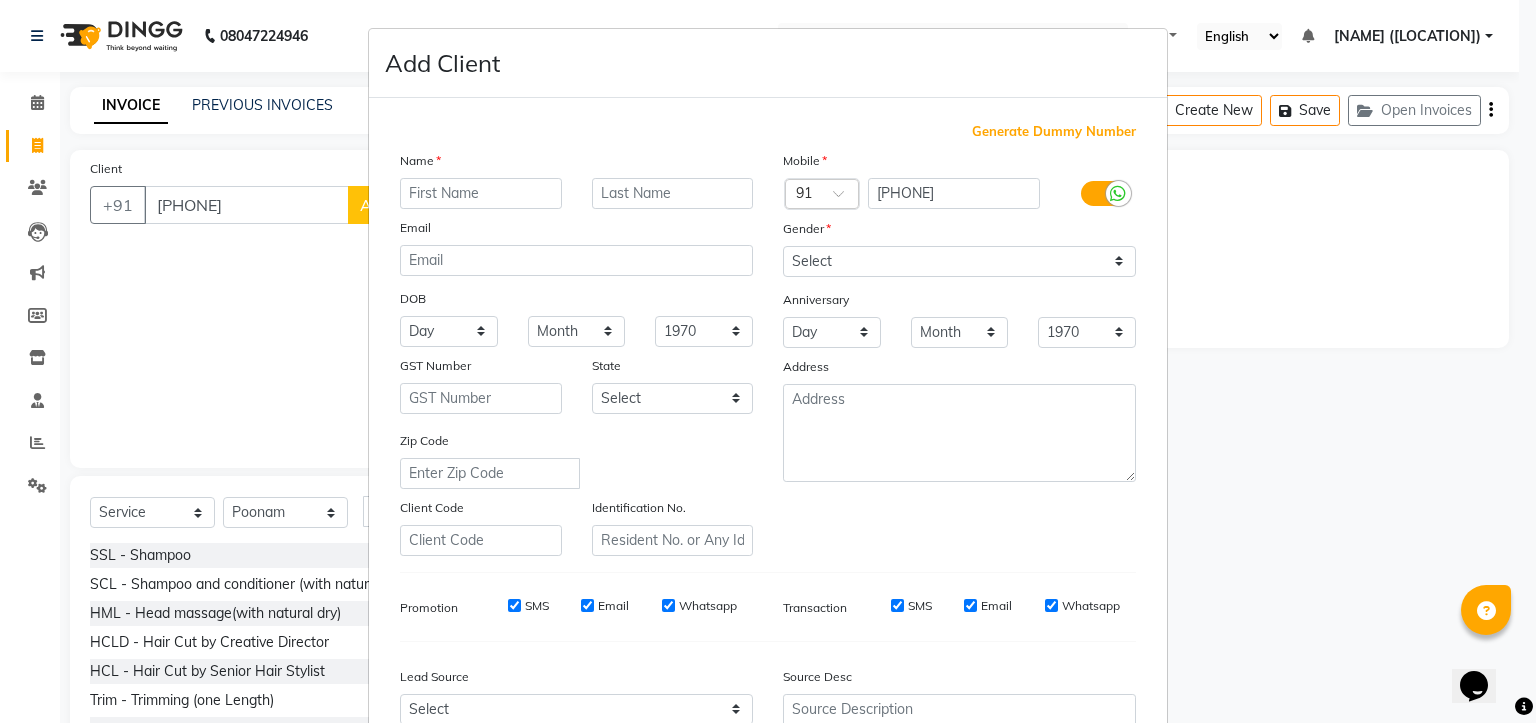 click at bounding box center (481, 193) 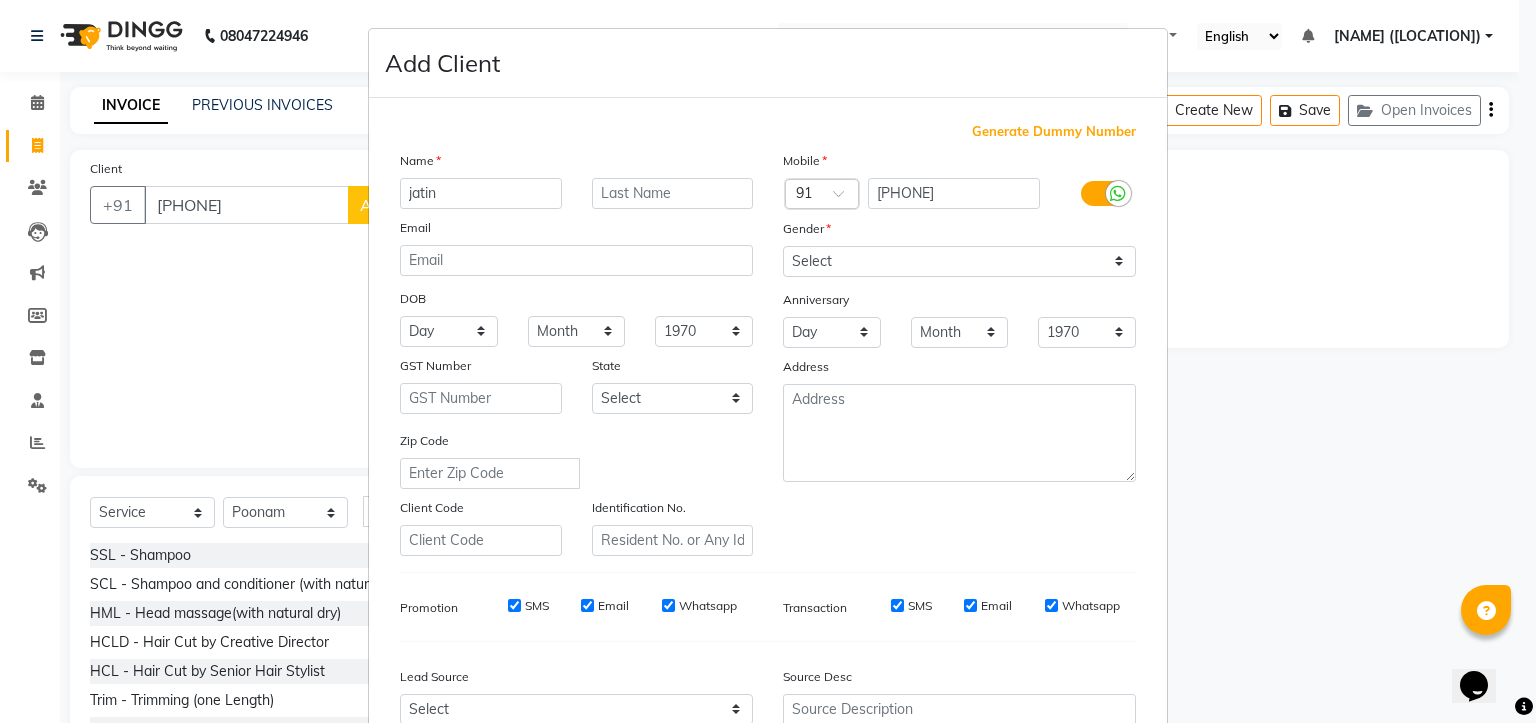 type on "jatin" 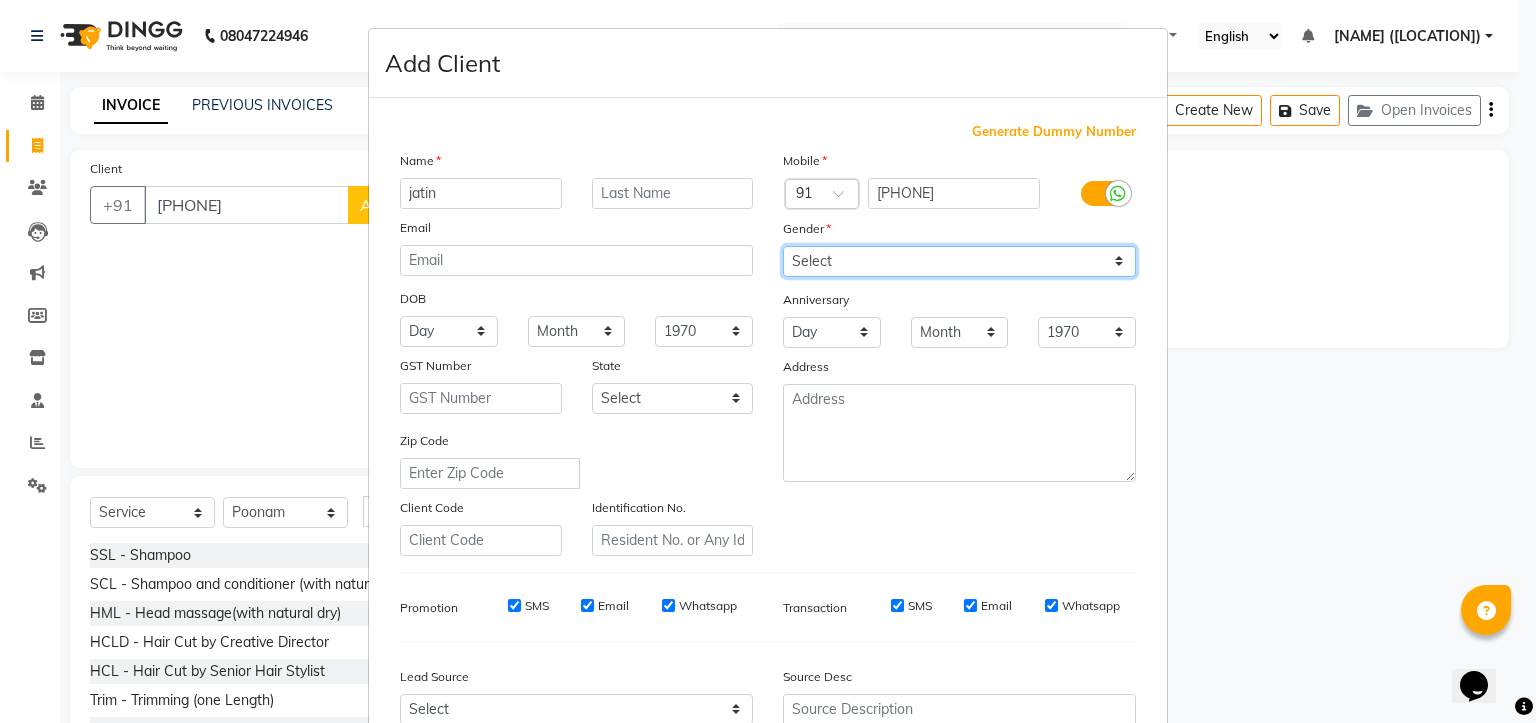 click on "Select Male Female Other Prefer Not To Say" at bounding box center [959, 261] 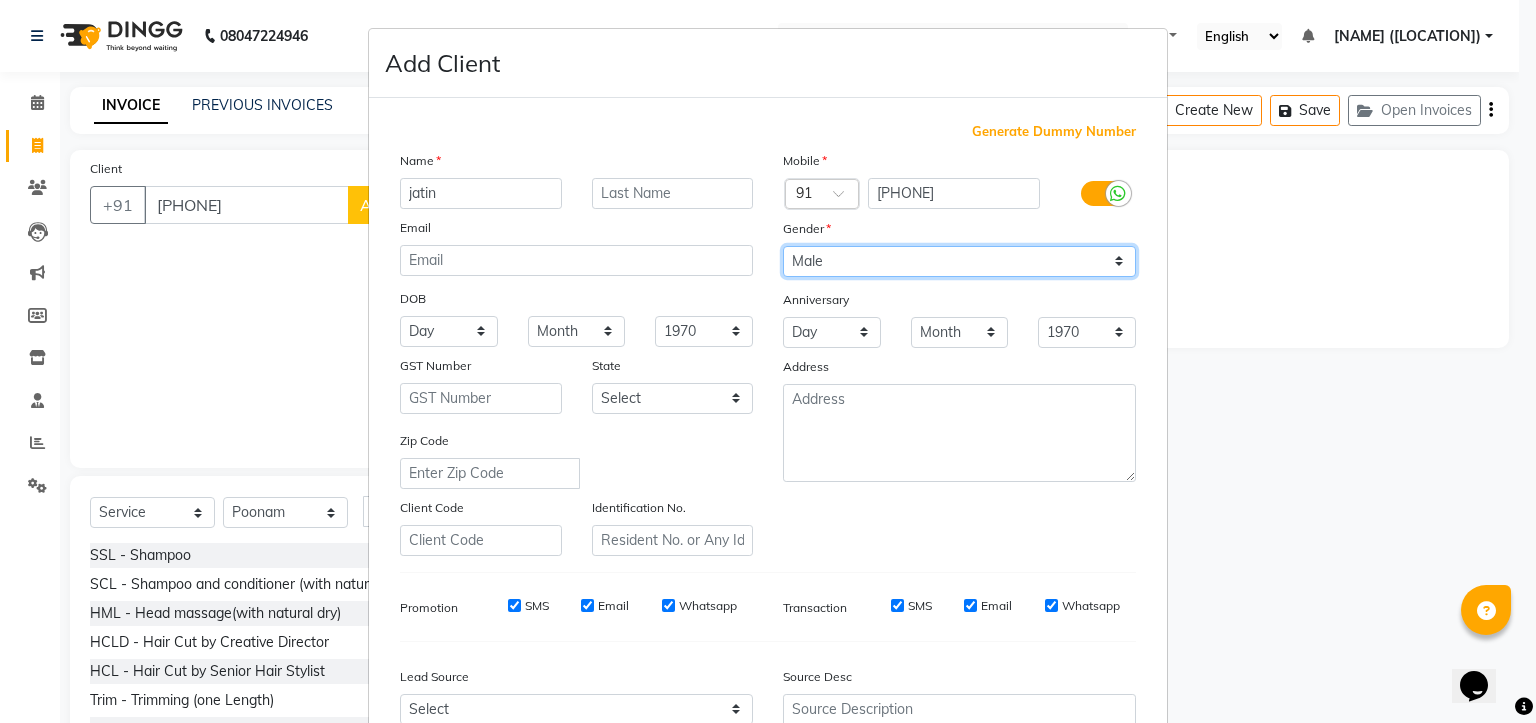 click on "Select Male Female Other Prefer Not To Say" at bounding box center [959, 261] 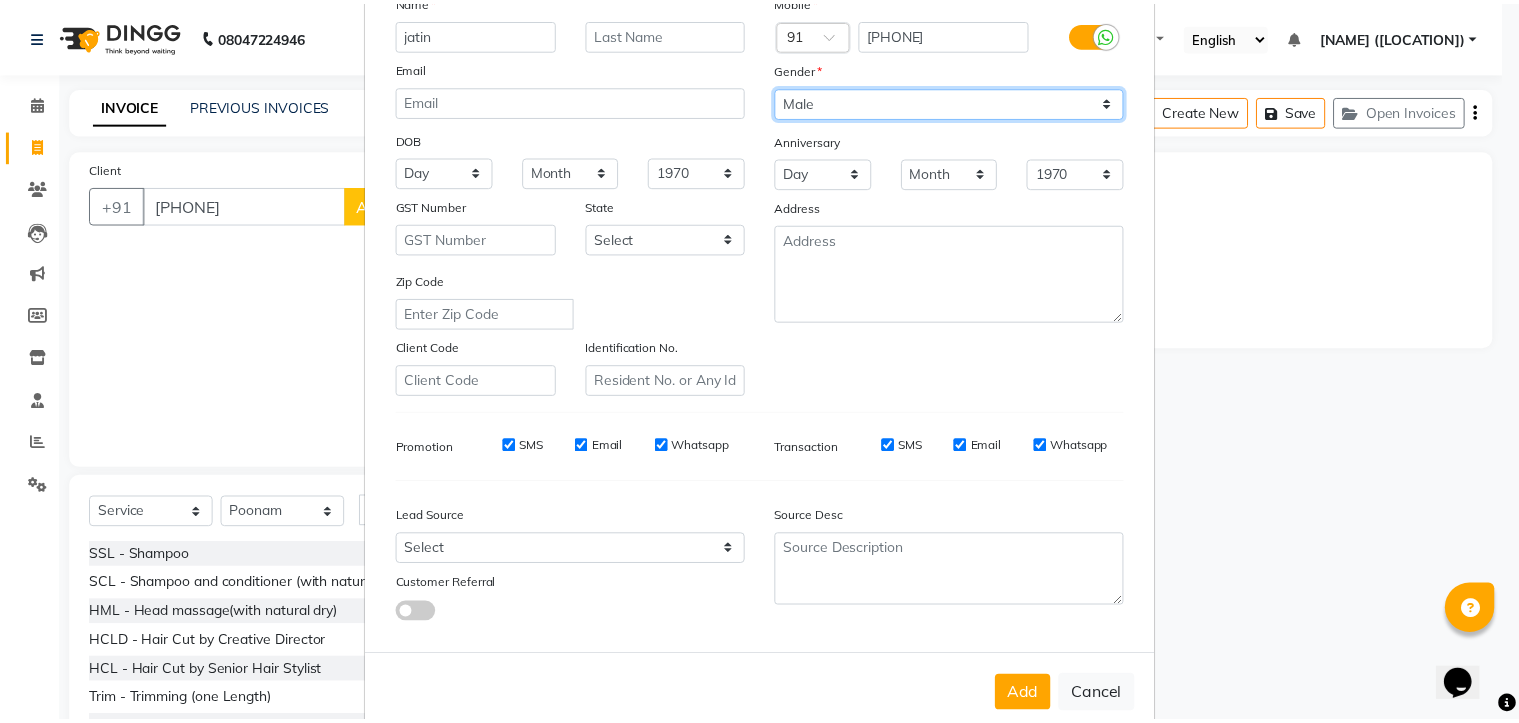 scroll, scrollTop: 209, scrollLeft: 0, axis: vertical 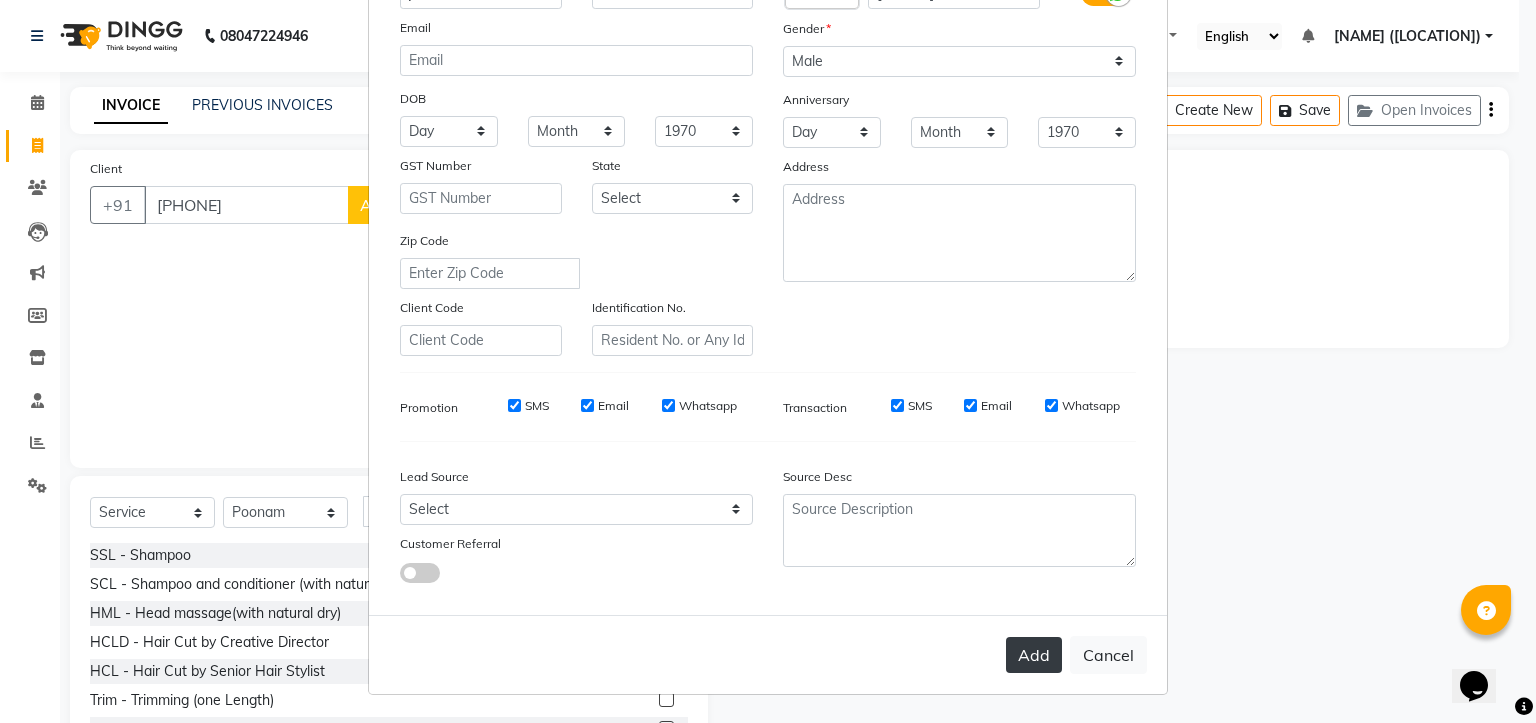 click on "Add" at bounding box center (1034, 655) 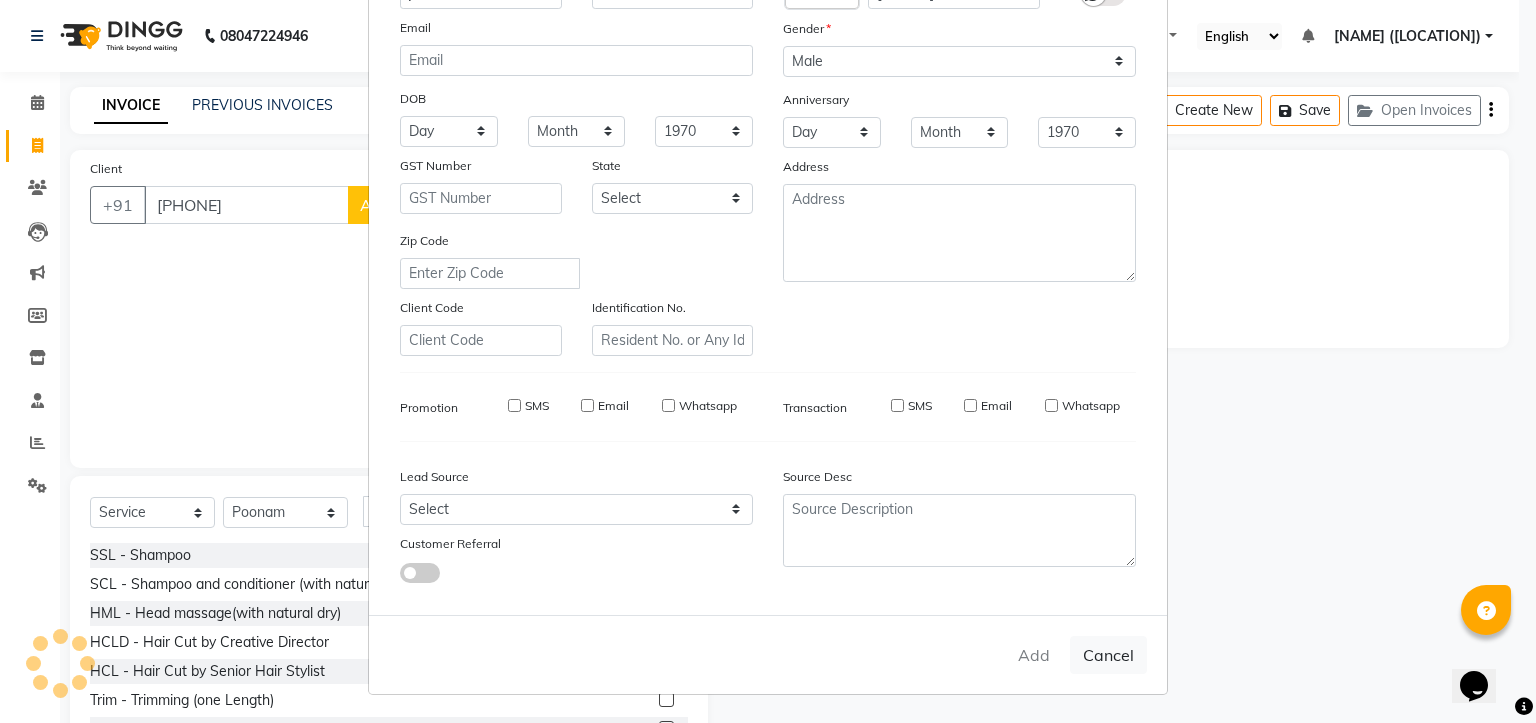 type 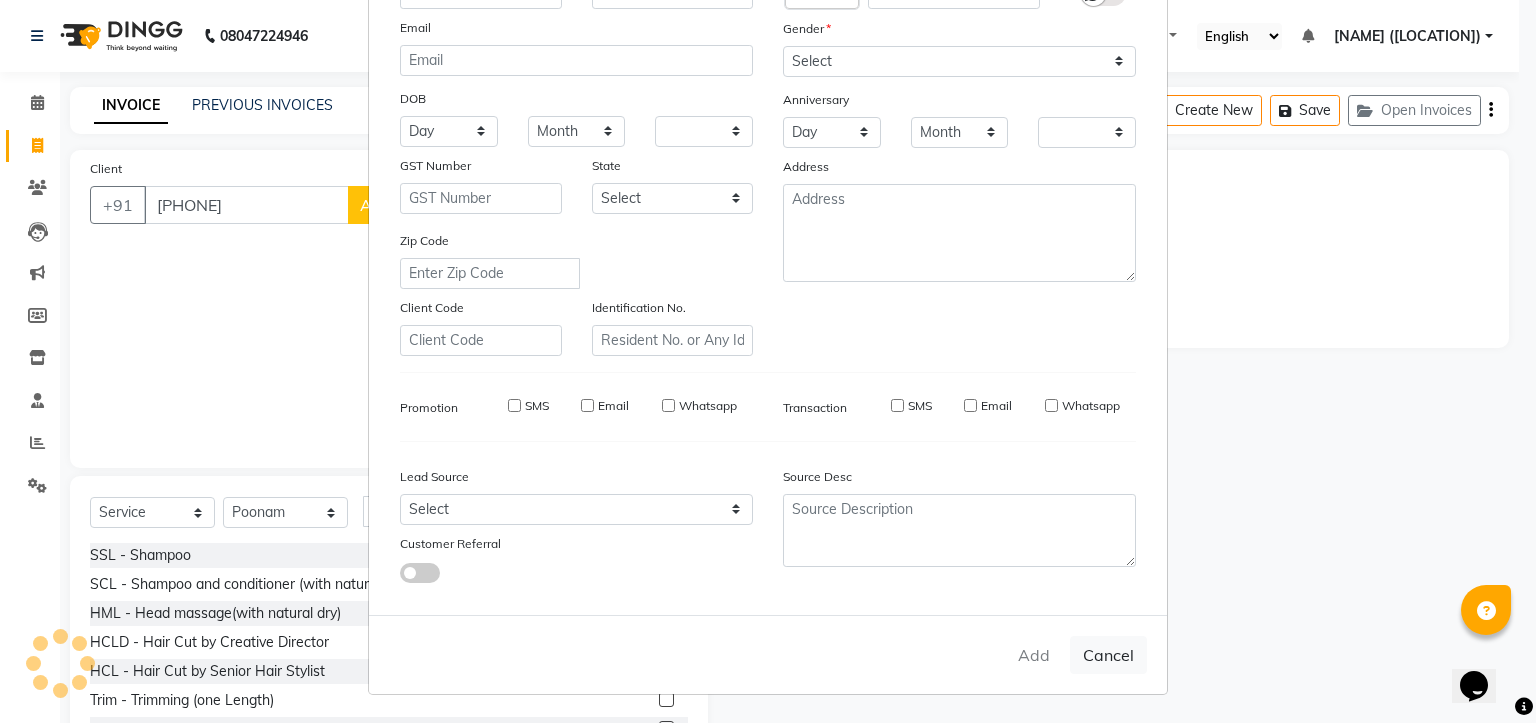 checkbox on "false" 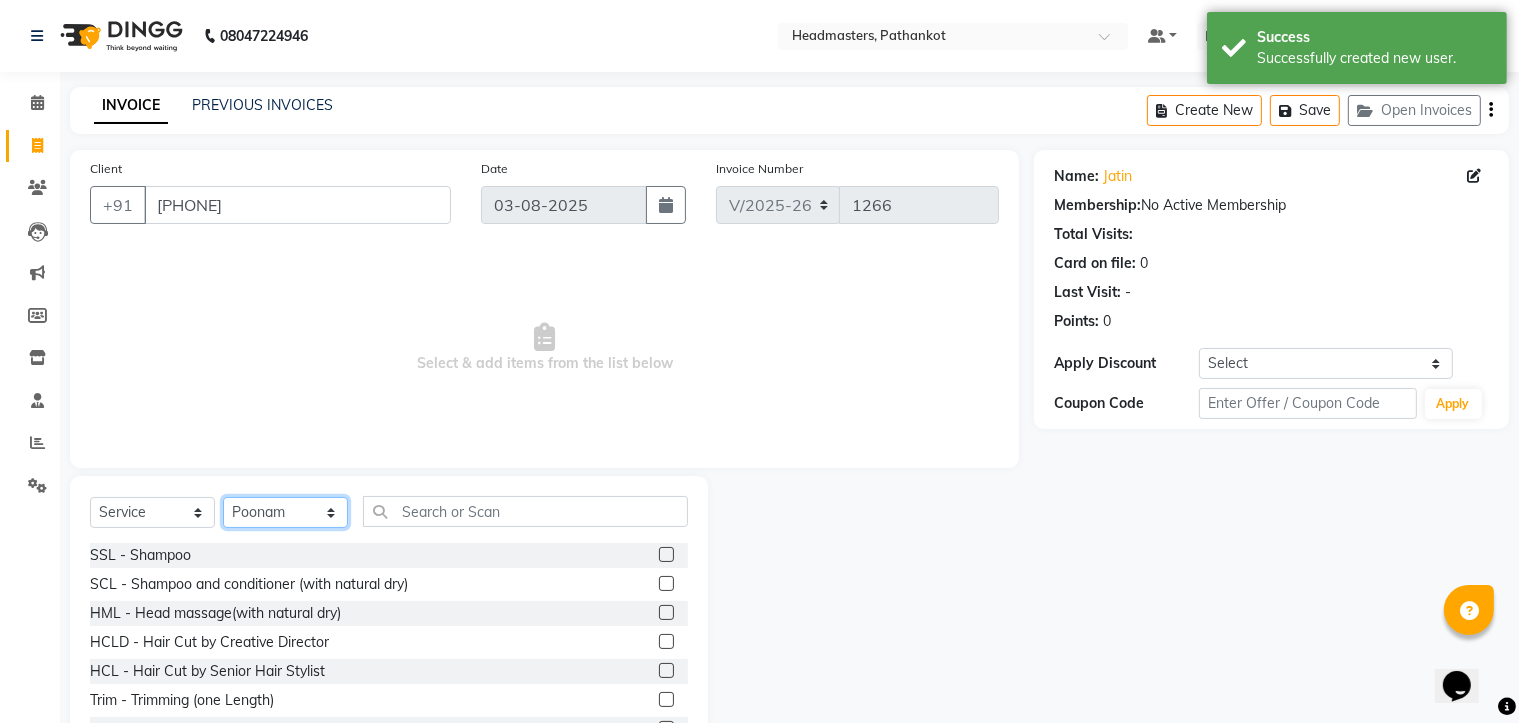 click on "Select Stylist [NAME] HEAD MASTERS [NAME] [NAME] [NAME] [NAME] [NAME] [NAME] [NAME] [NAME] [NAME] [NAME] [NAME]" 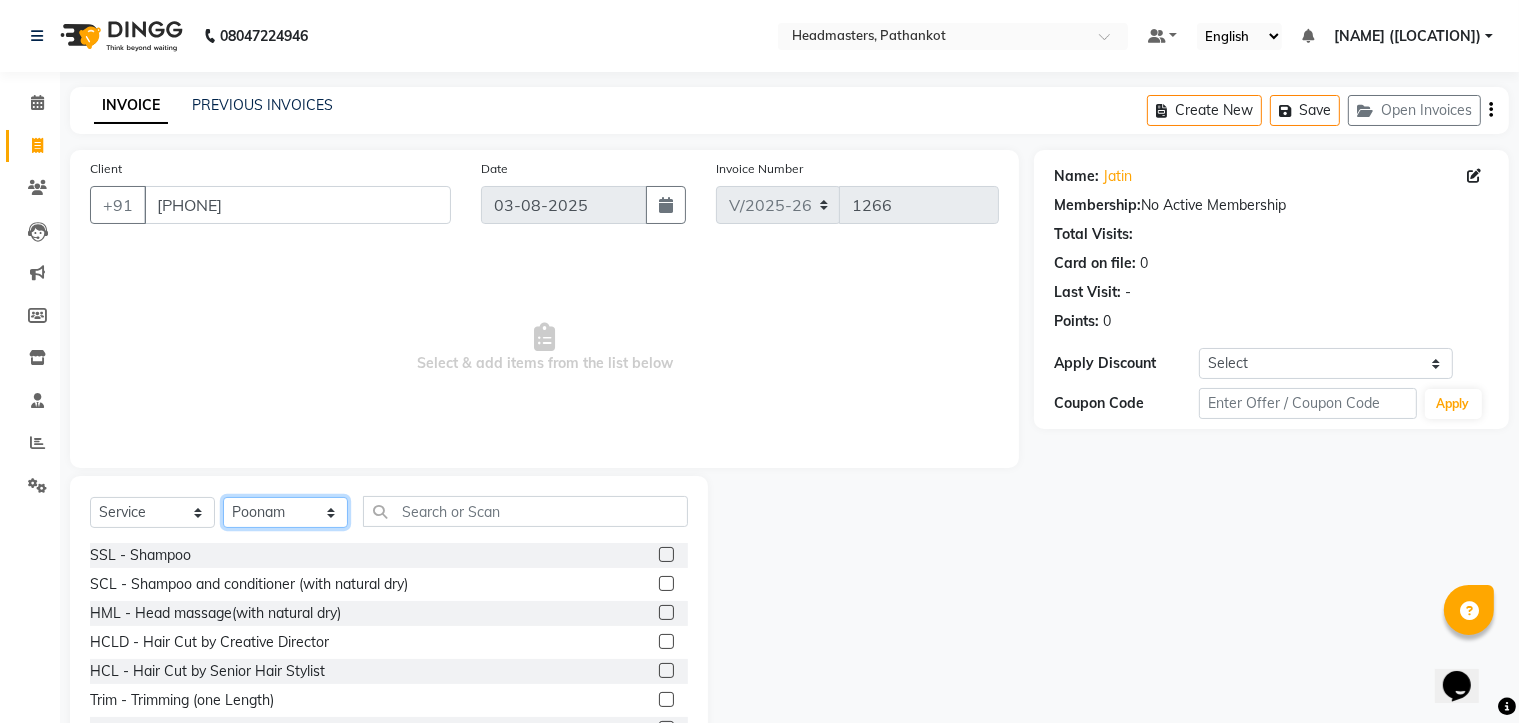 select on "82020" 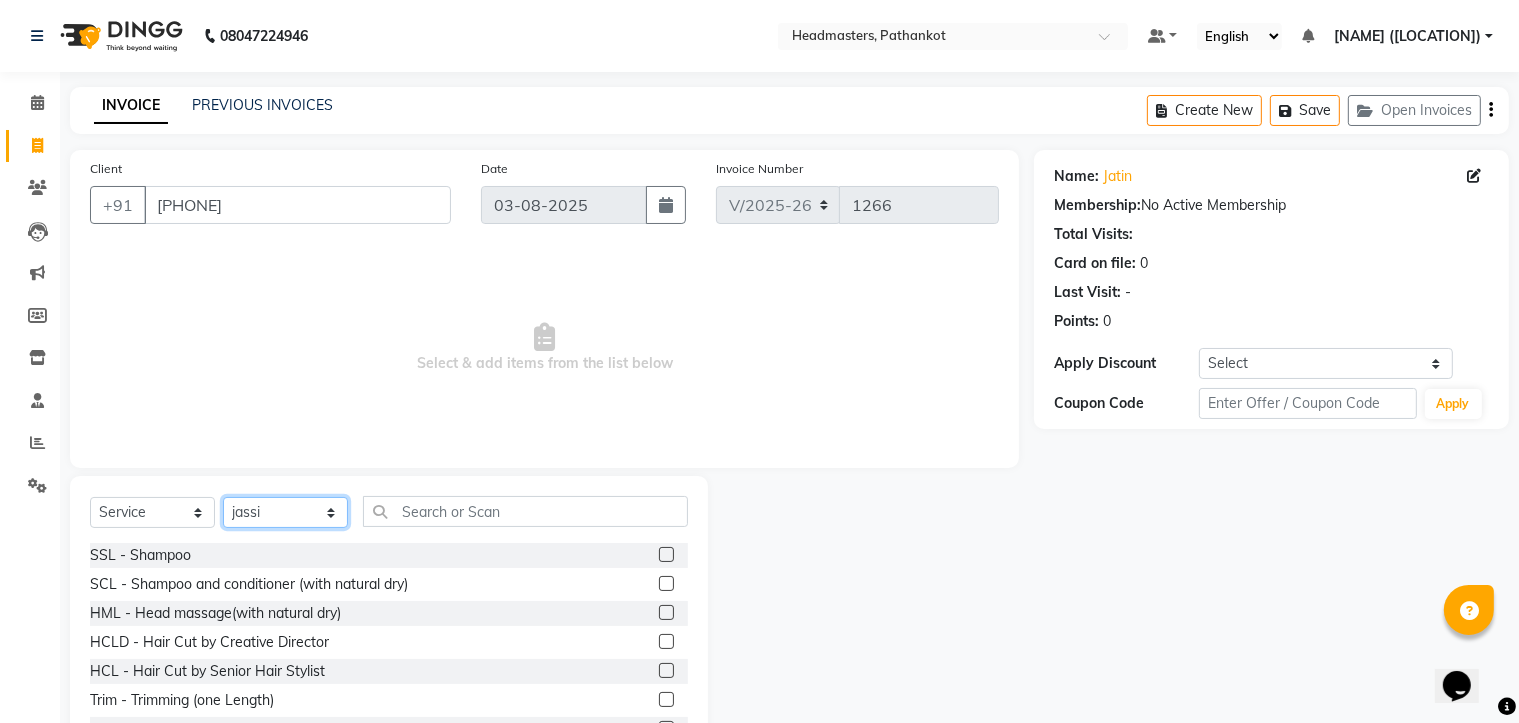 click on "Select Stylist [NAME] HEAD MASTERS [NAME] [NAME] [NAME] [NAME] [NAME] [NAME] [NAME] [NAME] [NAME] [NAME] [NAME]" 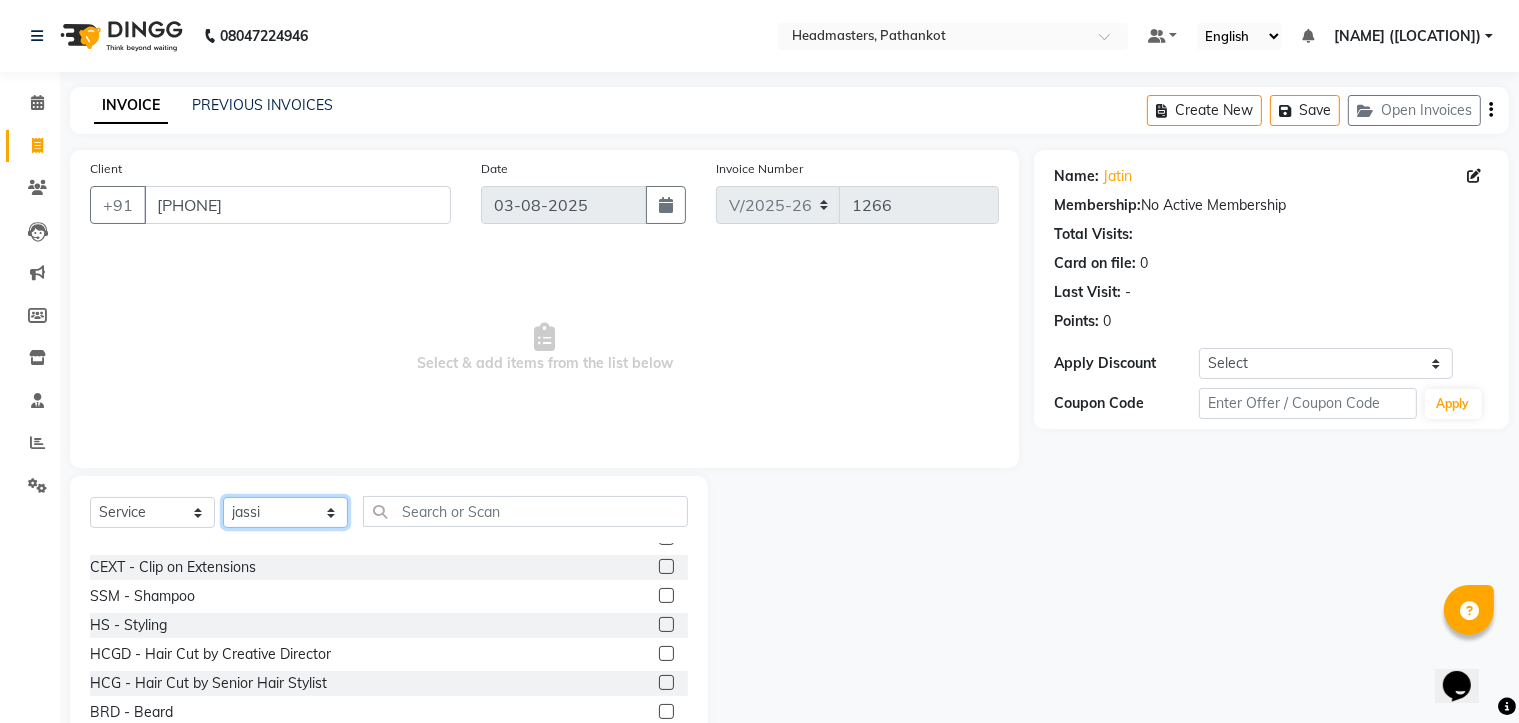 scroll, scrollTop: 900, scrollLeft: 0, axis: vertical 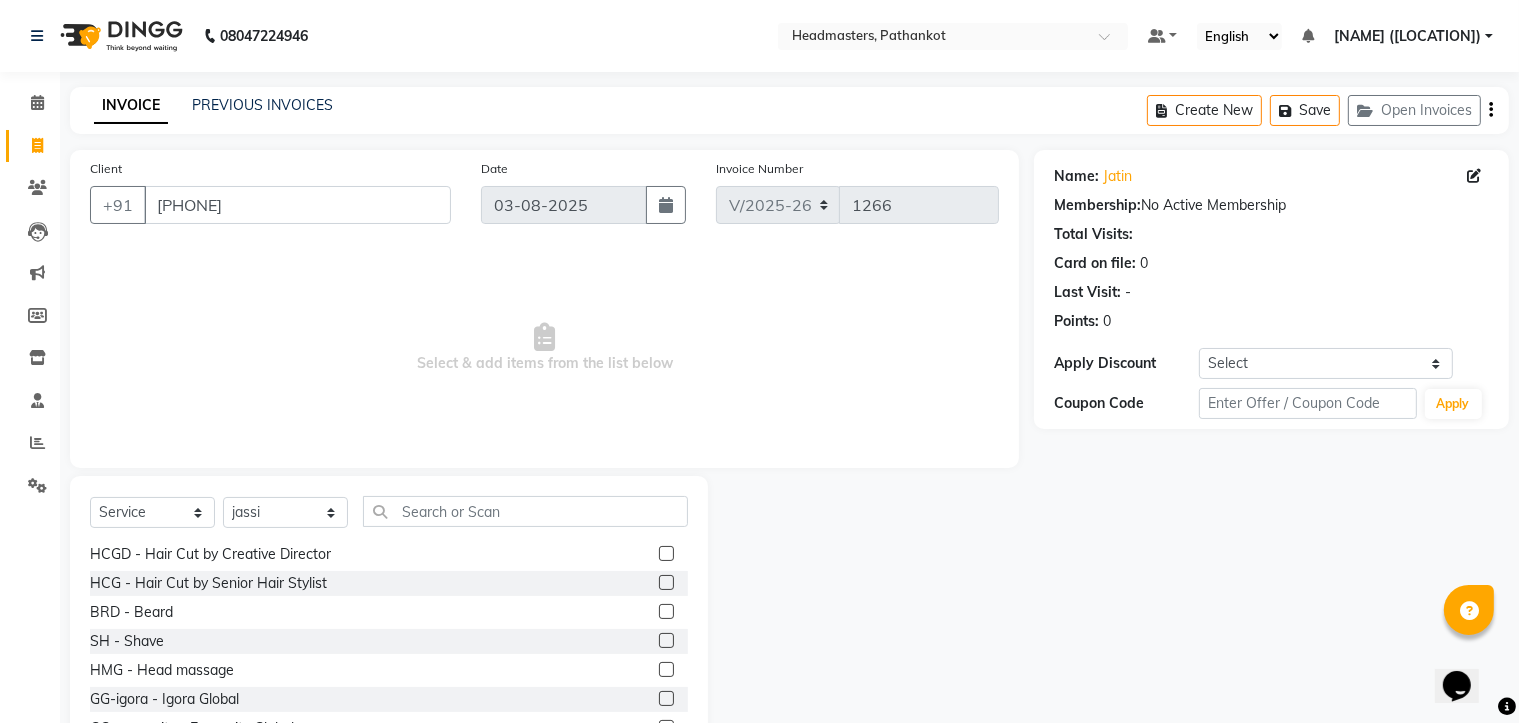 click 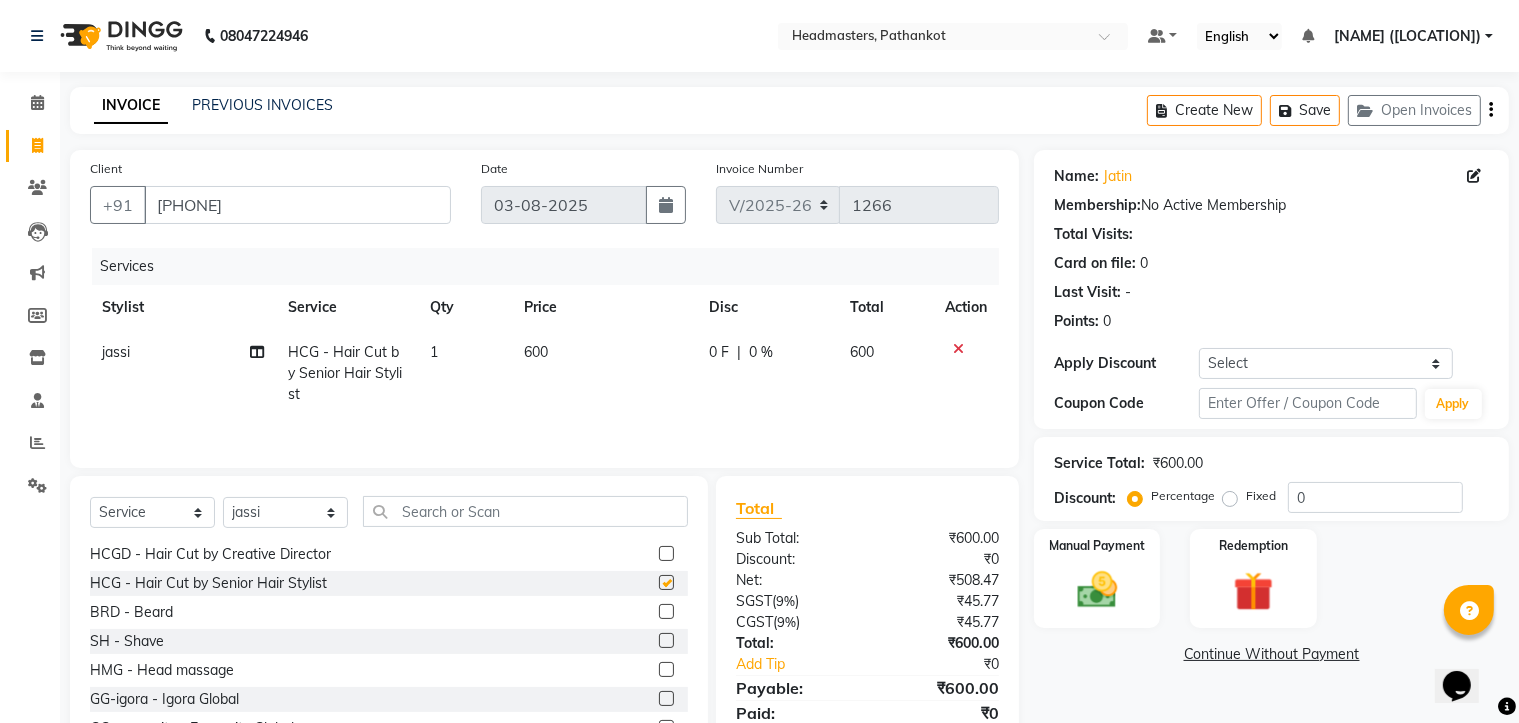 checkbox on "false" 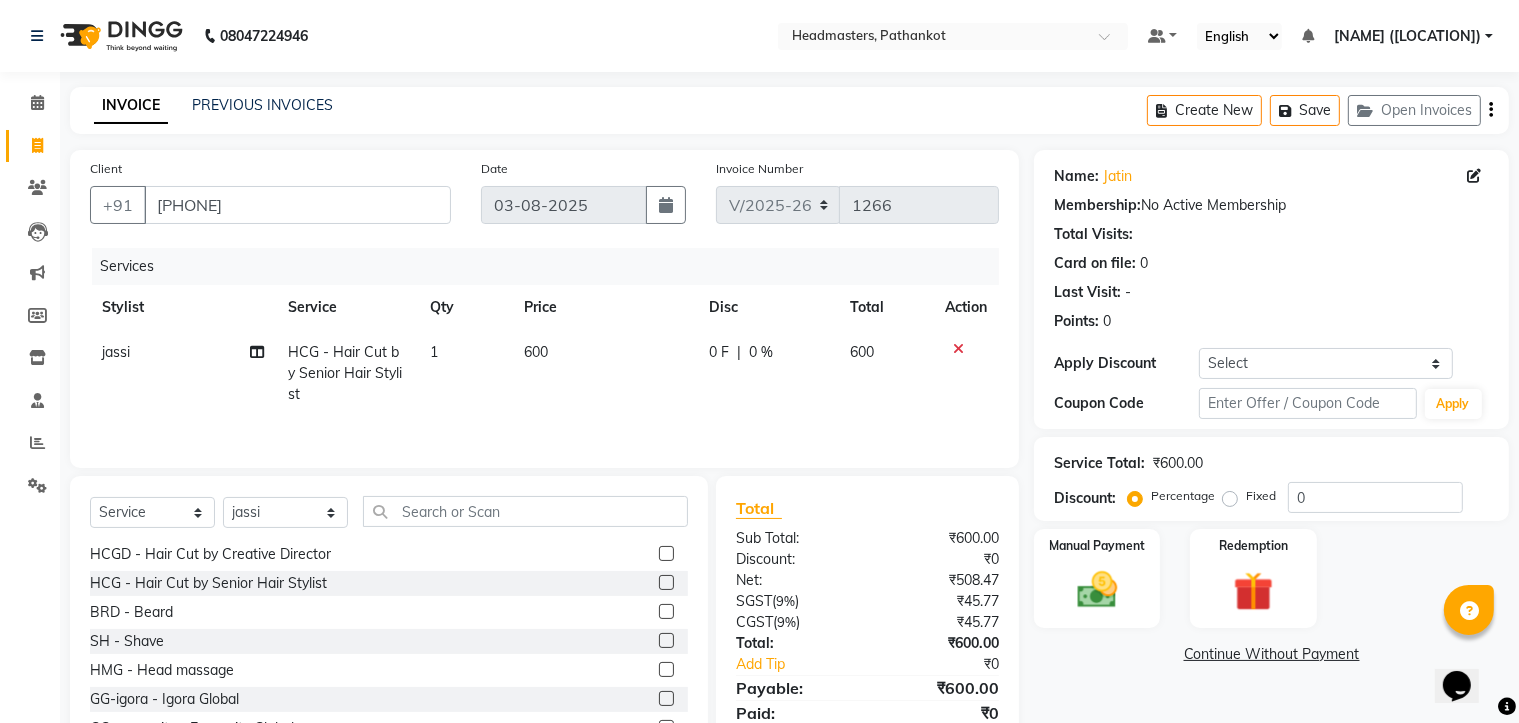 click 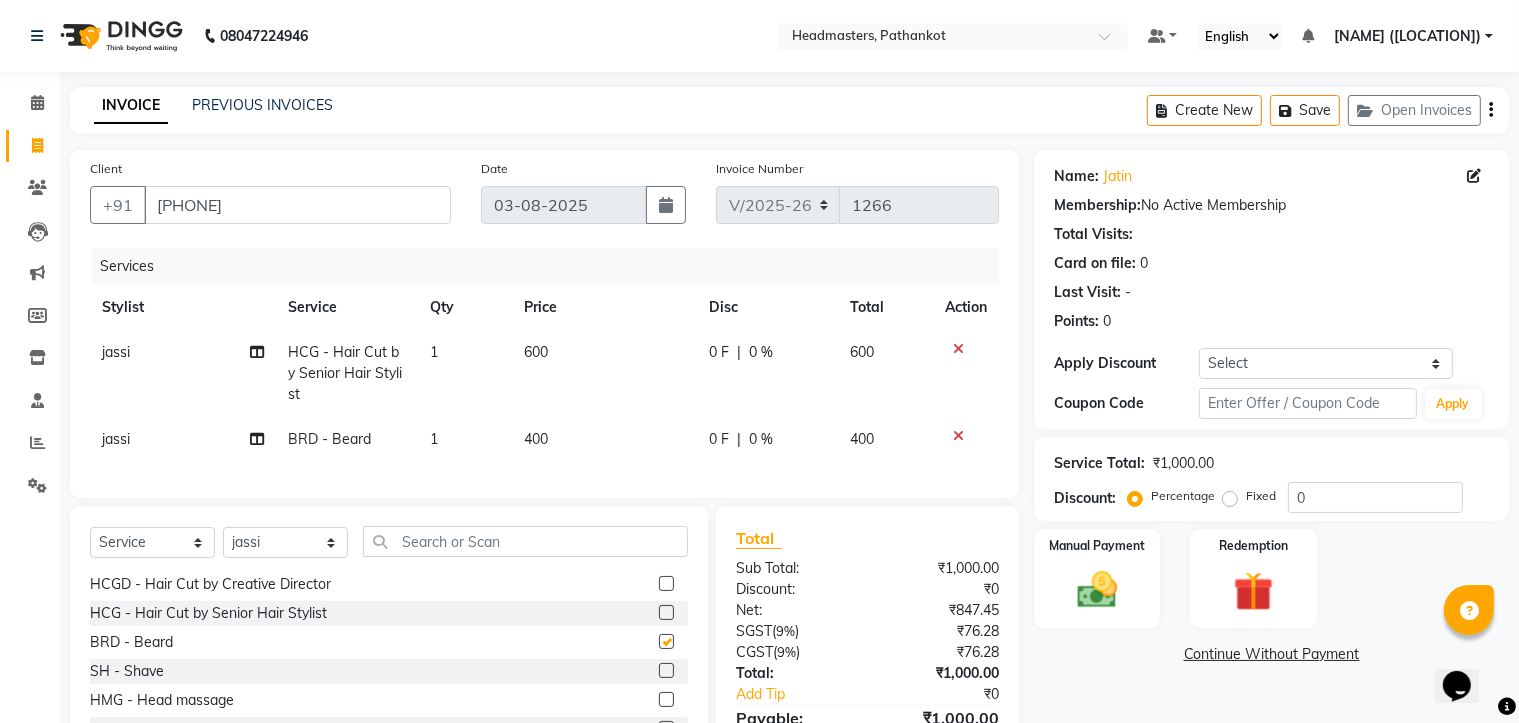 checkbox on "false" 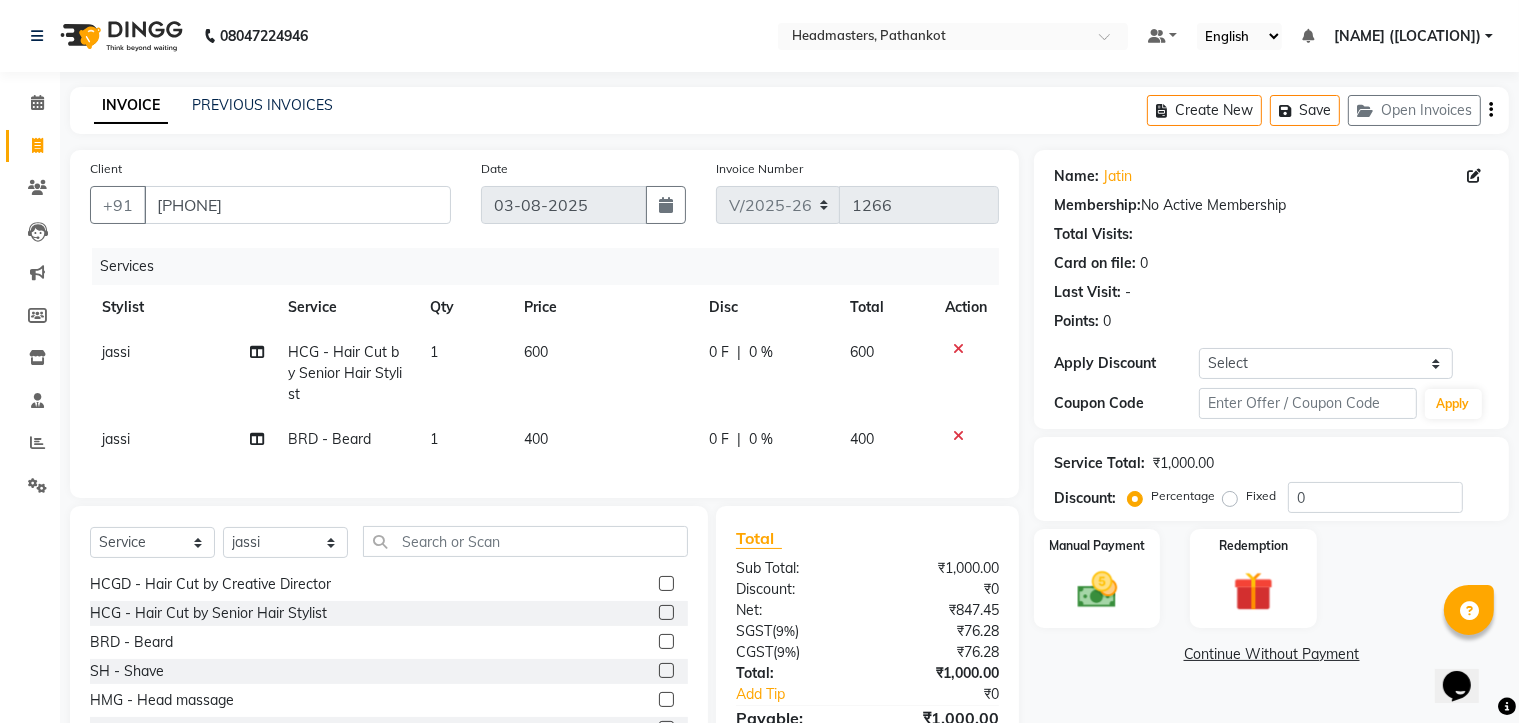 click on "600" 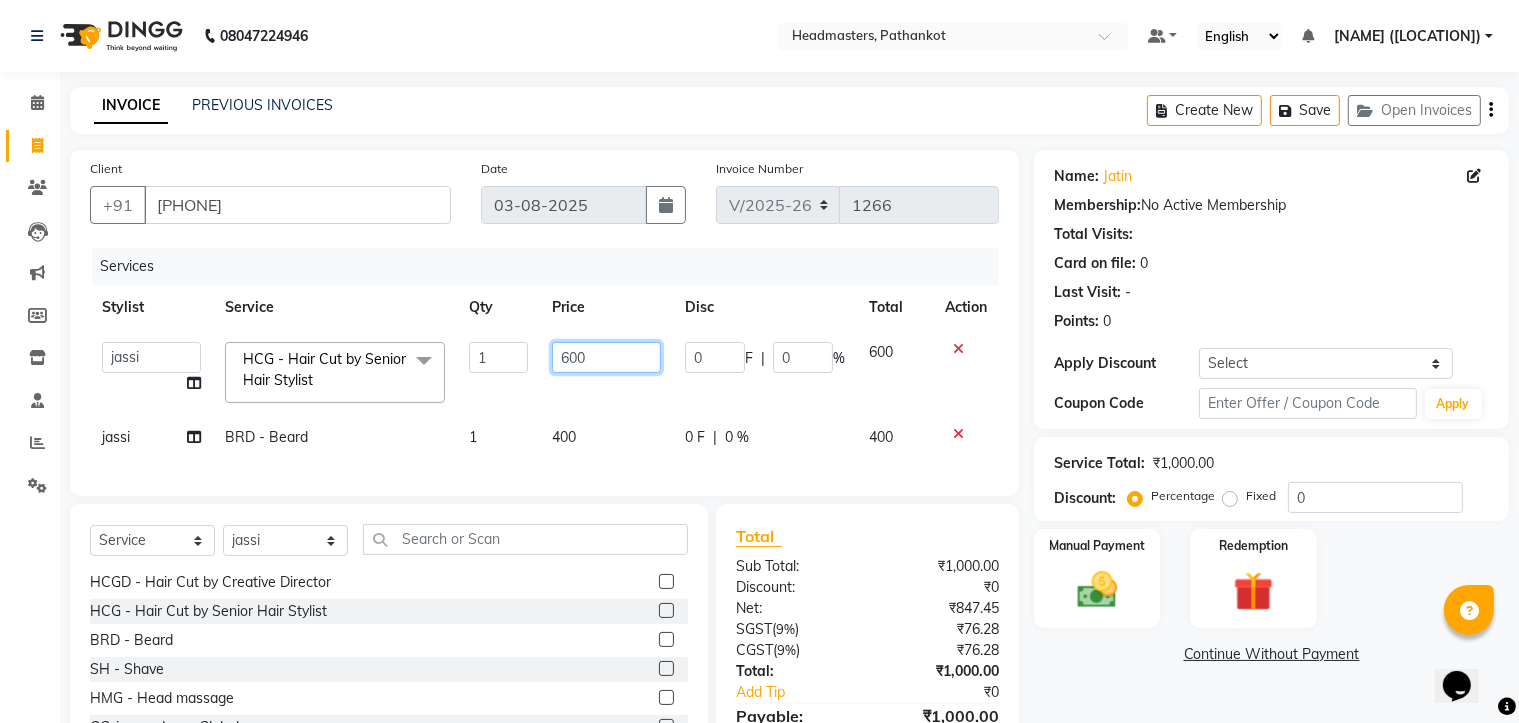 click on "600" 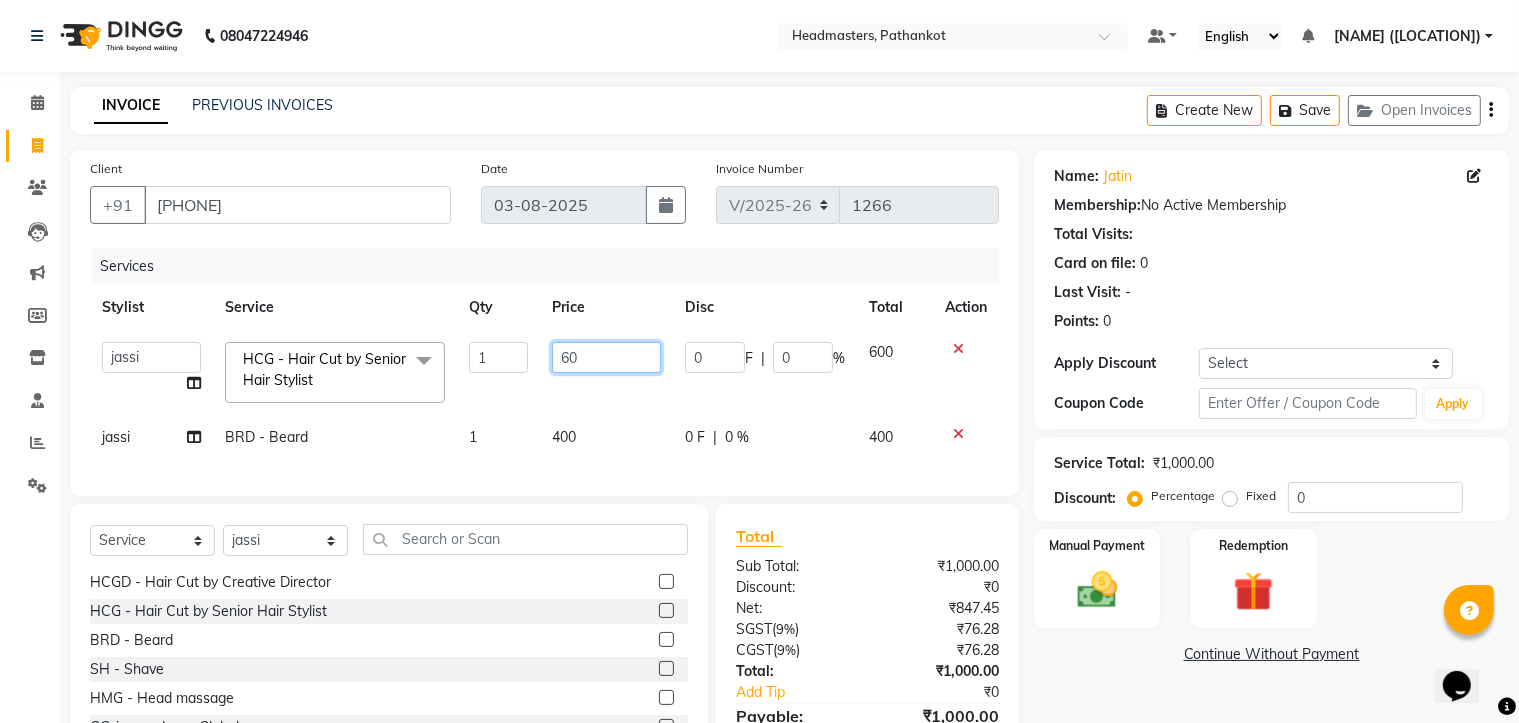 type on "6" 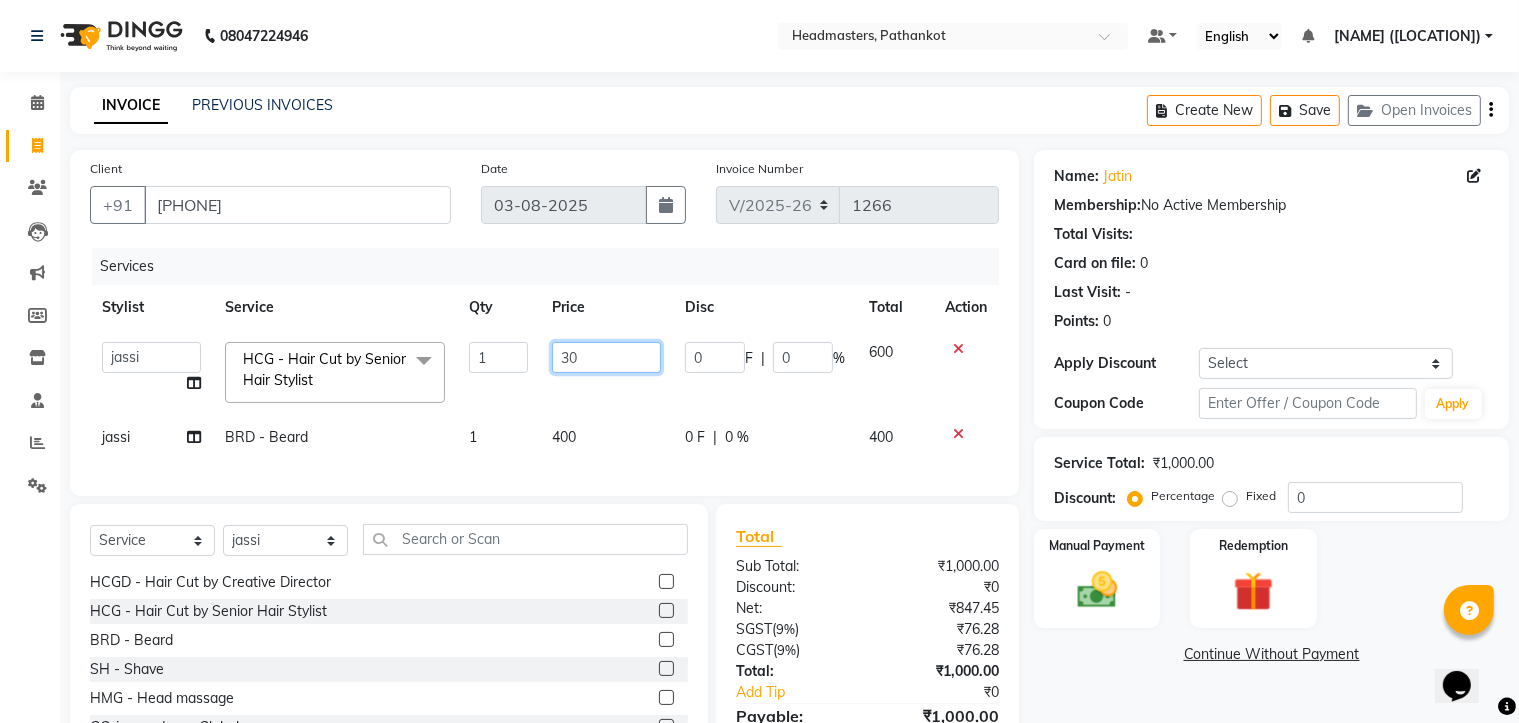 type on "300" 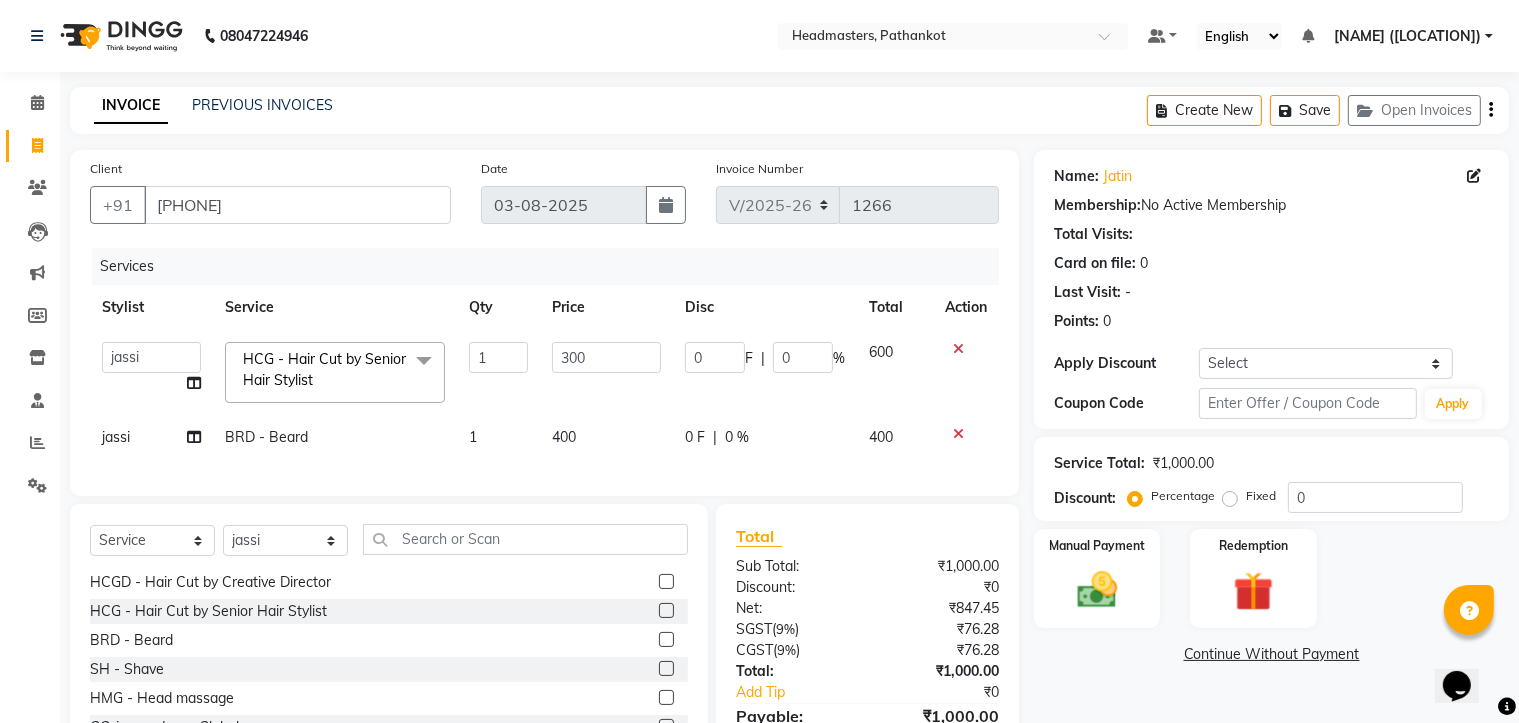 click on "400" 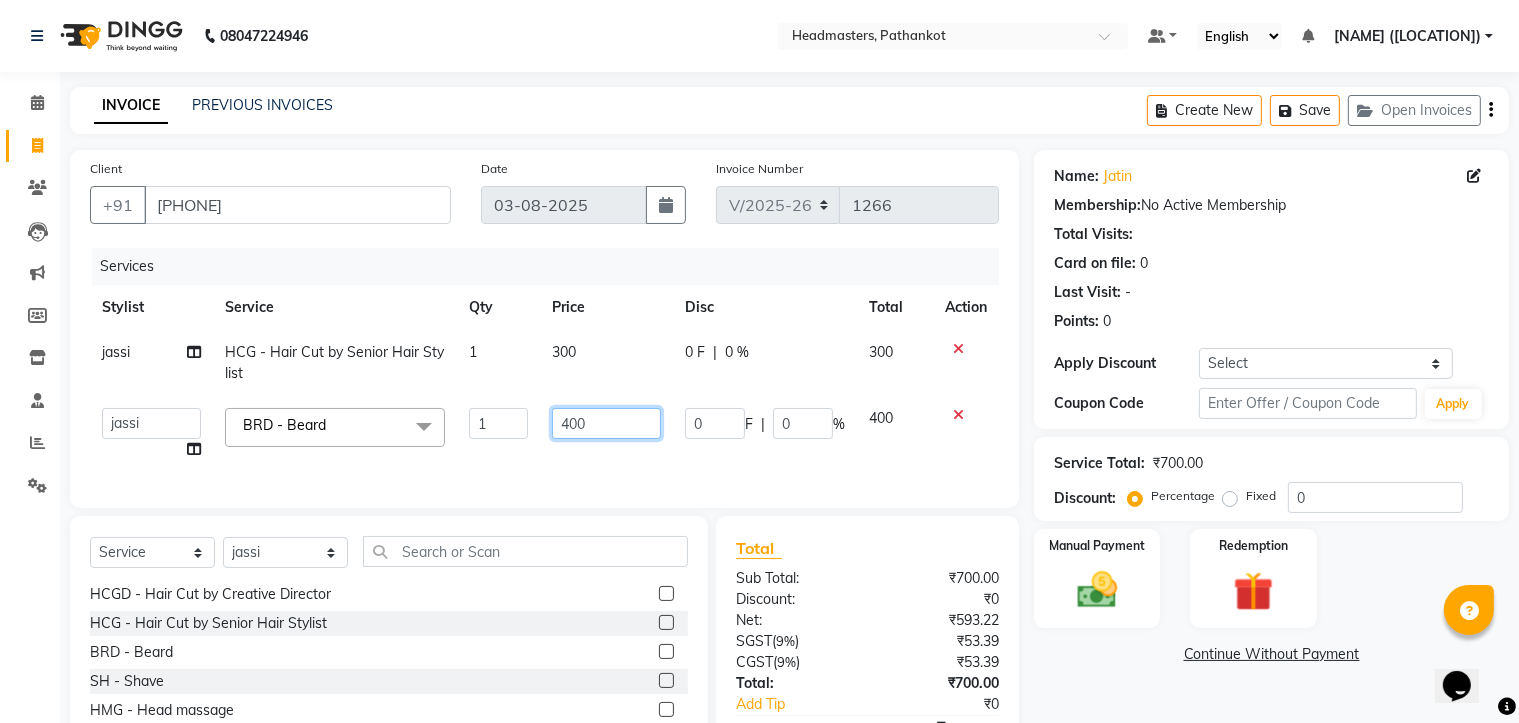 click on "400" 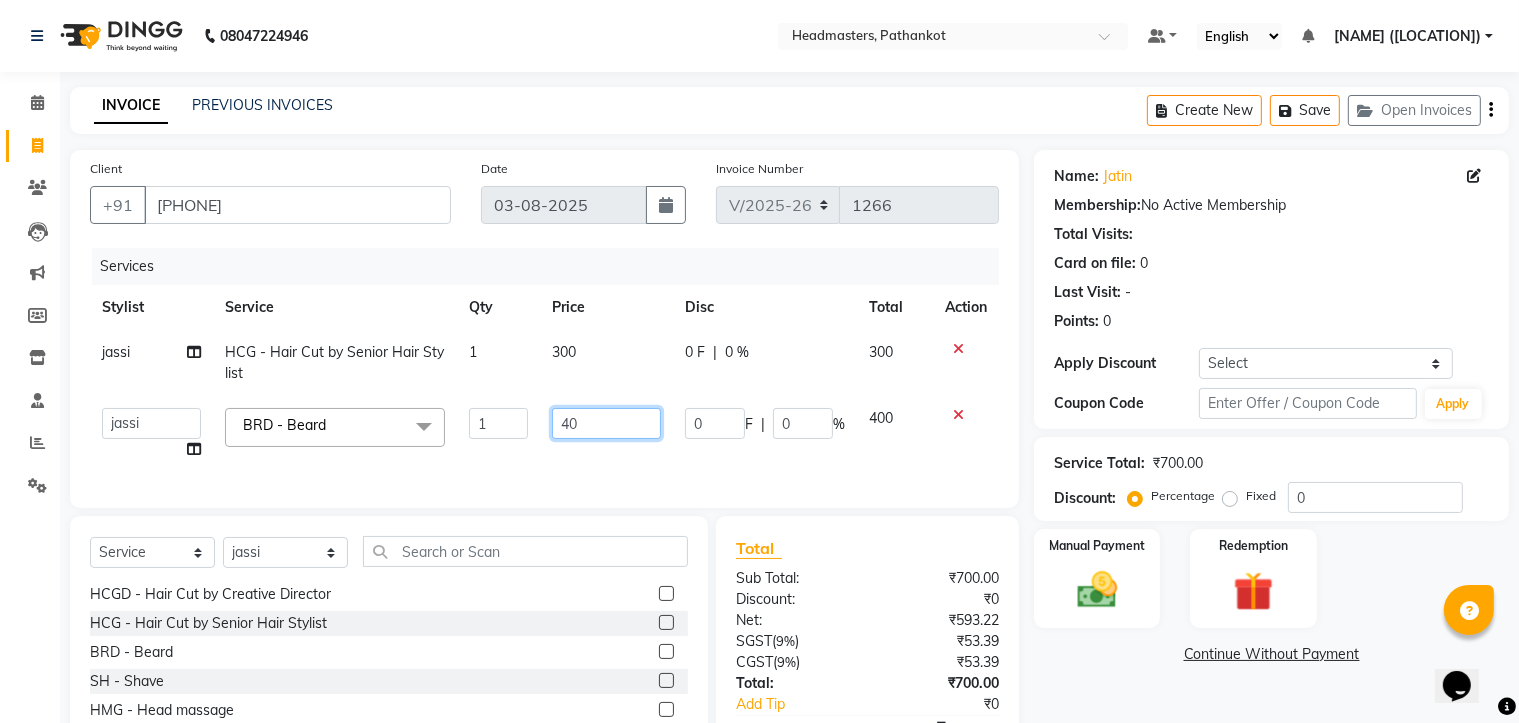 type on "4" 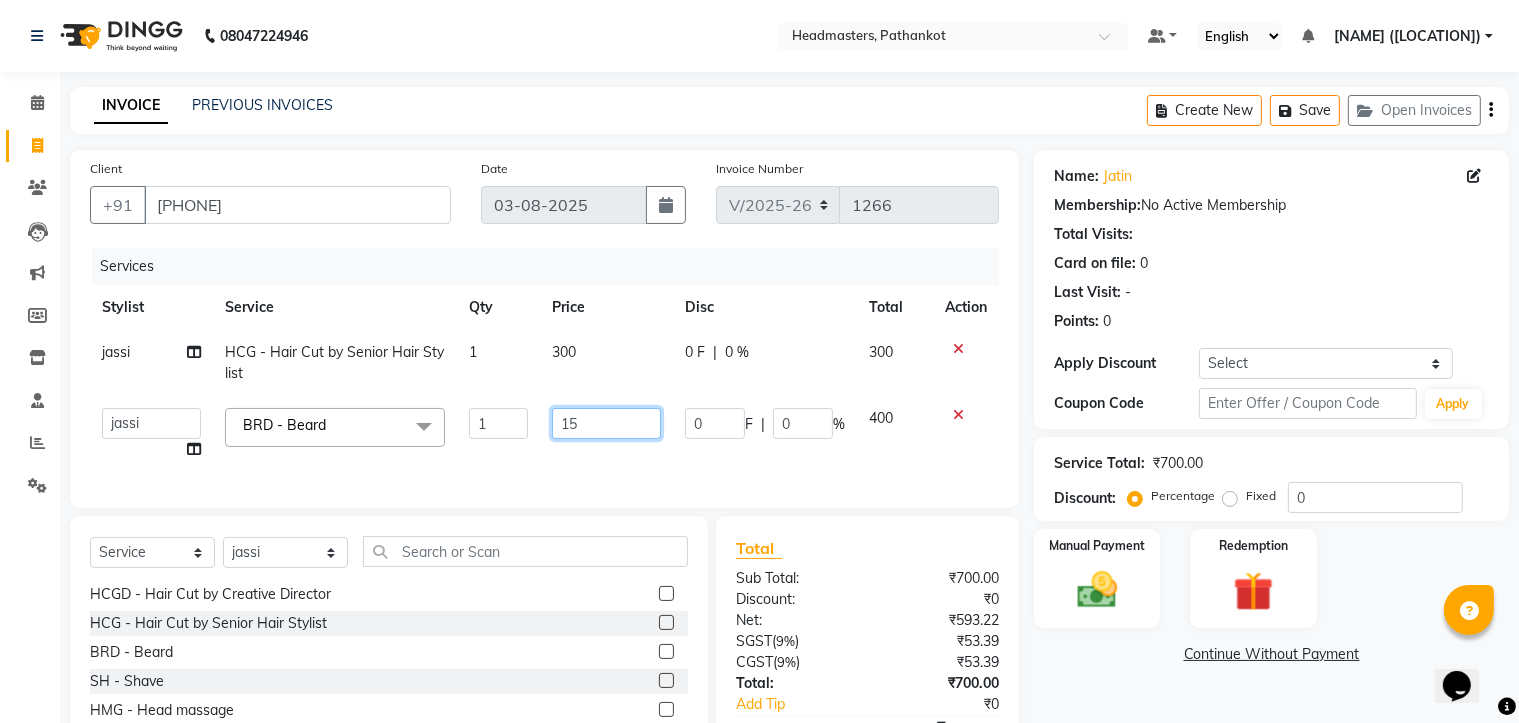 type on "150" 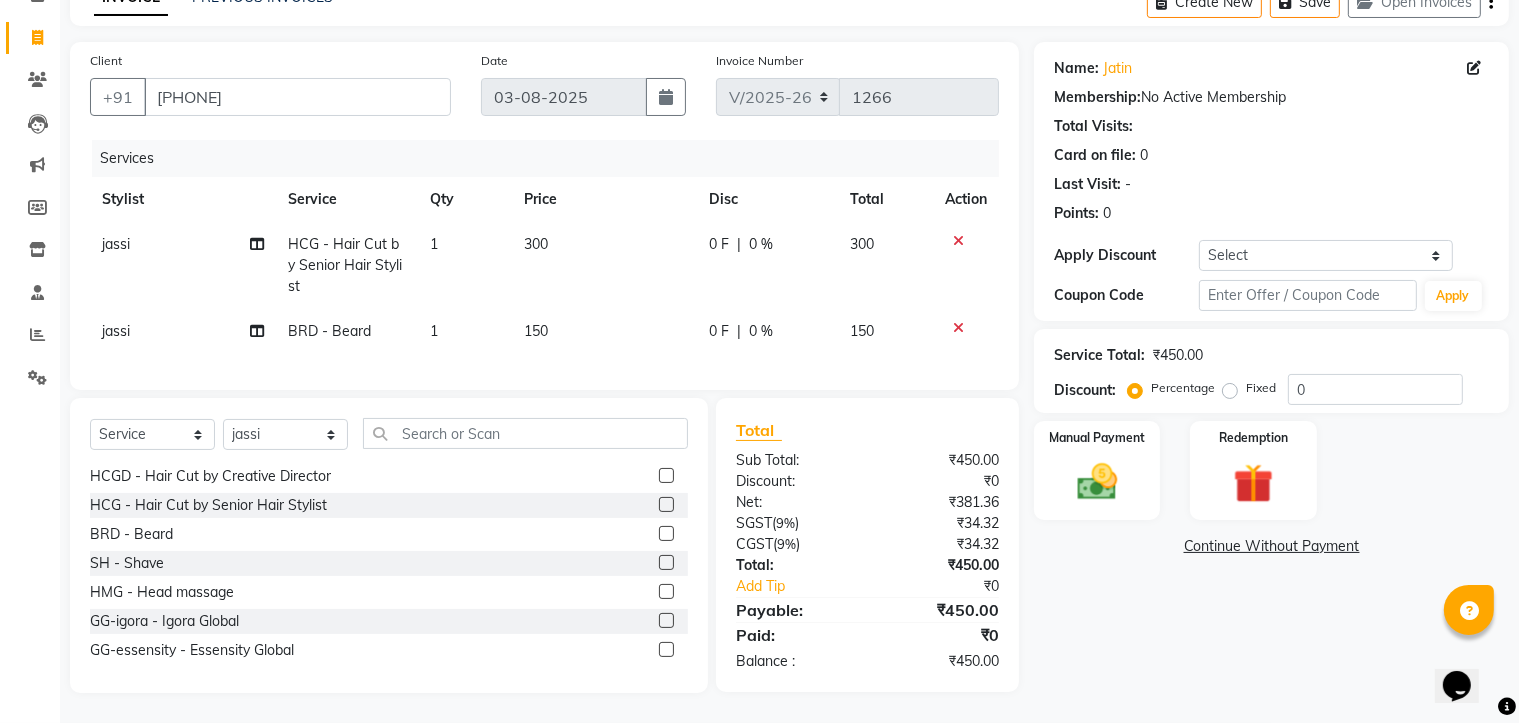 scroll, scrollTop: 125, scrollLeft: 0, axis: vertical 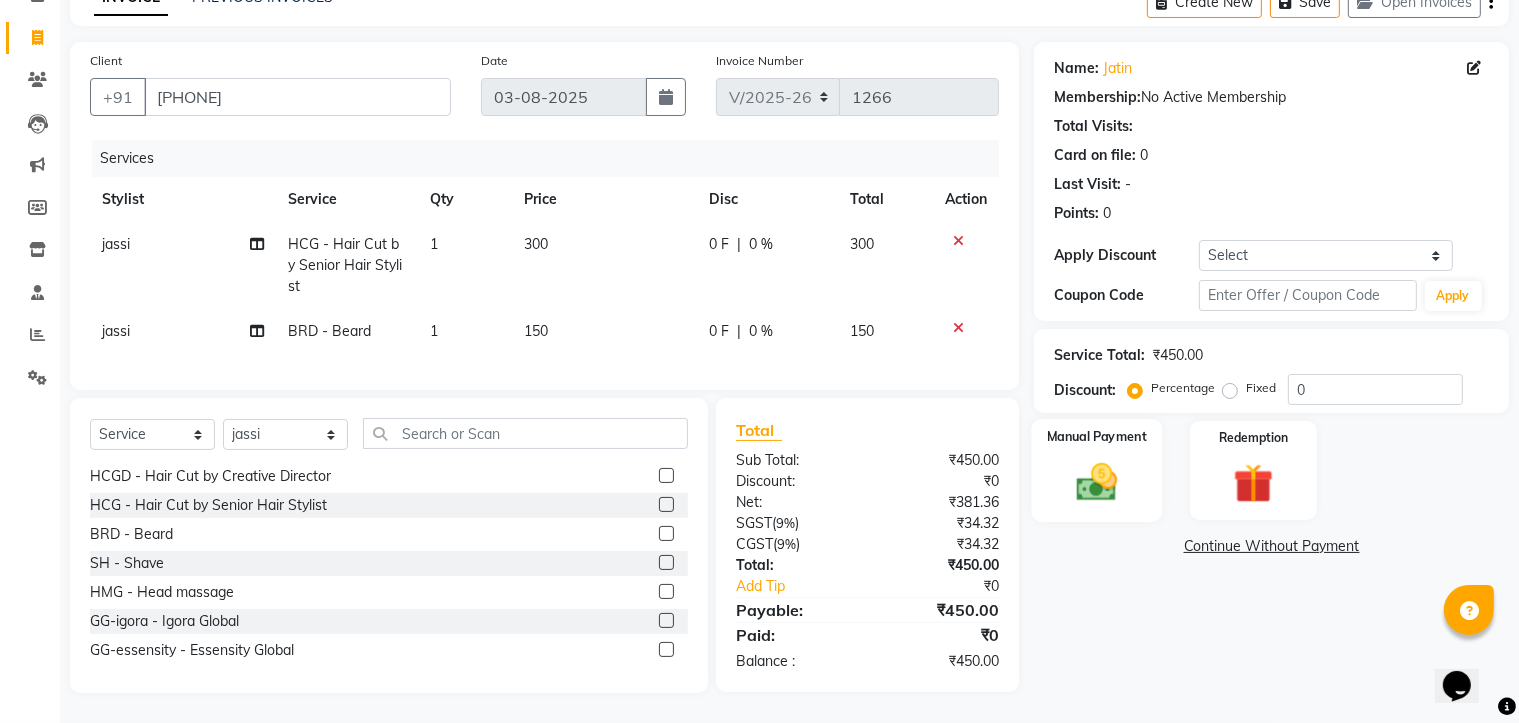 click on "Manual Payment" 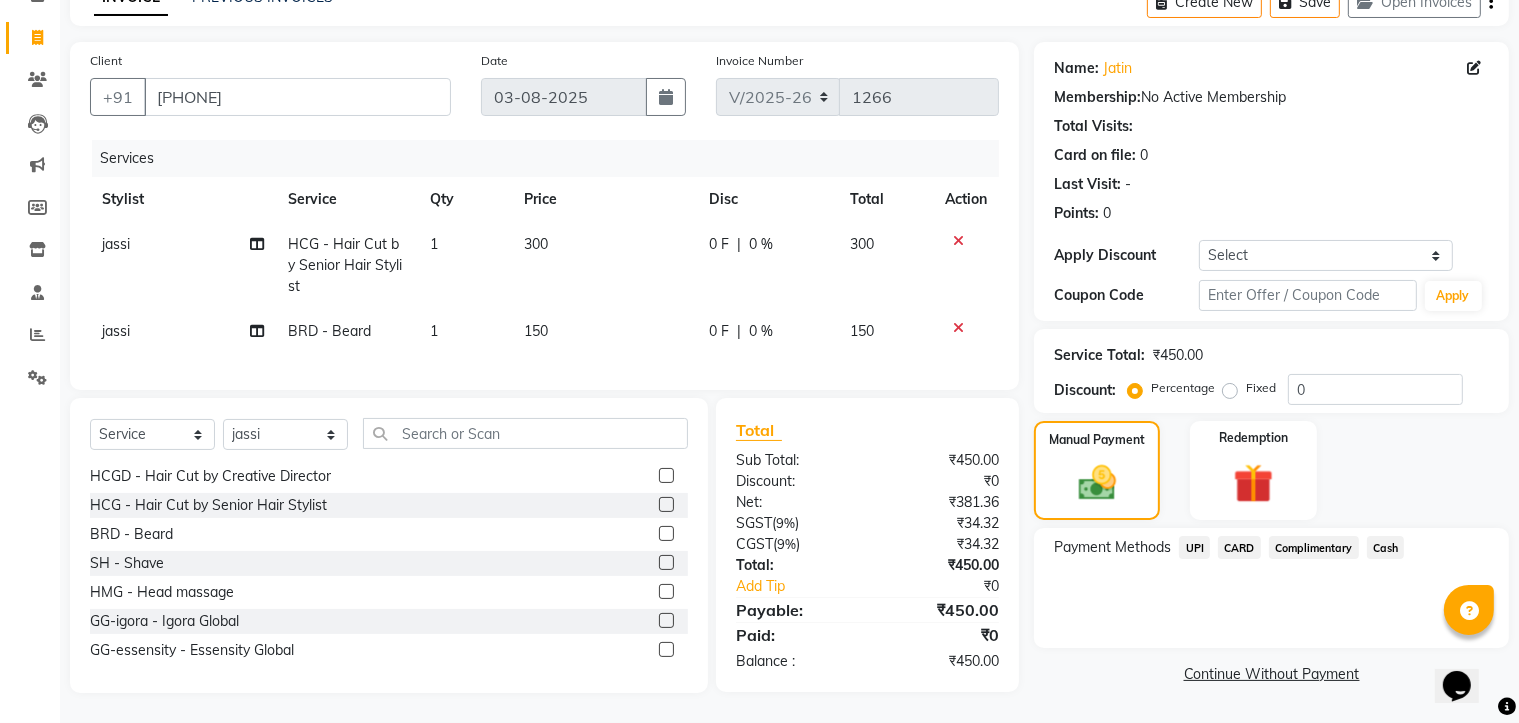 click on "UPI" 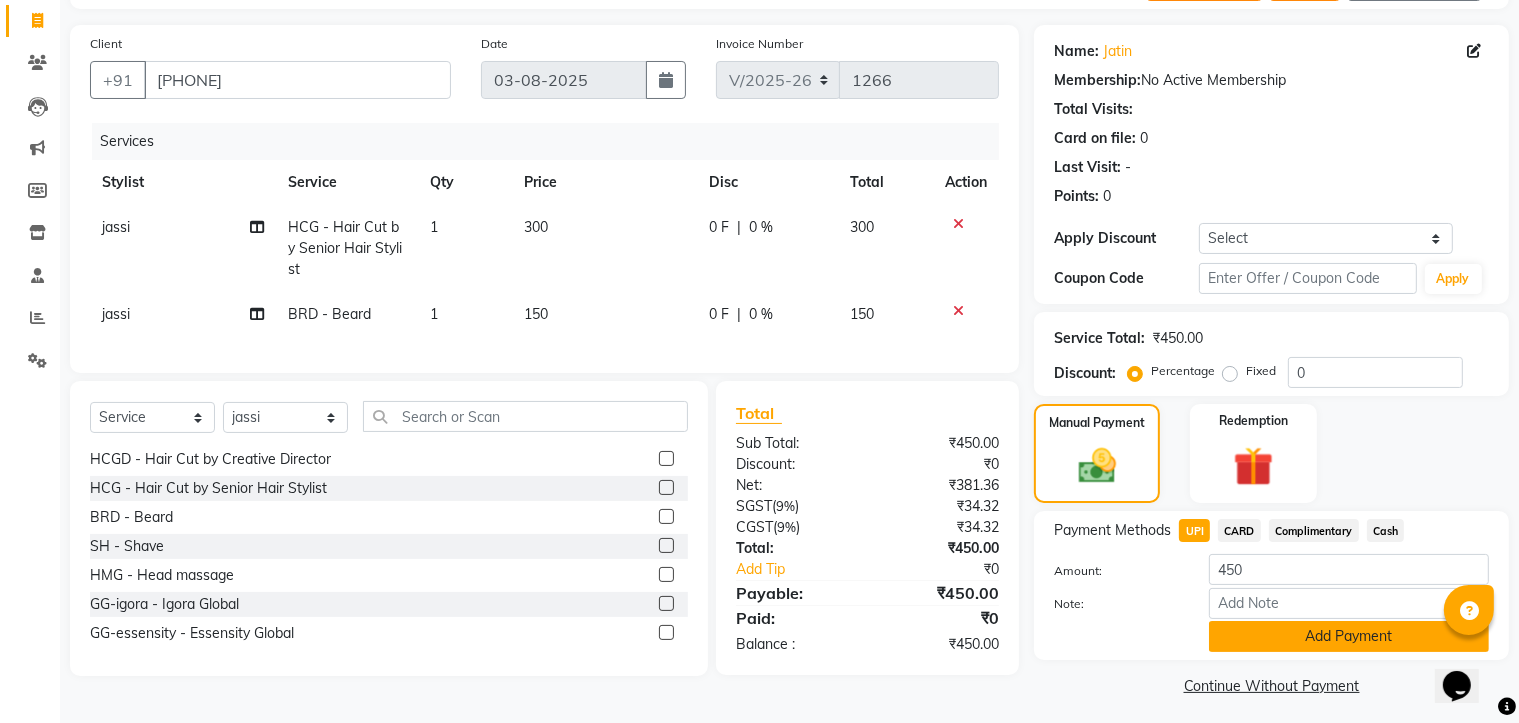 click on "Add Payment" 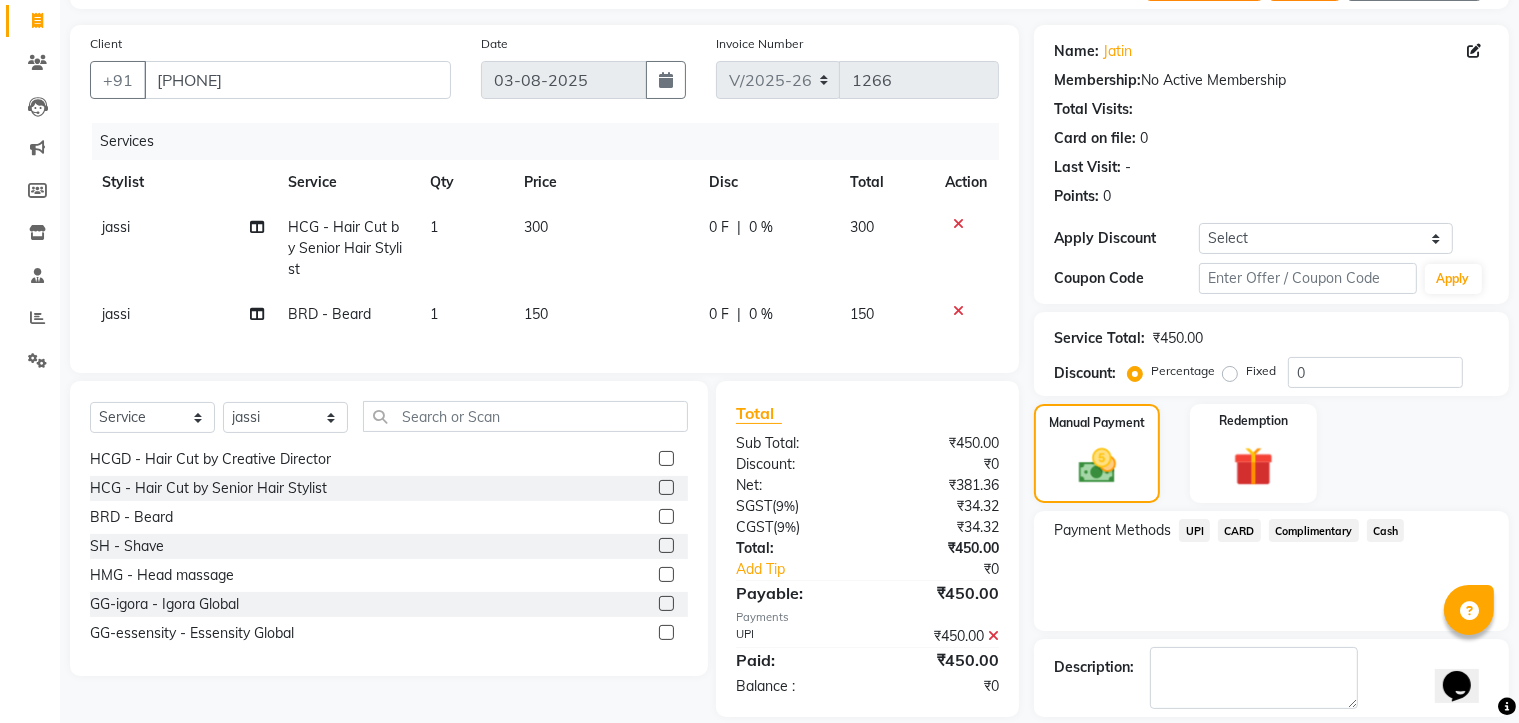 scroll, scrollTop: 216, scrollLeft: 0, axis: vertical 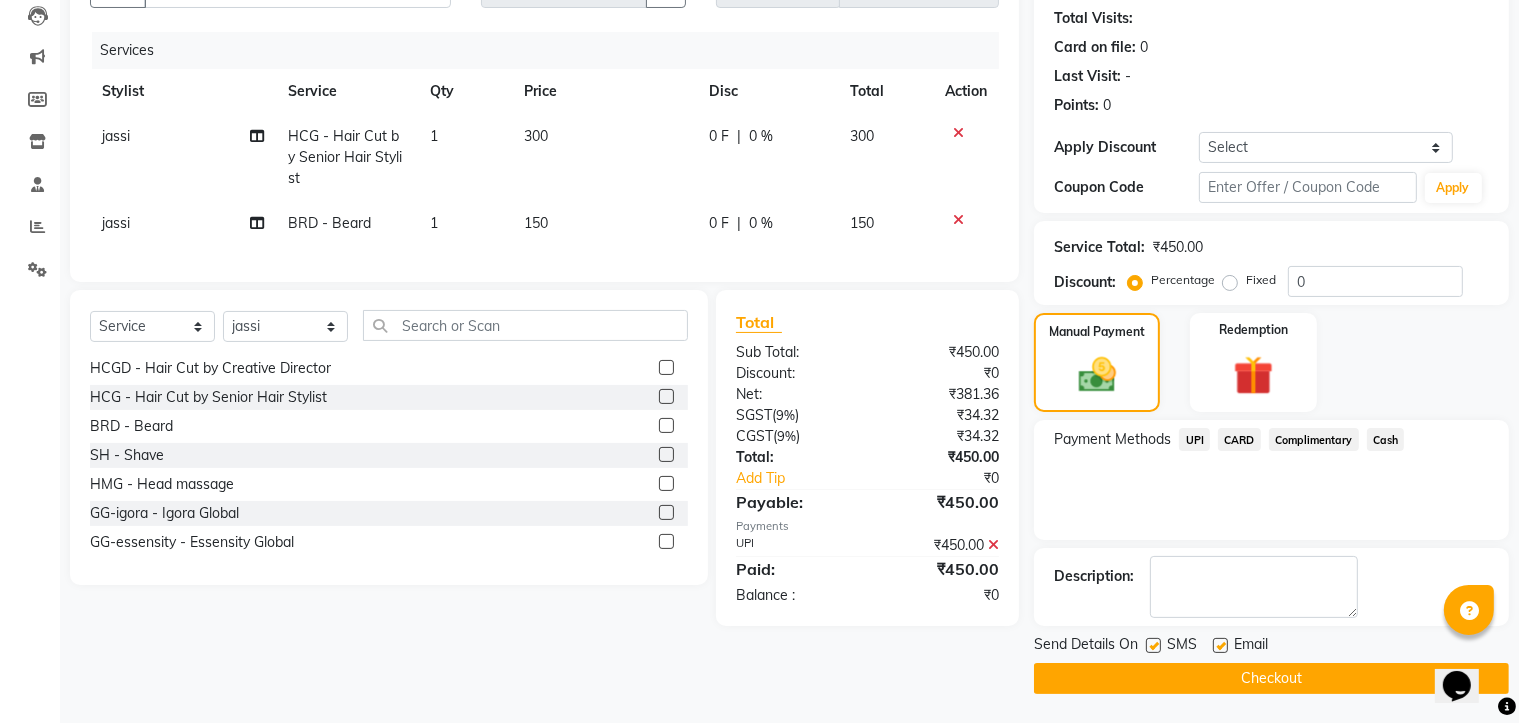 click on "Checkout" 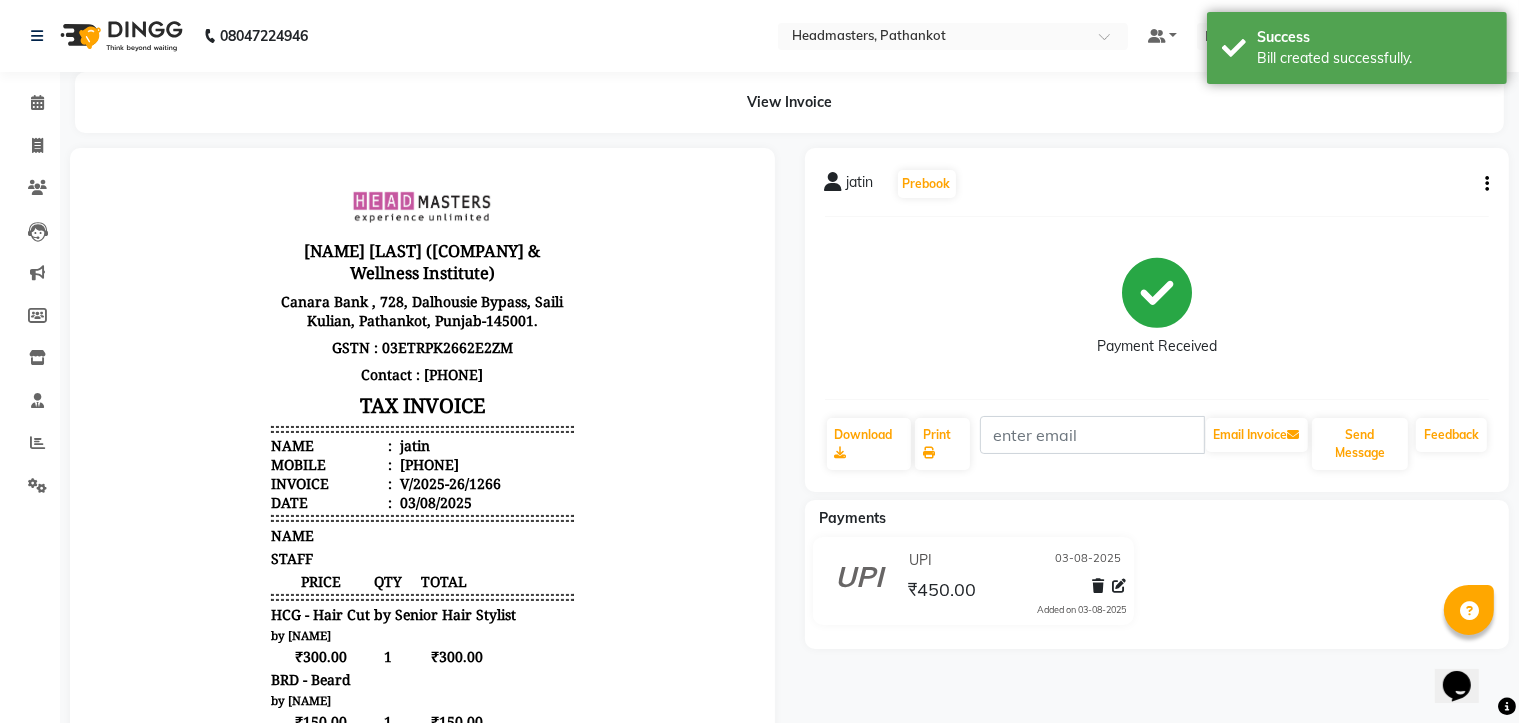 scroll, scrollTop: 0, scrollLeft: 0, axis: both 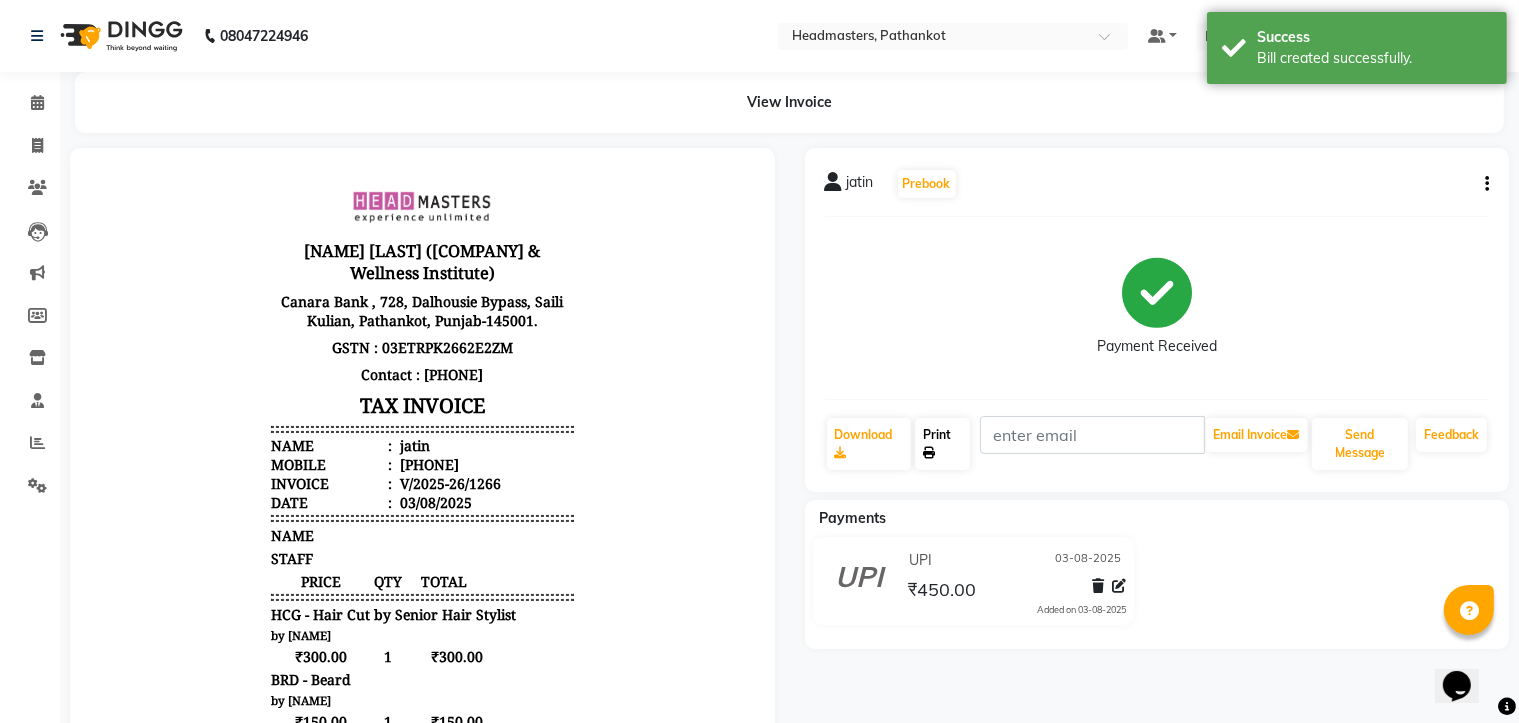 click on "Print" 